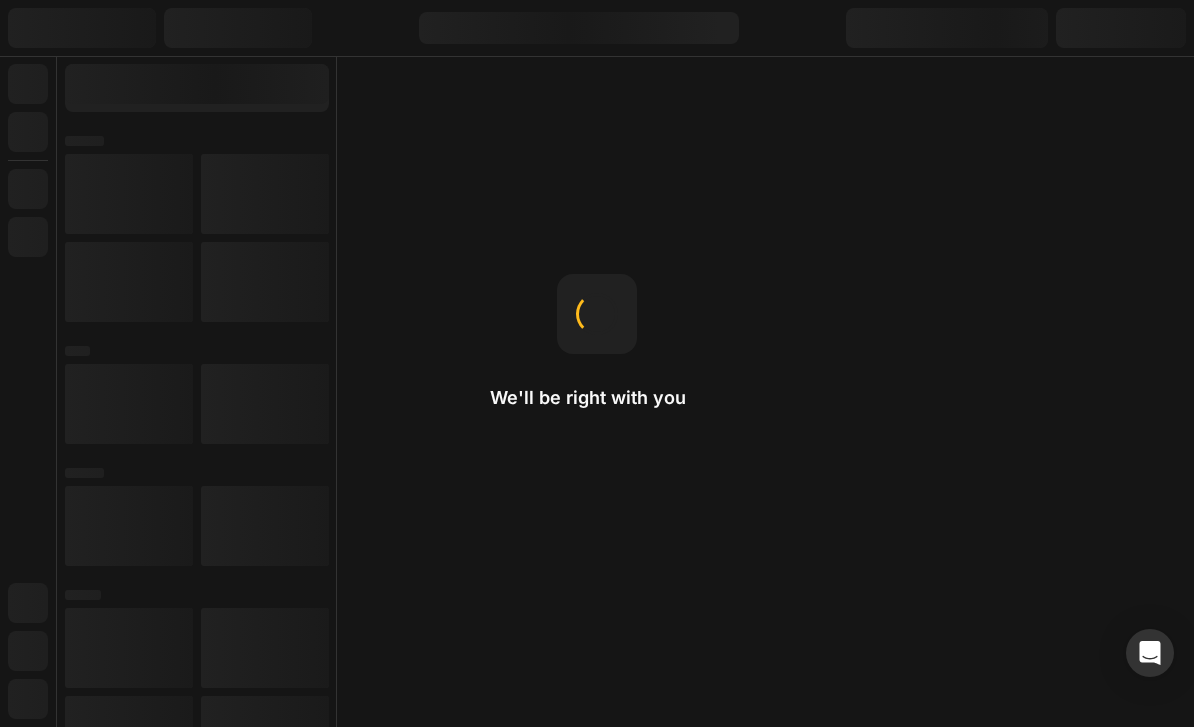 scroll, scrollTop: 0, scrollLeft: 0, axis: both 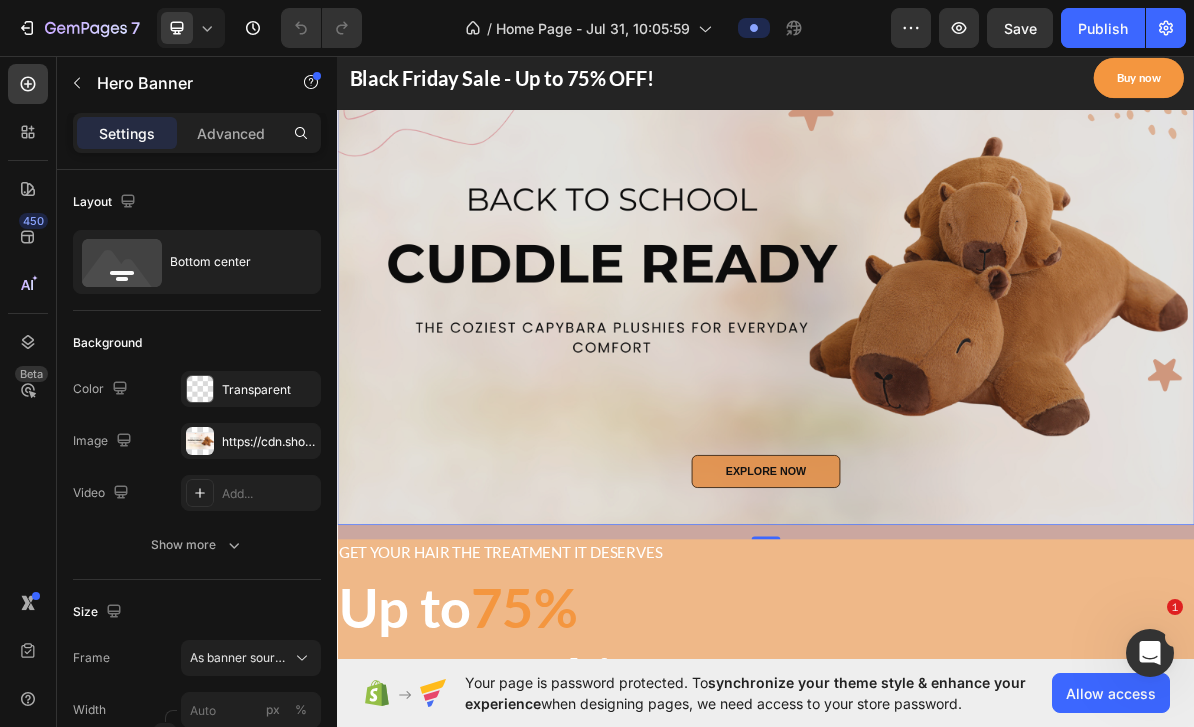 click on "EXPLORE NOW Button Row" at bounding box center [937, 665] 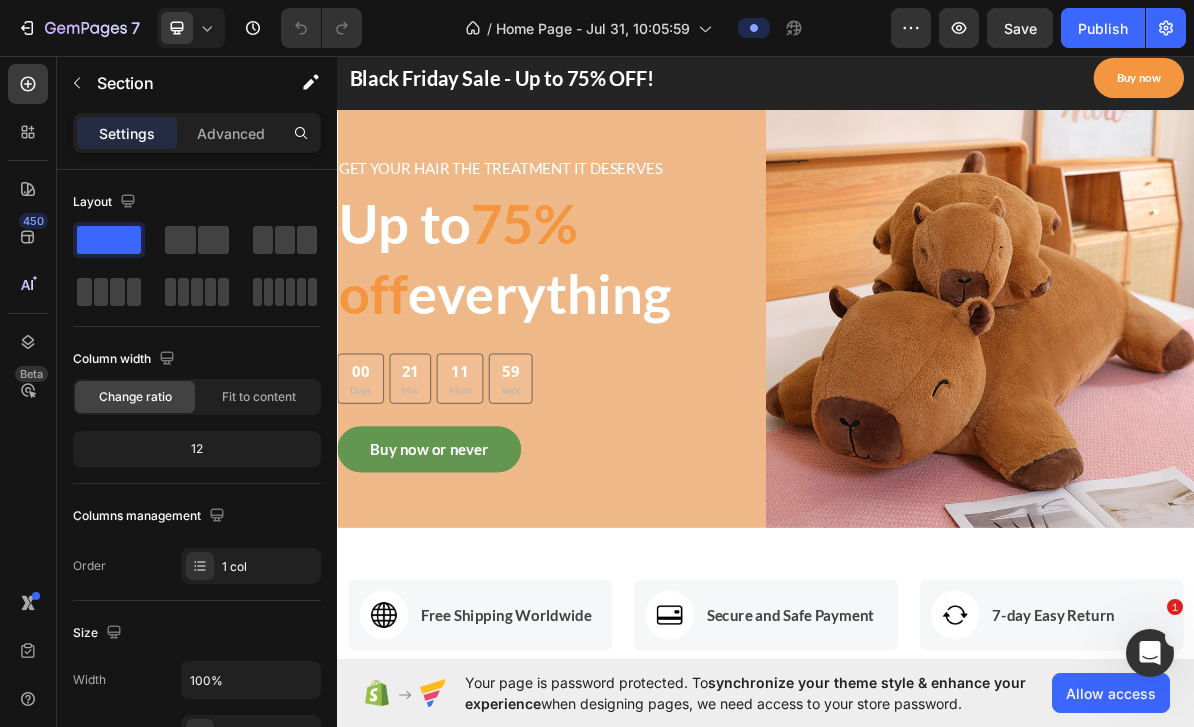 scroll, scrollTop: 755, scrollLeft: 0, axis: vertical 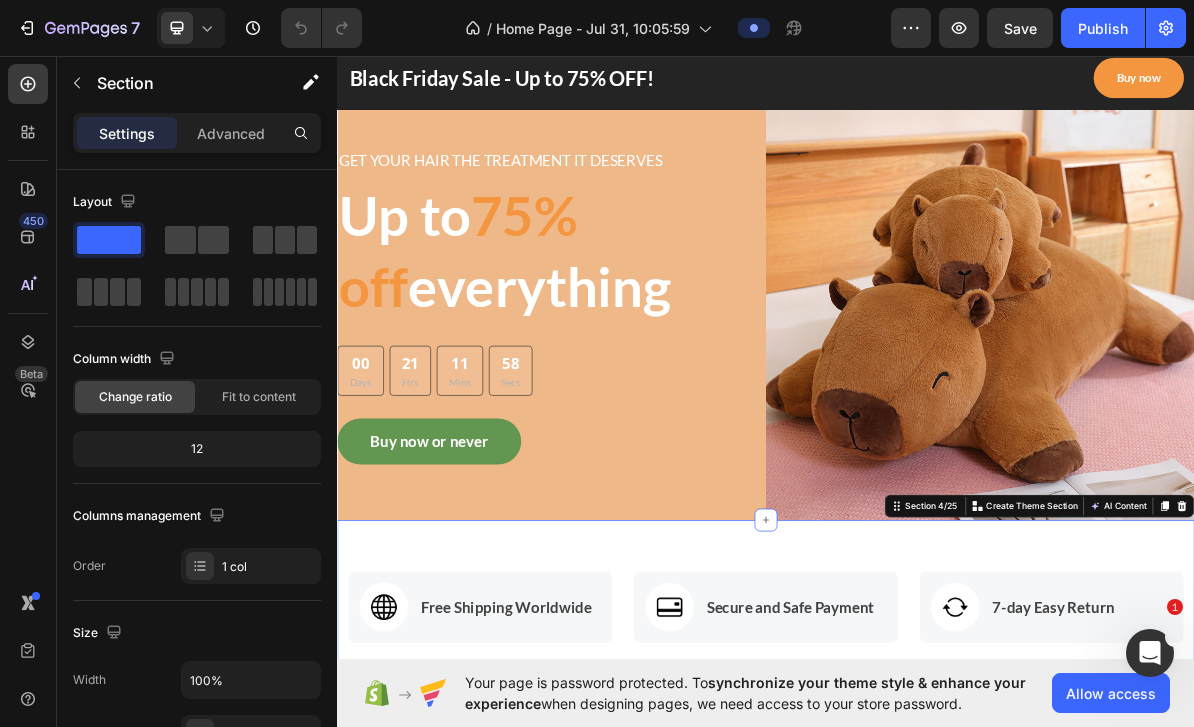 click on "Image Free Shipping Worldwide  Text block Row Image Secure and Safe Payment  Text block Row Image 7-day Easy Return Text block Row Row Section 4/25   You can create reusable sections Create Theme Section AI Content Write with GemAI What would you like to describe here? Tone and Voice Persuasive Product CapyNest Classic Show more Generate" at bounding box center (937, 831) 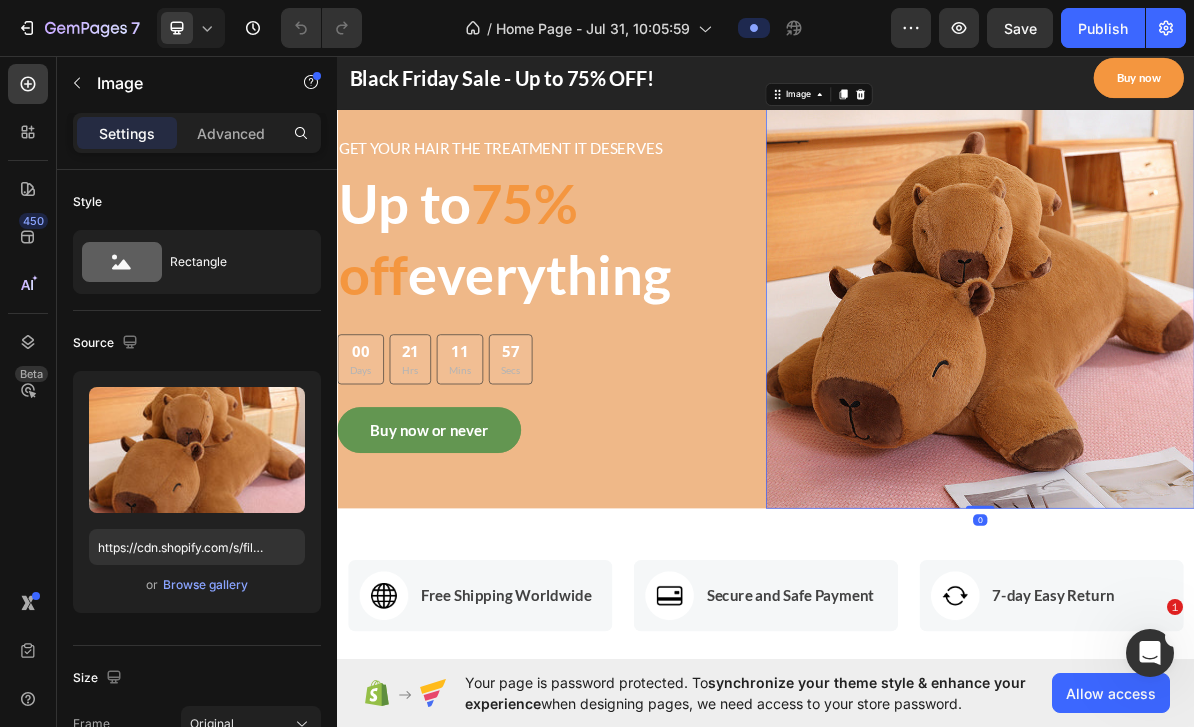 scroll, scrollTop: 813, scrollLeft: 0, axis: vertical 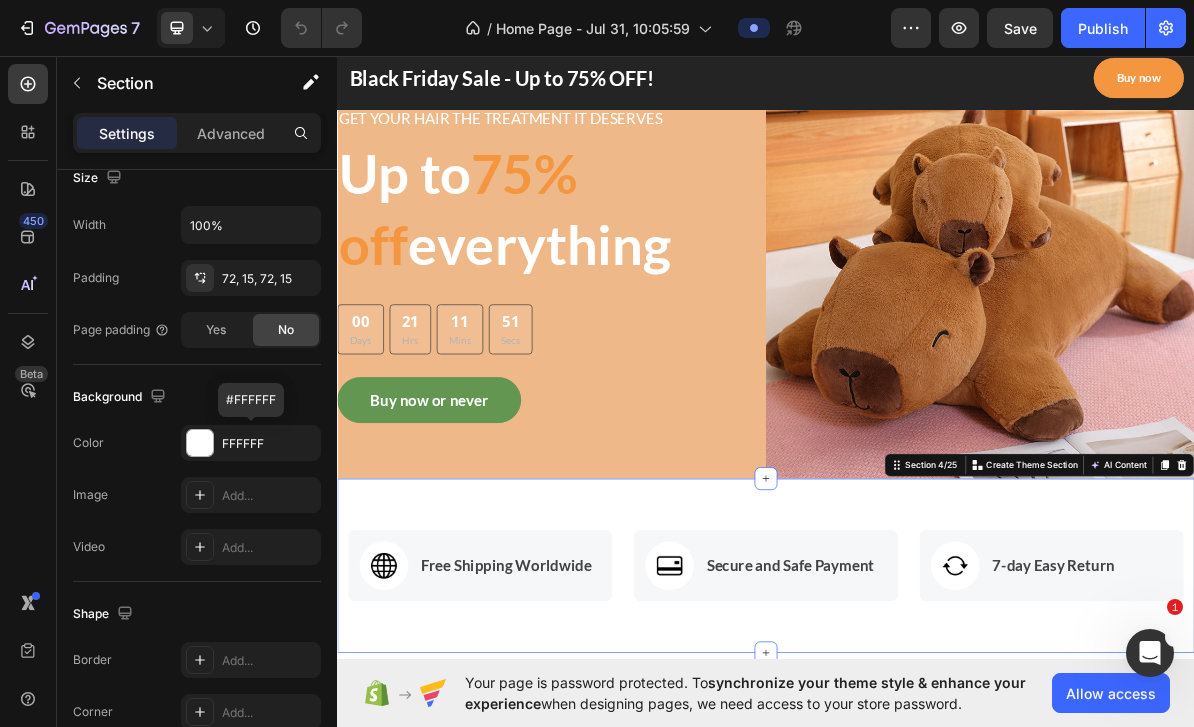 click at bounding box center (200, 443) 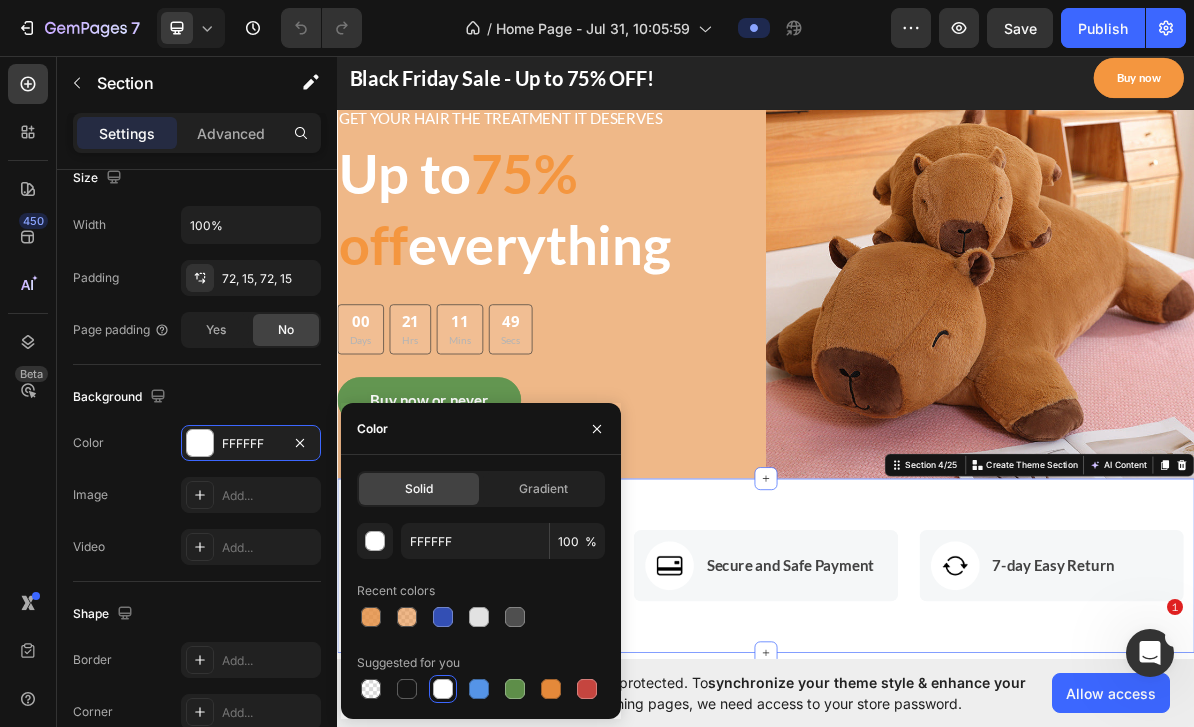 click at bounding box center [371, 617] 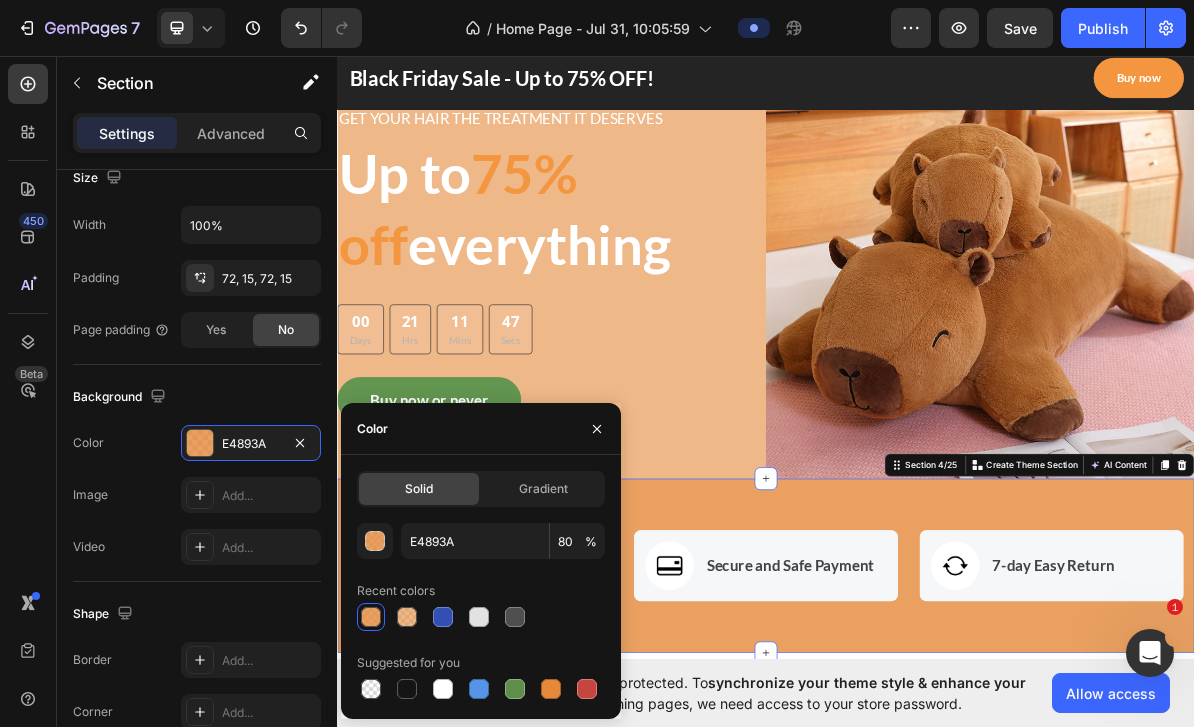 click at bounding box center [407, 617] 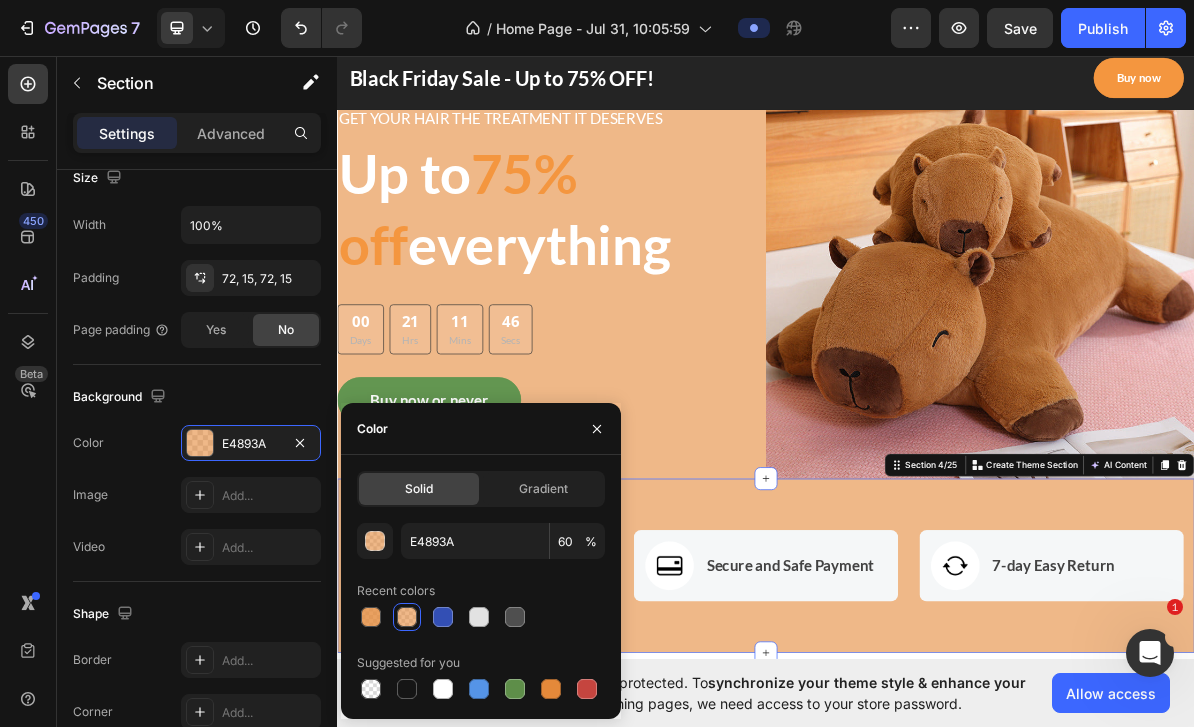 scroll, scrollTop: 801, scrollLeft: 0, axis: vertical 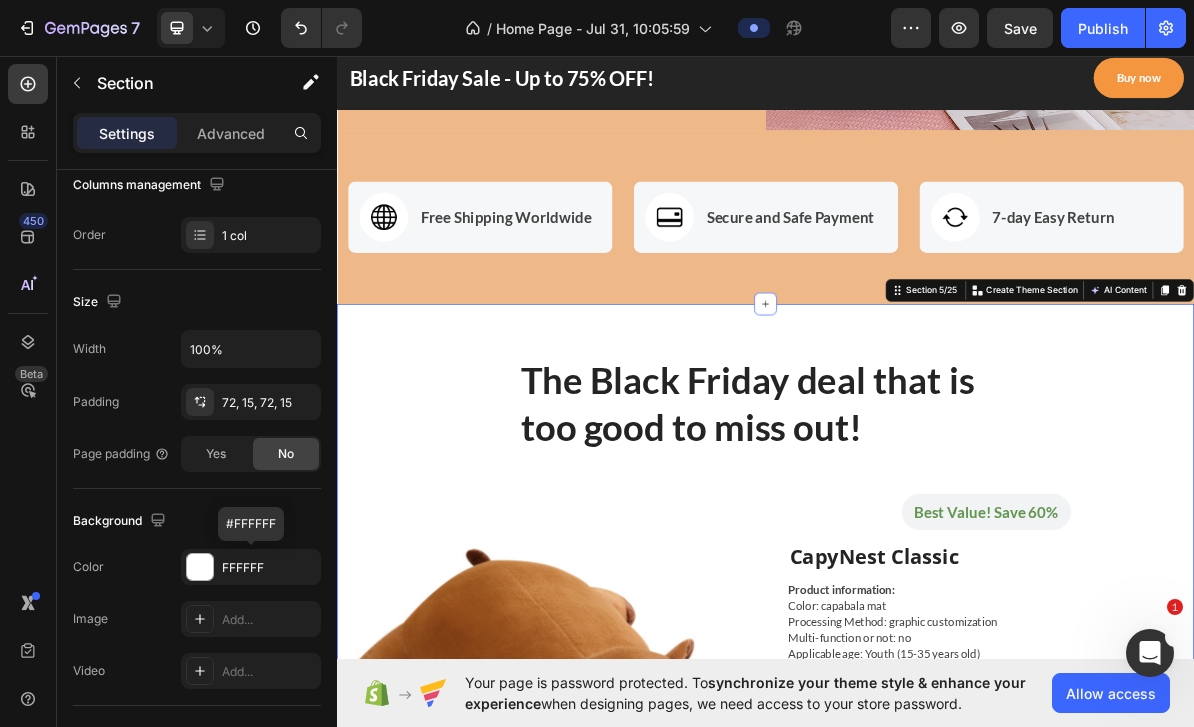 click at bounding box center (200, 567) 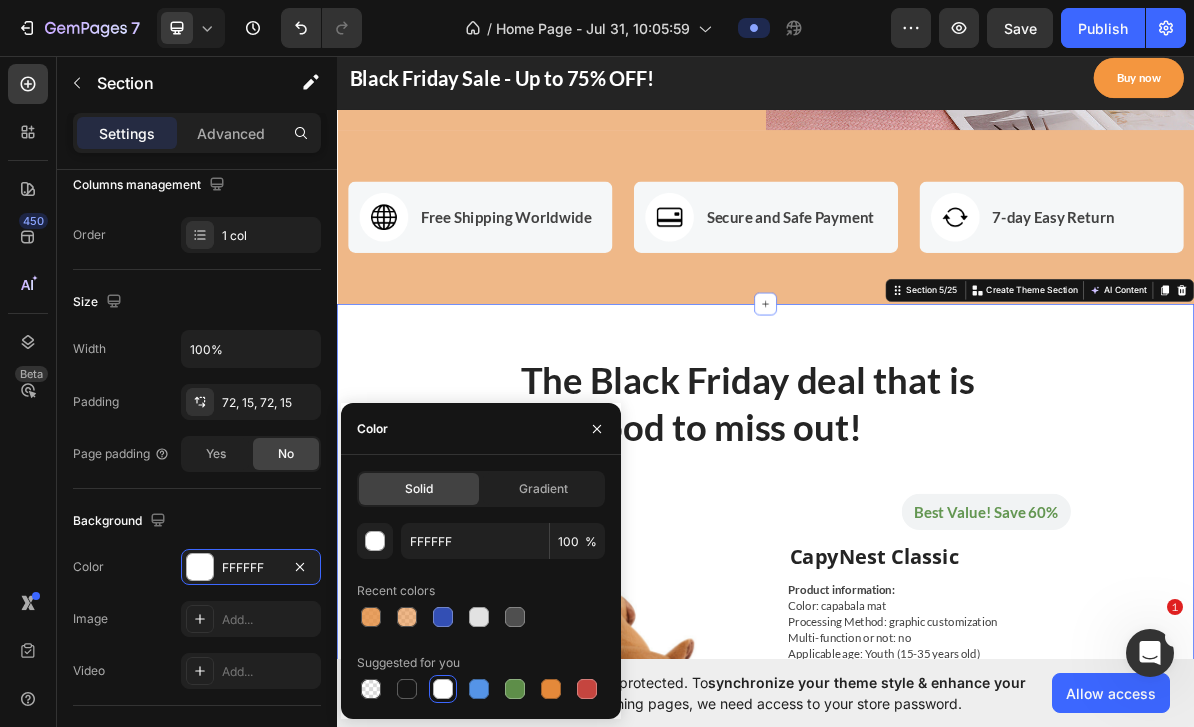 click at bounding box center (371, 617) 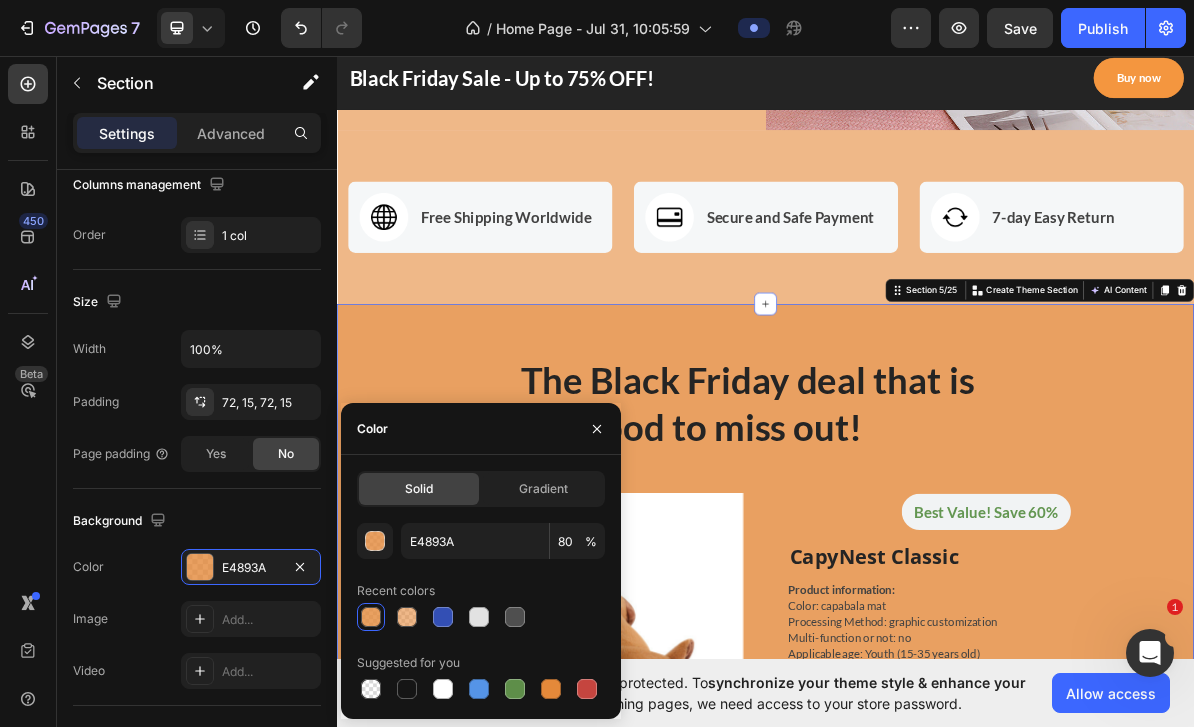 click at bounding box center [407, 617] 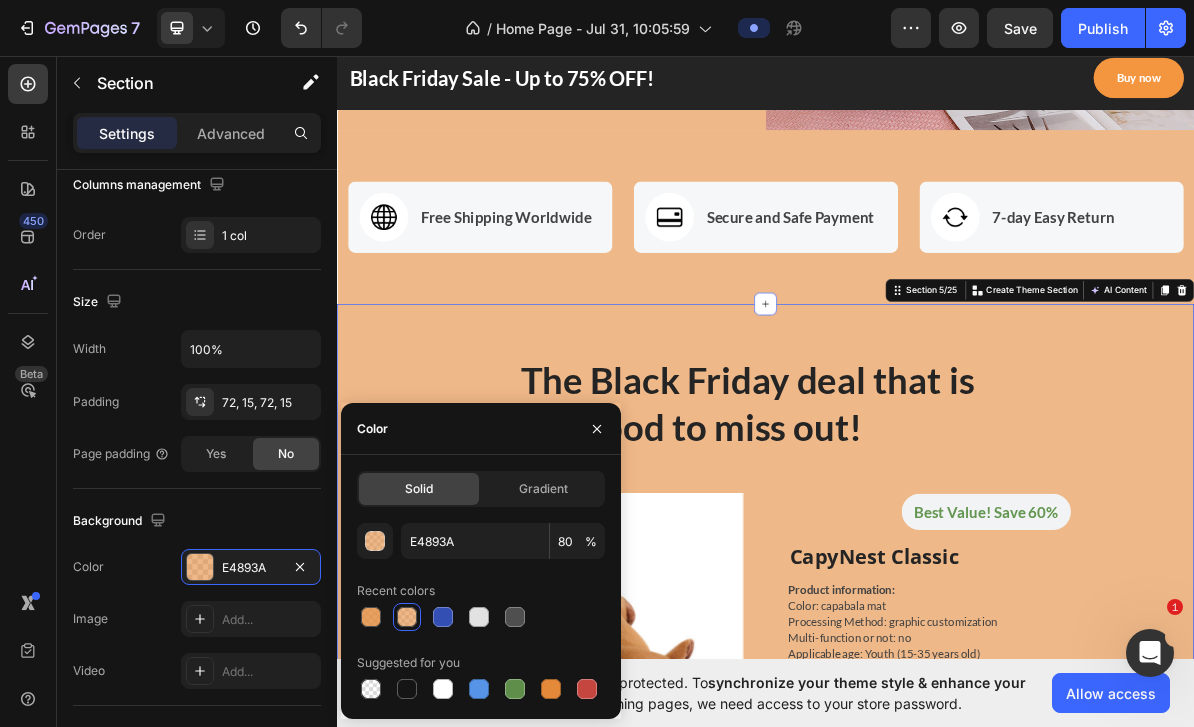 type on "60" 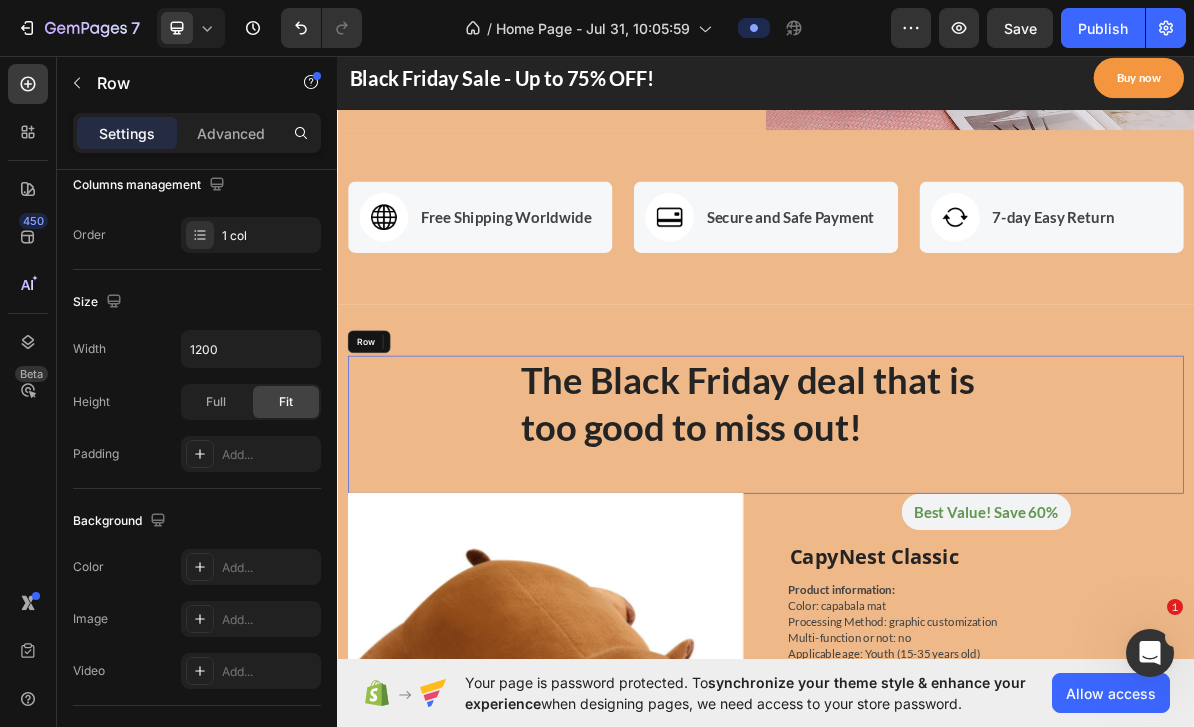scroll, scrollTop: 0, scrollLeft: 0, axis: both 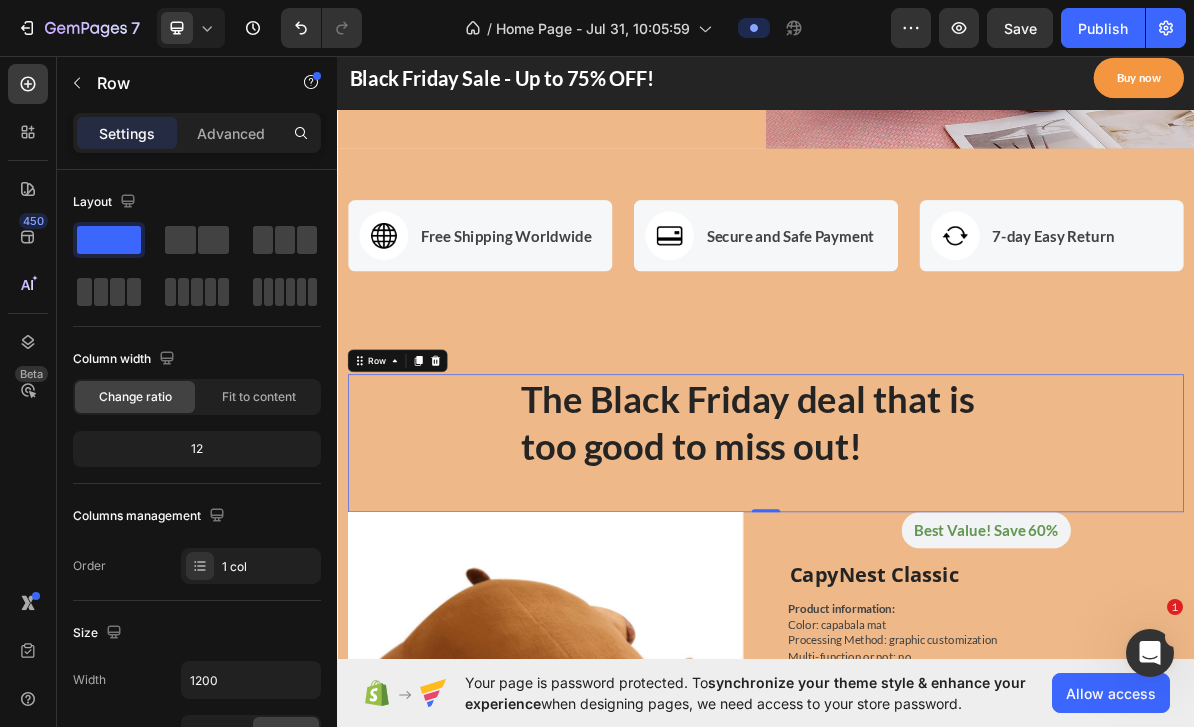 click at bounding box center [77, 83] 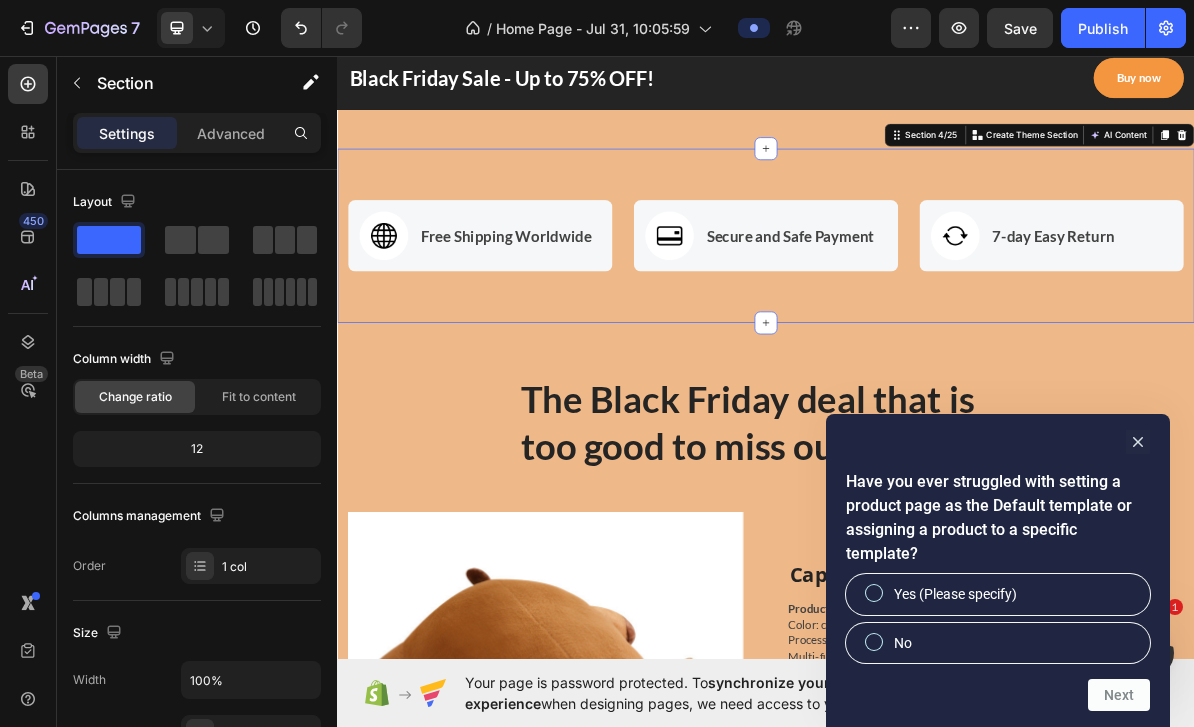 scroll, scrollTop: 1496, scrollLeft: 0, axis: vertical 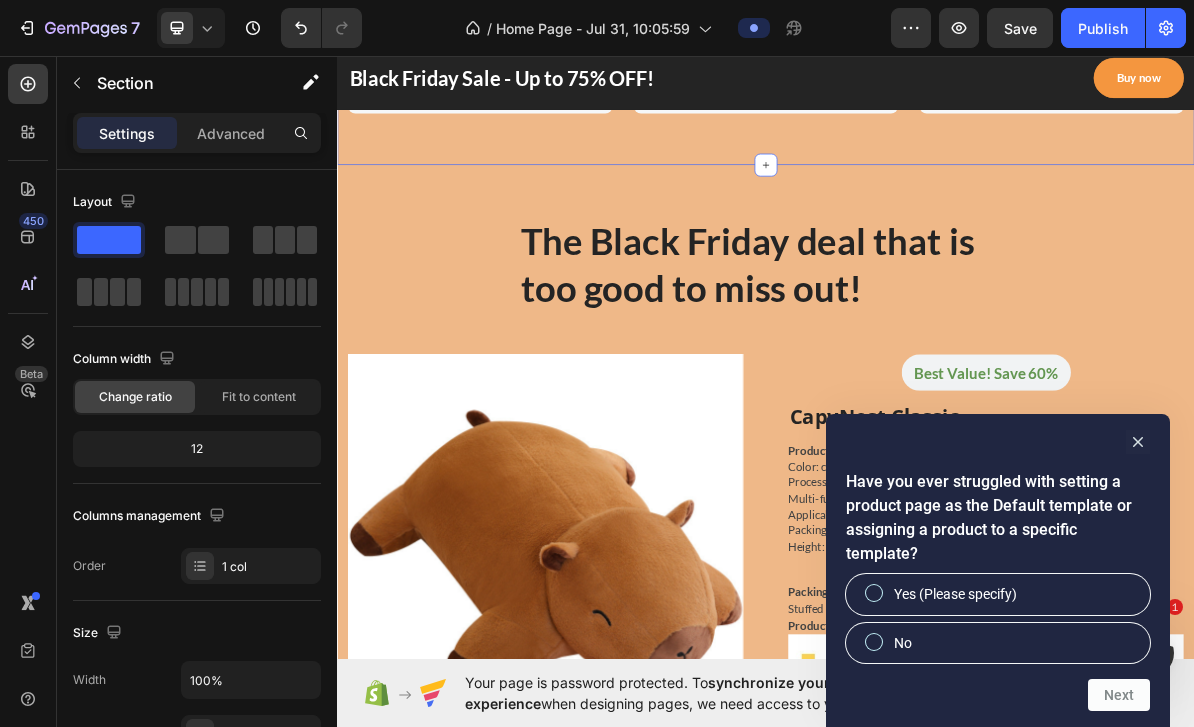 click 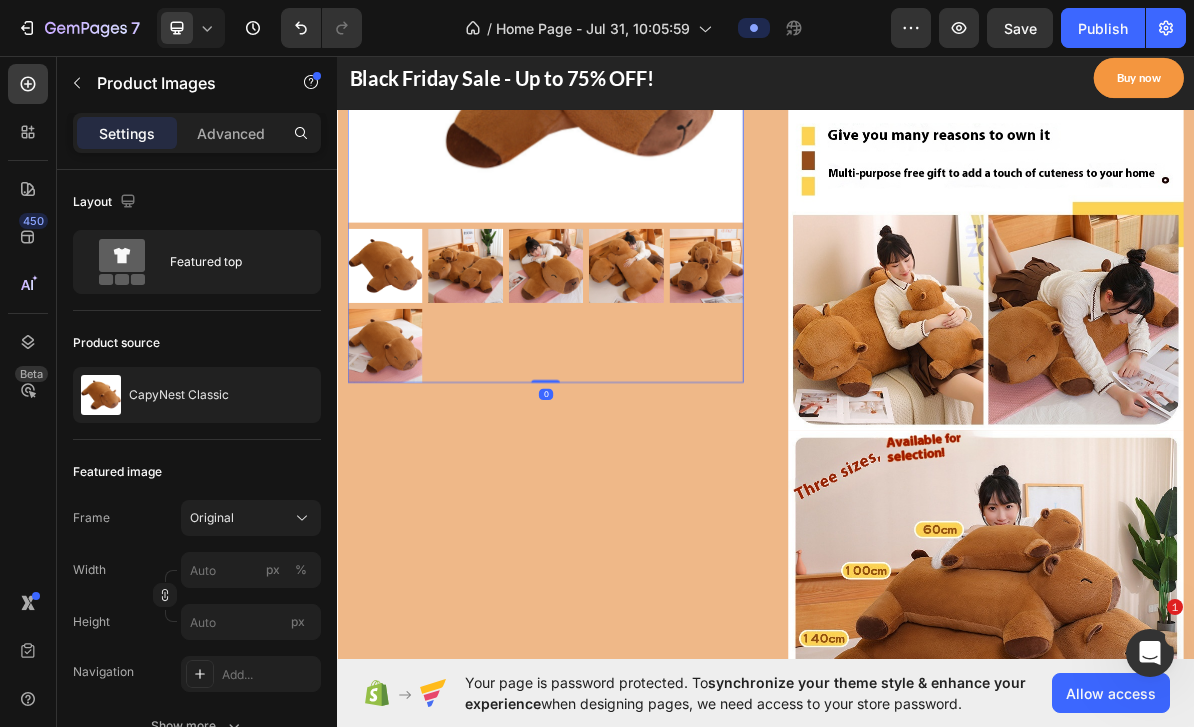 scroll, scrollTop: 2266, scrollLeft: 0, axis: vertical 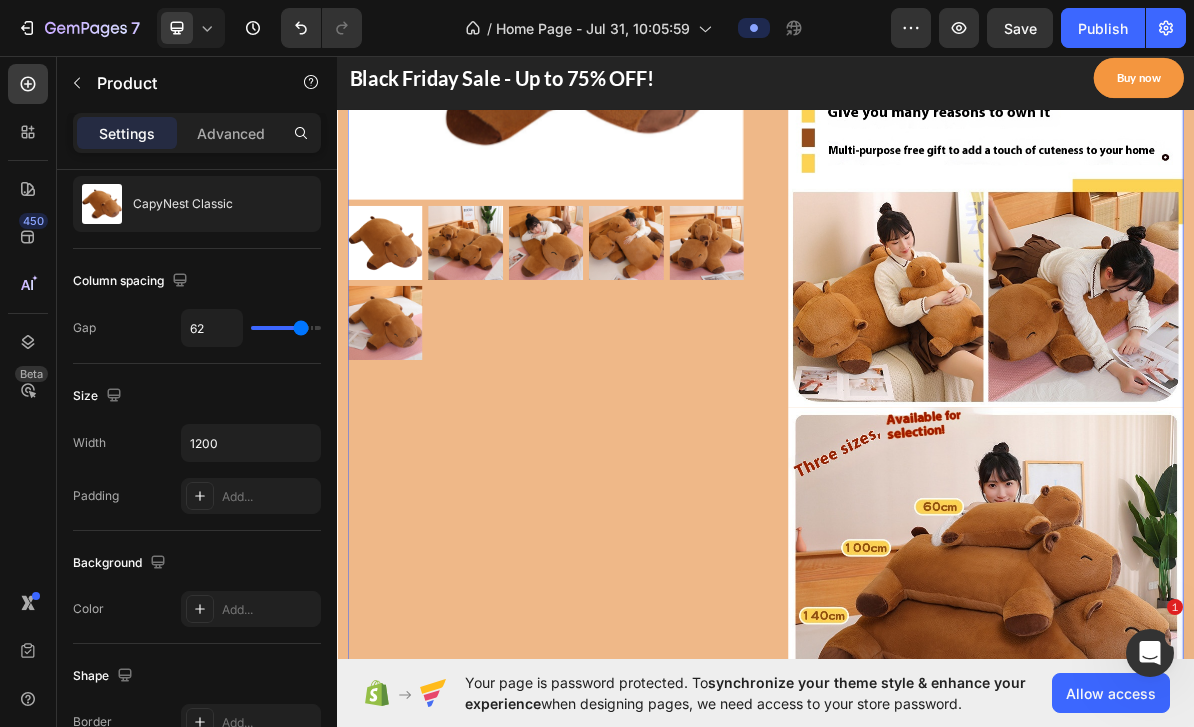 click on "Product Images" at bounding box center (629, 2300) 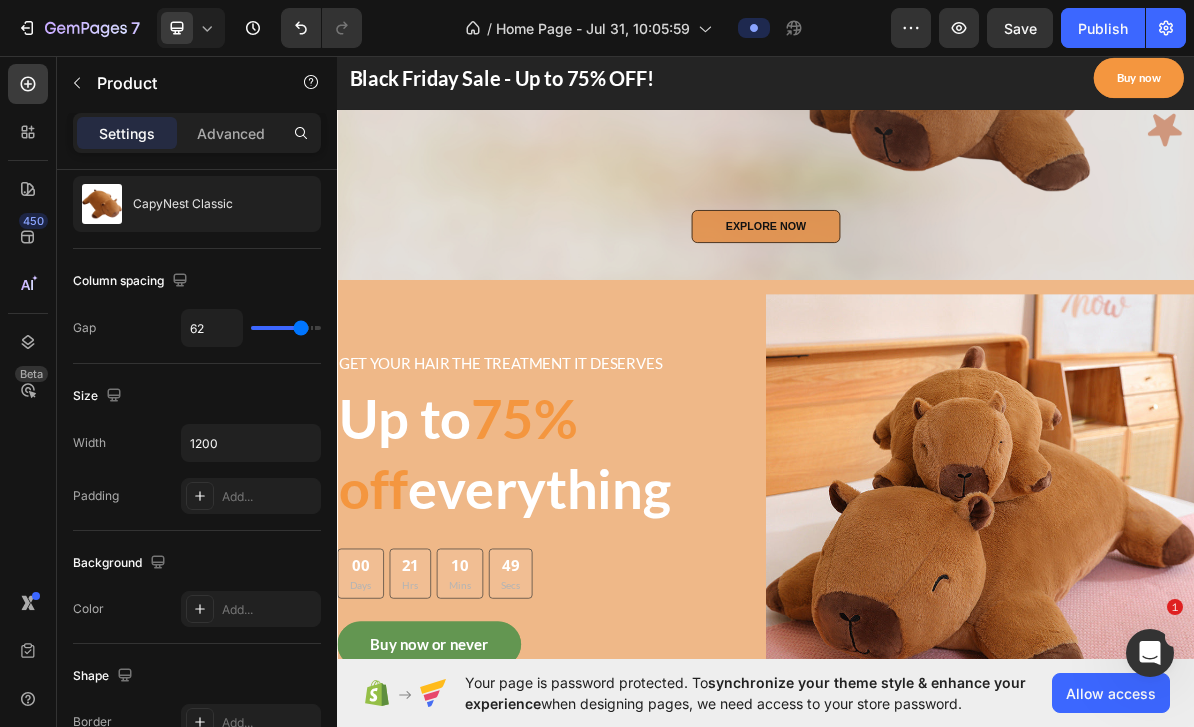scroll, scrollTop: 483, scrollLeft: 0, axis: vertical 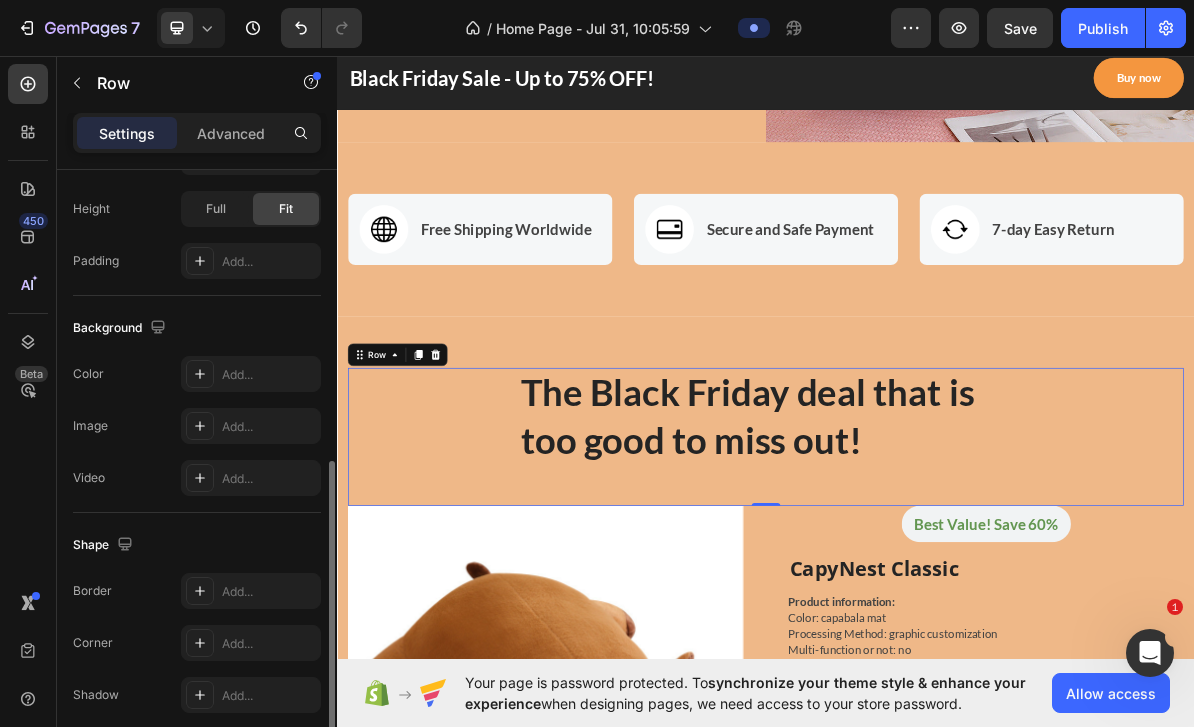 click on "Advanced" at bounding box center (231, 133) 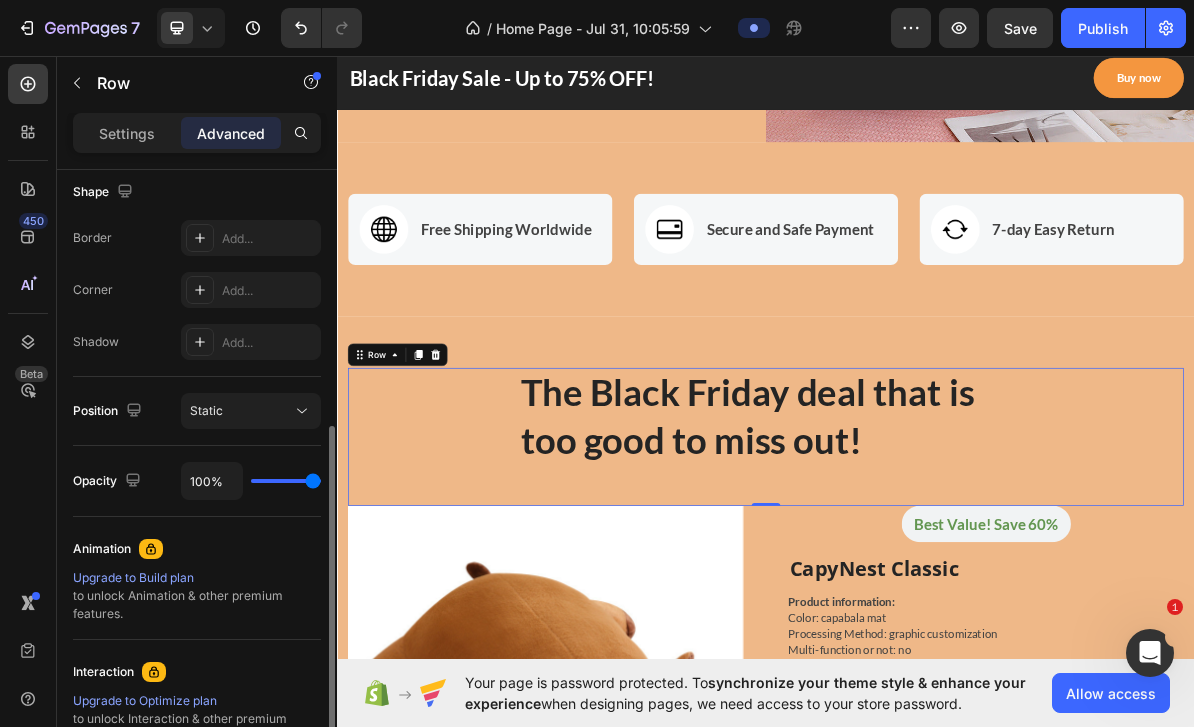 click on "Settings" 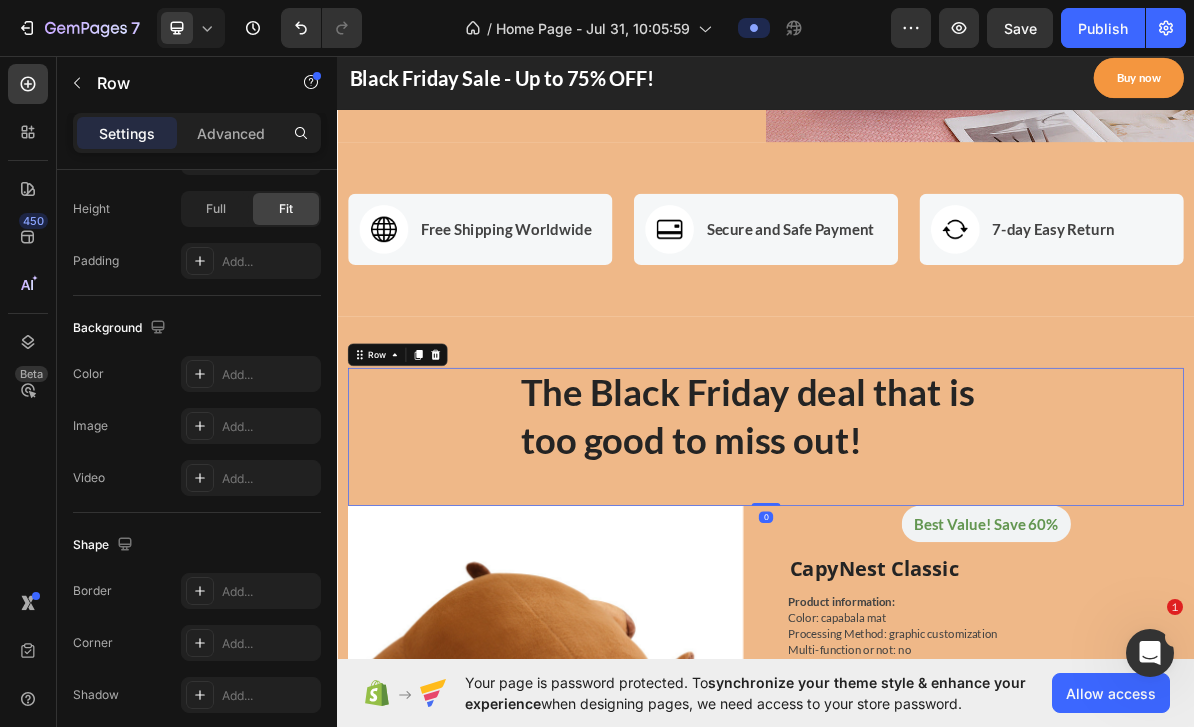 click on "Settings" at bounding box center (127, 133) 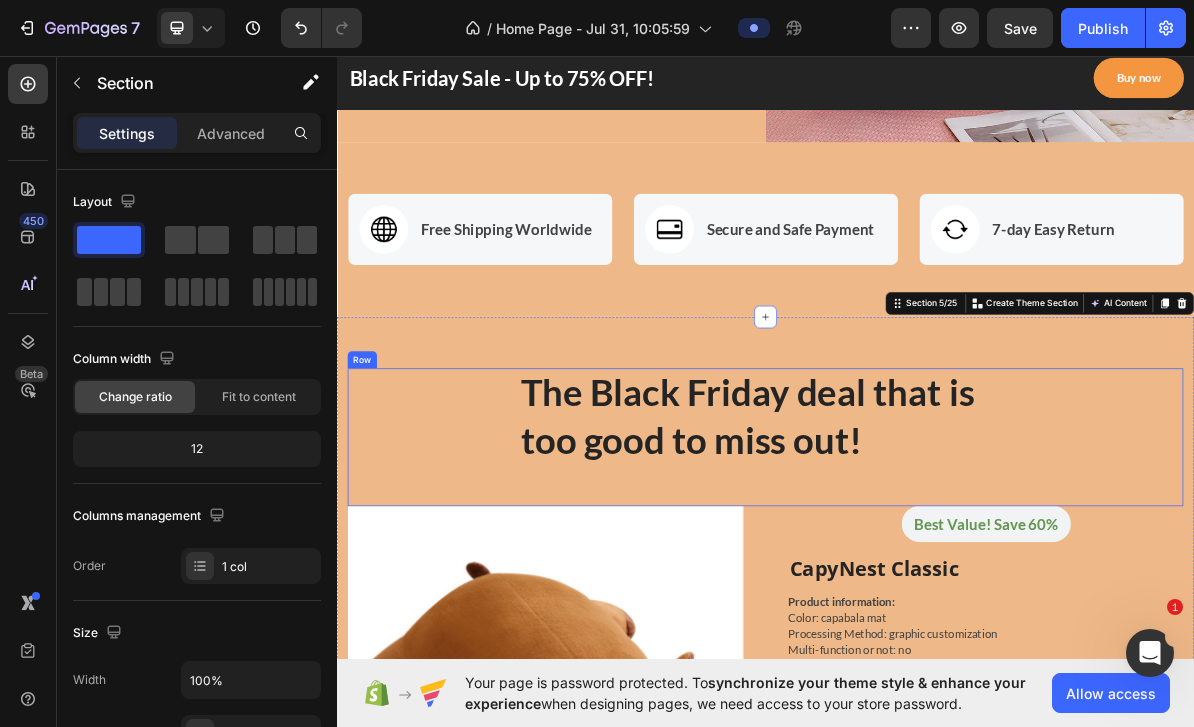click on "The Black Friday deal that is too good to miss out! Heading Row" at bounding box center (937, 592) 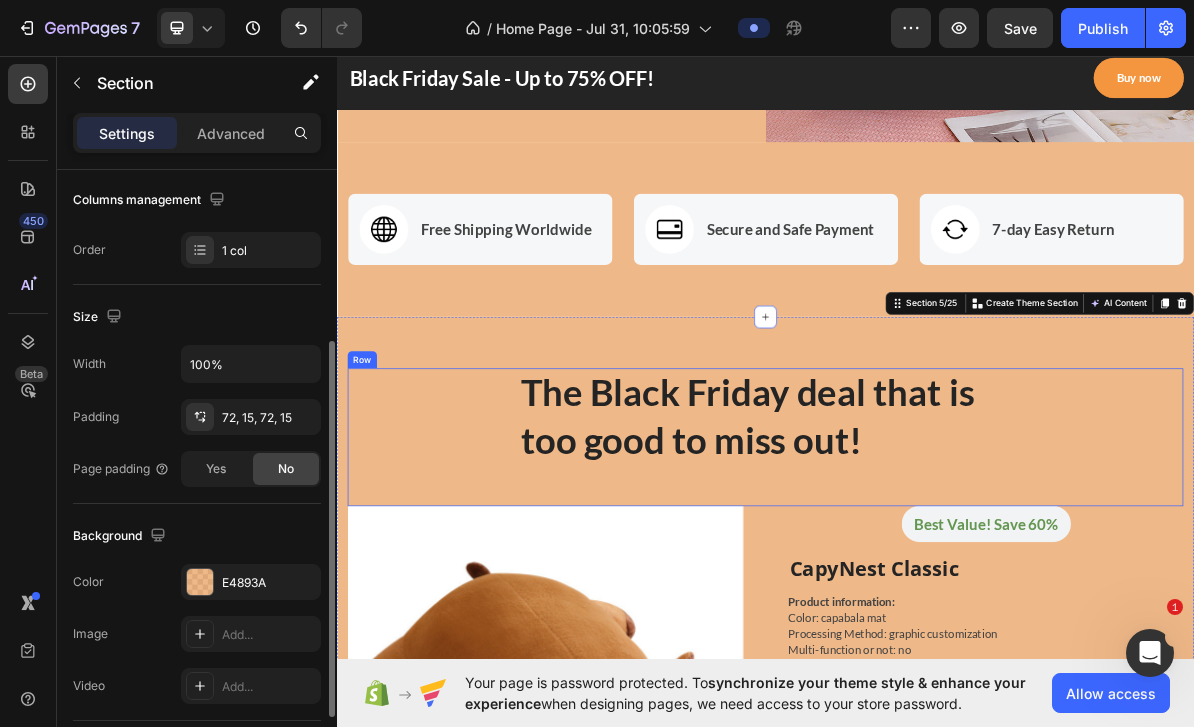 scroll, scrollTop: 317, scrollLeft: 0, axis: vertical 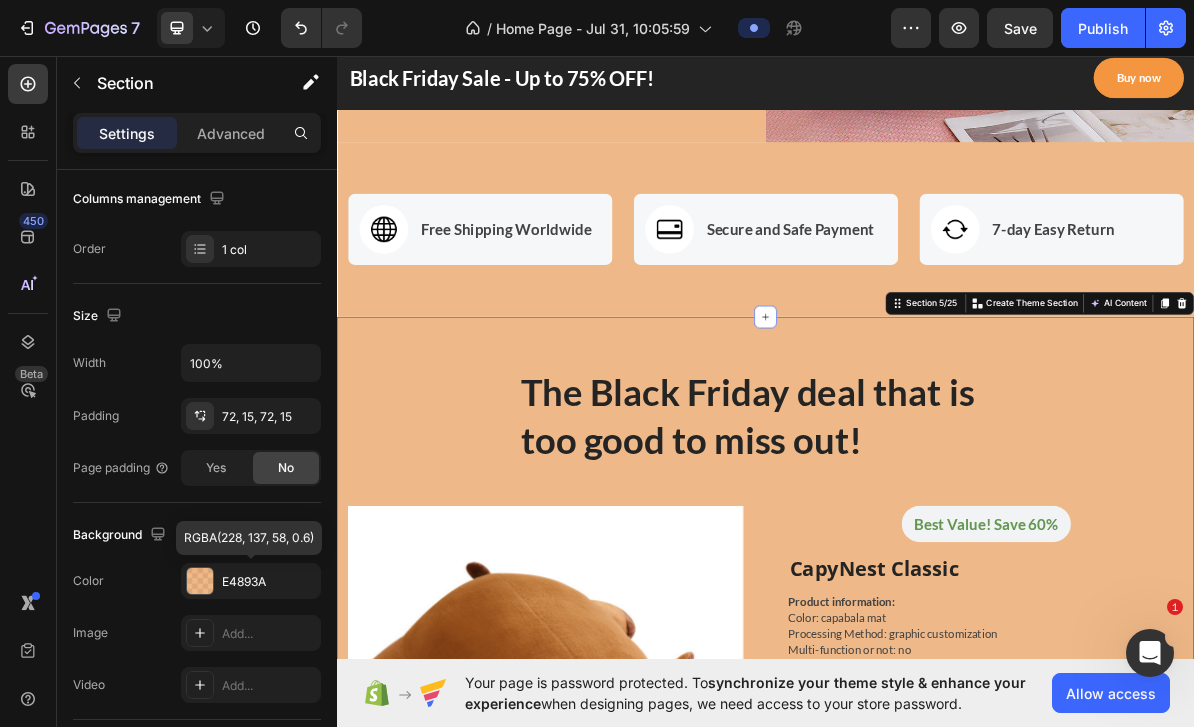 click at bounding box center (200, 581) 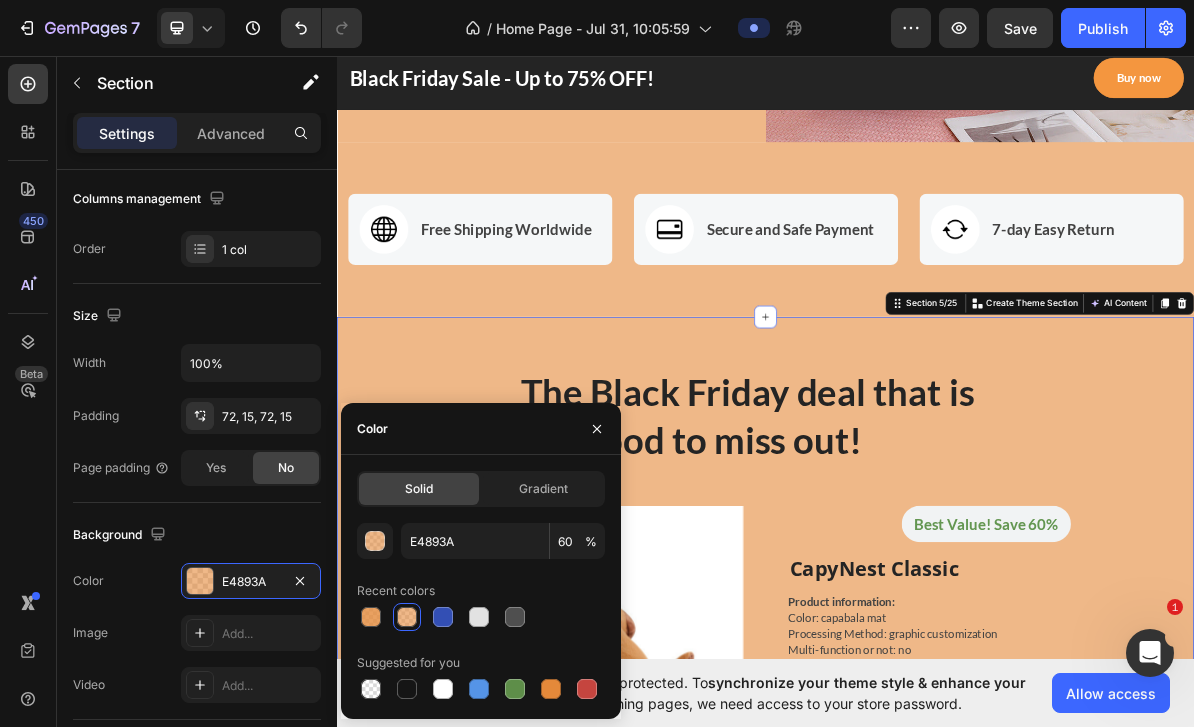 click at bounding box center (515, 617) 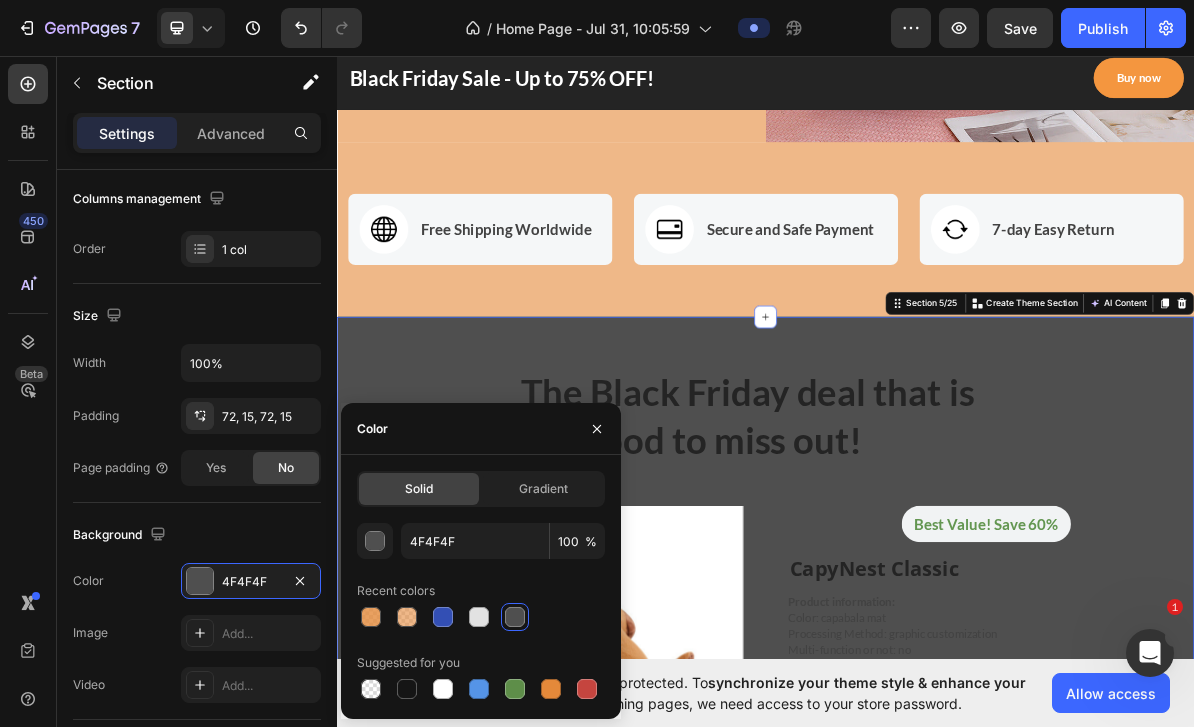 click at bounding box center (371, 689) 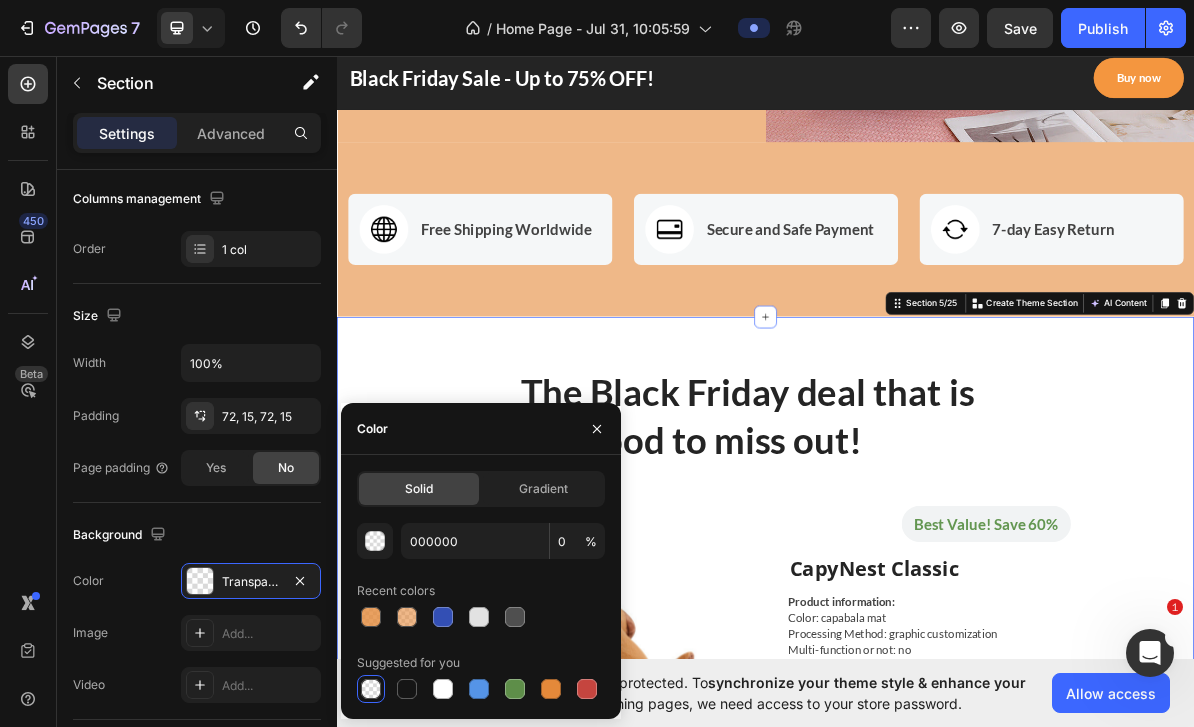 click on "The Black Friday deal that is too good to miss out! Heading Row Row Product Images Best Value! Save 60% Text block Row CapyNest Classic (P) Title
Product information:
Color: capabala mat
Processing Method: graphic customization
Multi-function or not: no
Applicable age: Youth (15-35 years old)
Packing method: net pocket
Height: 60cm/500g,100cm/2000G, 140cm/3500g
Packing list:
Stuffed toys*1
Product Image:
(P) Description $100.00 (P) Price (P) Price No compare price (P) Price This Offer Ends In Text block                Title Line 00 Days 21 Hrs 10 Mins 12 Secs CountDown Timer Row In the combo Bond Smoother Shampoo Bond Moisture Conditioner Bond Hair Growth Serum Kristin ESS Hair Oil Sephora Hair Spa Cream Text block Quantity Text block
1
Product Quantity Row Get combo now (P) Cart Button Product Section 5/25   You can create reusable sections Create Theme Section AI Content Write with GemAI Tone and Voice Persuasive" at bounding box center (937, 3185) 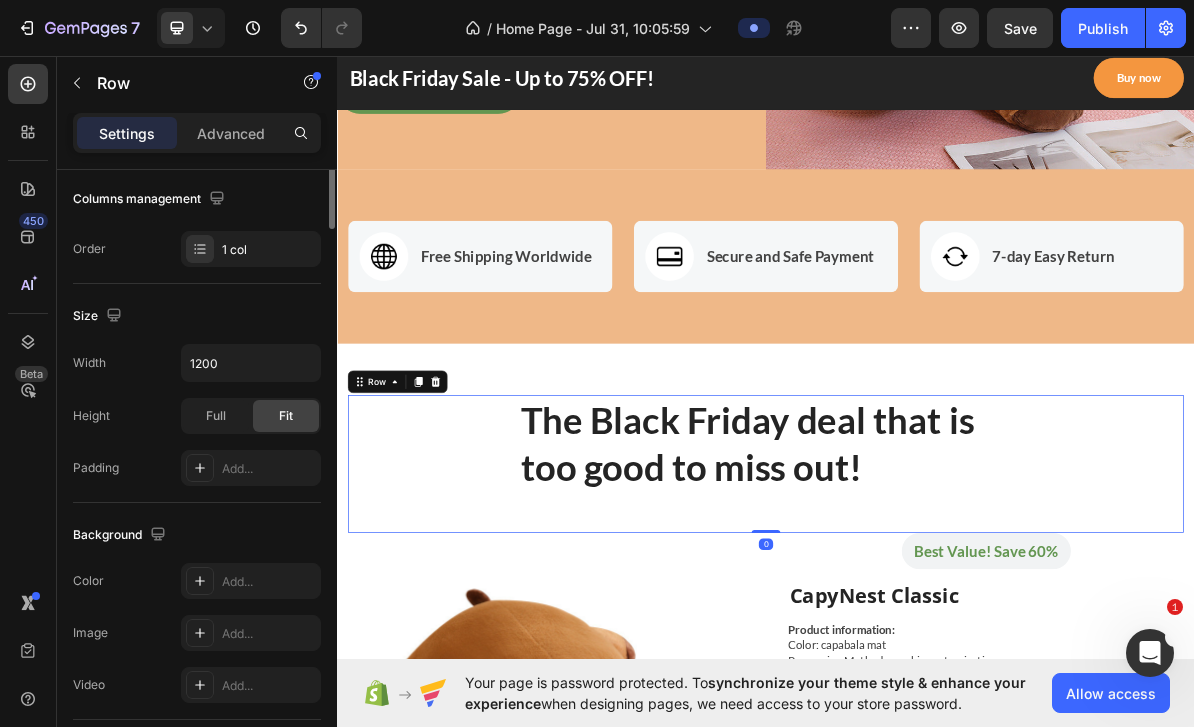 scroll, scrollTop: 1104, scrollLeft: 0, axis: vertical 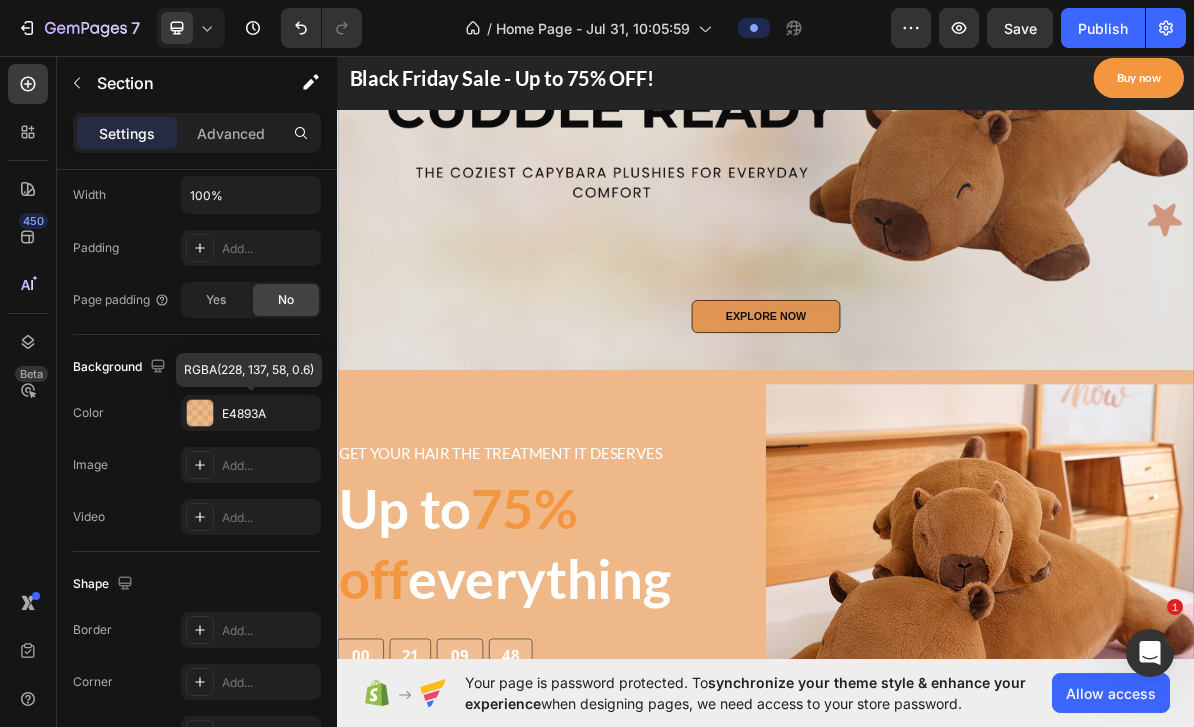 click at bounding box center [200, 413] 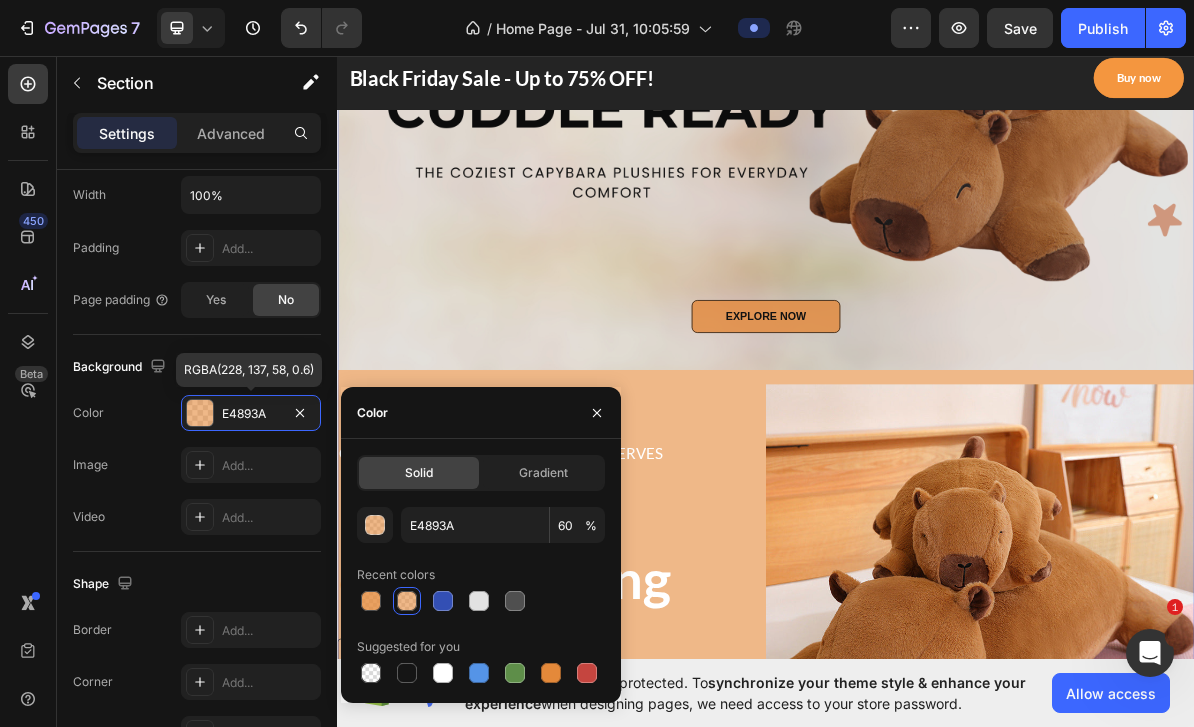 click at bounding box center (371, 673) 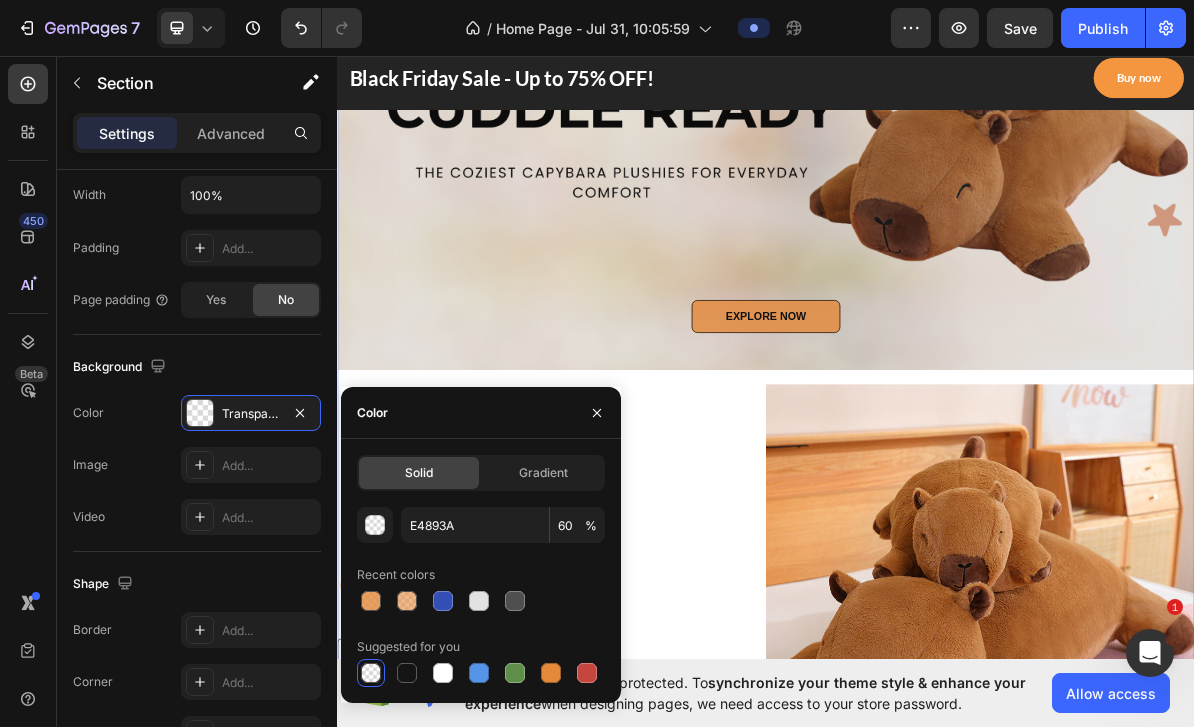 type on "000000" 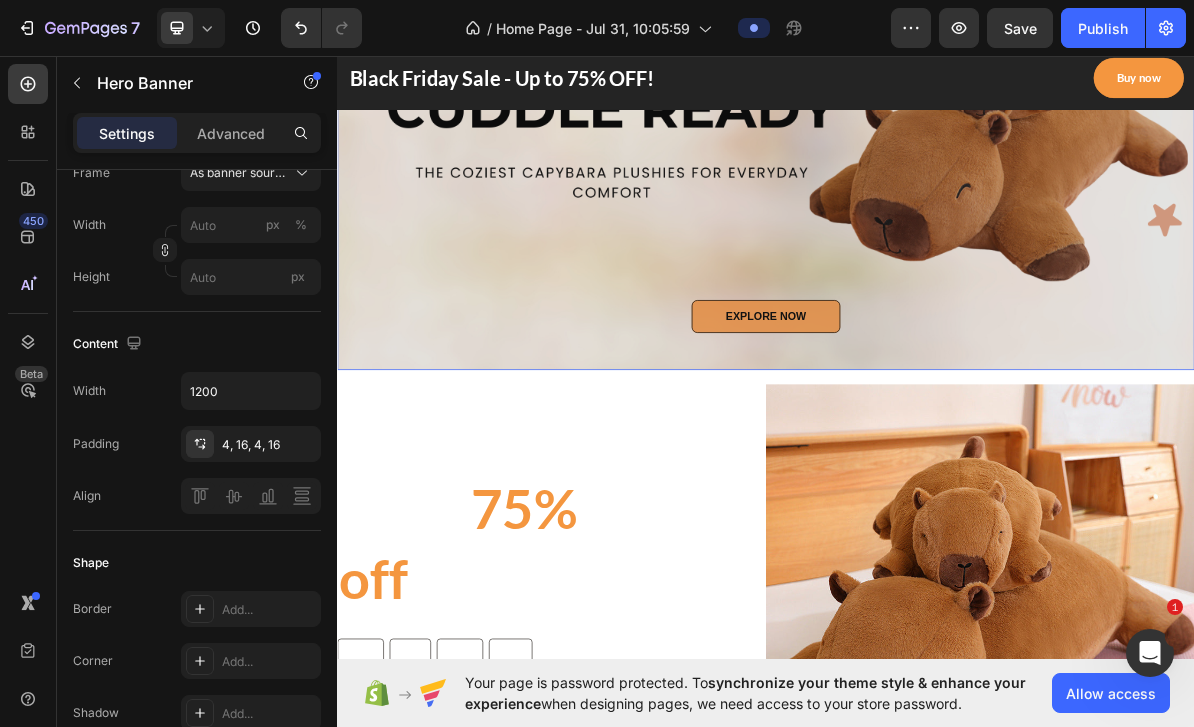 scroll, scrollTop: 282, scrollLeft: 0, axis: vertical 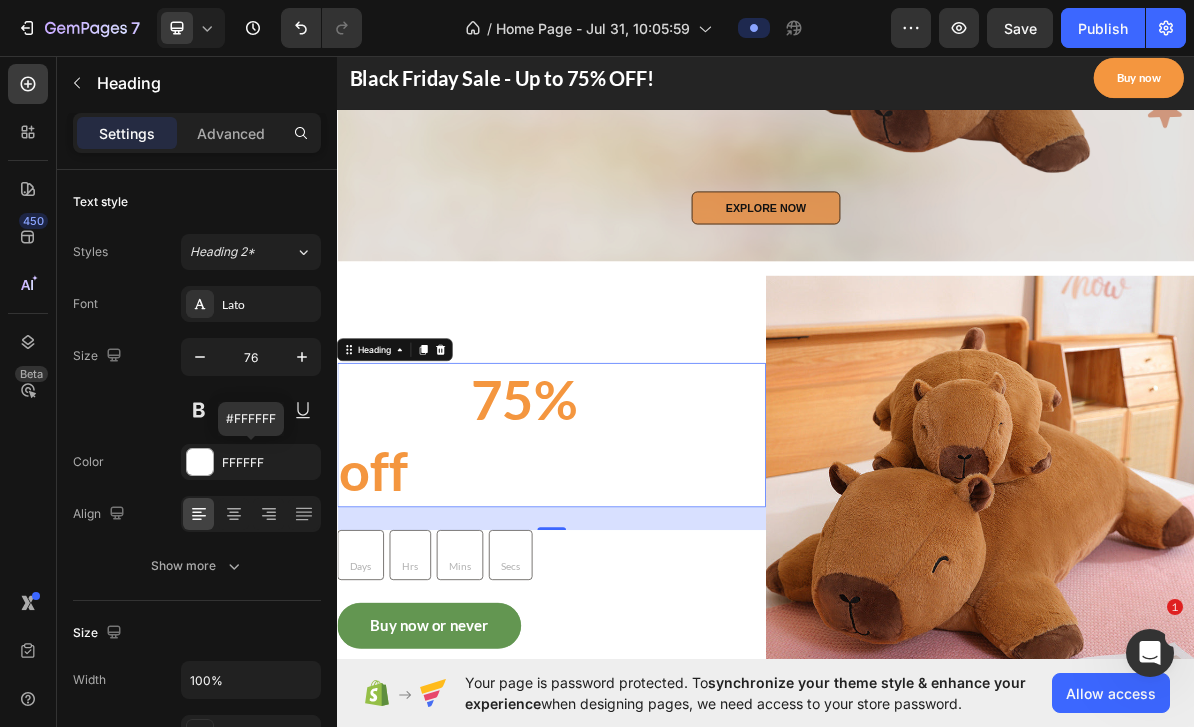 click at bounding box center (200, 462) 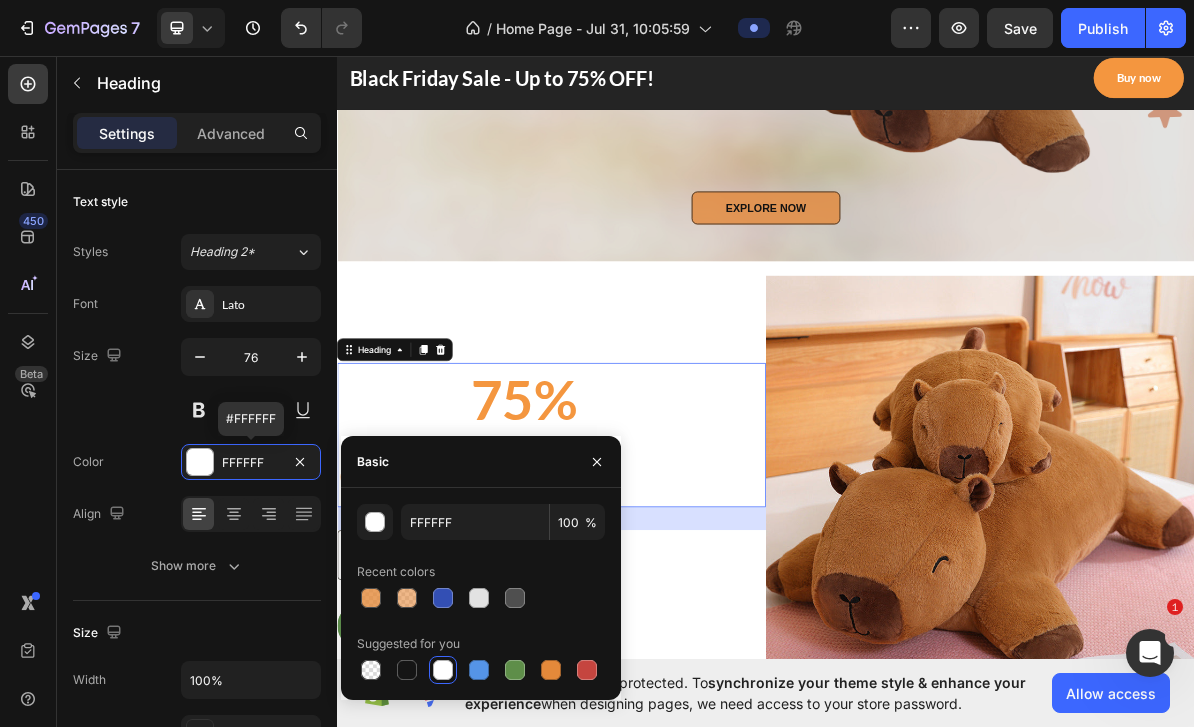 click at bounding box center [407, 670] 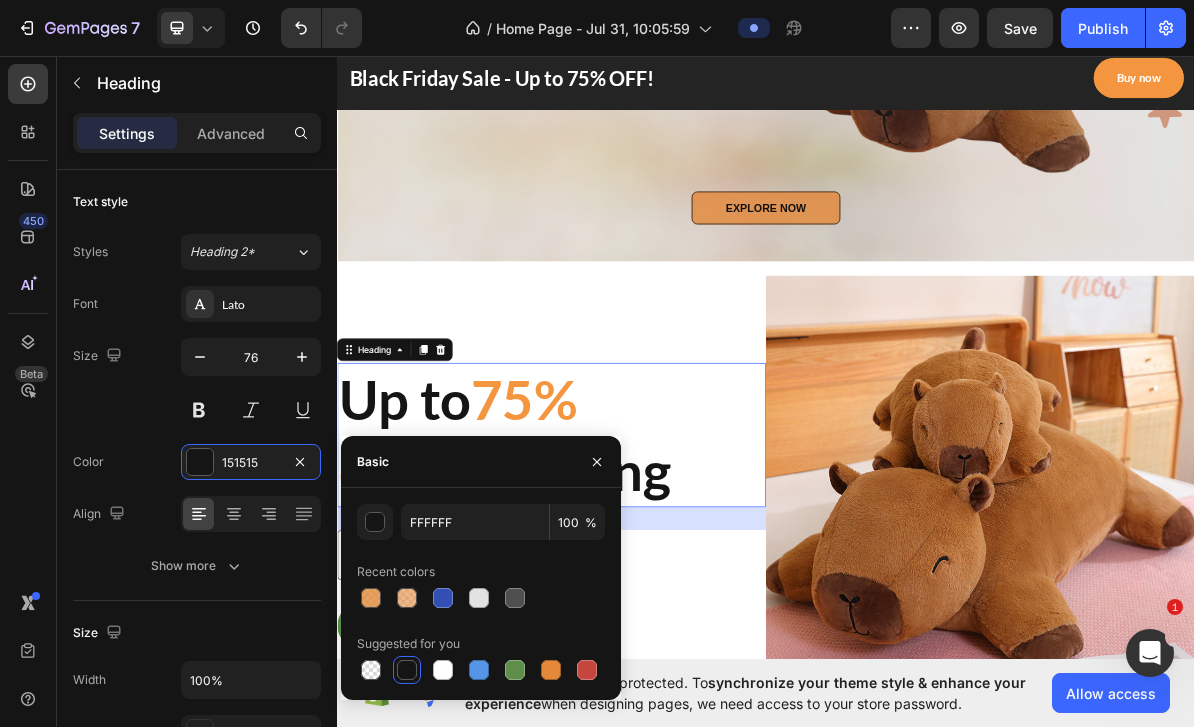 type on "151515" 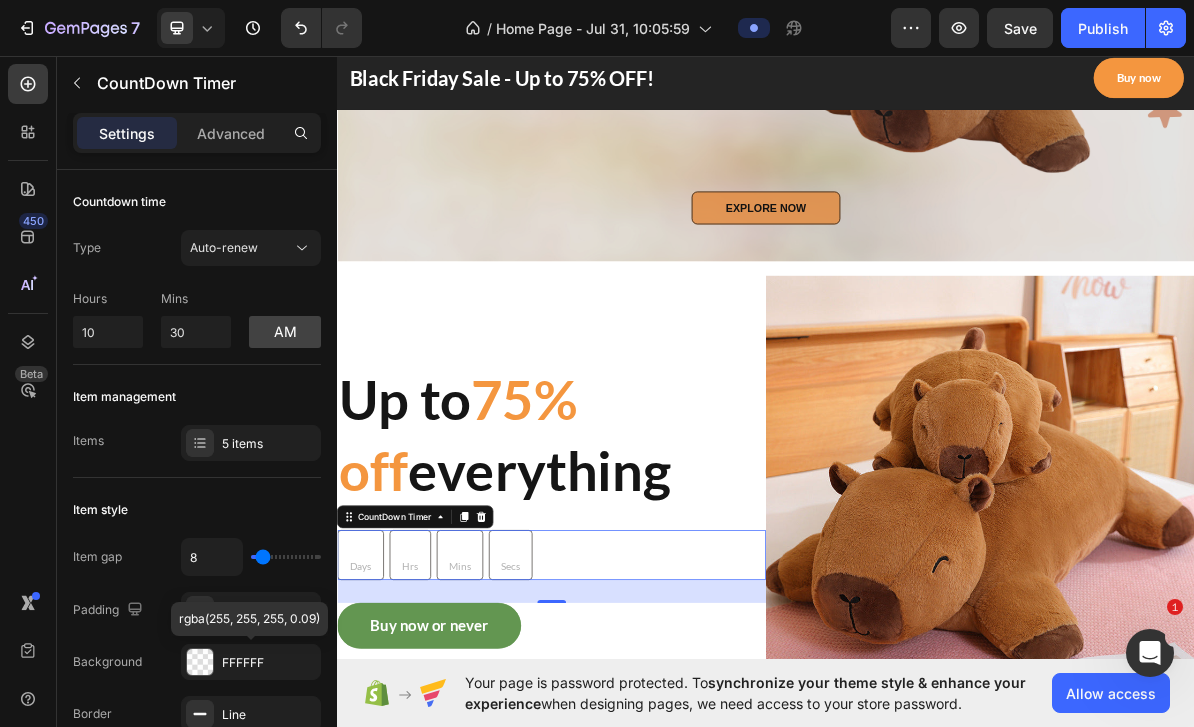 click on "FFFFFF" at bounding box center [251, 662] 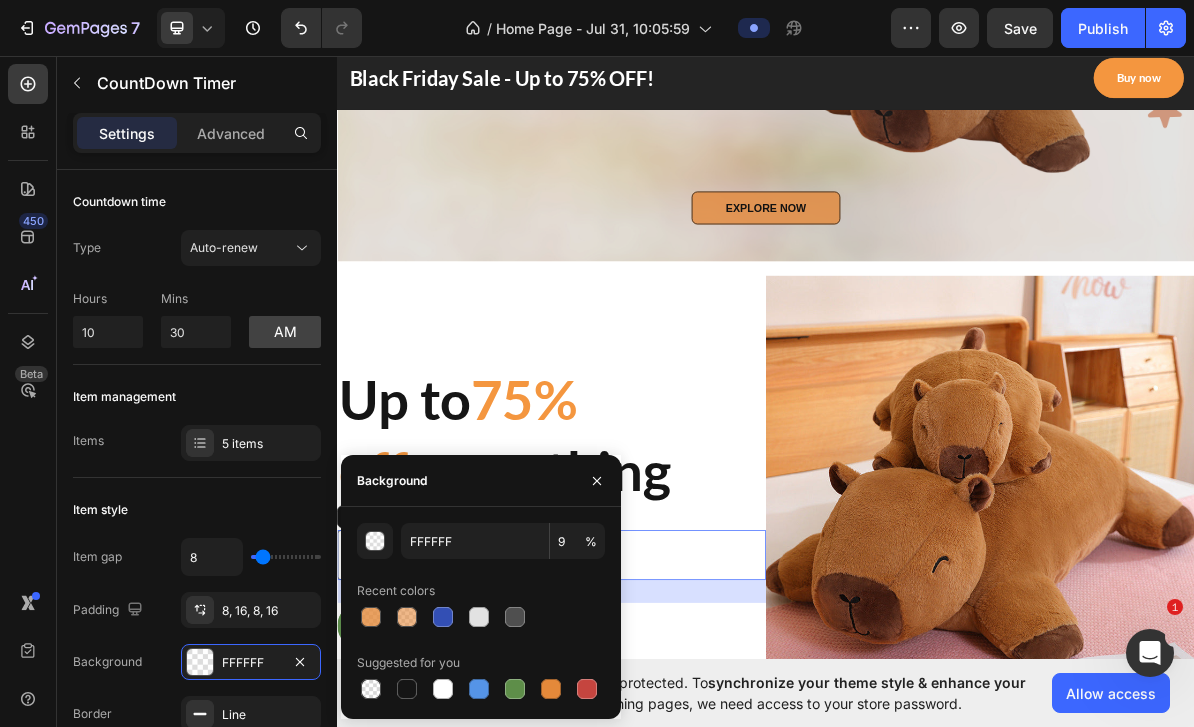 click at bounding box center (407, 689) 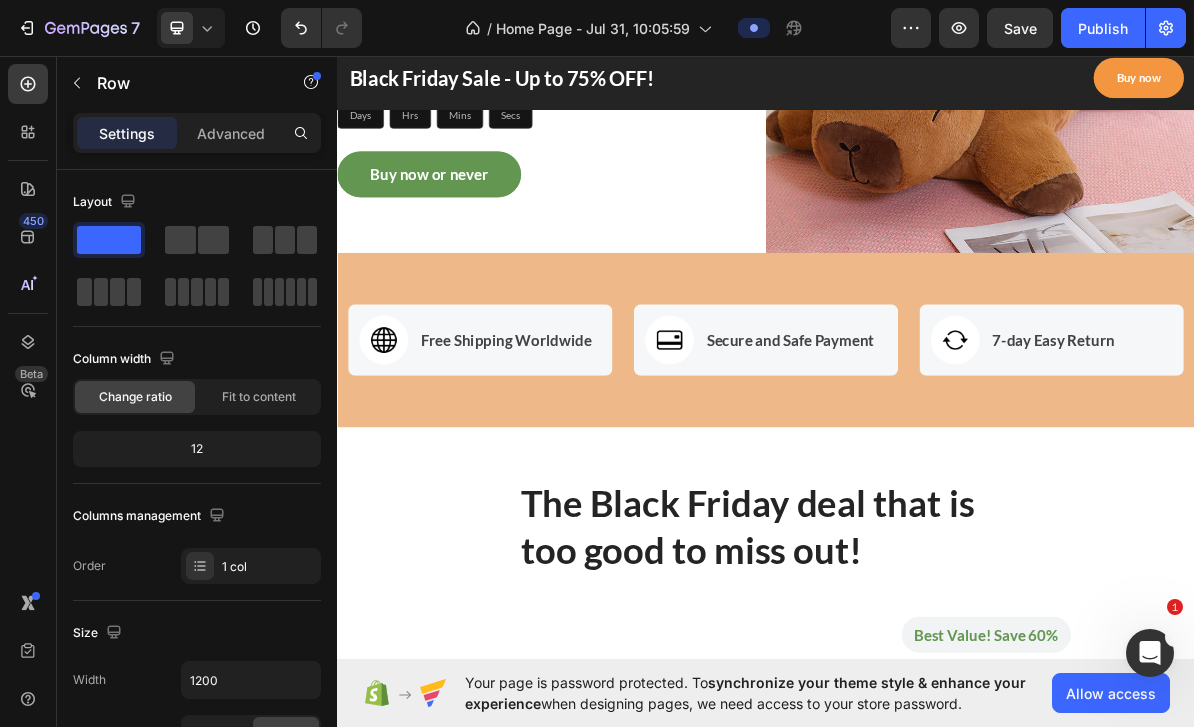 scroll, scrollTop: 1123, scrollLeft: 0, axis: vertical 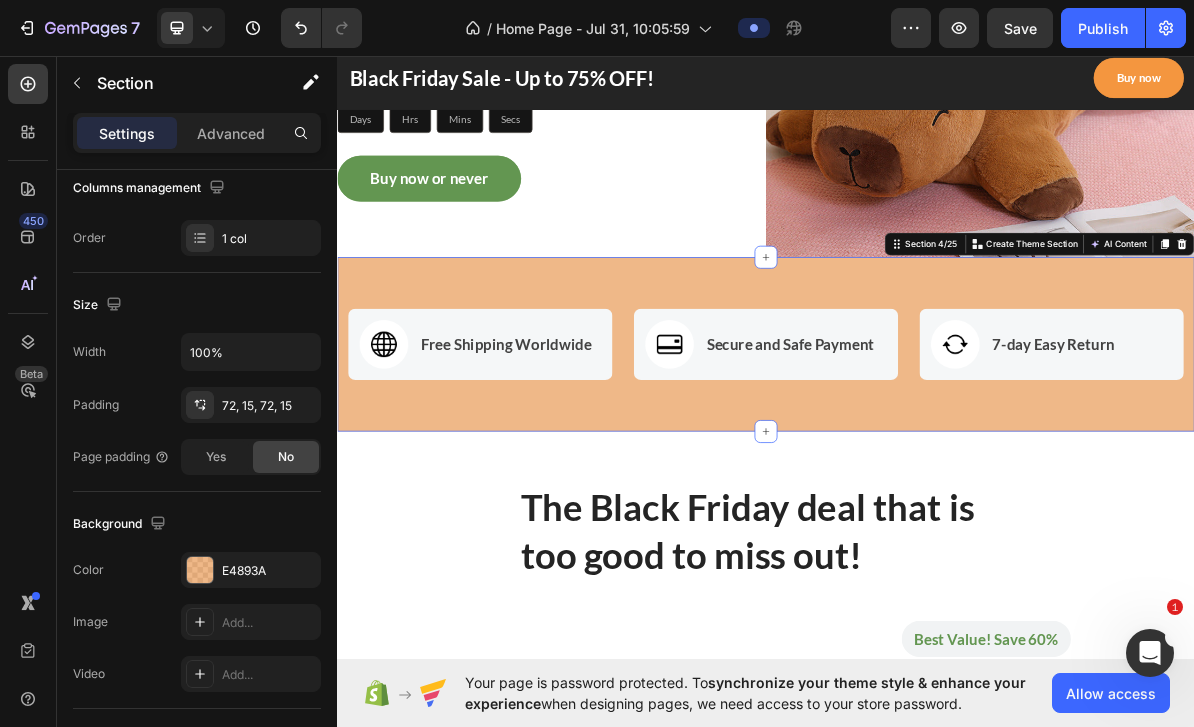 click on "Yes" 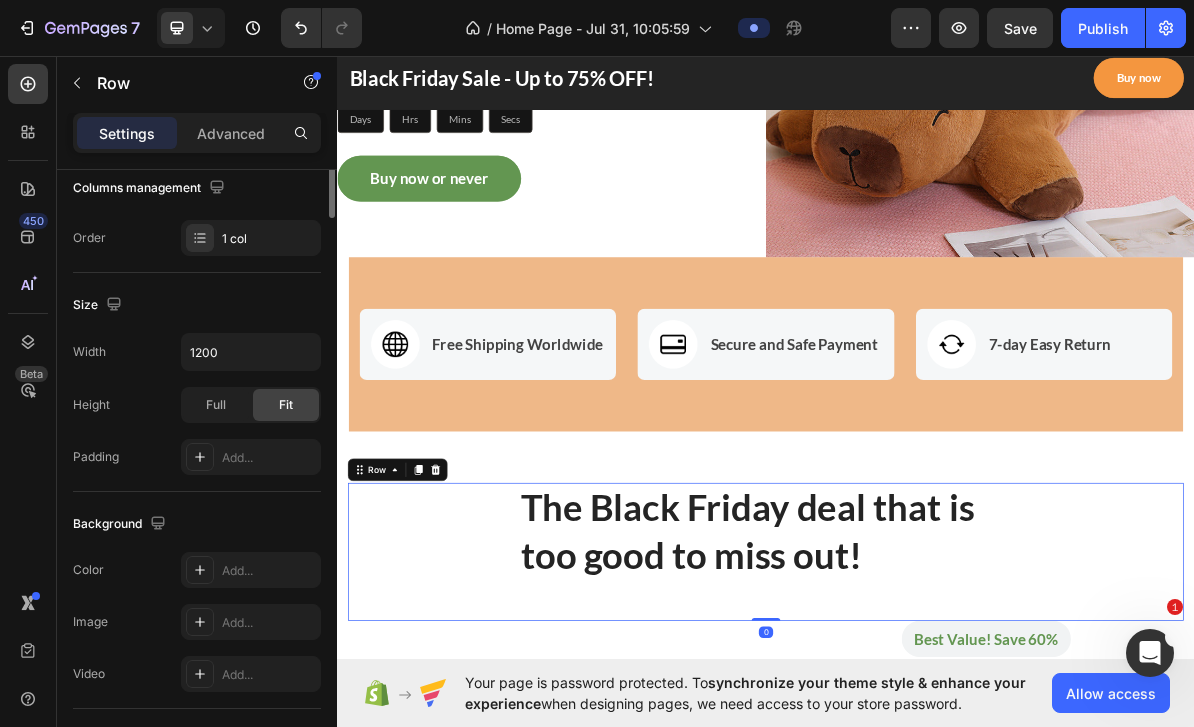 scroll, scrollTop: 0, scrollLeft: 0, axis: both 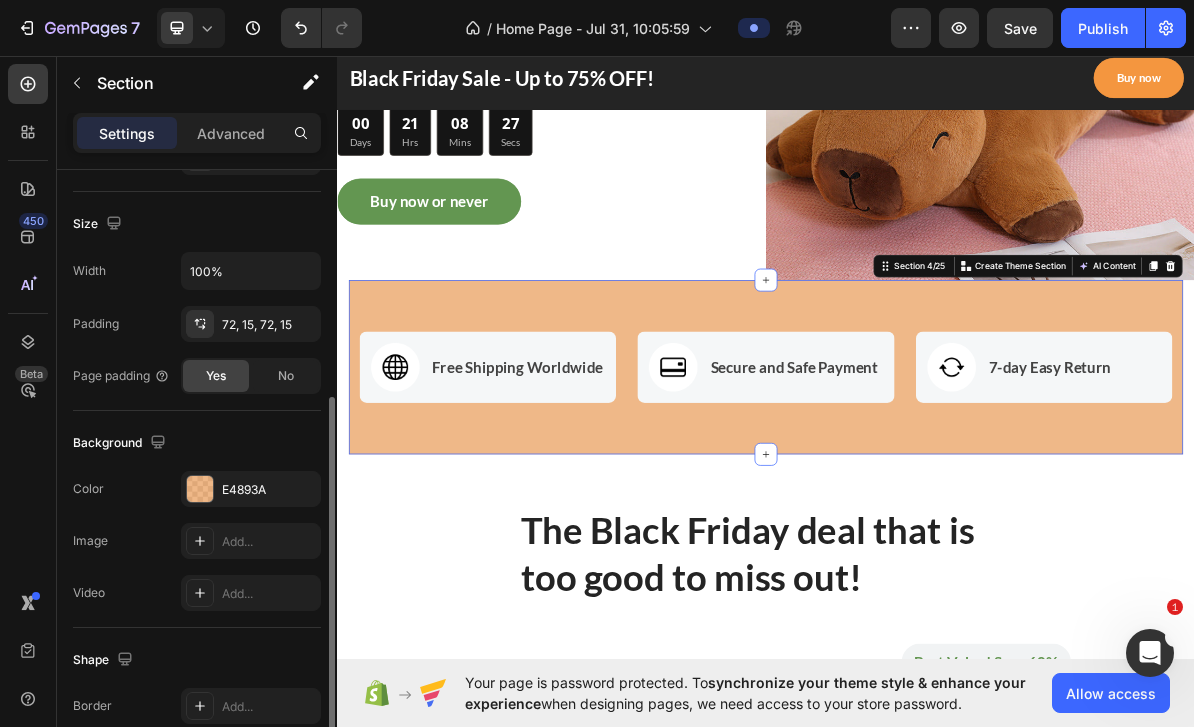 click on "No" 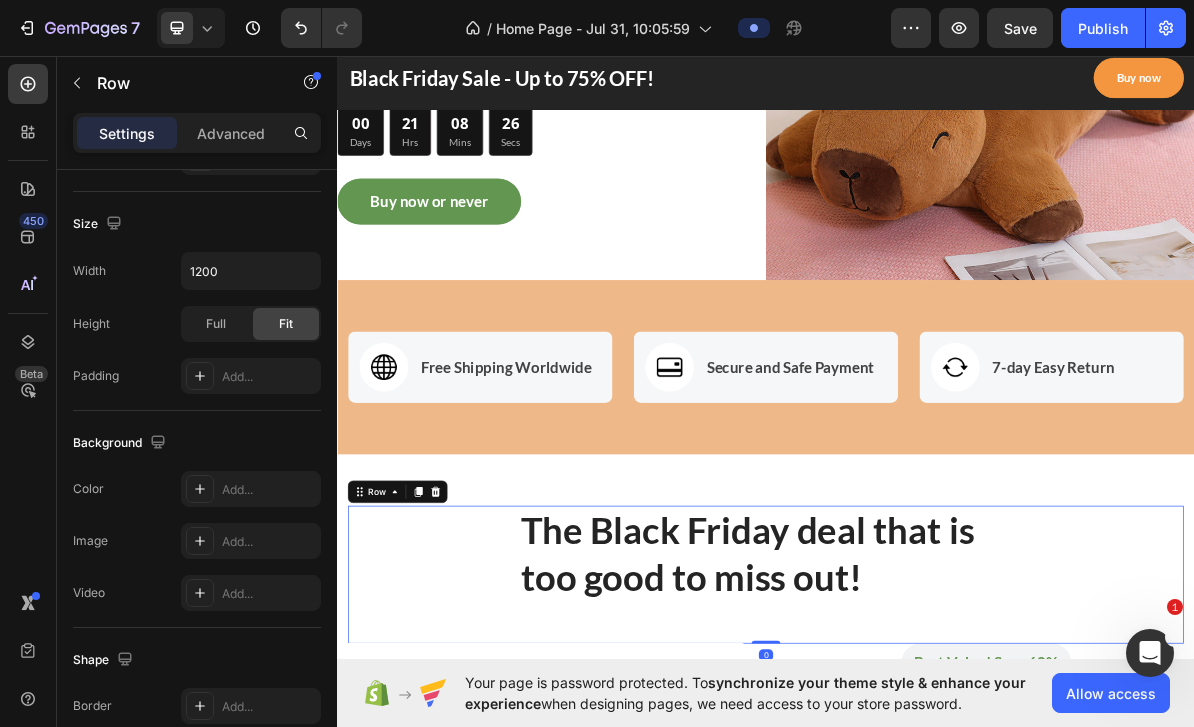 scroll, scrollTop: 0, scrollLeft: 0, axis: both 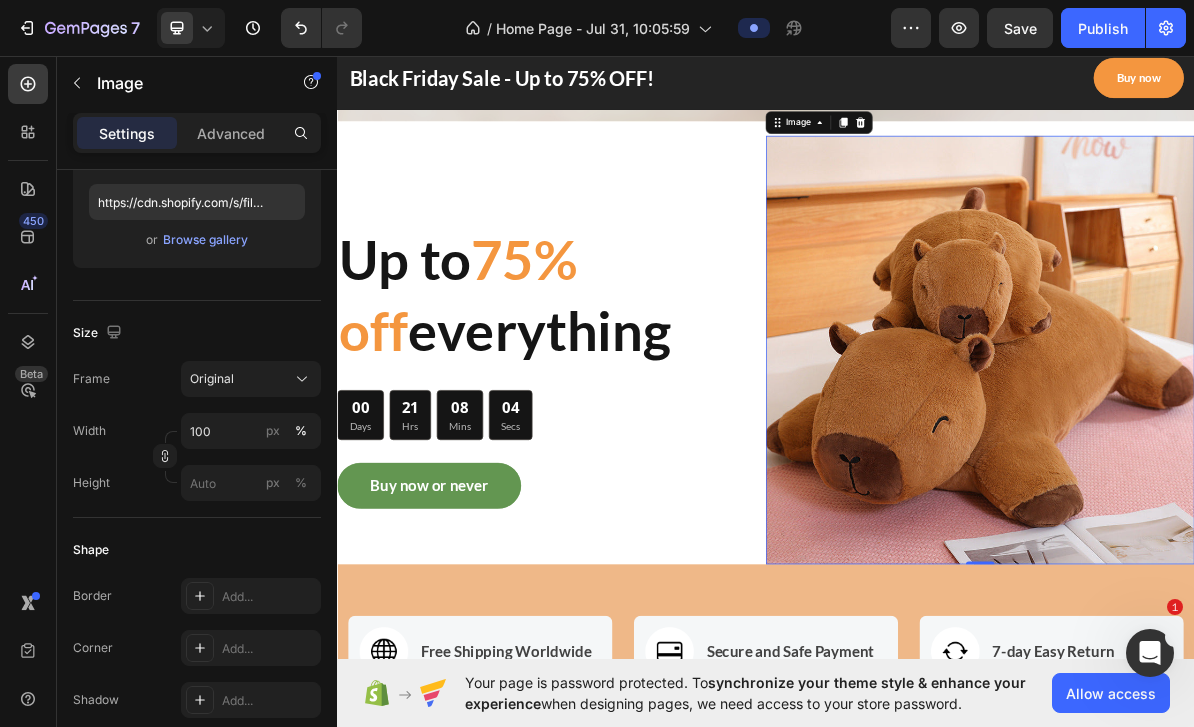 click on "Original" at bounding box center [212, 379] 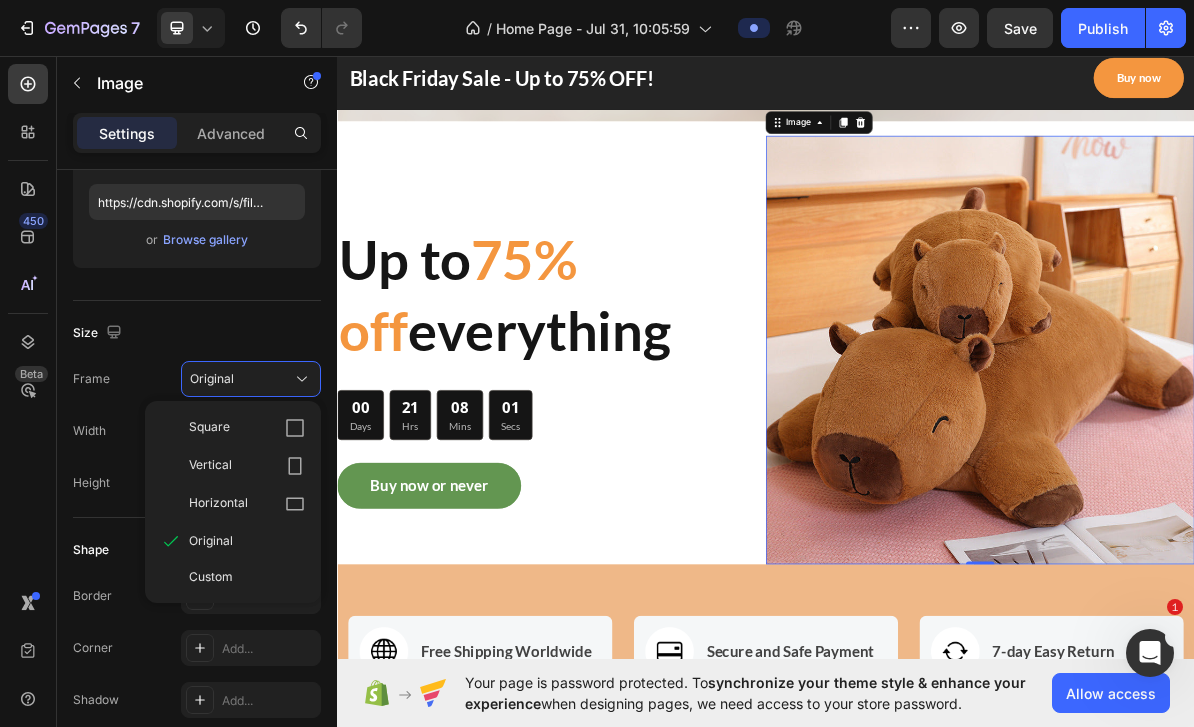 click on "Square" at bounding box center (209, 428) 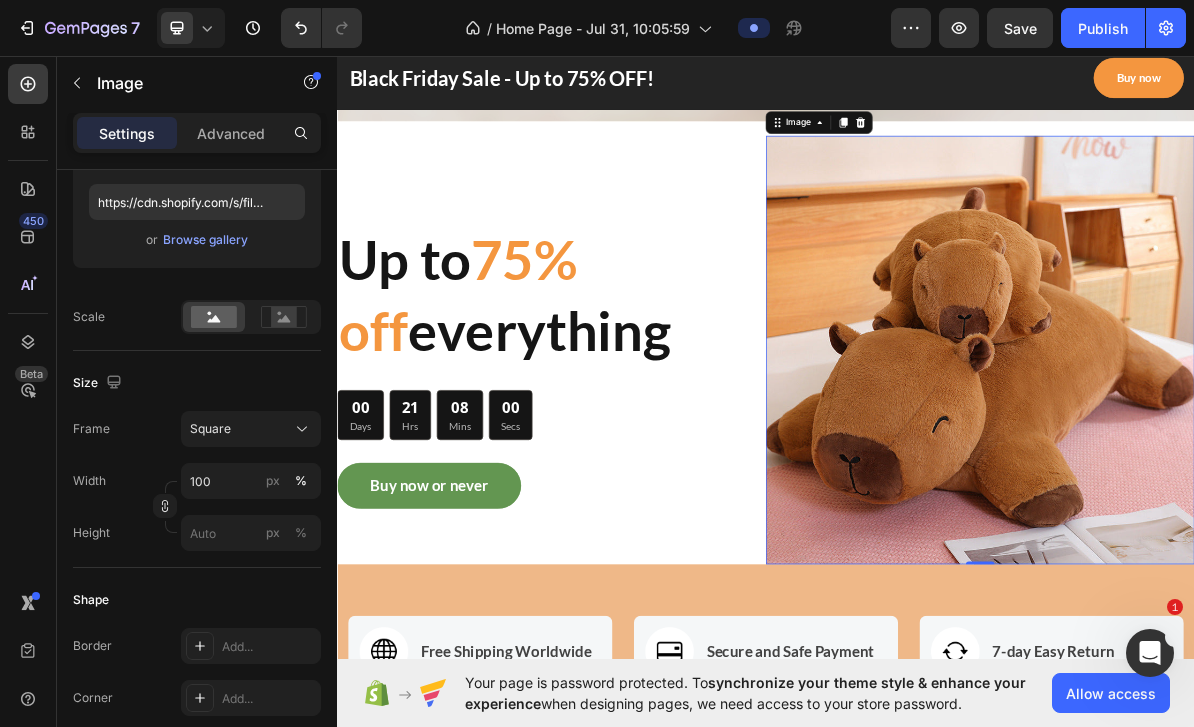 click on "Square" at bounding box center [210, 429] 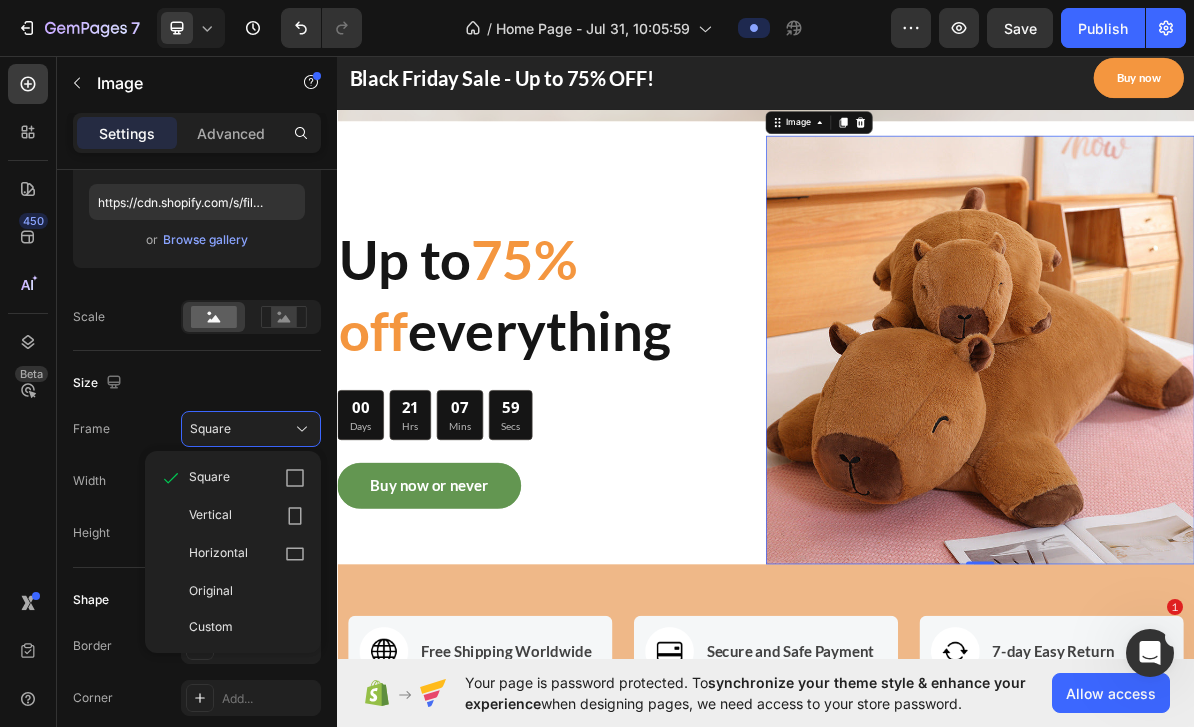 click on "Horizontal" 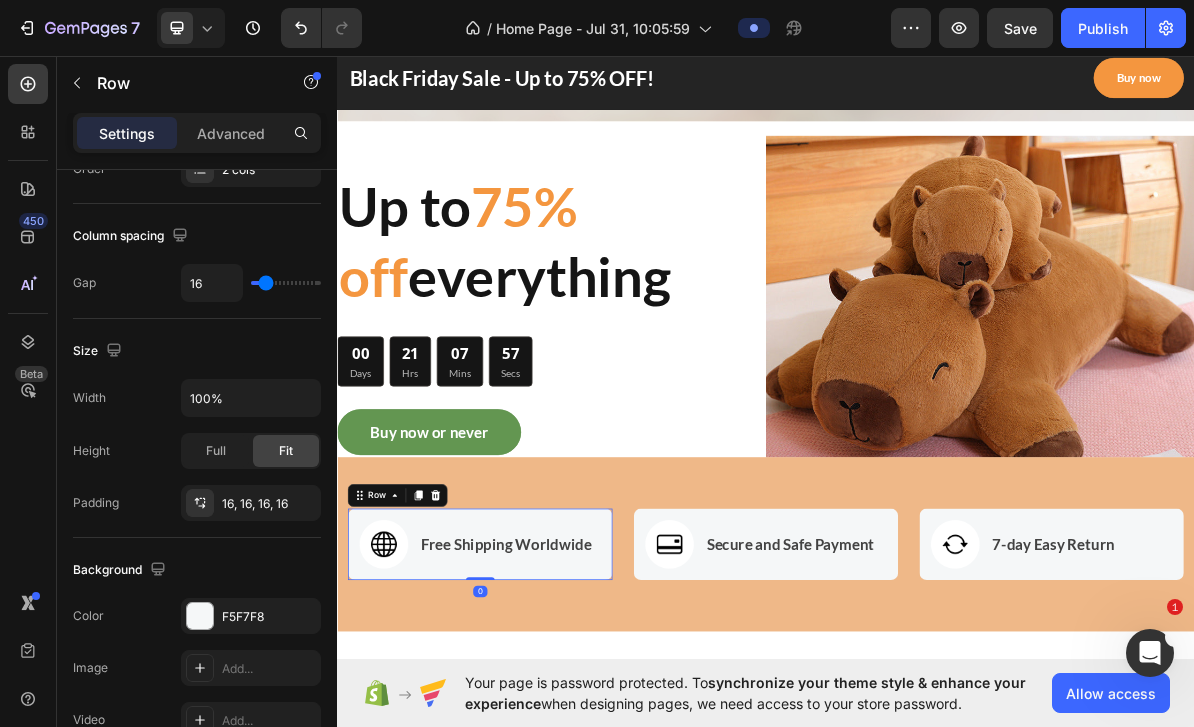 scroll, scrollTop: 0, scrollLeft: 0, axis: both 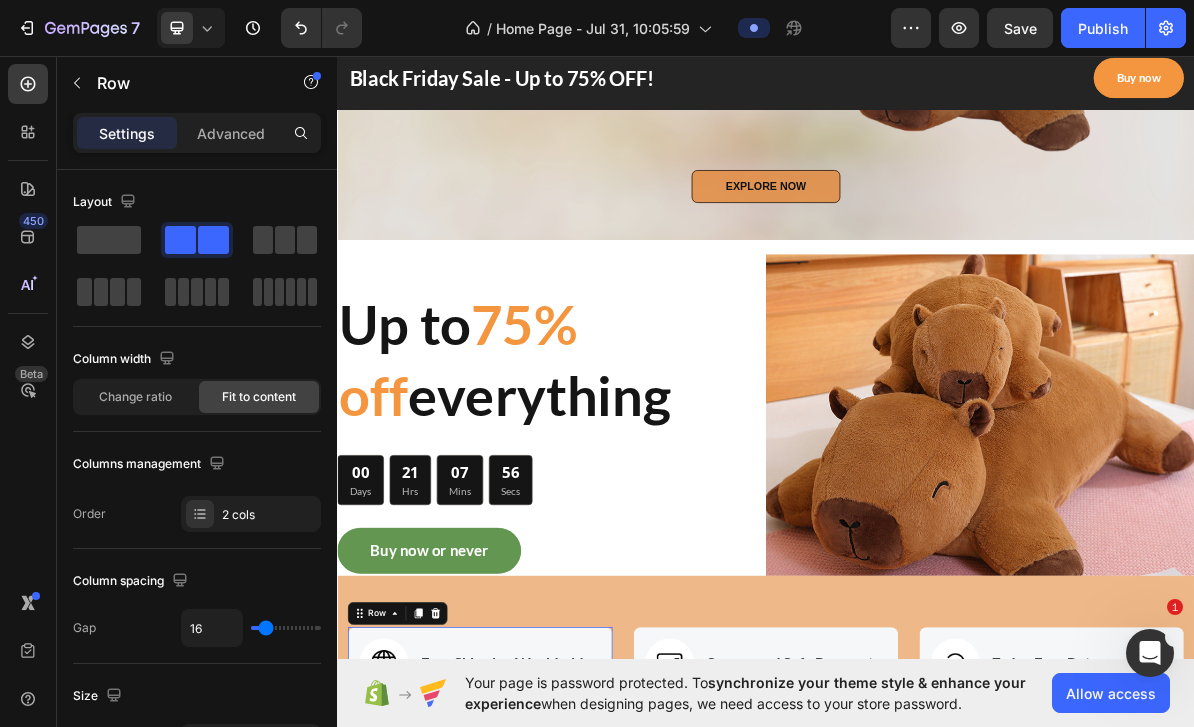 click on "Fit to content" 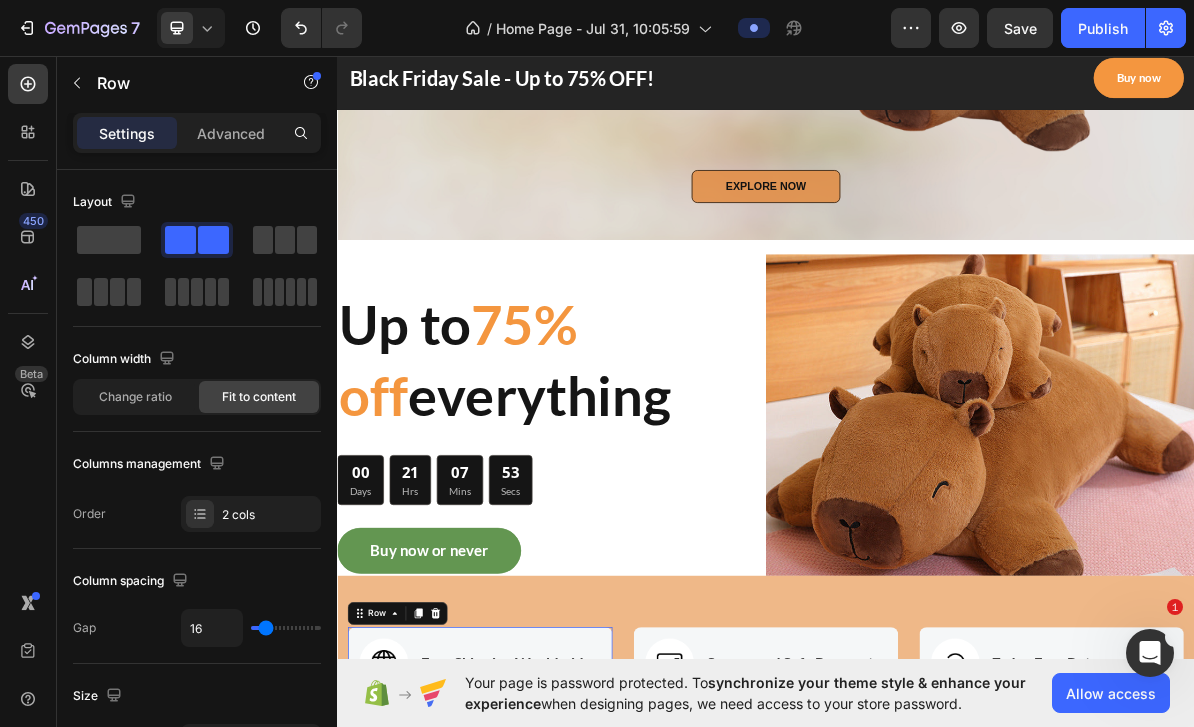 click 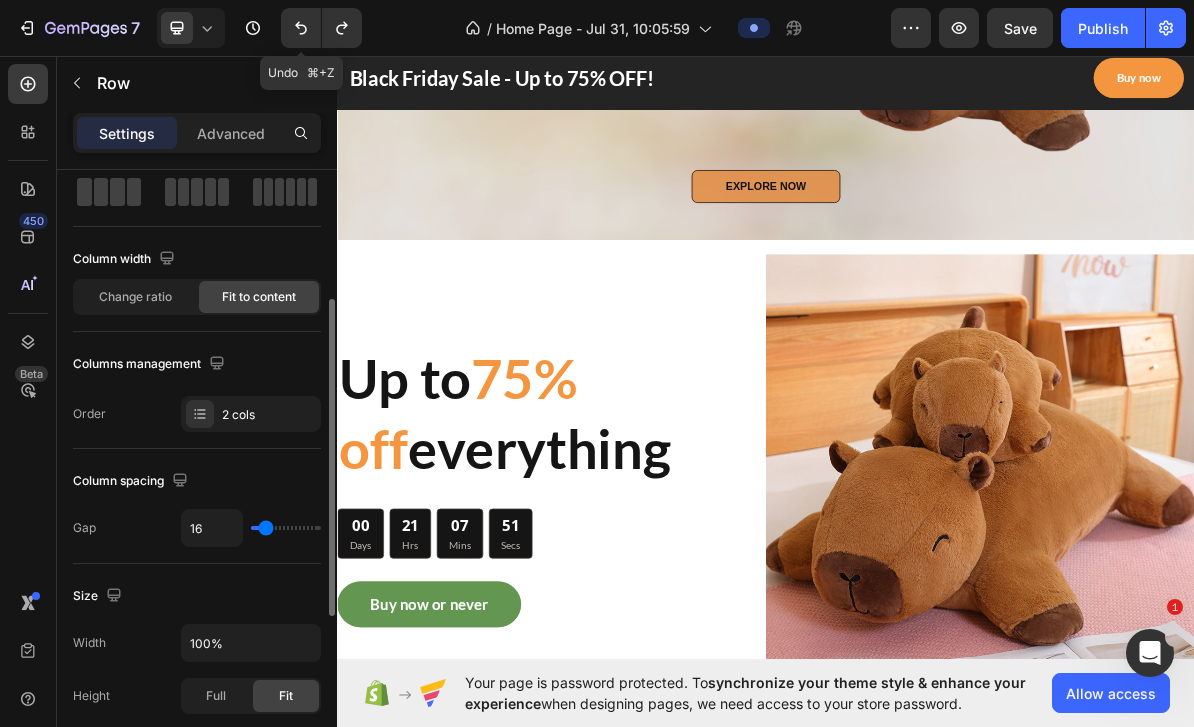 scroll, scrollTop: 0, scrollLeft: 0, axis: both 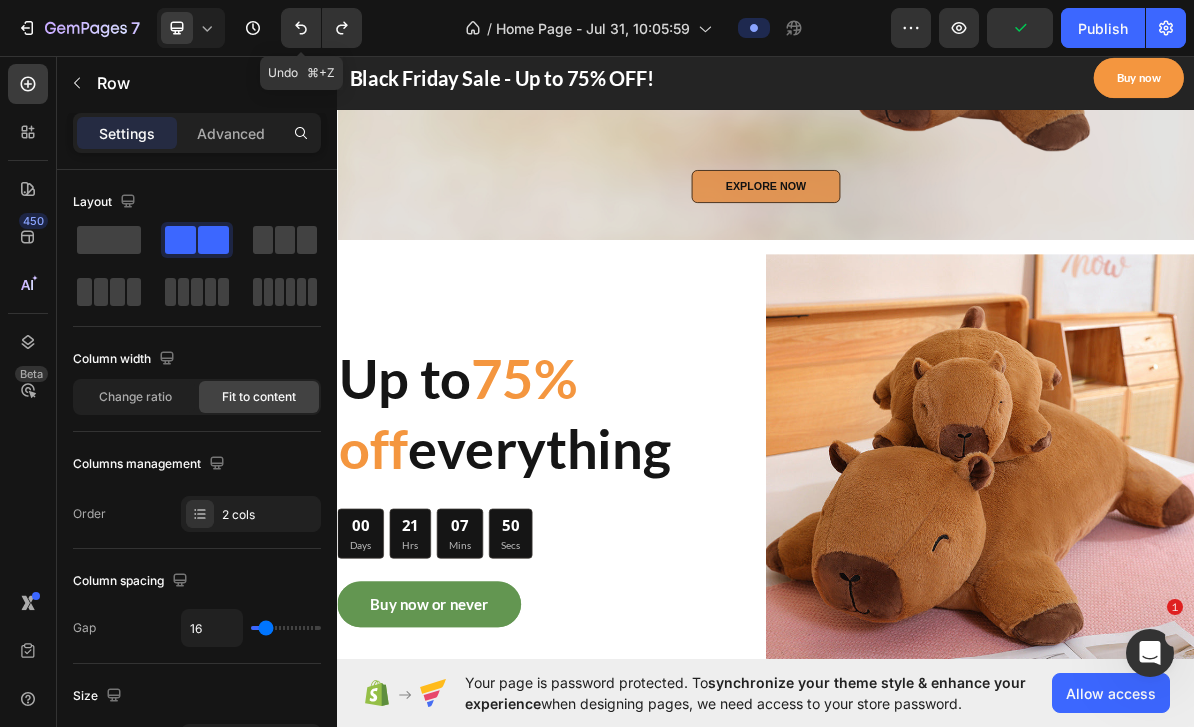 click 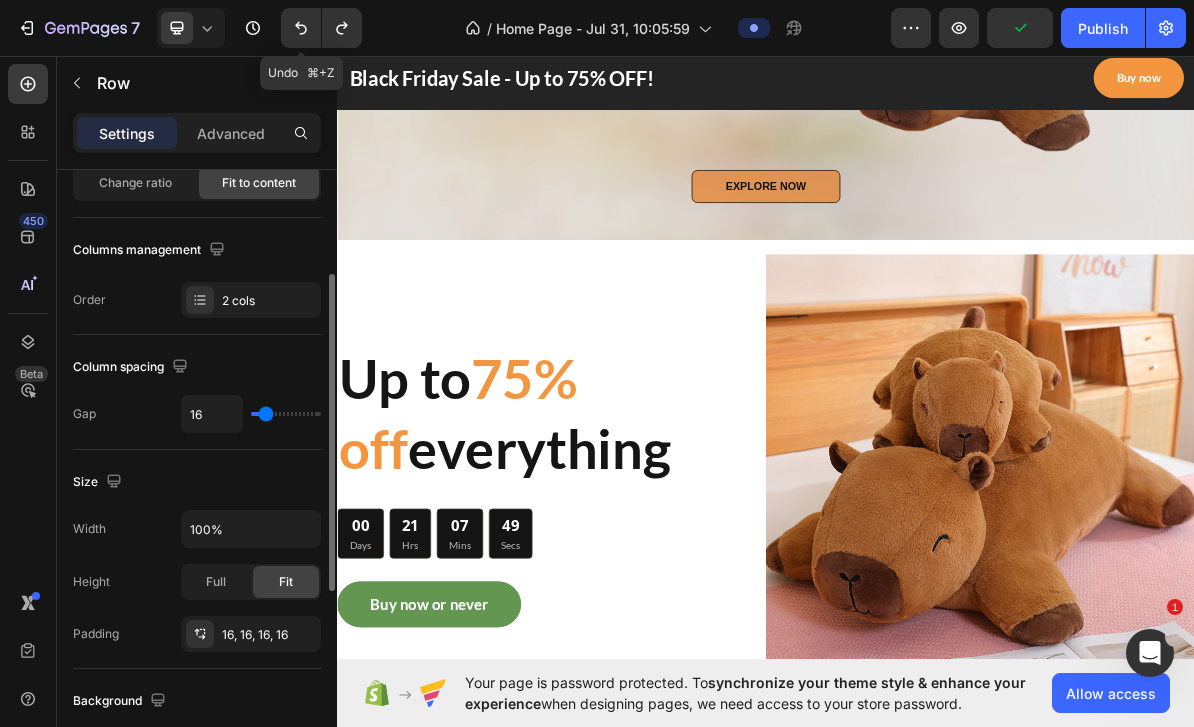 scroll, scrollTop: 217, scrollLeft: 0, axis: vertical 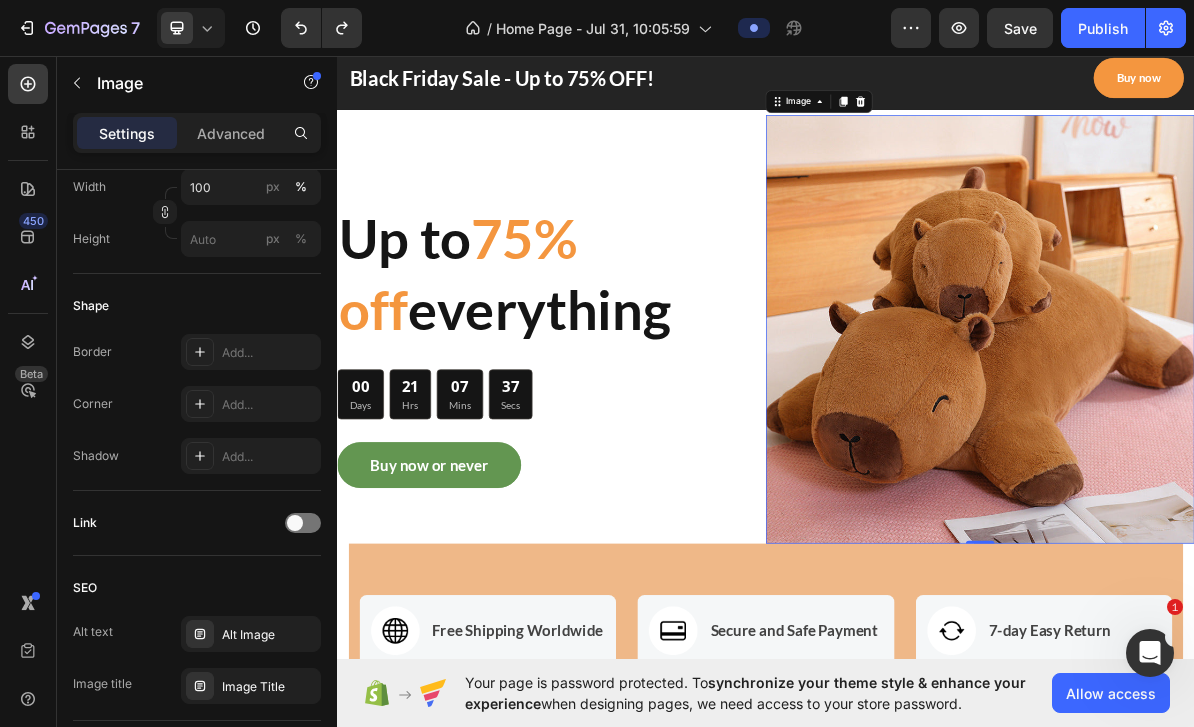 click on "Add..." at bounding box center [251, 352] 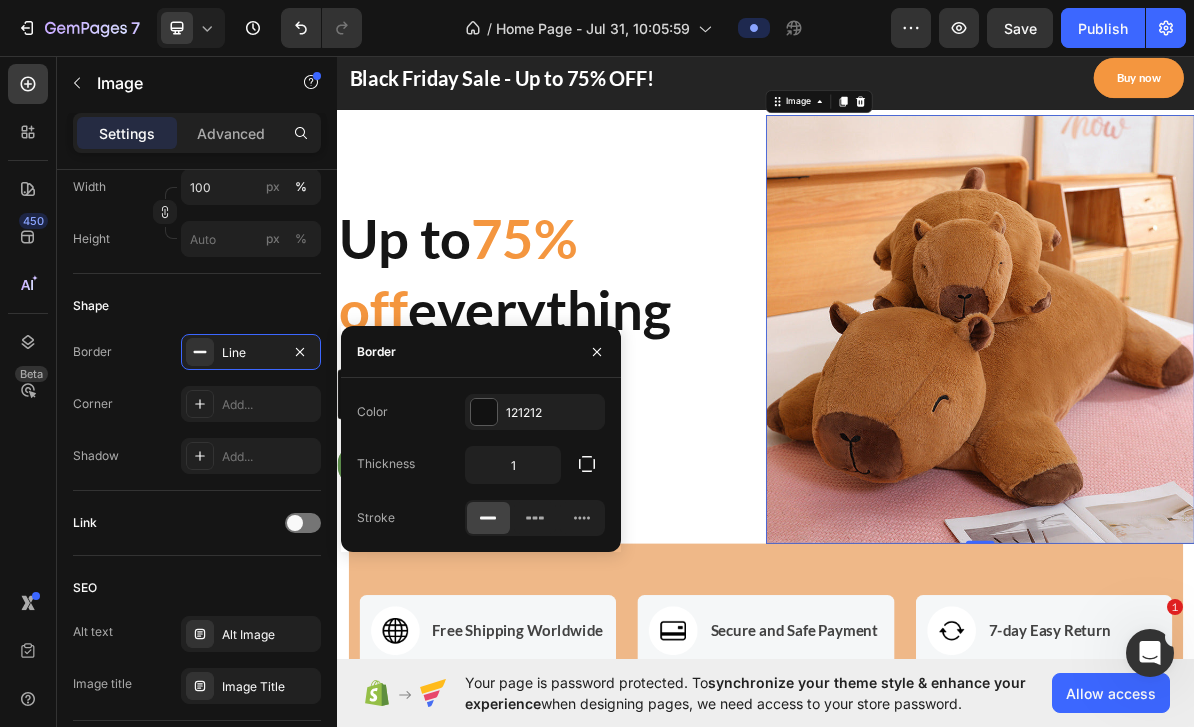 click at bounding box center [200, 352] 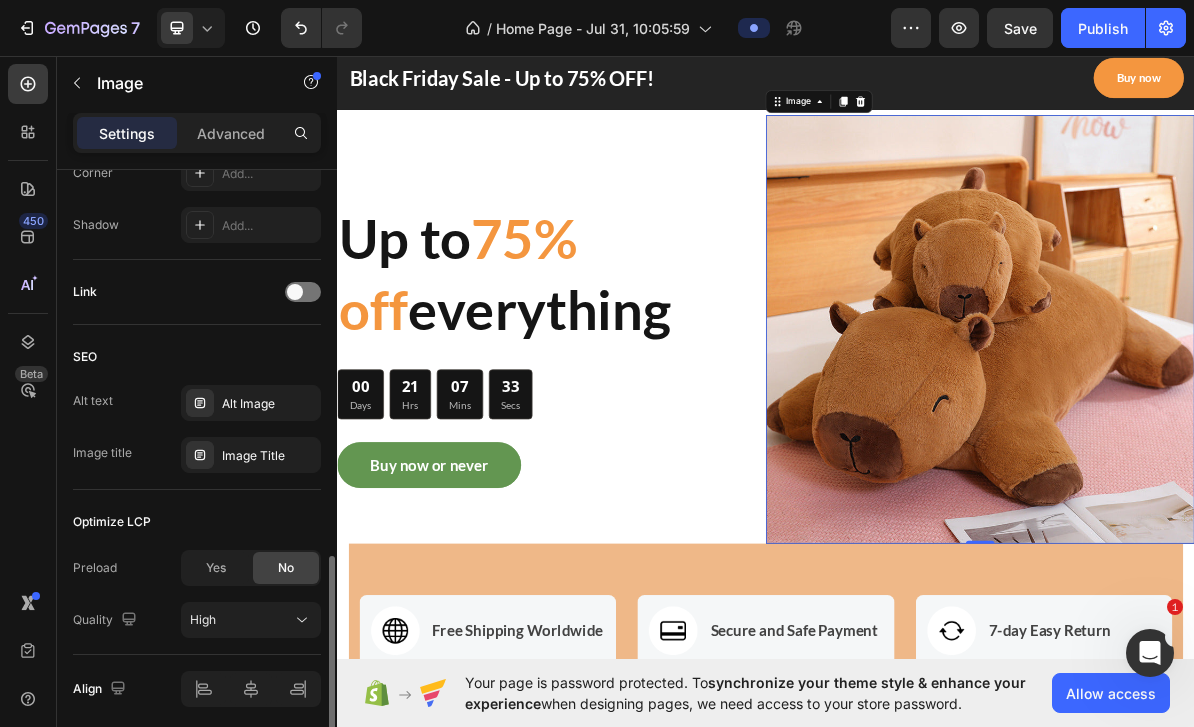 scroll, scrollTop: 832, scrollLeft: 0, axis: vertical 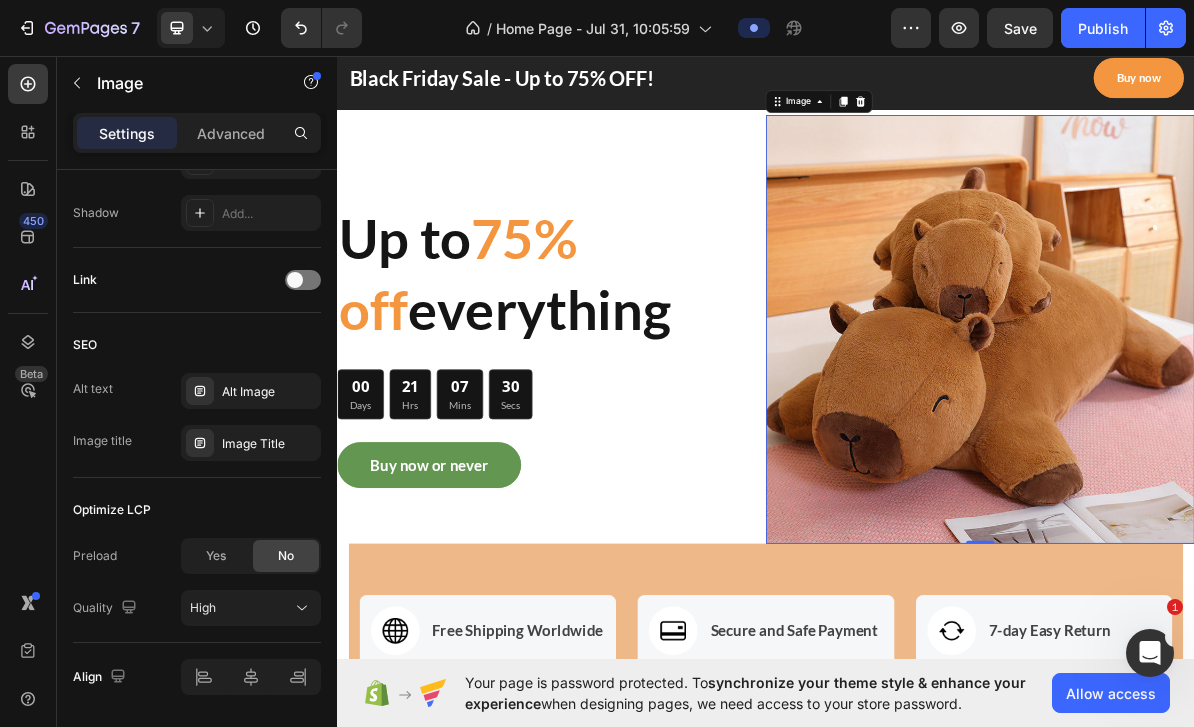 click on "Advanced" at bounding box center (231, 133) 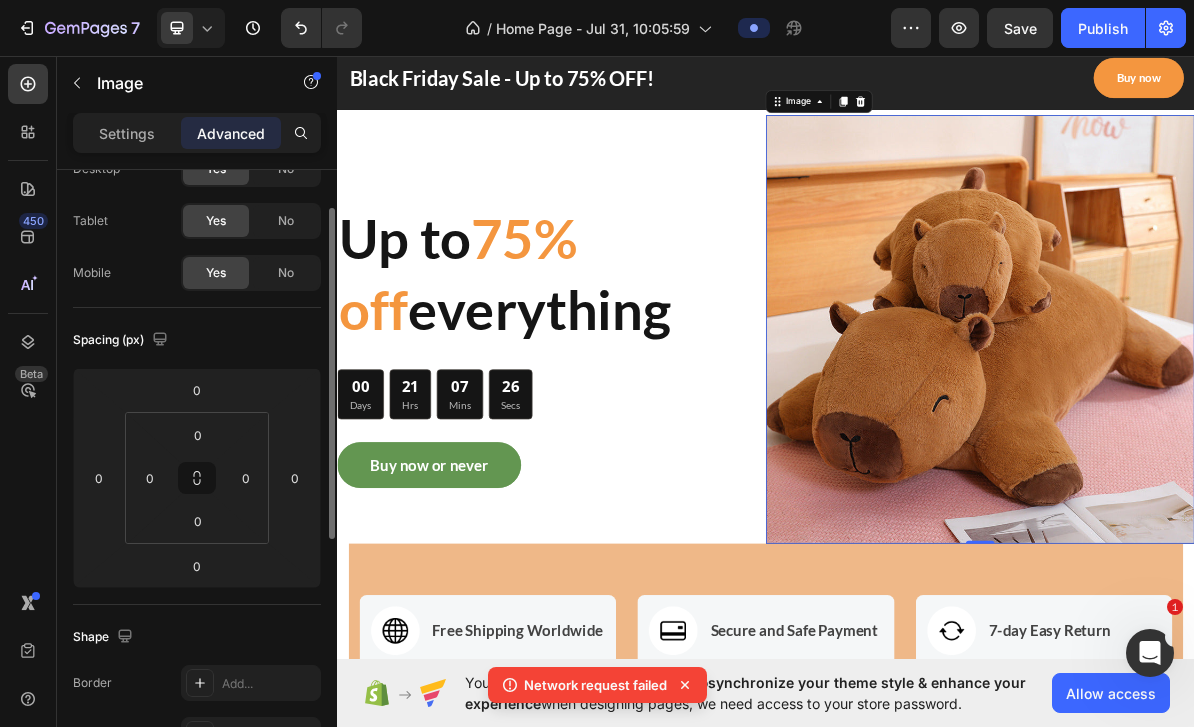 scroll, scrollTop: 0, scrollLeft: 0, axis: both 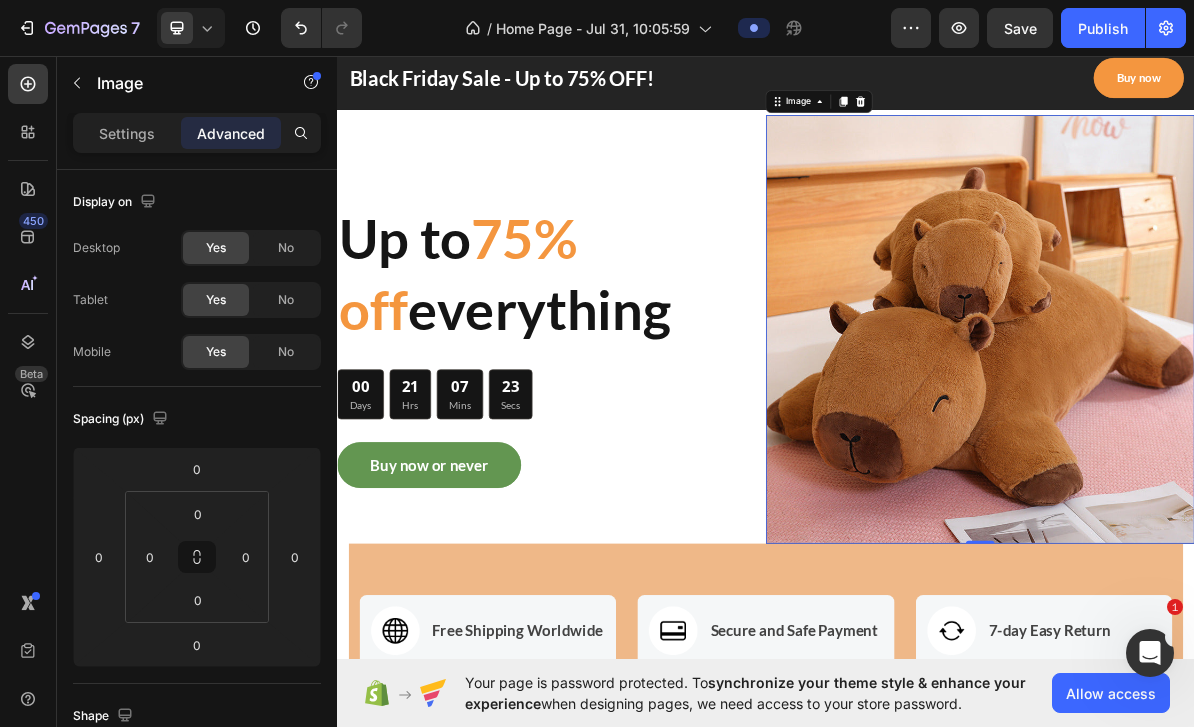 click on "0" at bounding box center [246, 557] 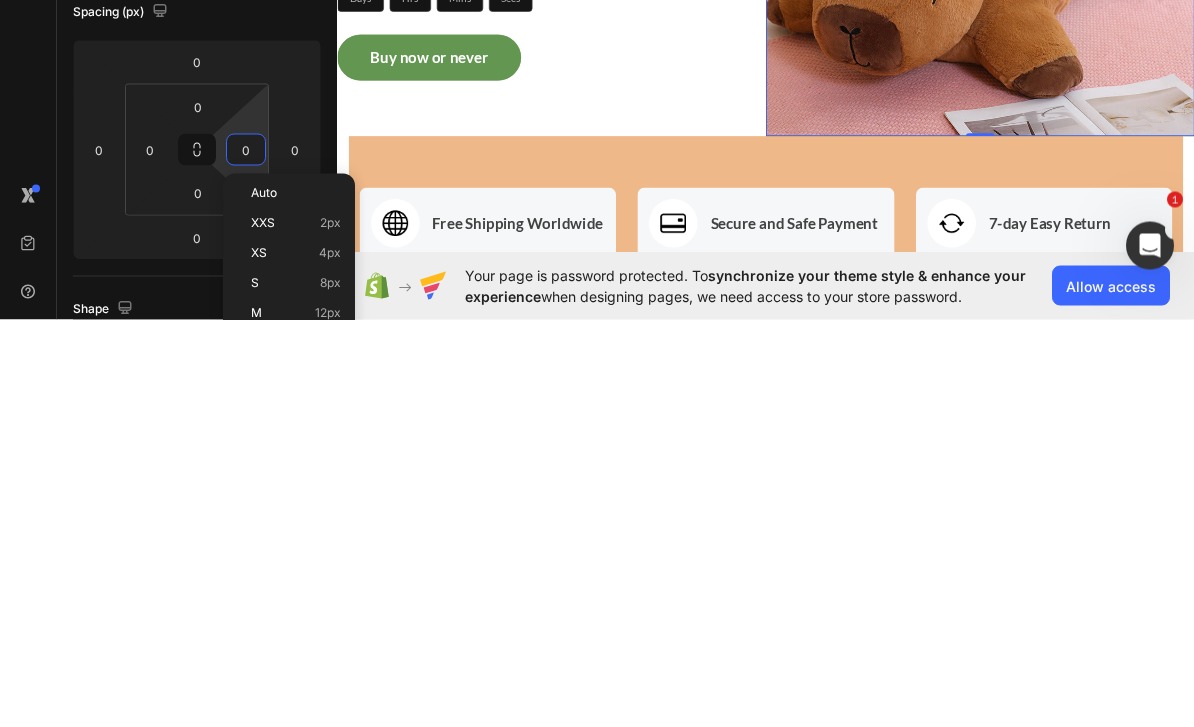 click on "XS 4px" at bounding box center (296, 660) 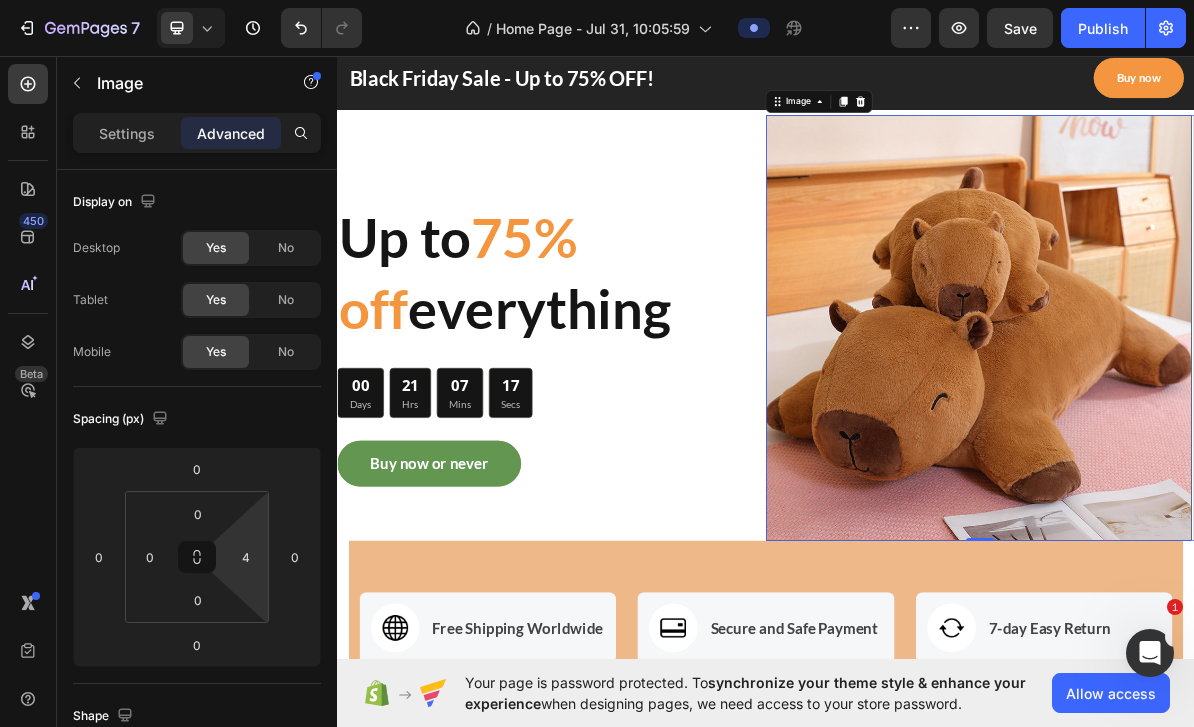 click on "4" at bounding box center [246, 557] 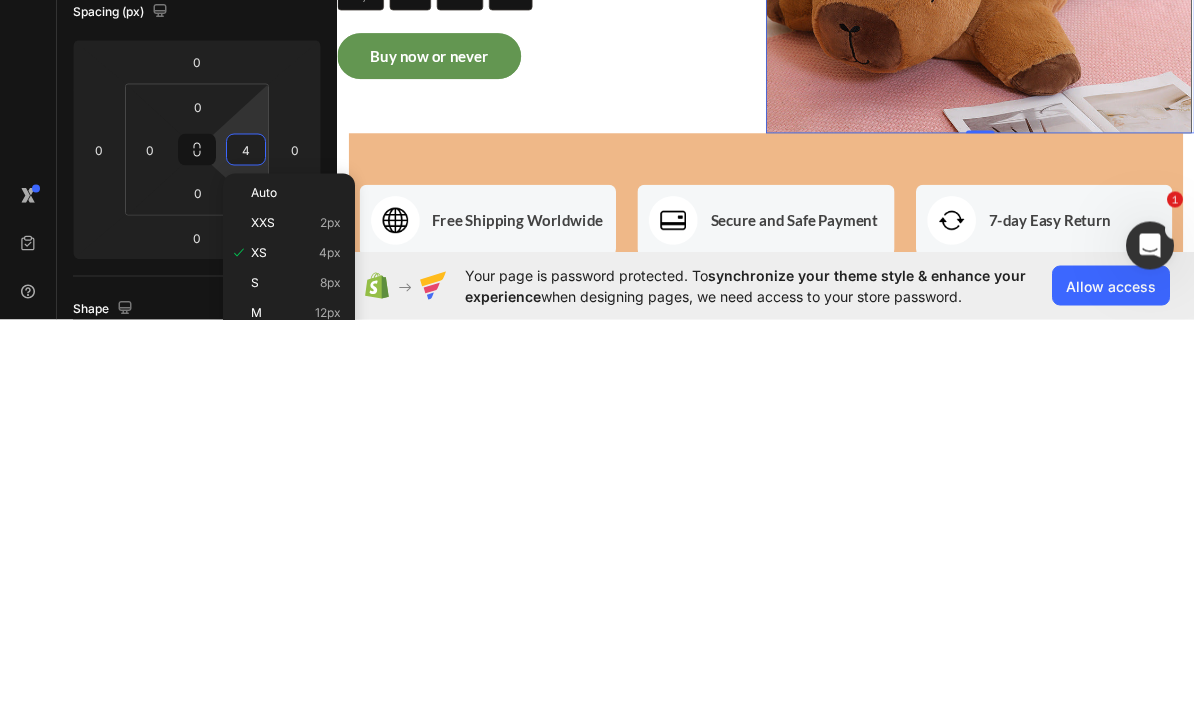 click on "S 8px" at bounding box center (296, 690) 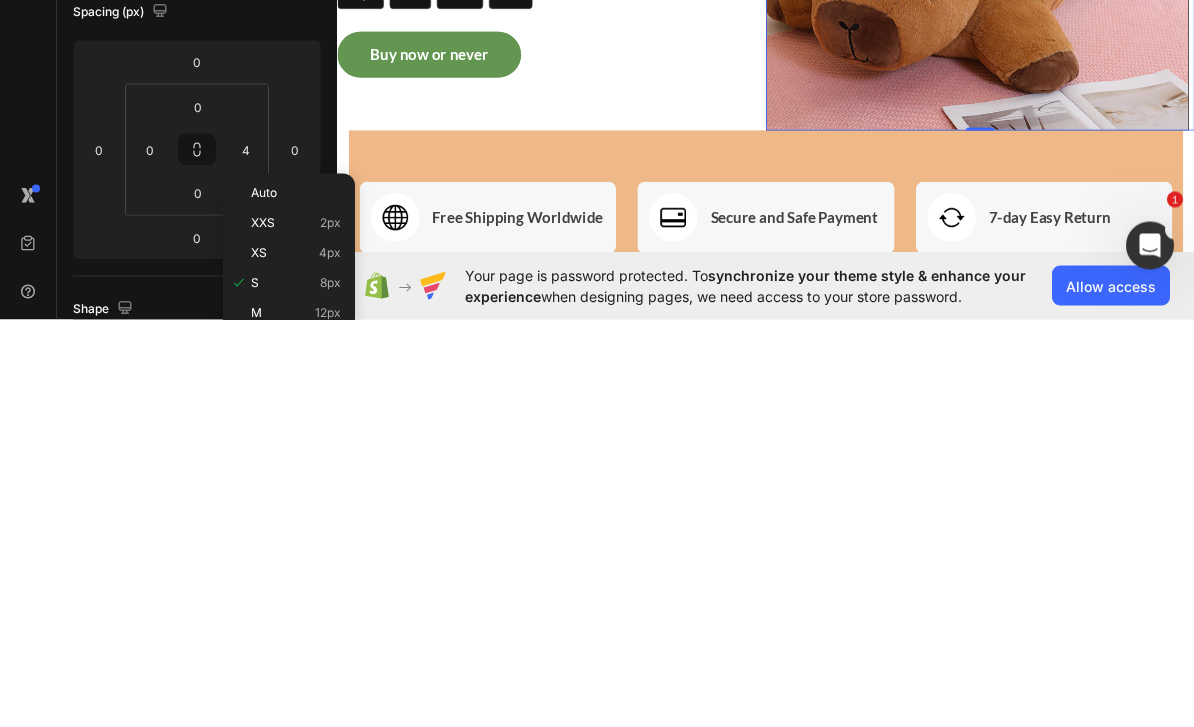 type on "8" 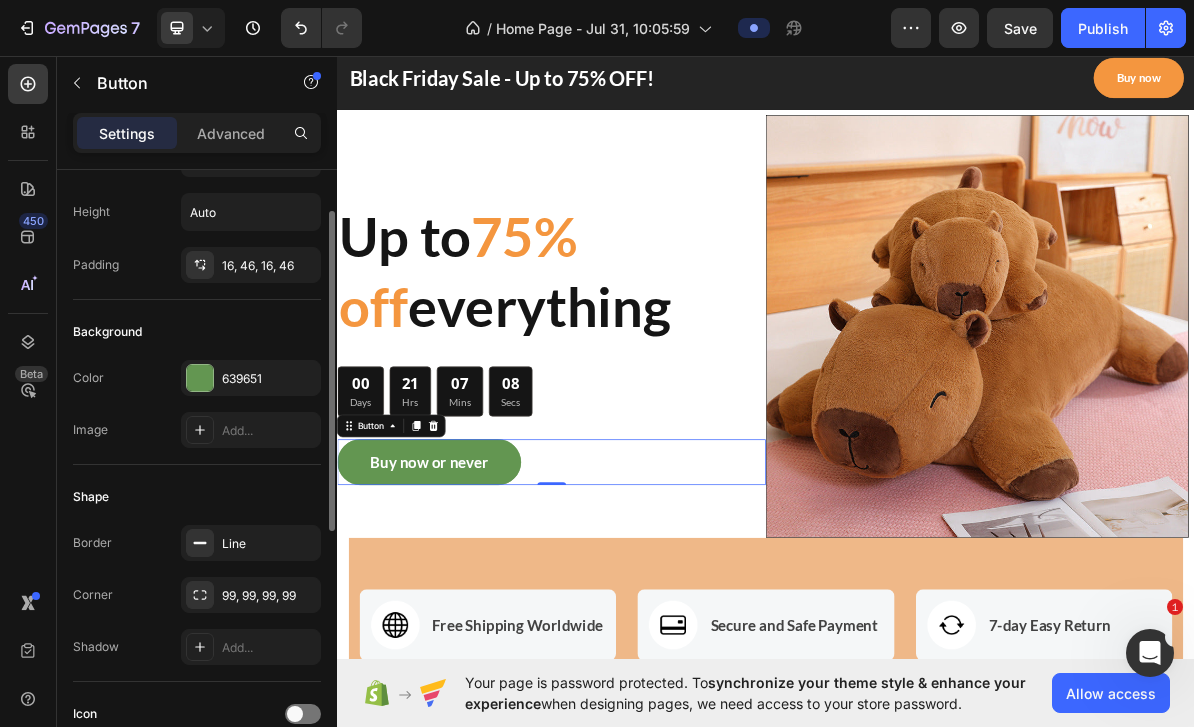 scroll, scrollTop: 86, scrollLeft: 0, axis: vertical 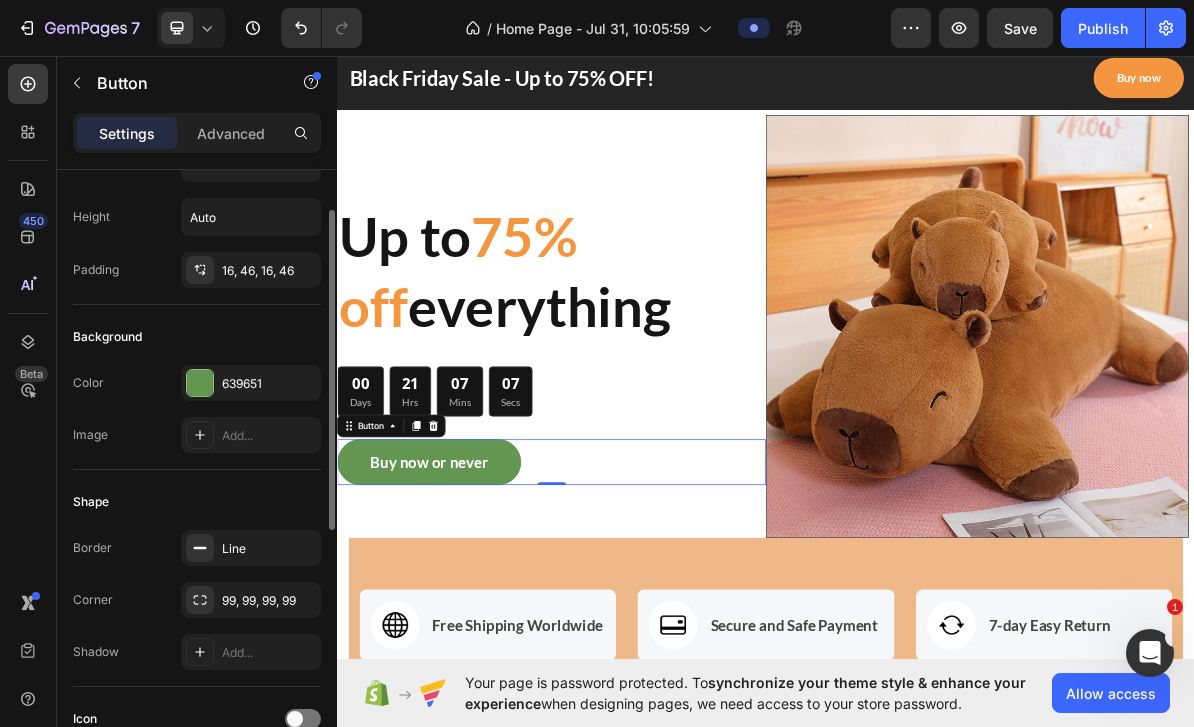 click on "Advanced" at bounding box center (231, 133) 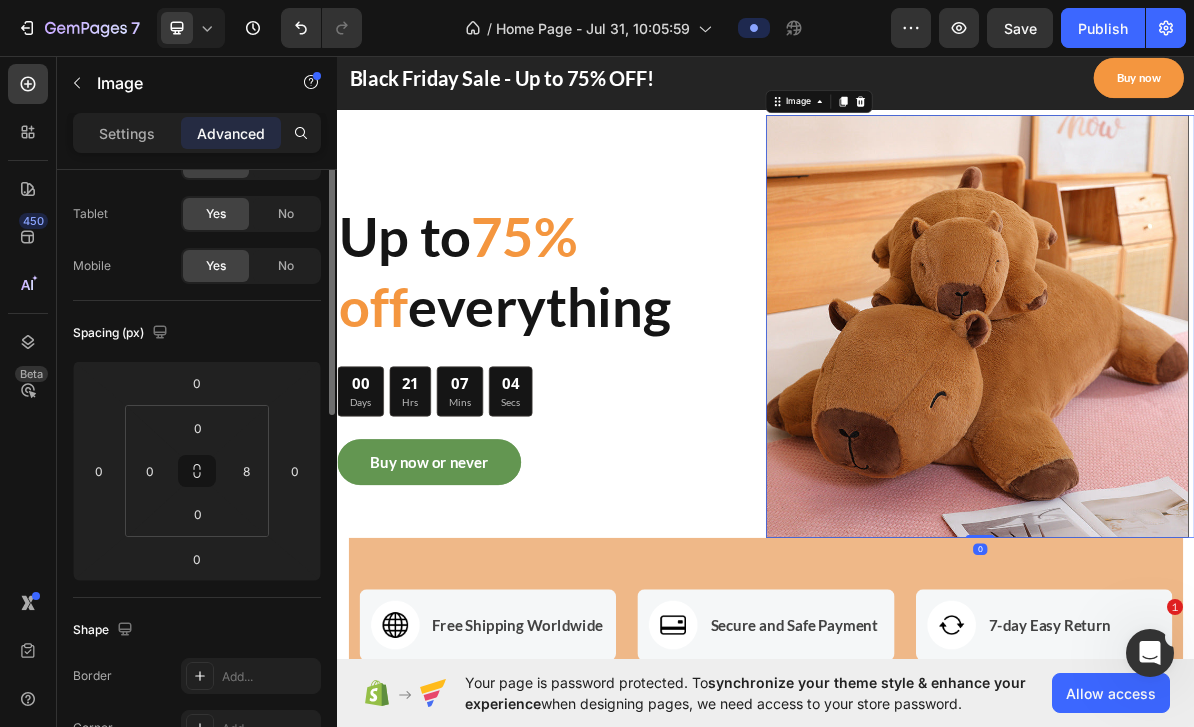 scroll, scrollTop: 0, scrollLeft: 0, axis: both 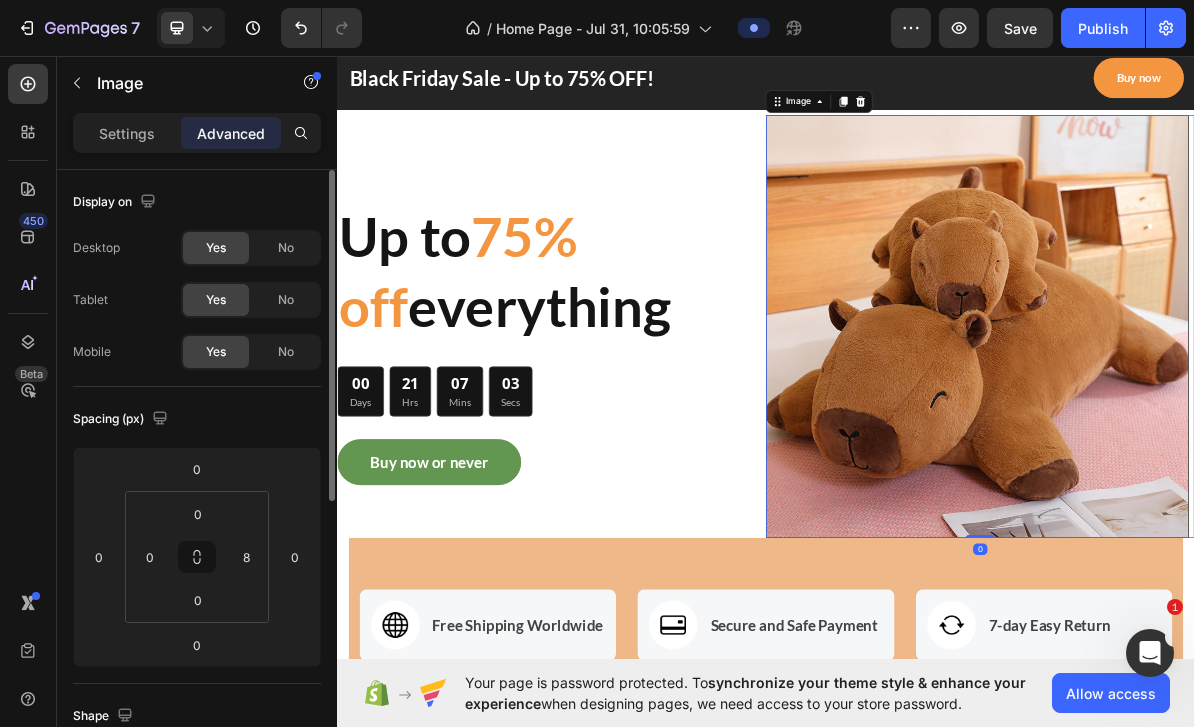 click on "0" at bounding box center (198, 600) 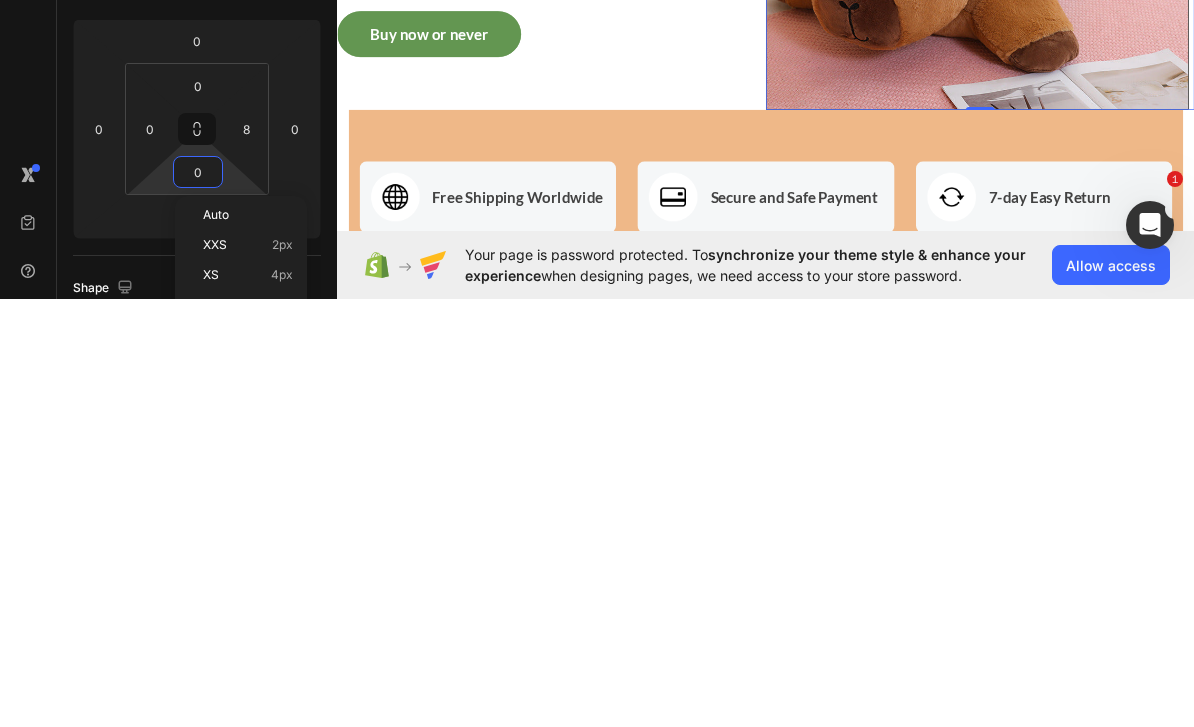 click on "XS" at bounding box center [211, 703] 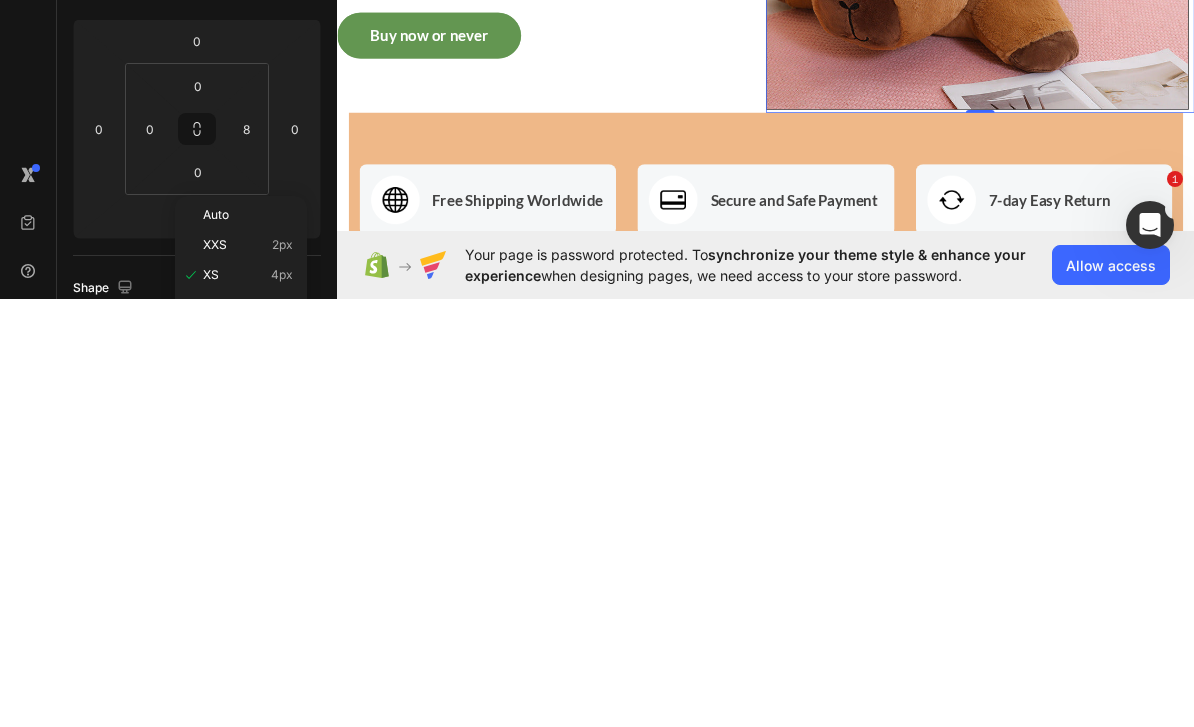 type on "4" 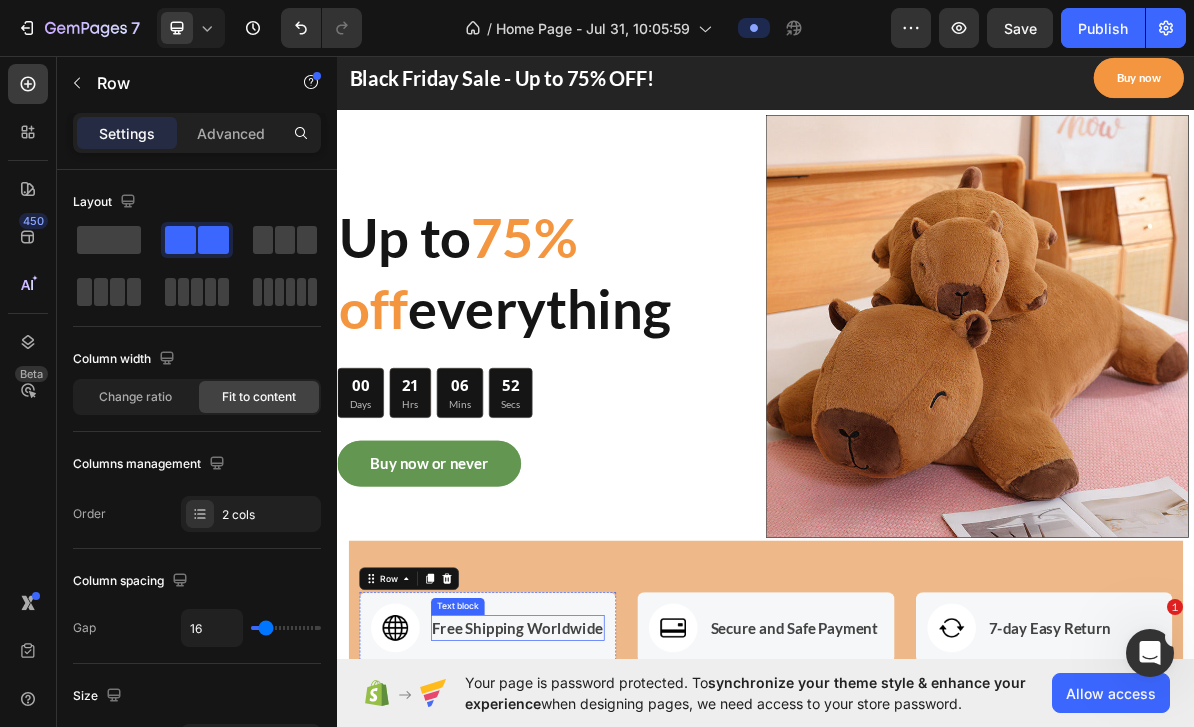 click on "Advanced" at bounding box center [231, 133] 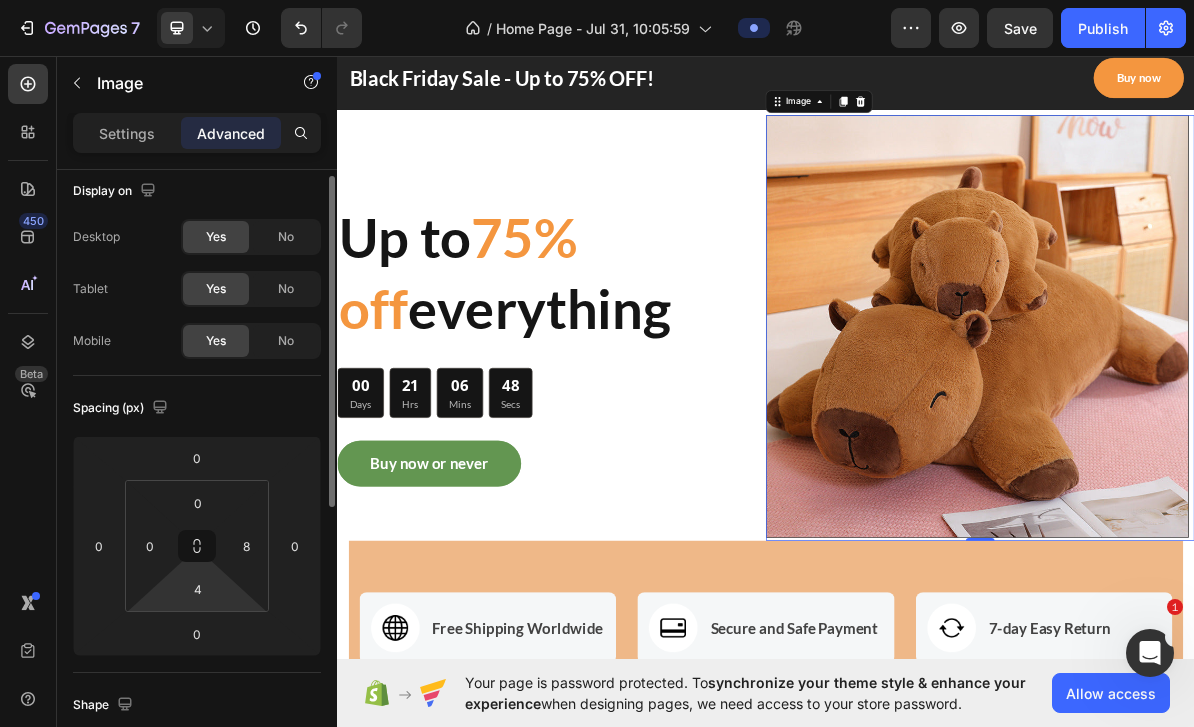 scroll, scrollTop: 12, scrollLeft: 0, axis: vertical 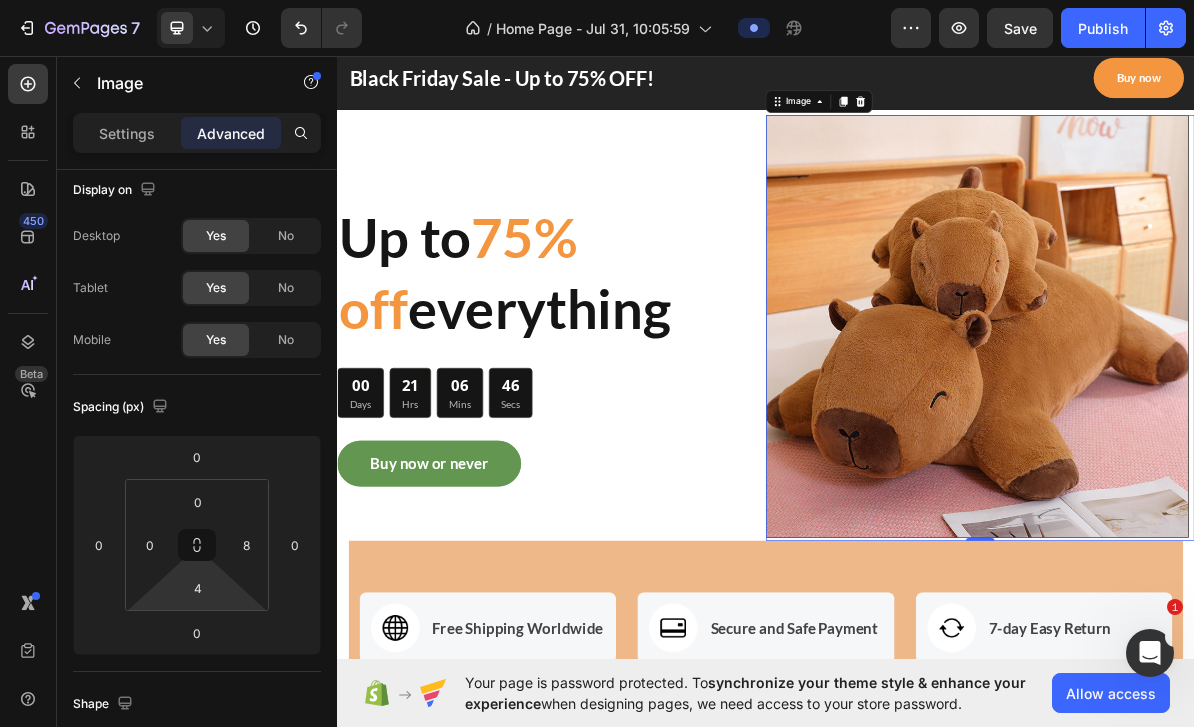 click on "4" at bounding box center [198, 588] 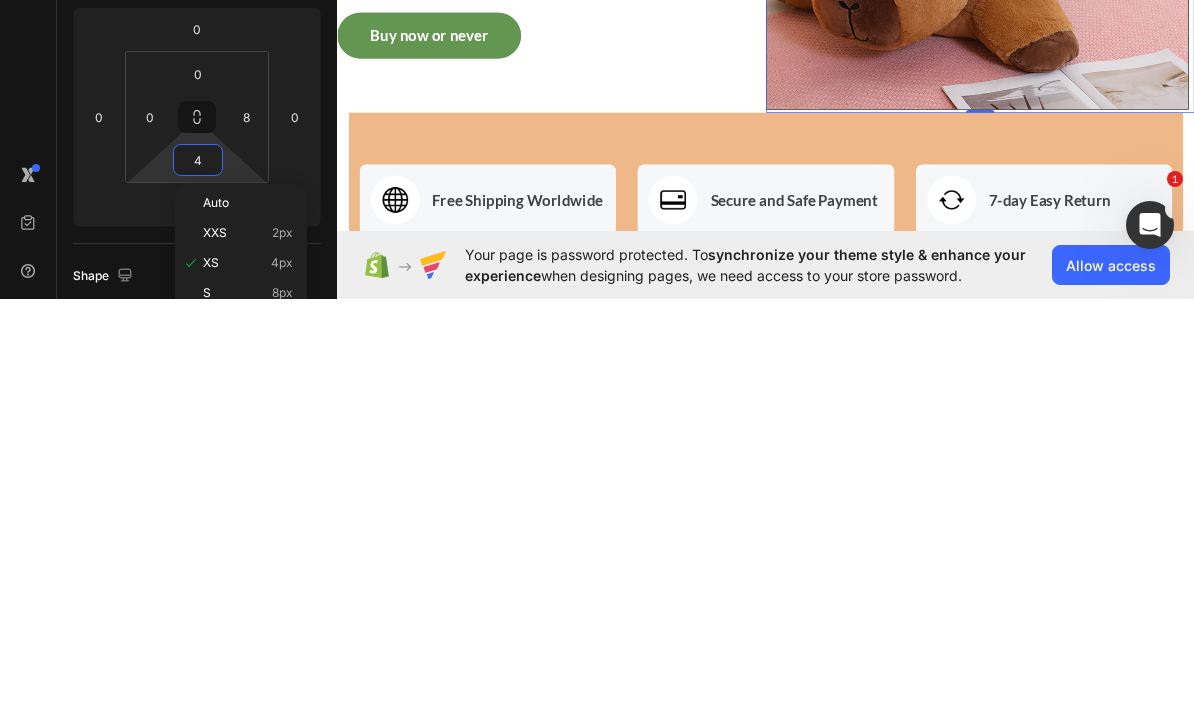 click on "S" at bounding box center (207, 721) 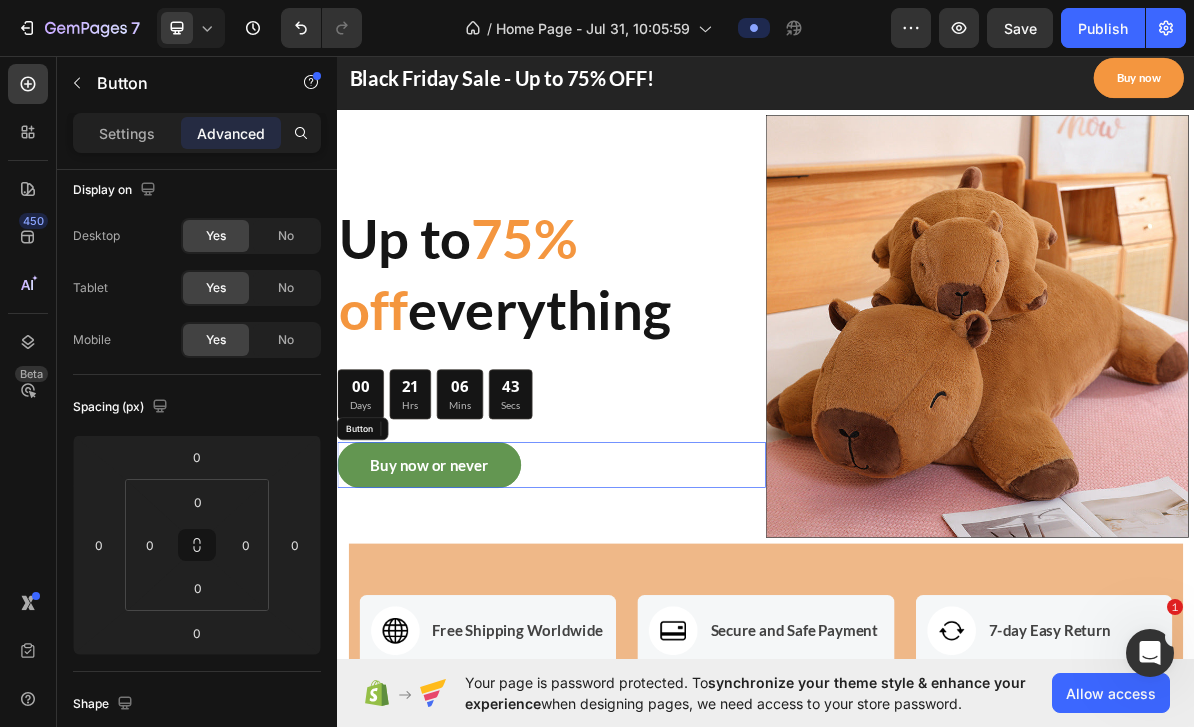 scroll, scrollTop: 0, scrollLeft: 0, axis: both 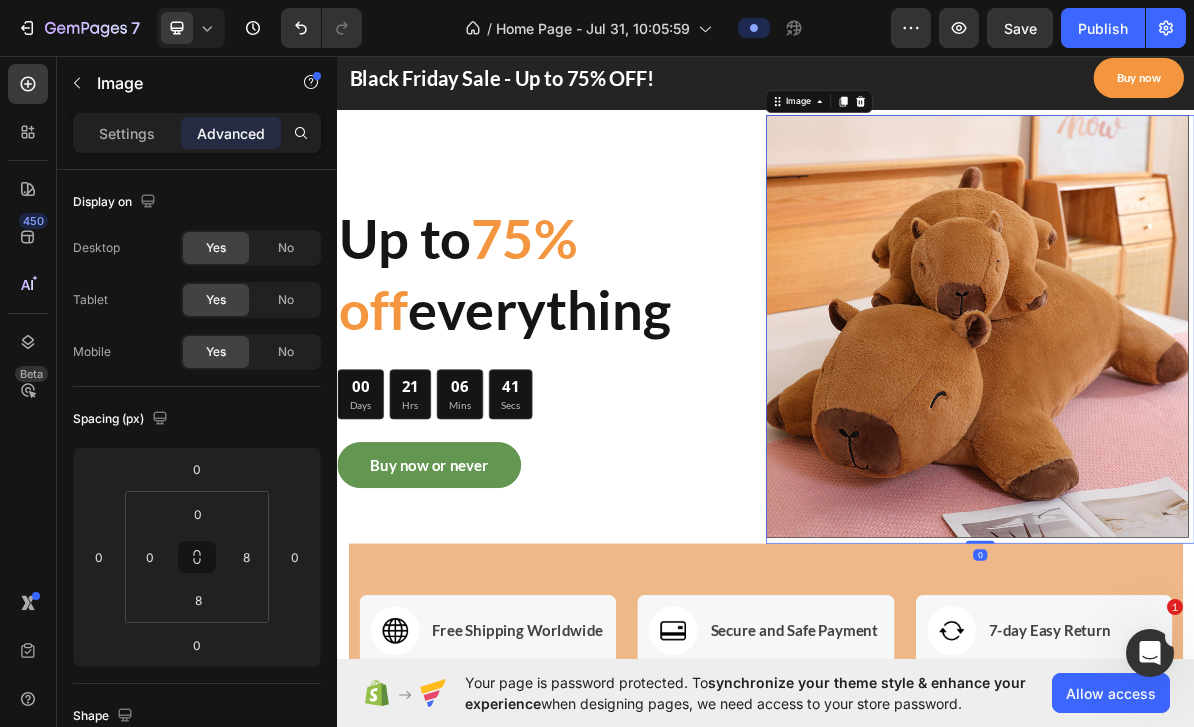 click on "Settings" 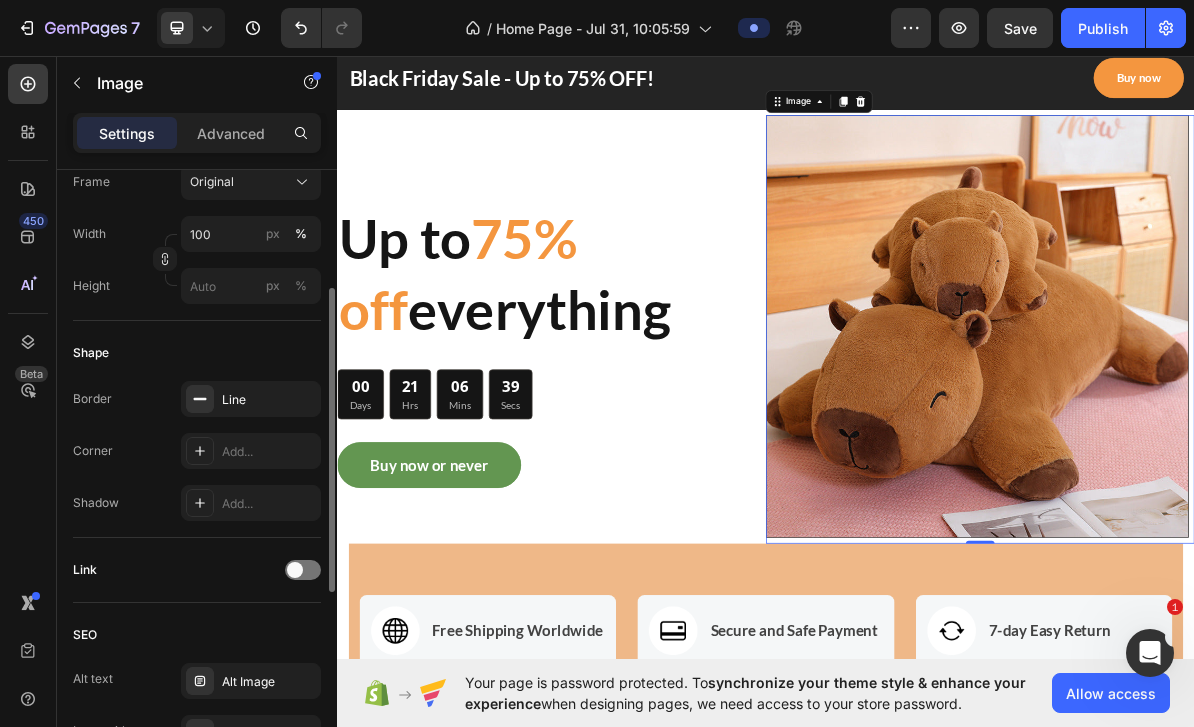 scroll, scrollTop: 560, scrollLeft: 0, axis: vertical 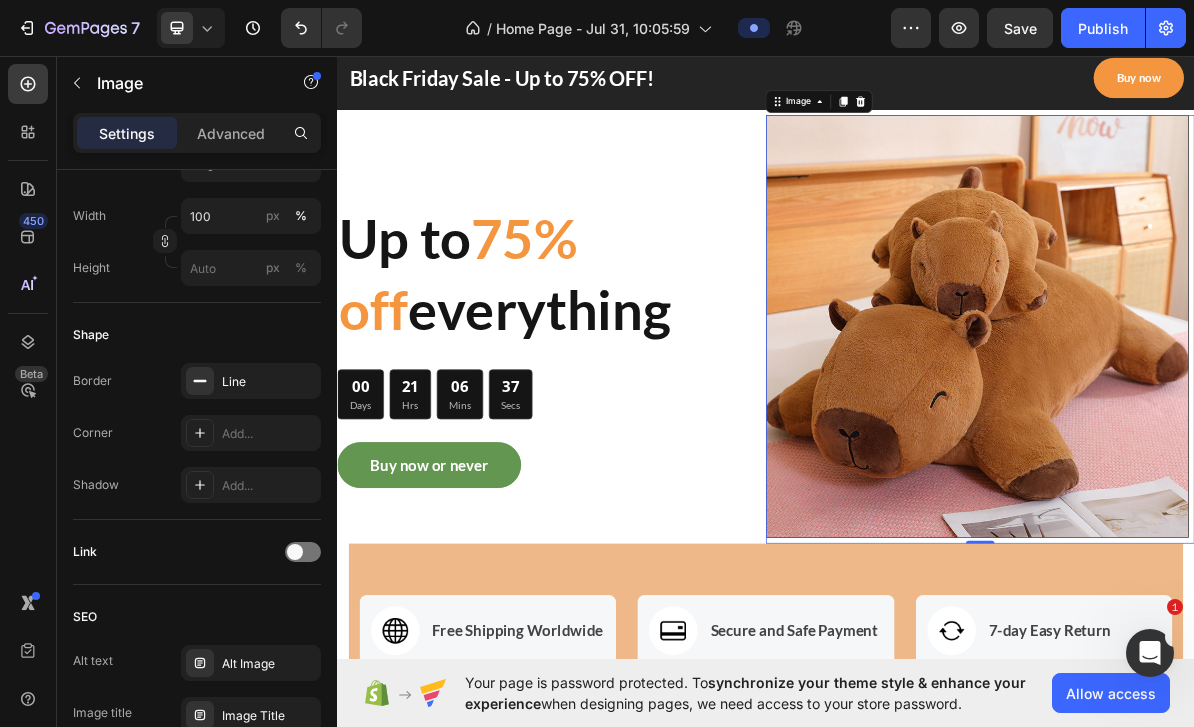 click 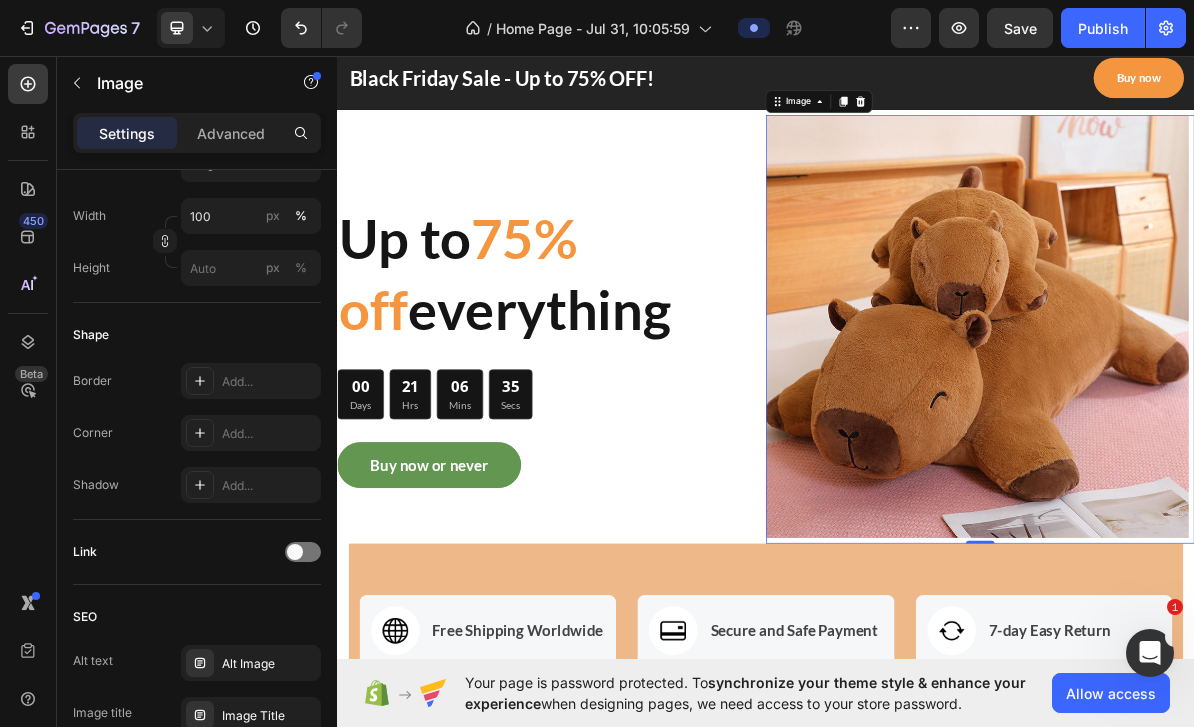 click at bounding box center [200, 433] 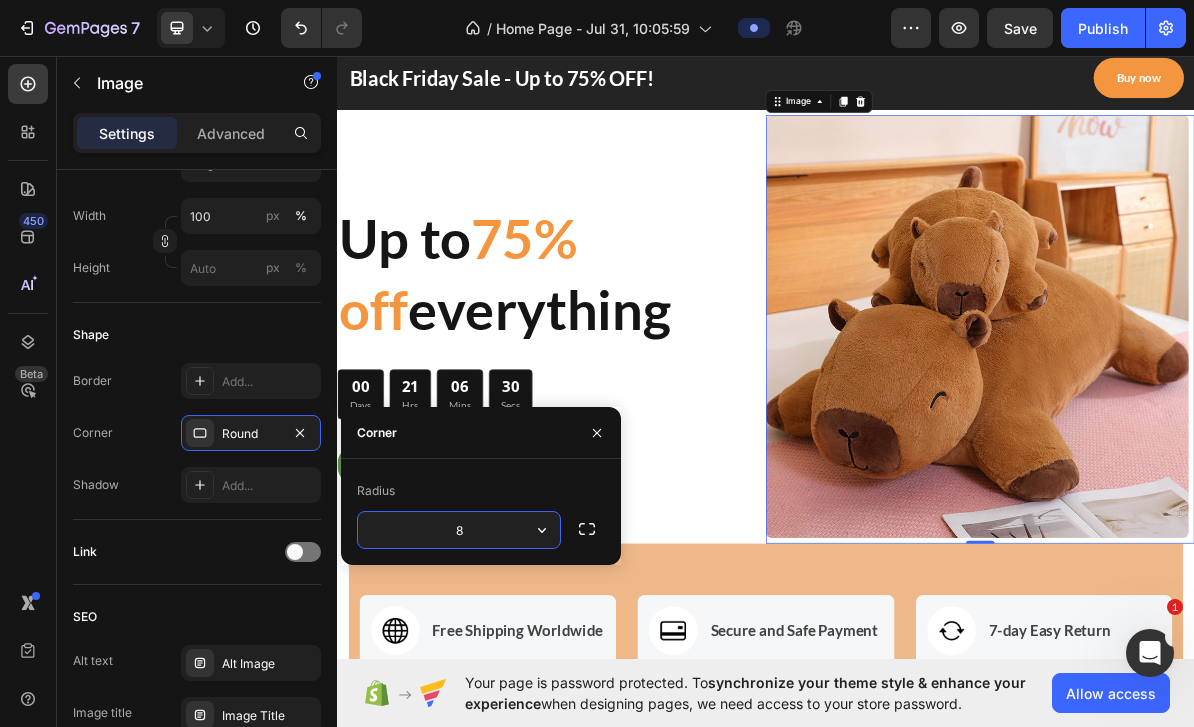 click 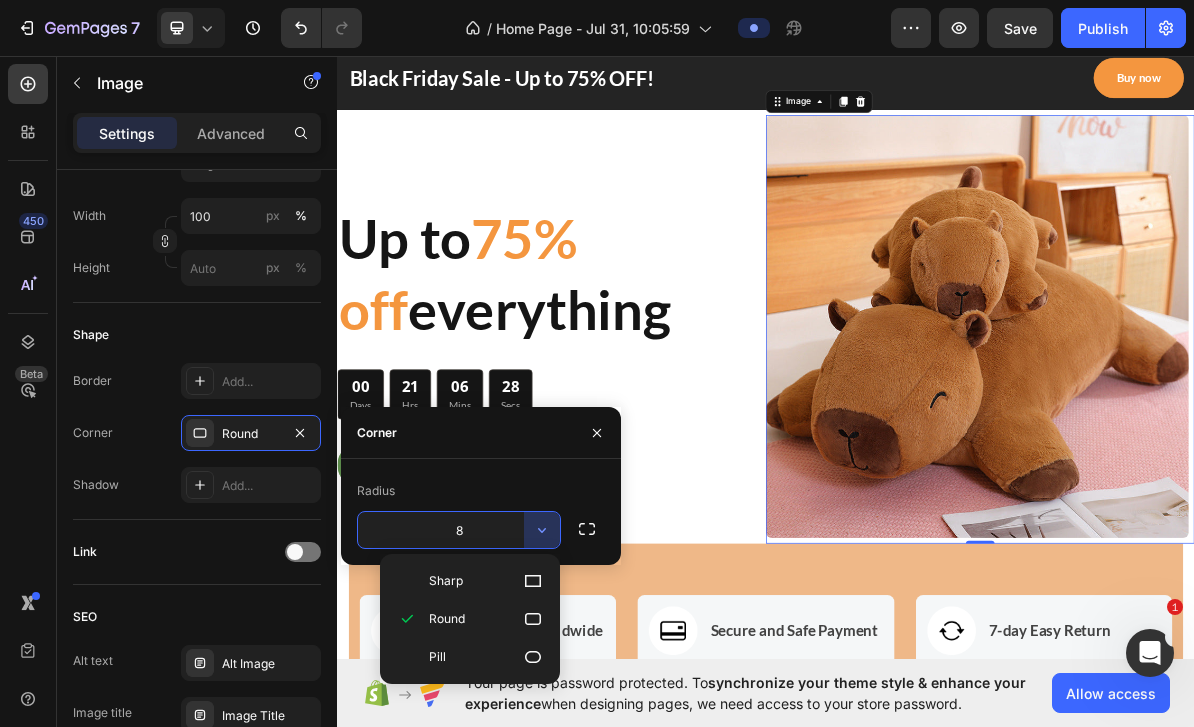 click on "Pill" 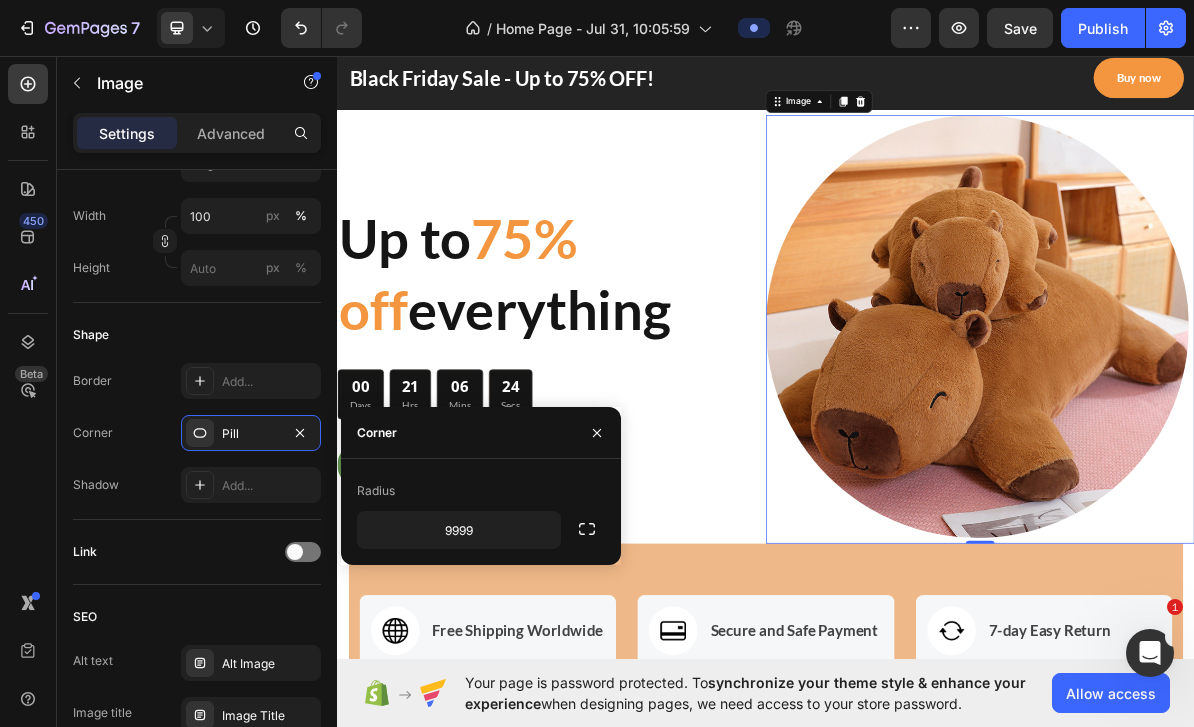 click at bounding box center [1233, 438] 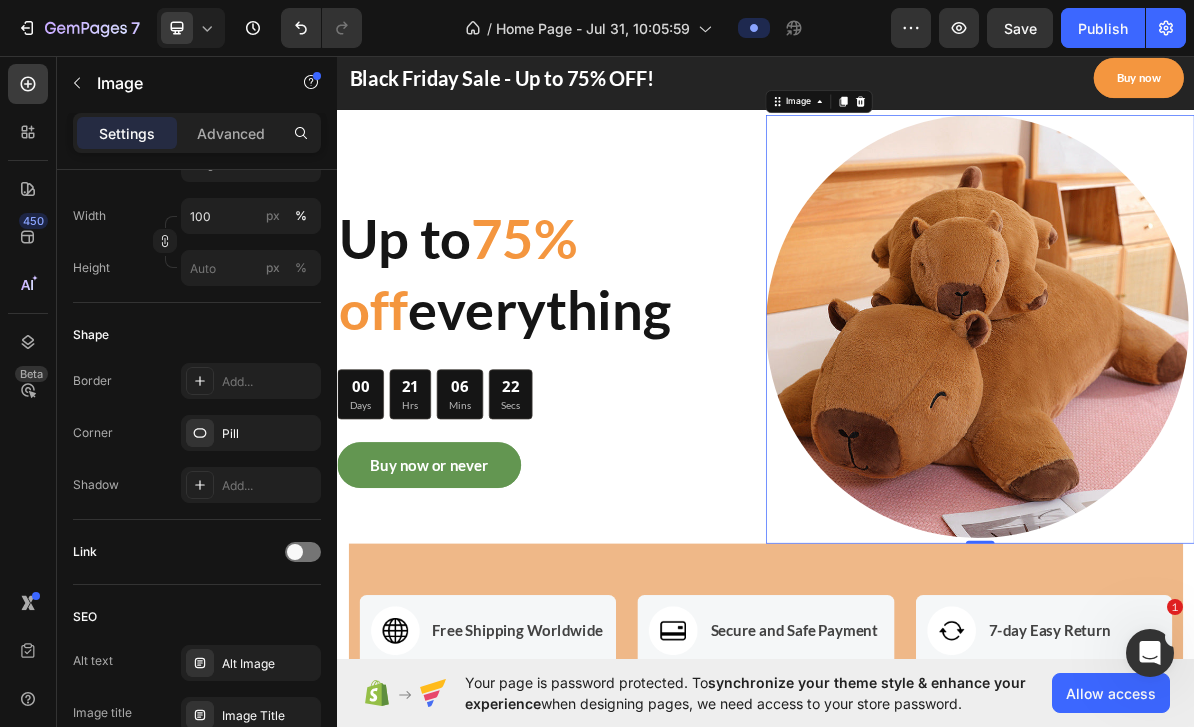 click at bounding box center (1233, 438) 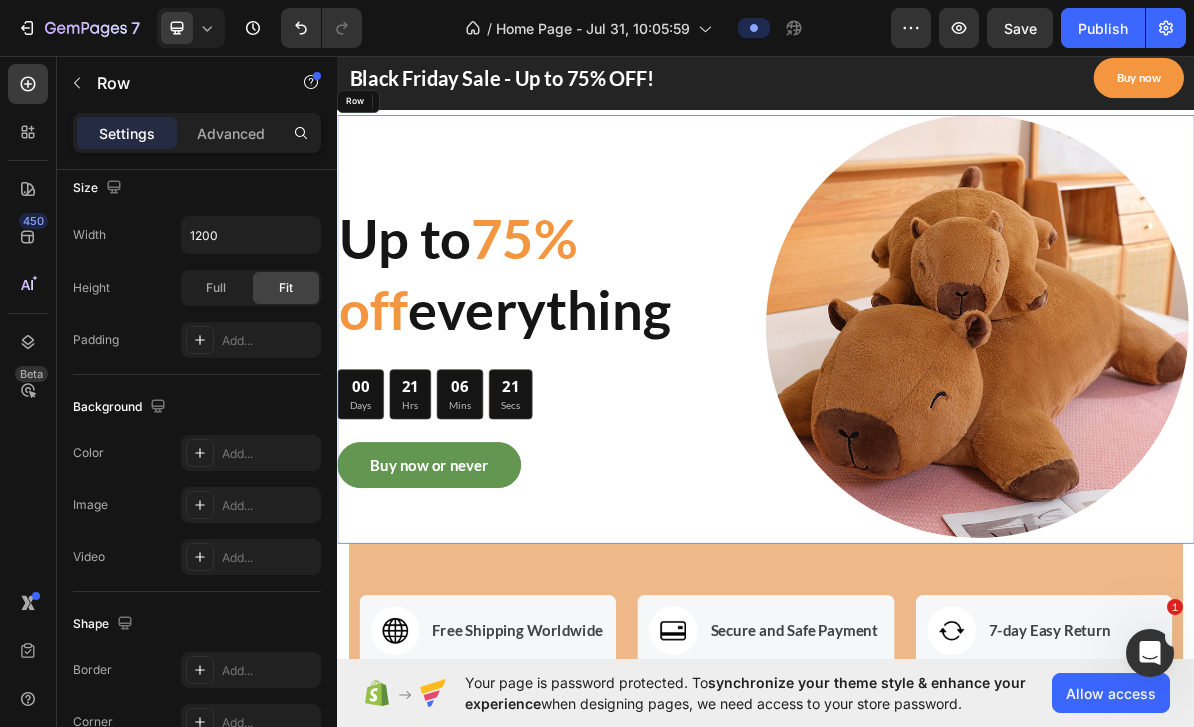 scroll, scrollTop: 0, scrollLeft: 0, axis: both 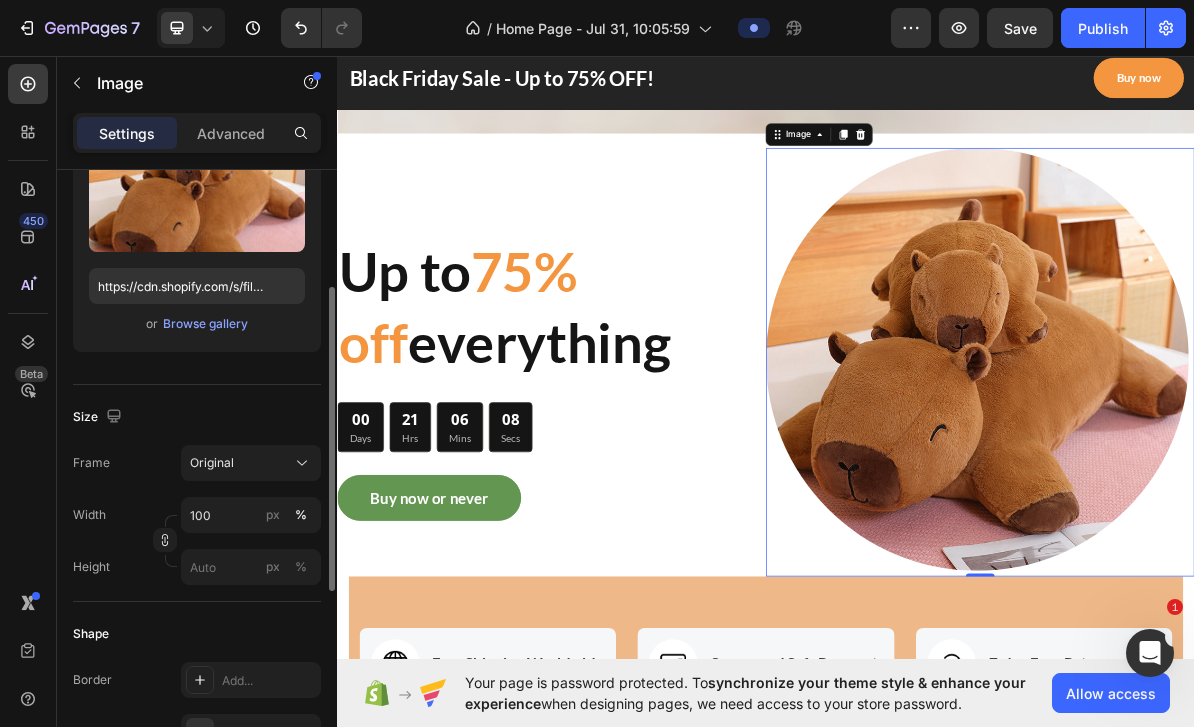 click on "Original" at bounding box center [212, 463] 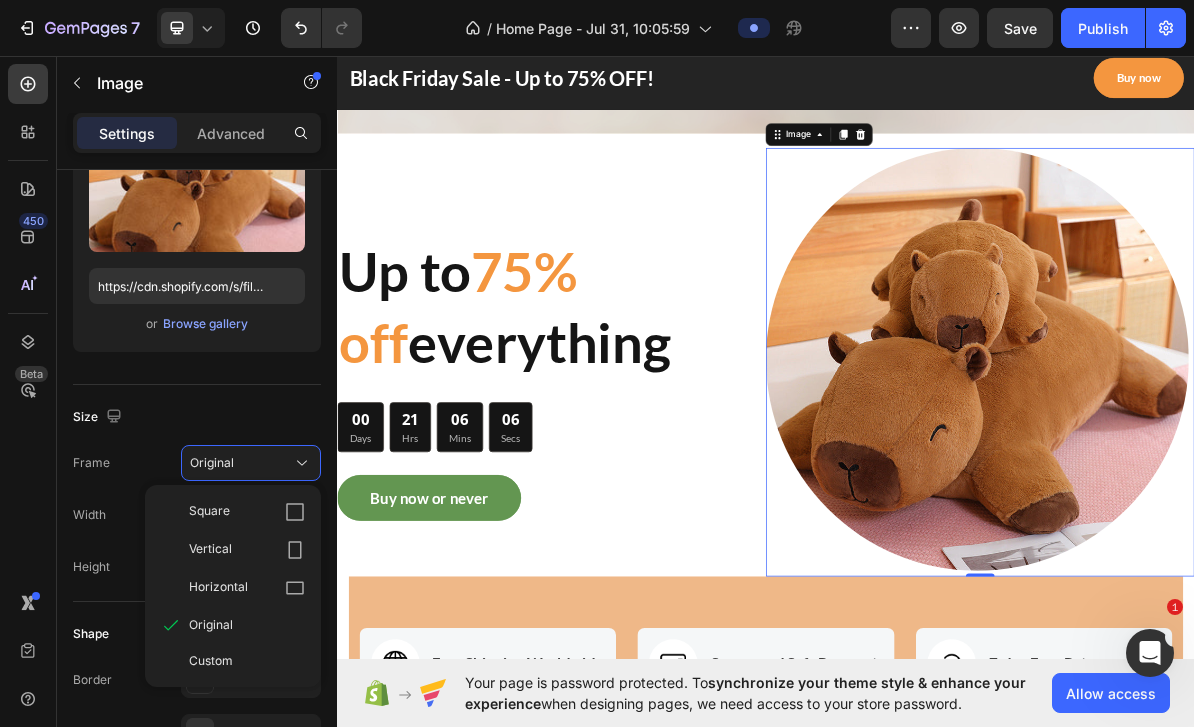 click on "Horizontal" 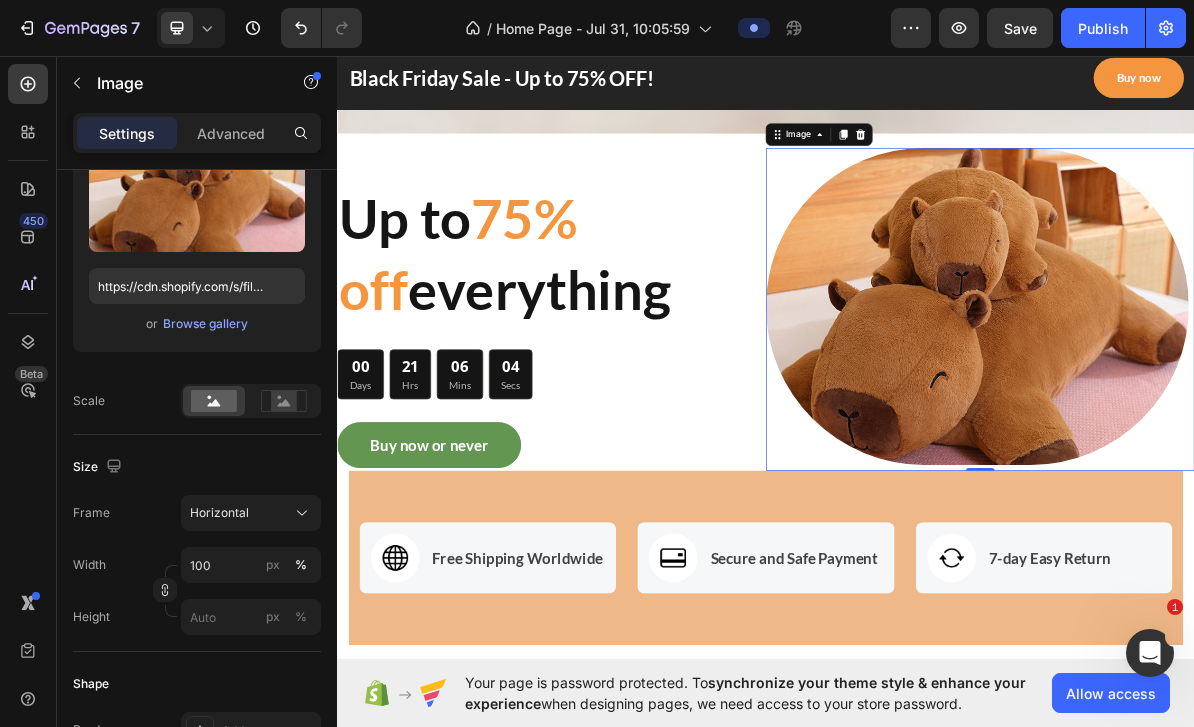 click on "Size" at bounding box center (197, 467) 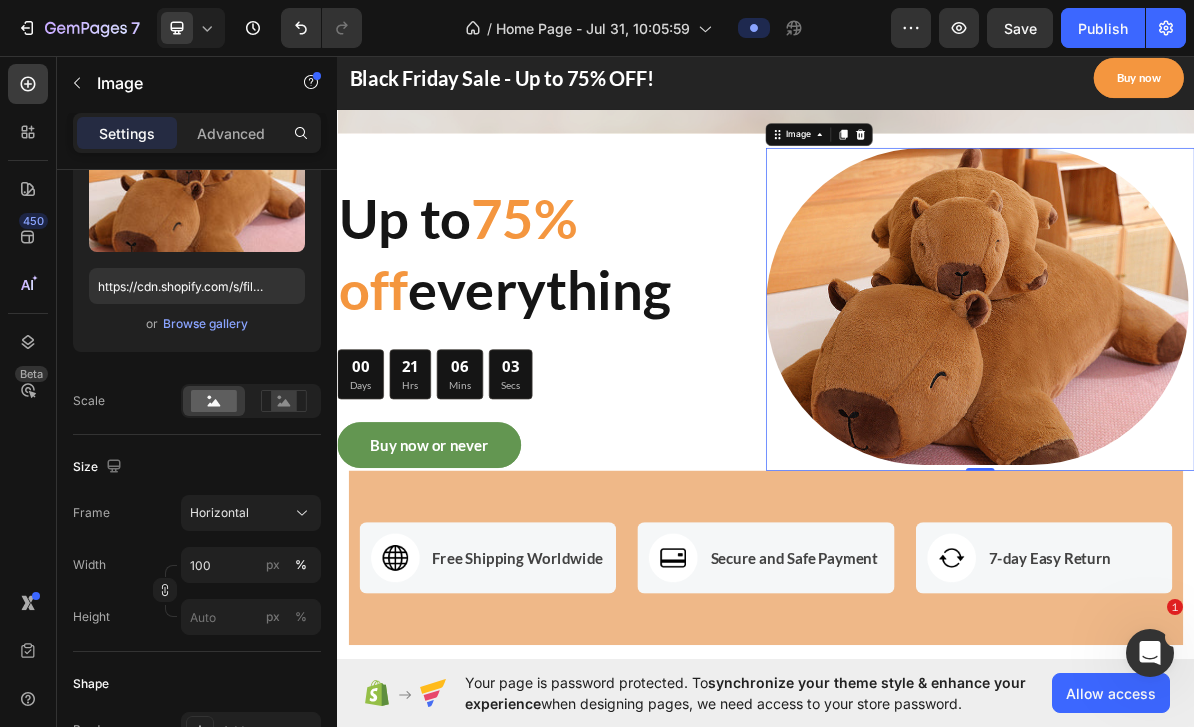 click on "Horizontal" at bounding box center [219, 513] 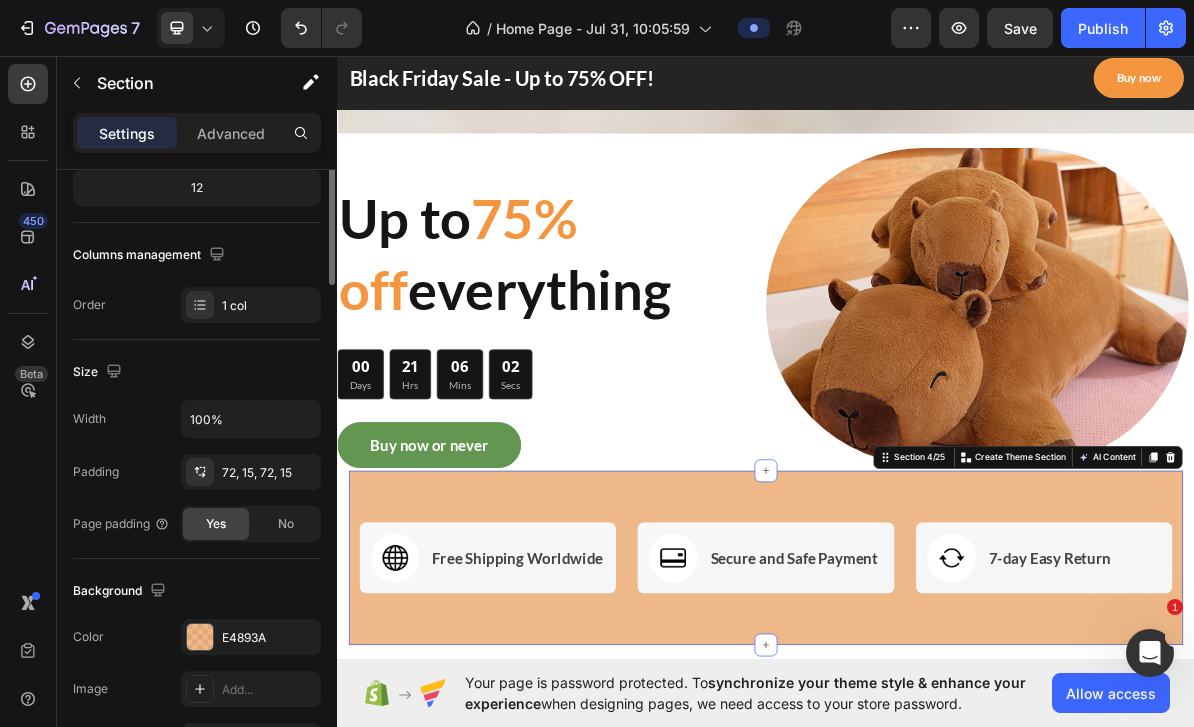 scroll, scrollTop: 585, scrollLeft: 0, axis: vertical 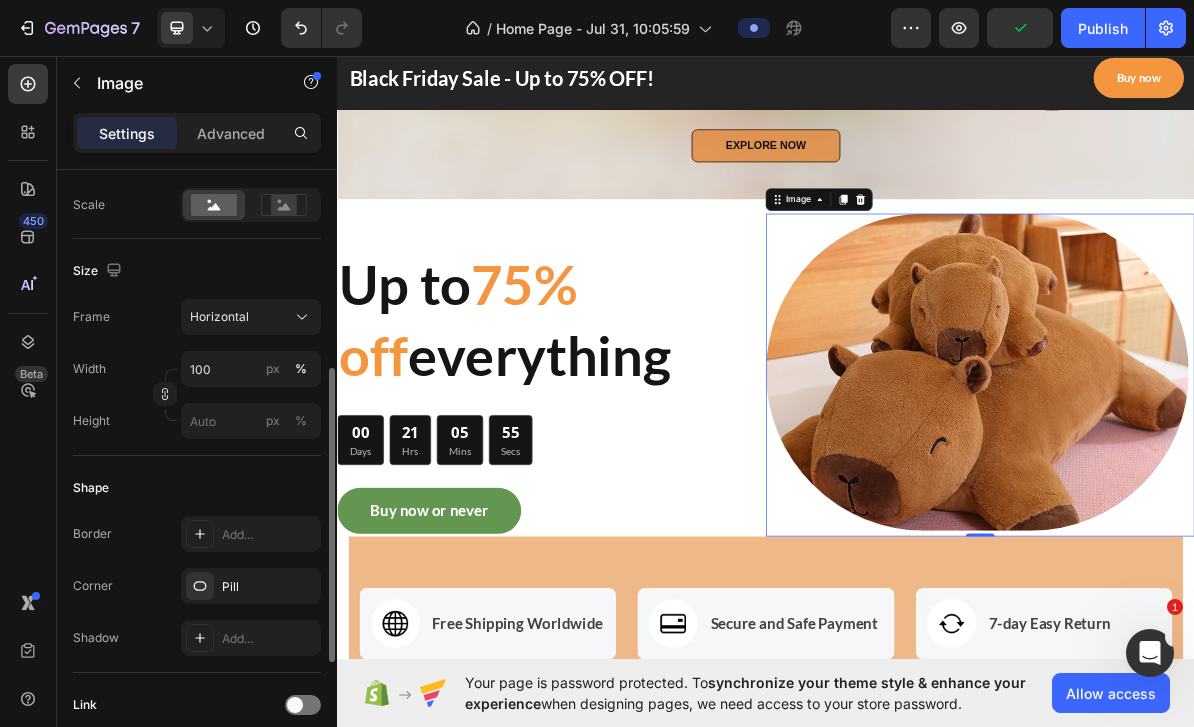 click on "Horizontal" at bounding box center [219, 317] 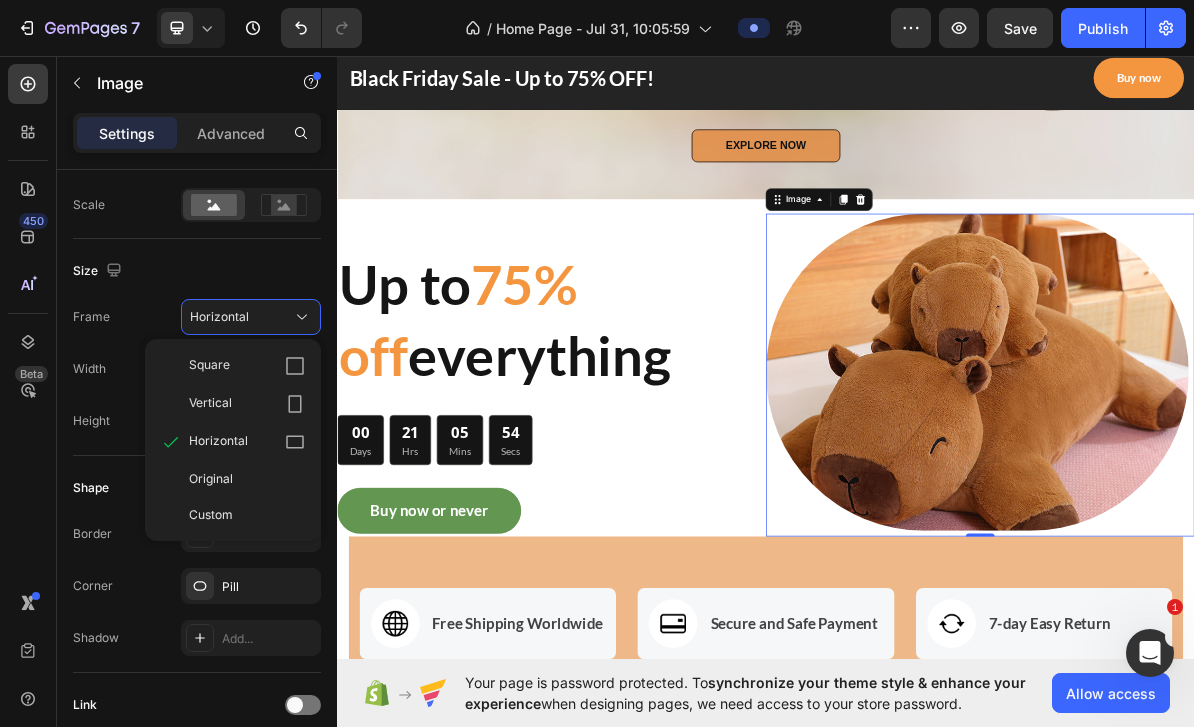 click on "Vertical" 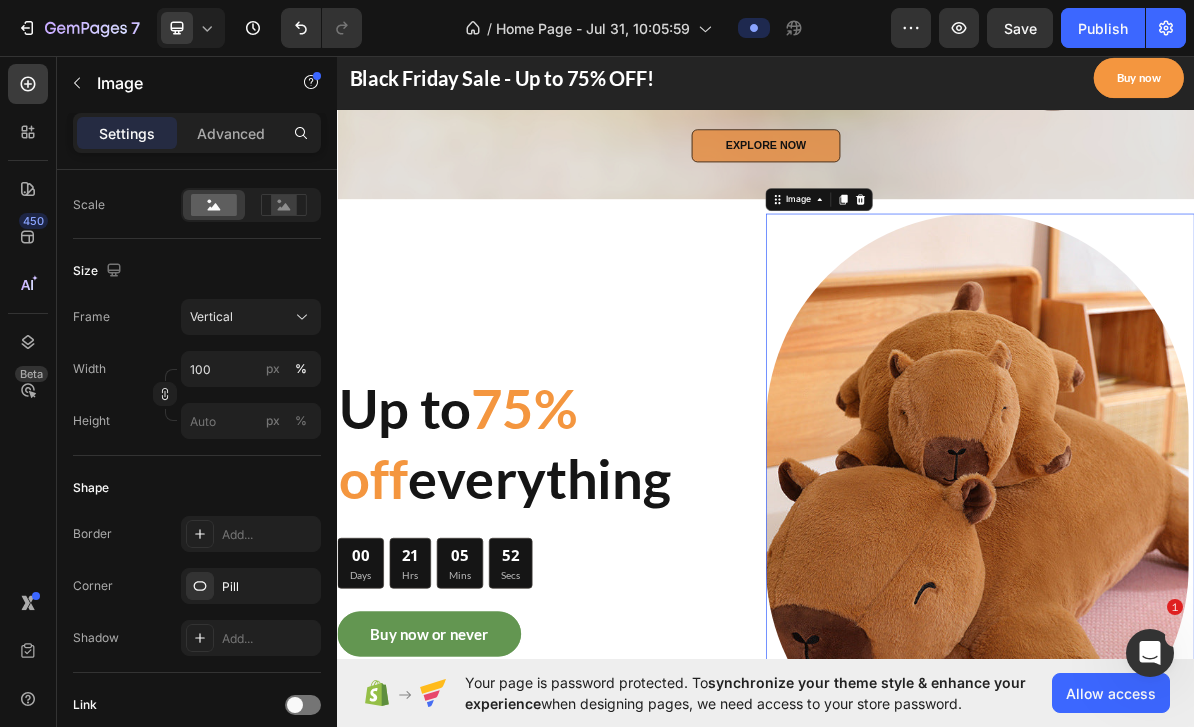 scroll, scrollTop: 638, scrollLeft: 0, axis: vertical 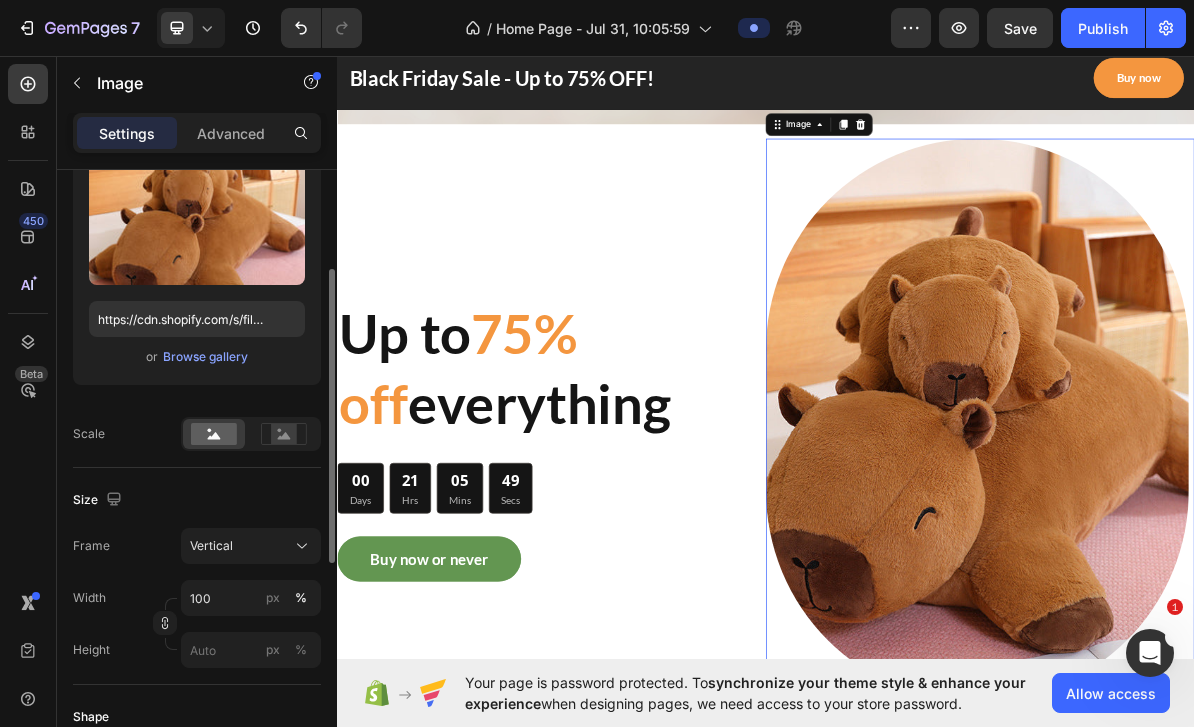click on "Vertical" at bounding box center (211, 546) 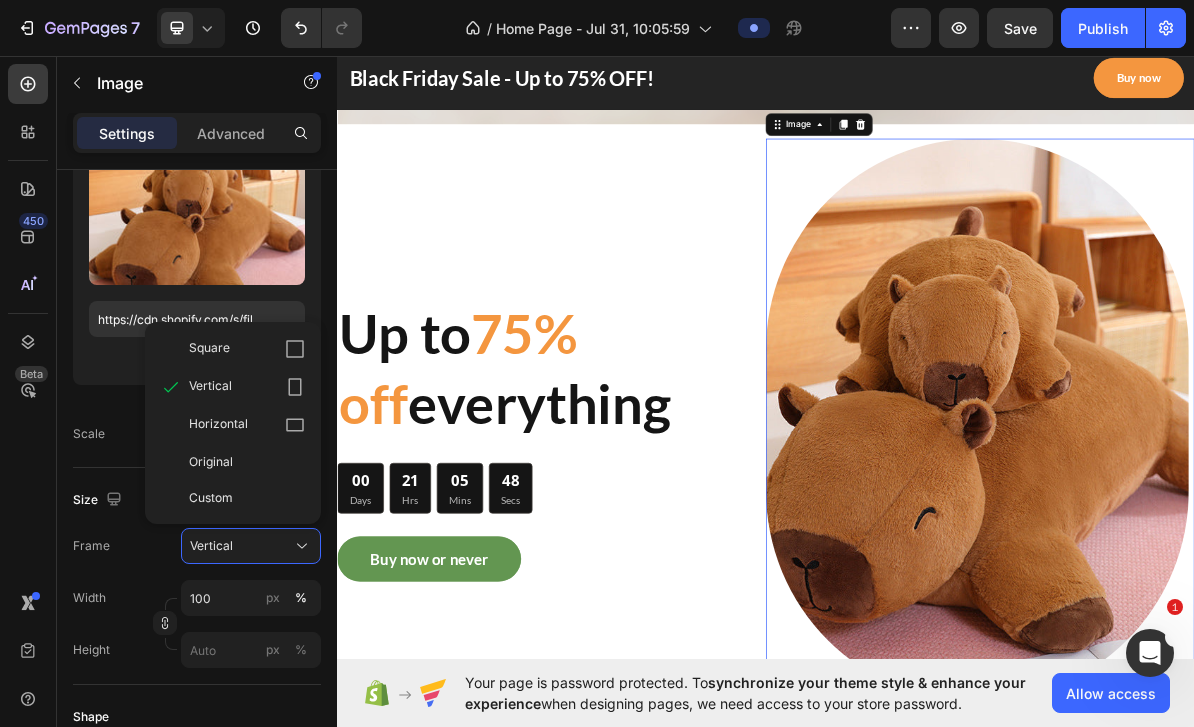 click on "Square" 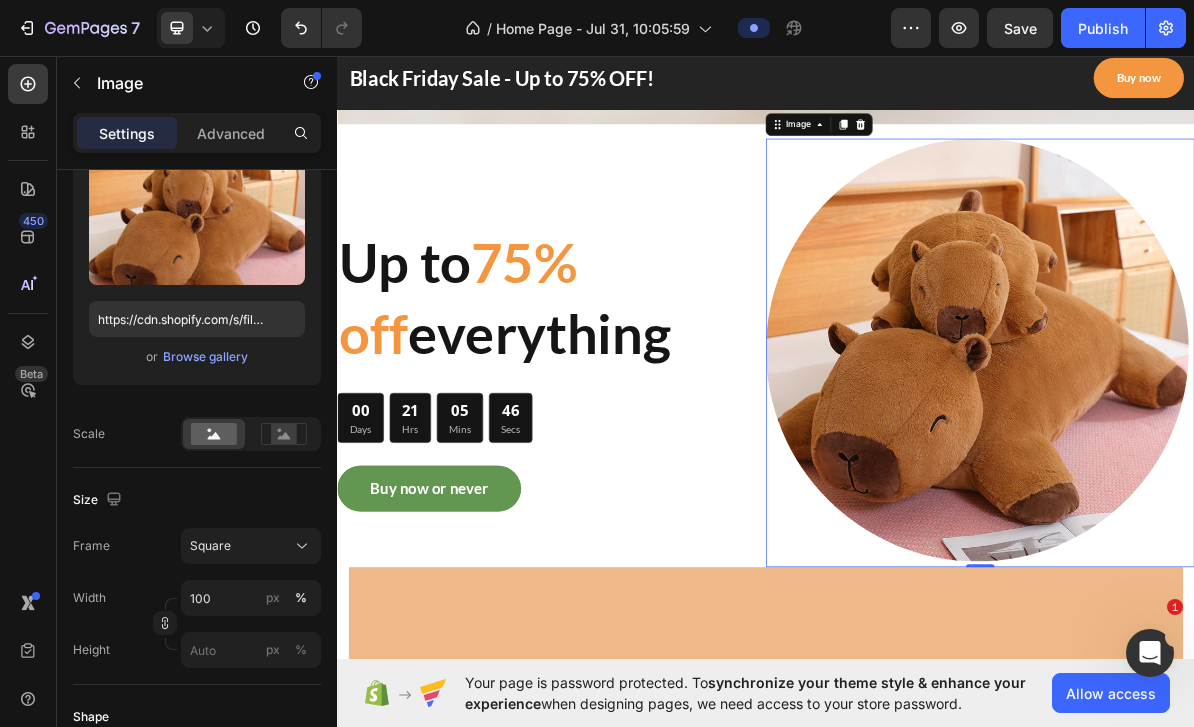 click at bounding box center (1233, 471) 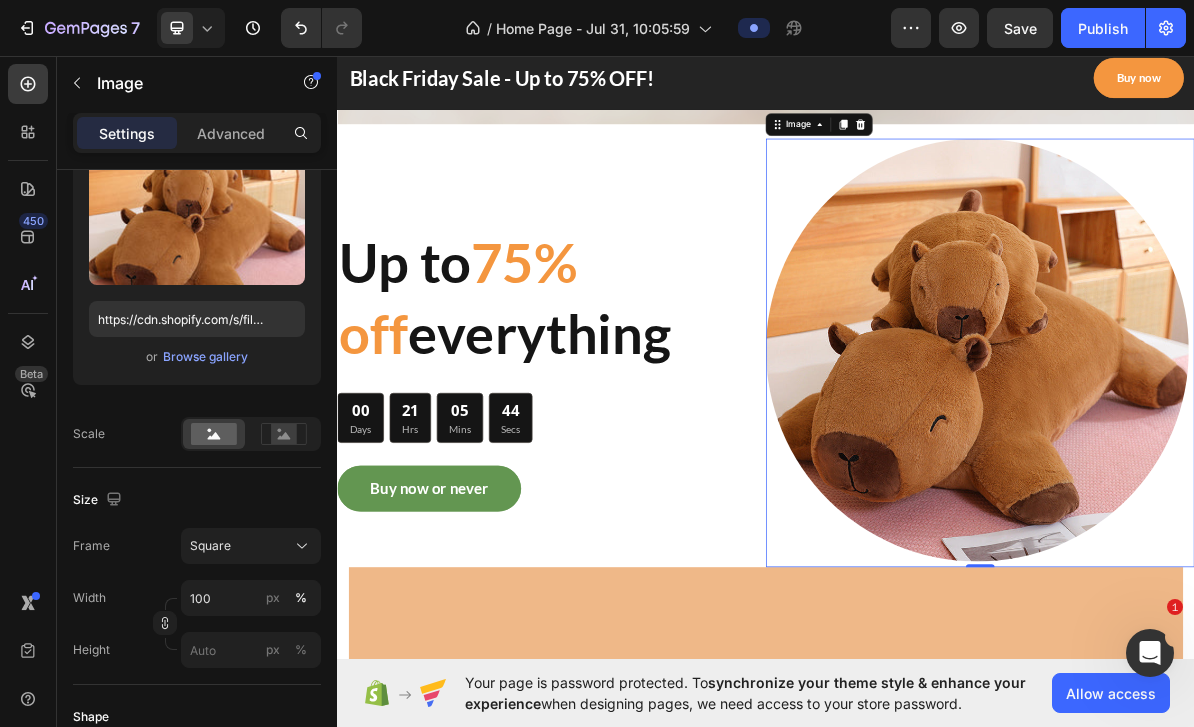 click on "Square" at bounding box center [210, 546] 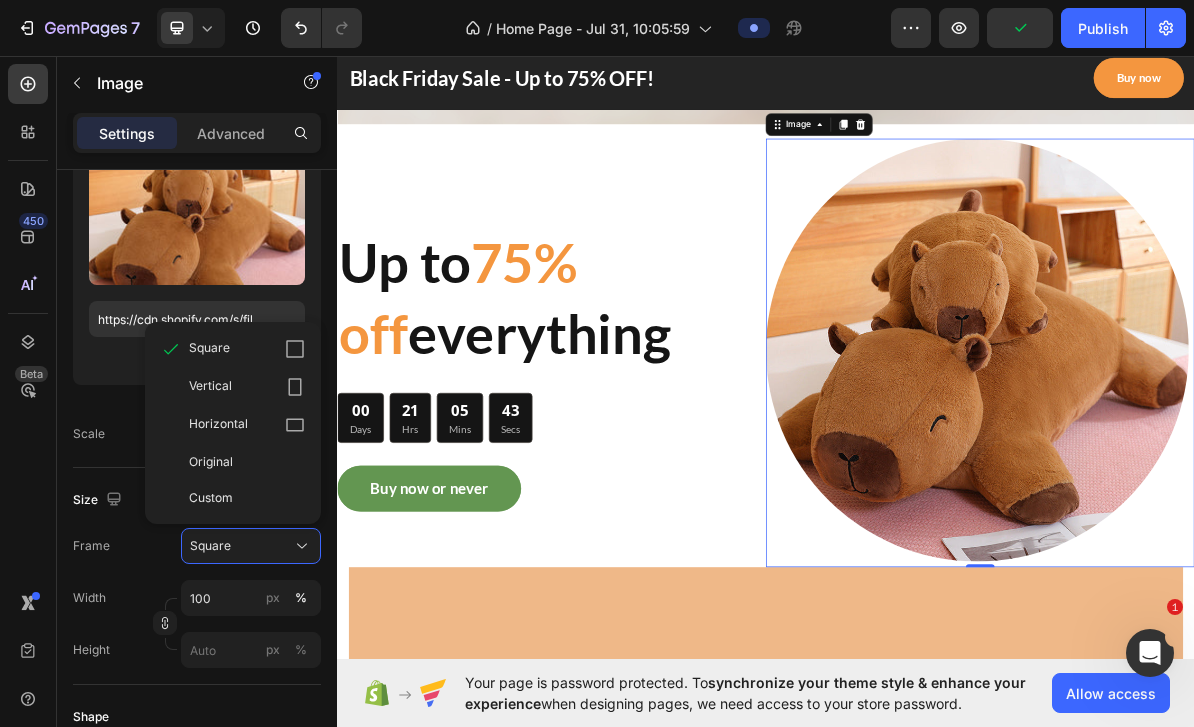 click on "Horizontal" at bounding box center (218, 425) 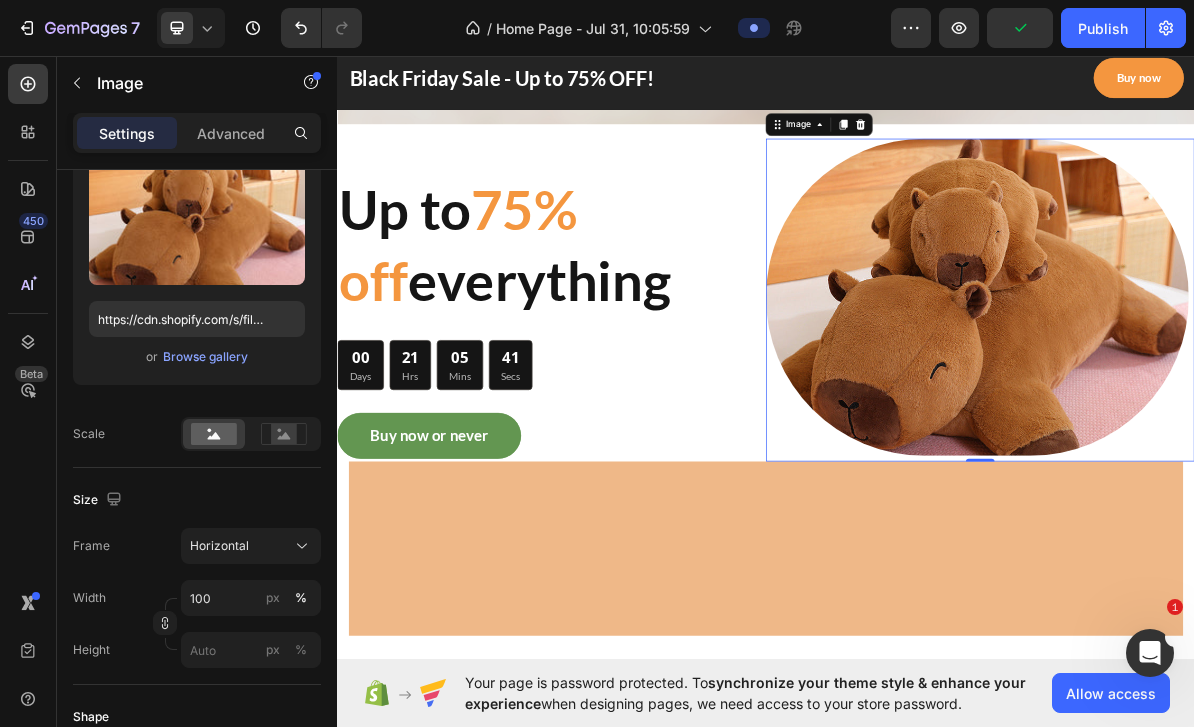 click on "Horizontal" at bounding box center [251, 546] 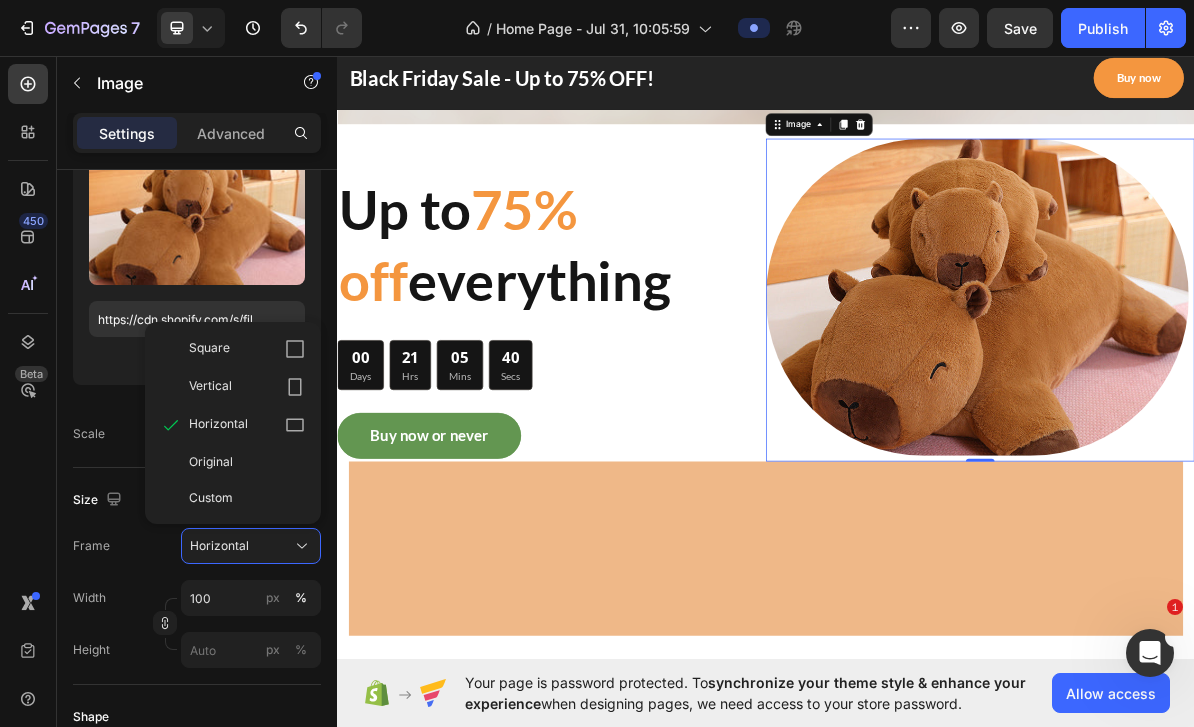 click on "Original" 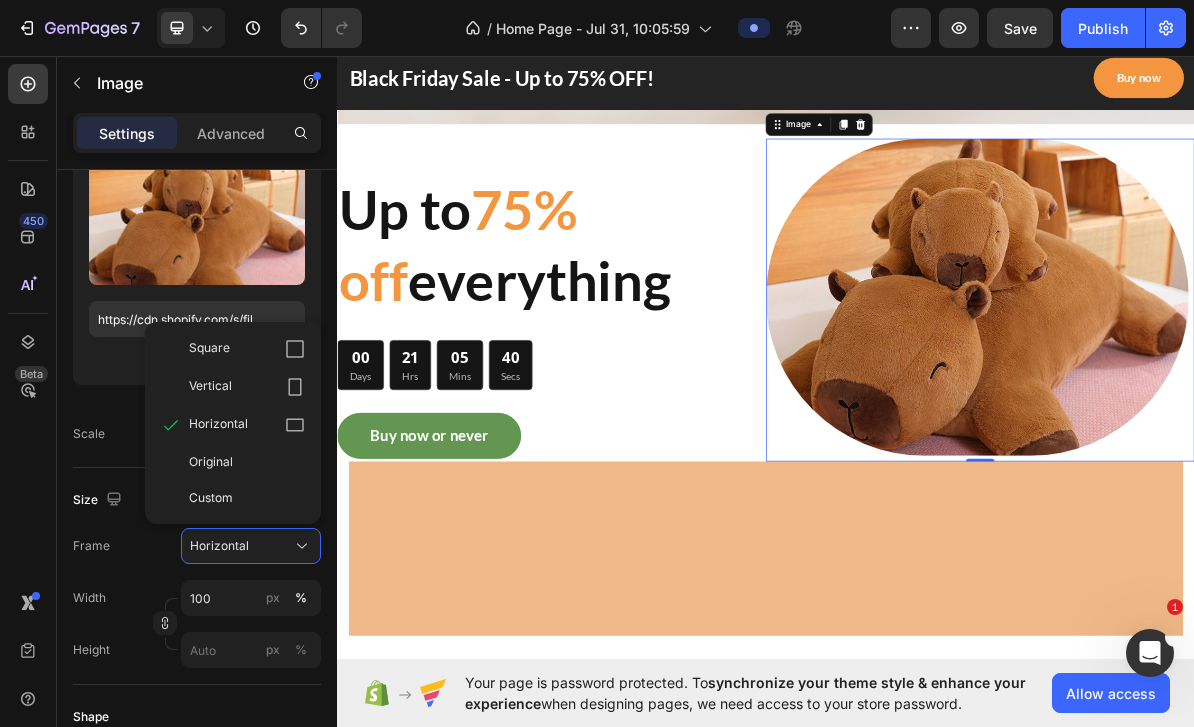 type 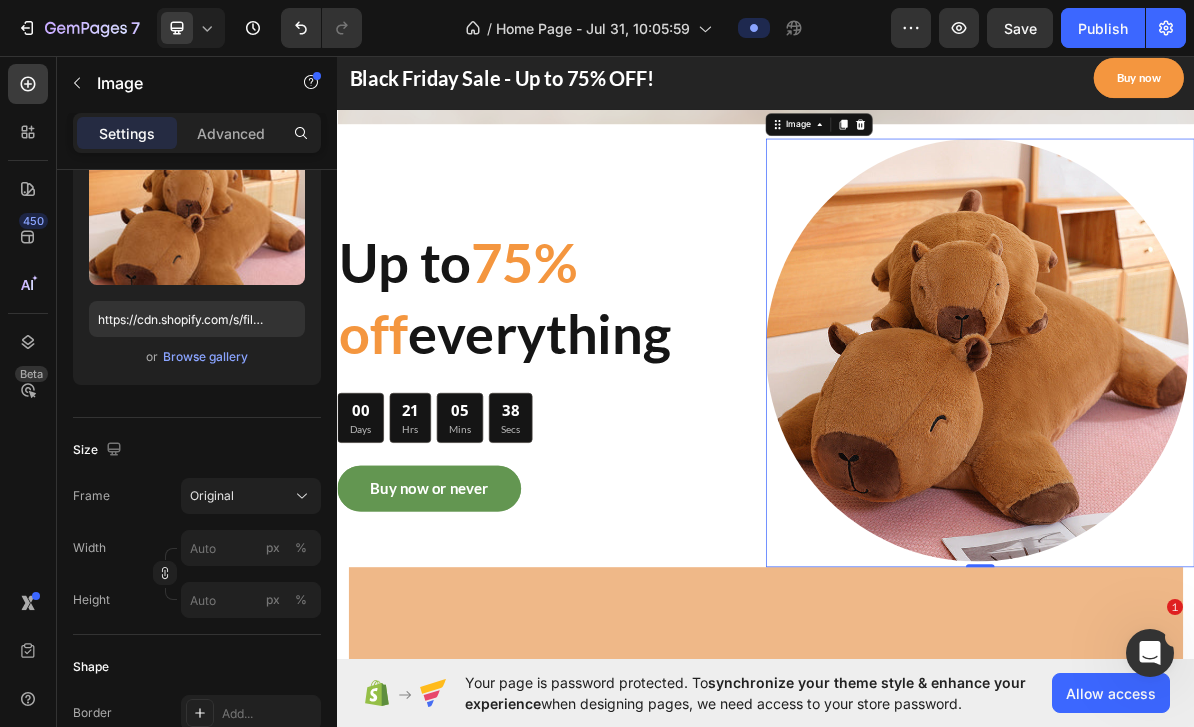 click at bounding box center (1233, 471) 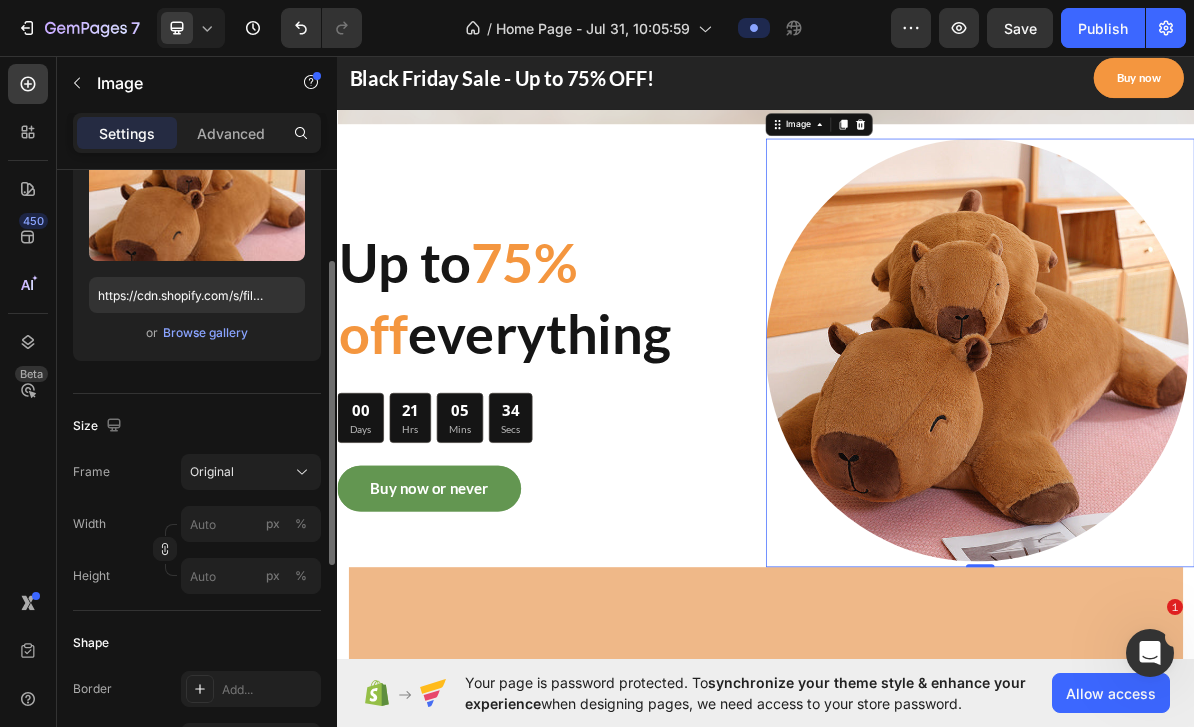 scroll, scrollTop: 259, scrollLeft: 0, axis: vertical 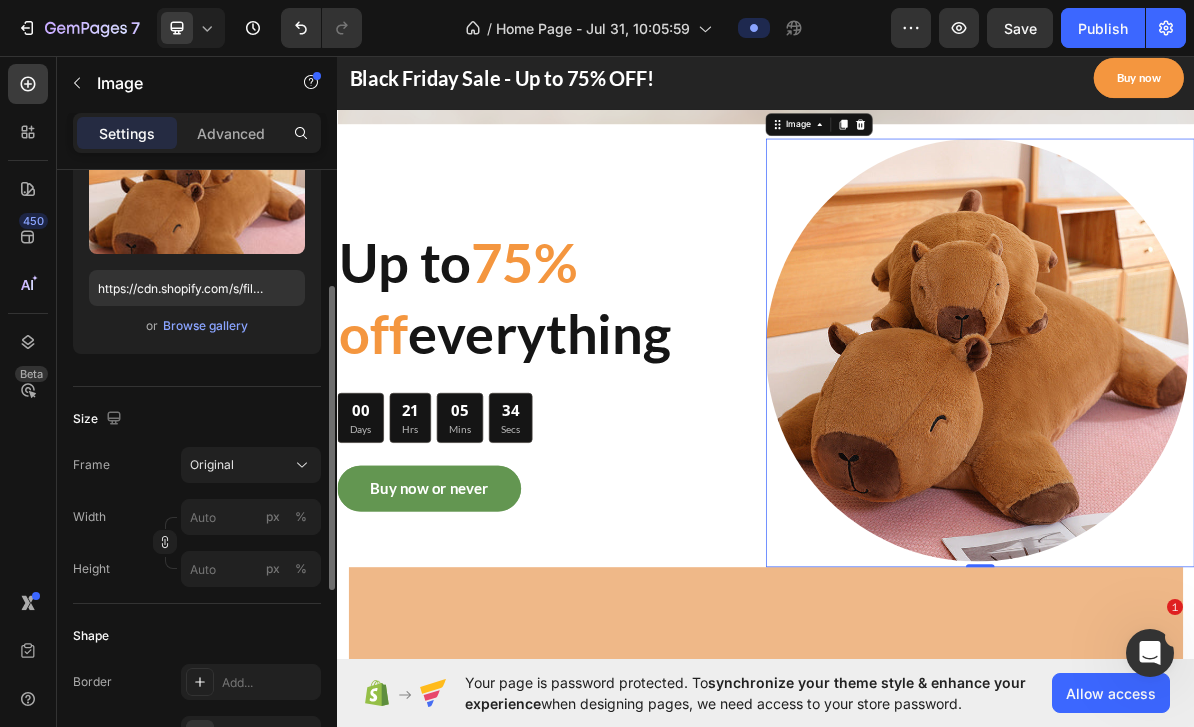 click on "Original" at bounding box center (212, 465) 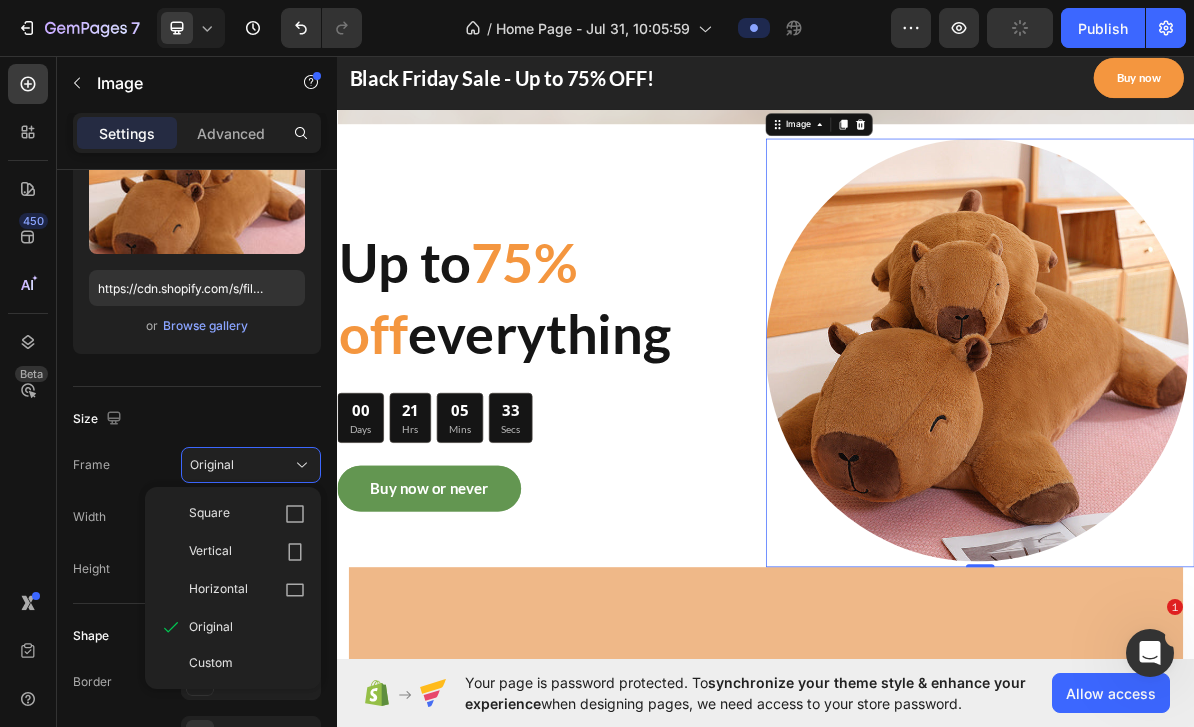 click on "Vertical" at bounding box center (210, 552) 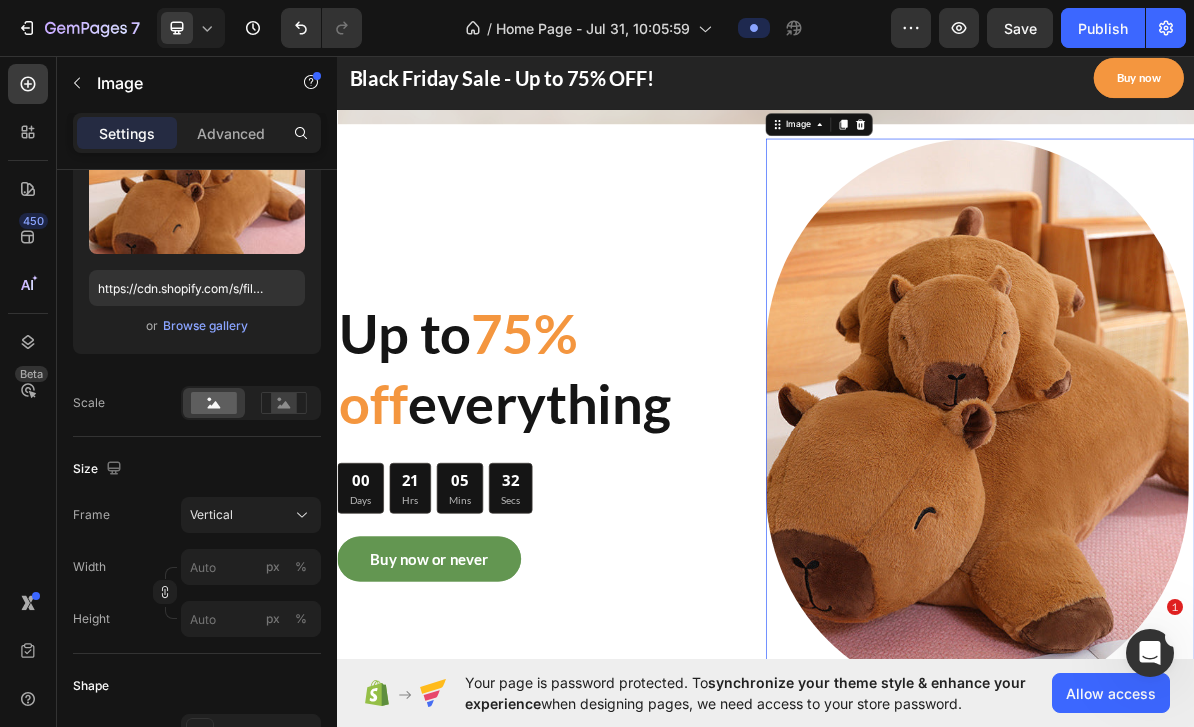 click on "Vertical" at bounding box center [211, 515] 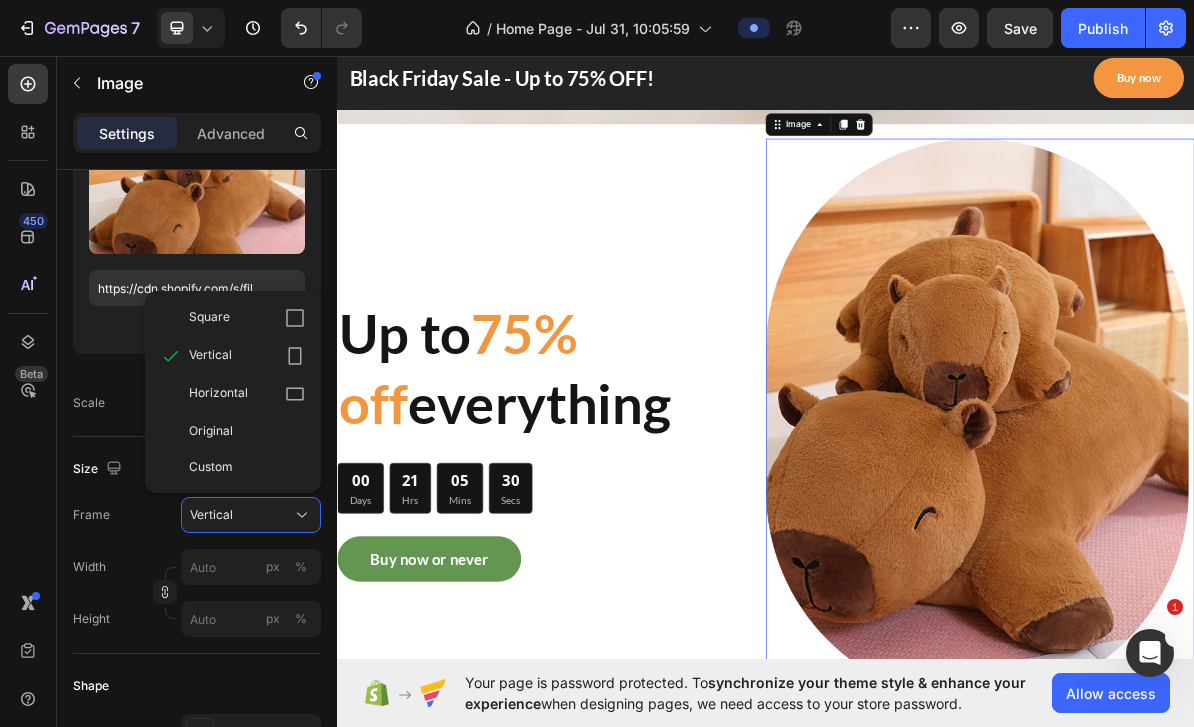 click on "Horizontal" at bounding box center (218, 394) 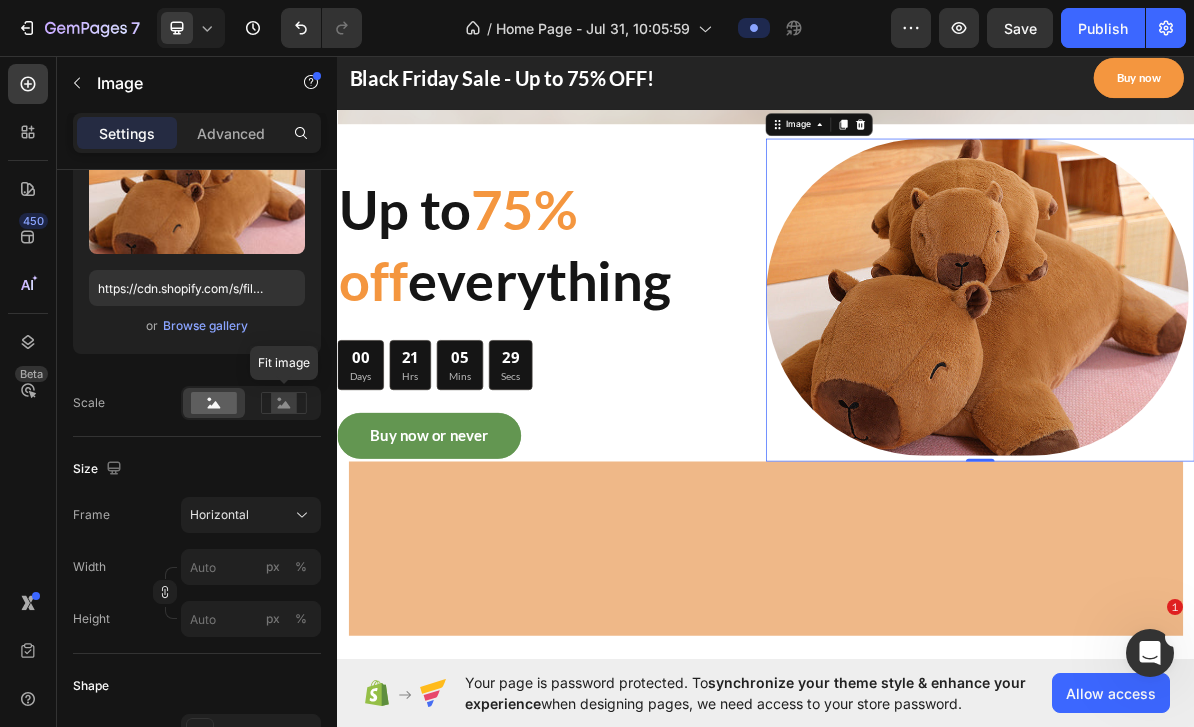 click 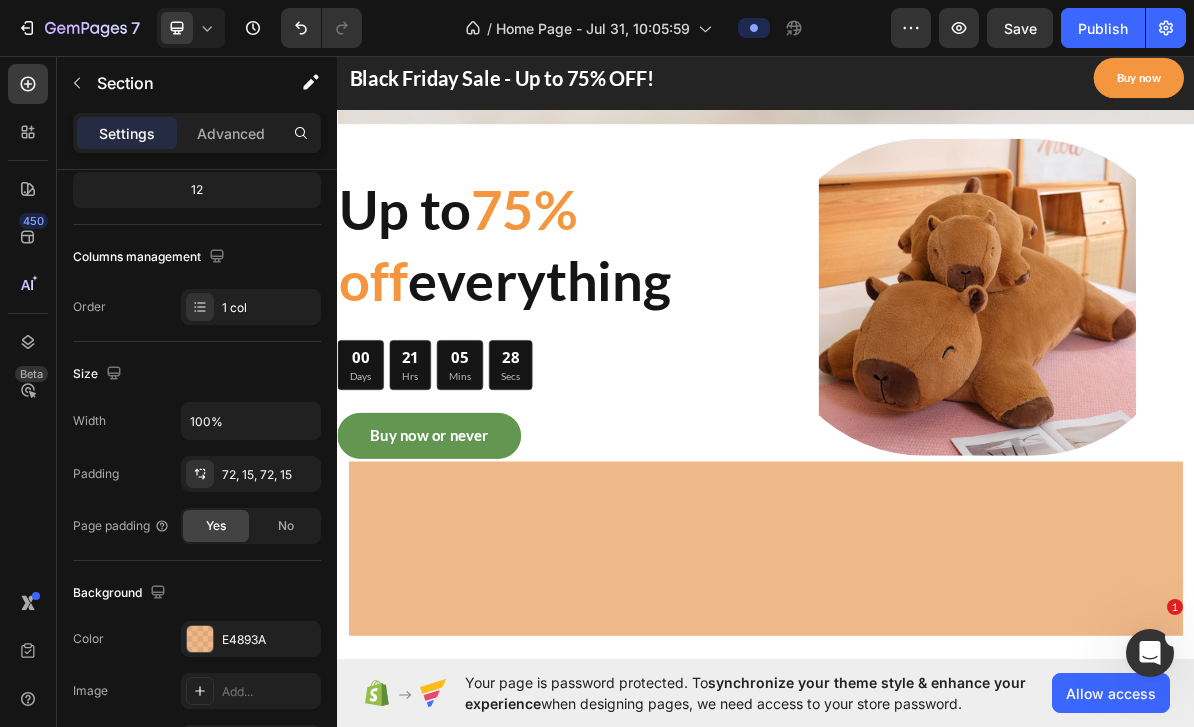 click at bounding box center (937, 749) 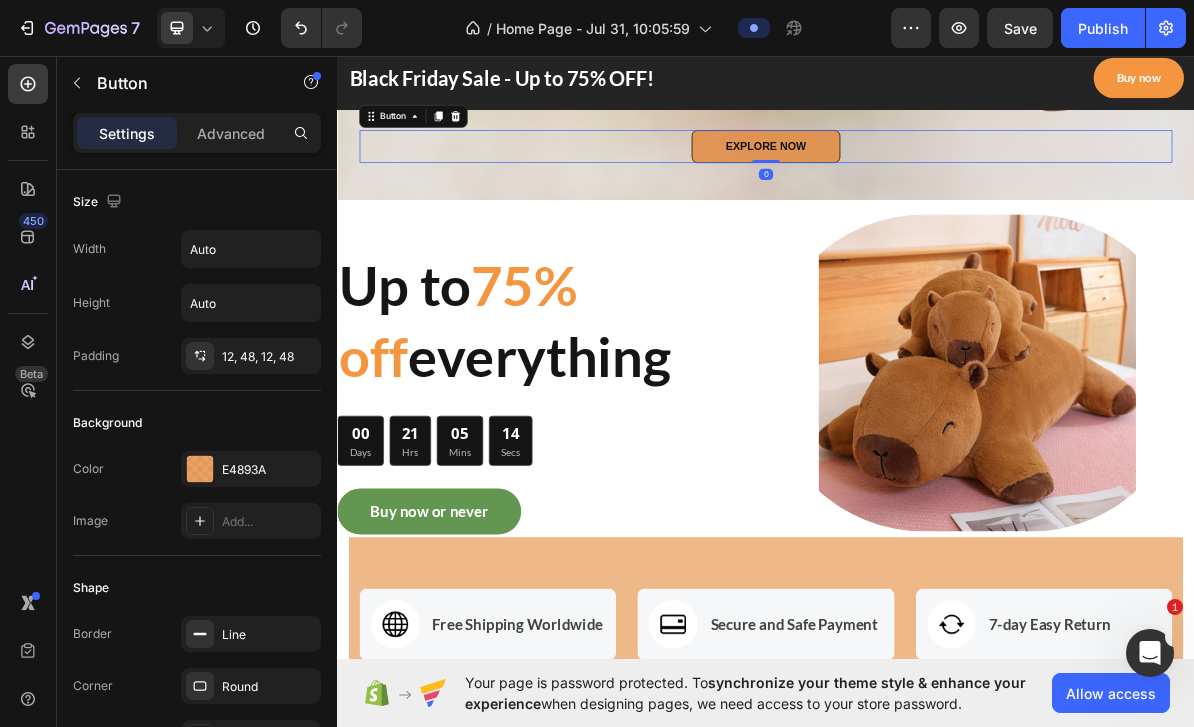 scroll, scrollTop: 623, scrollLeft: 0, axis: vertical 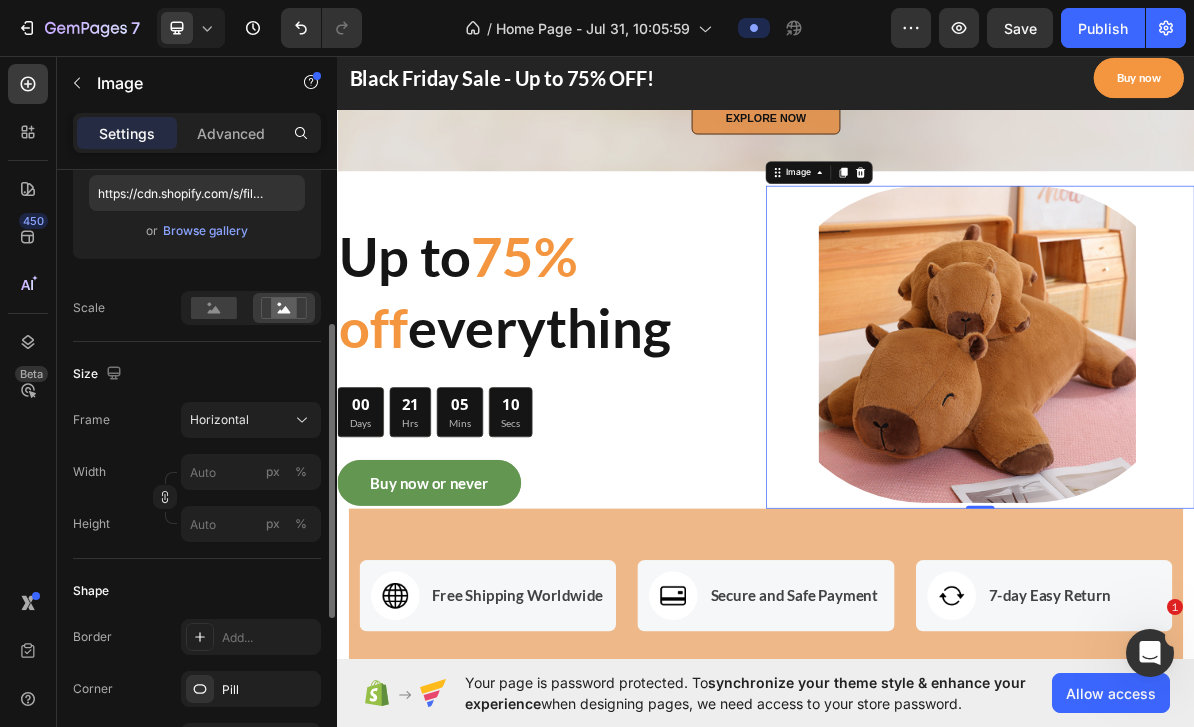 click 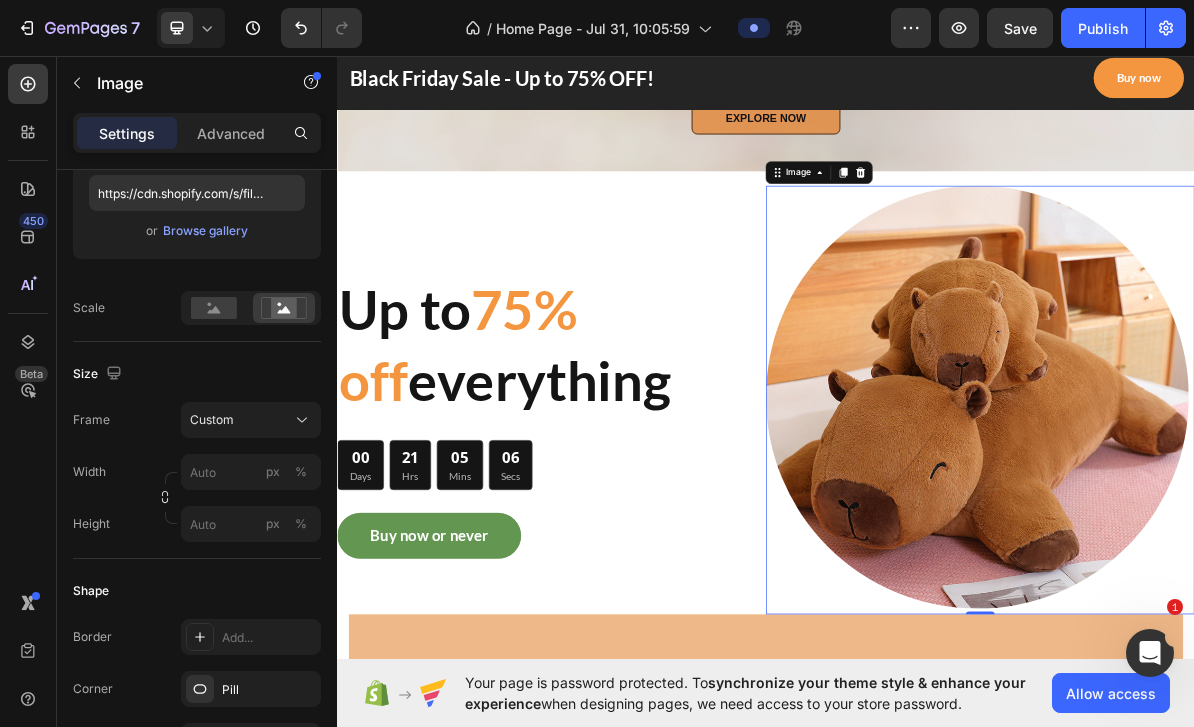 click 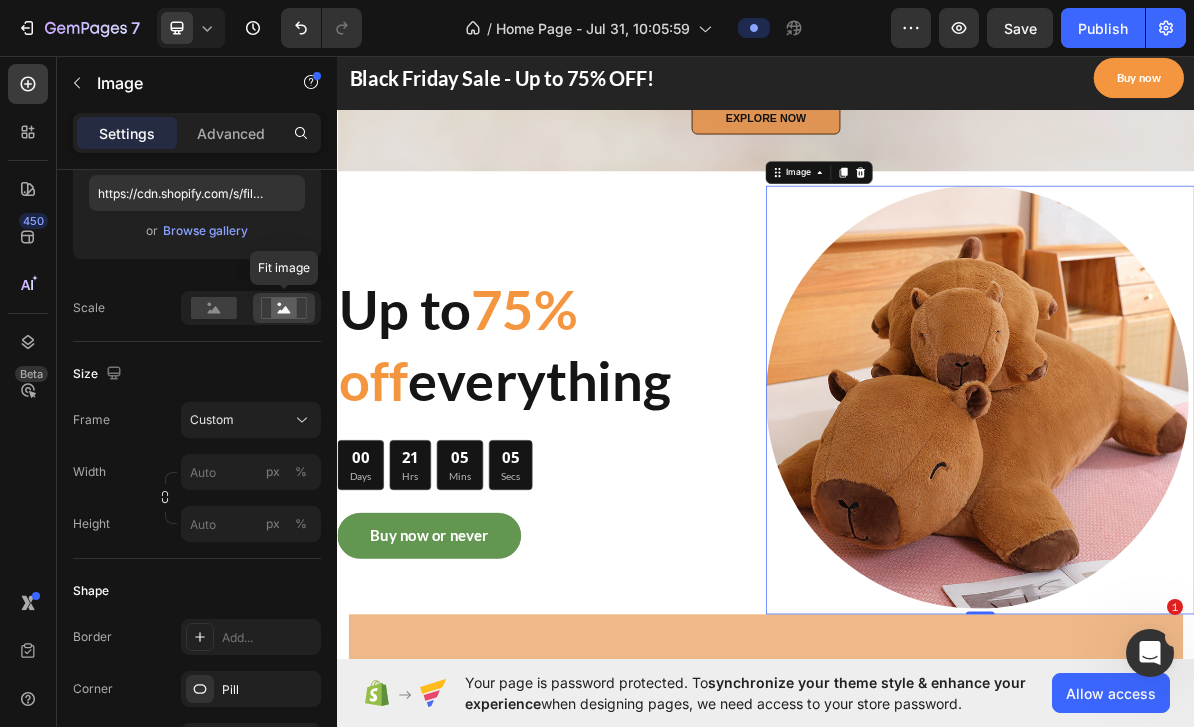 click on "Custom" at bounding box center [251, 420] 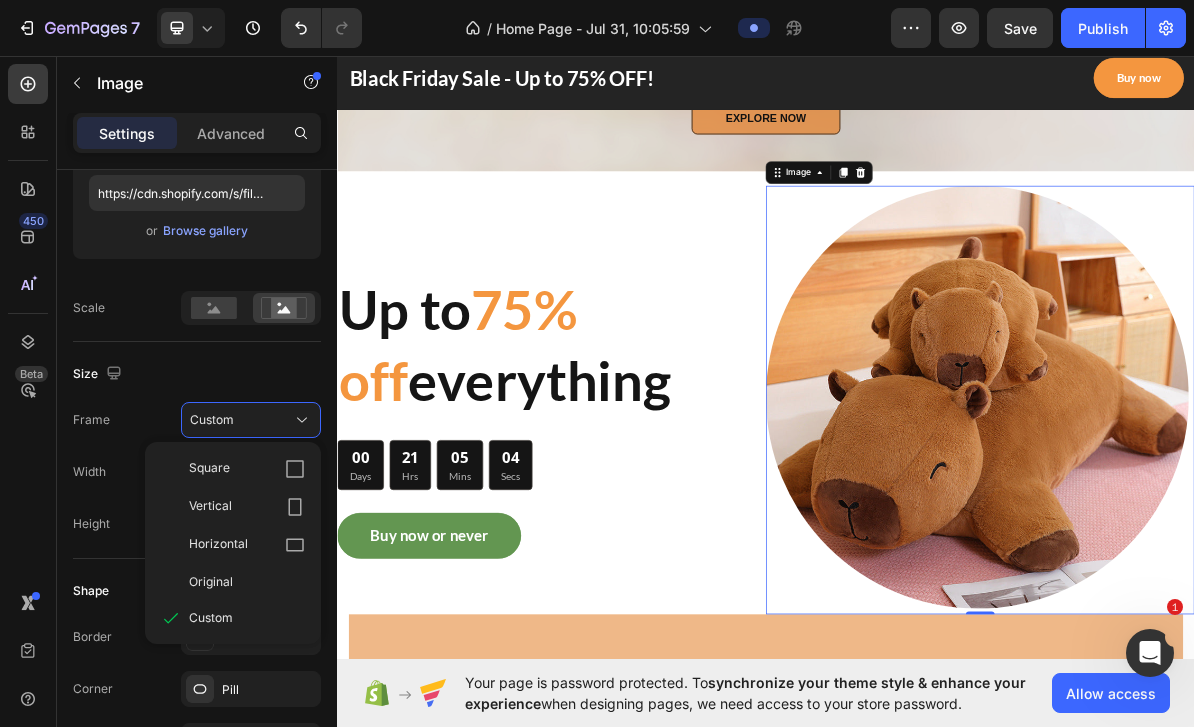 click on "Horizontal" 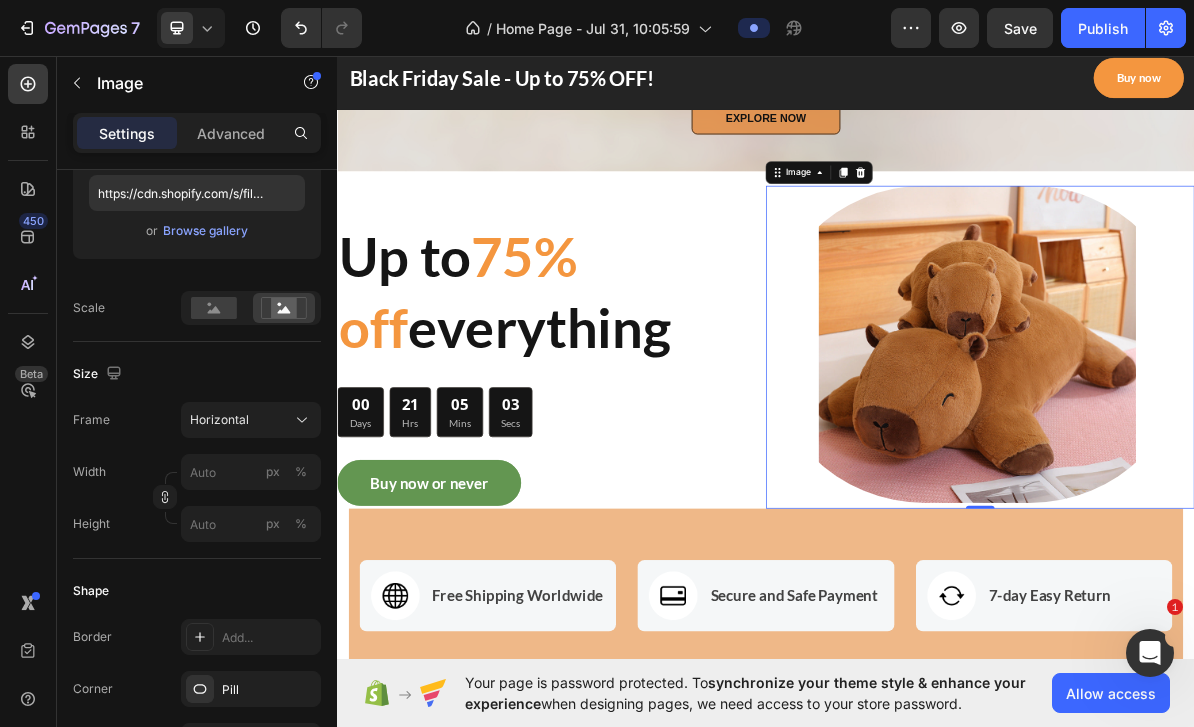 click 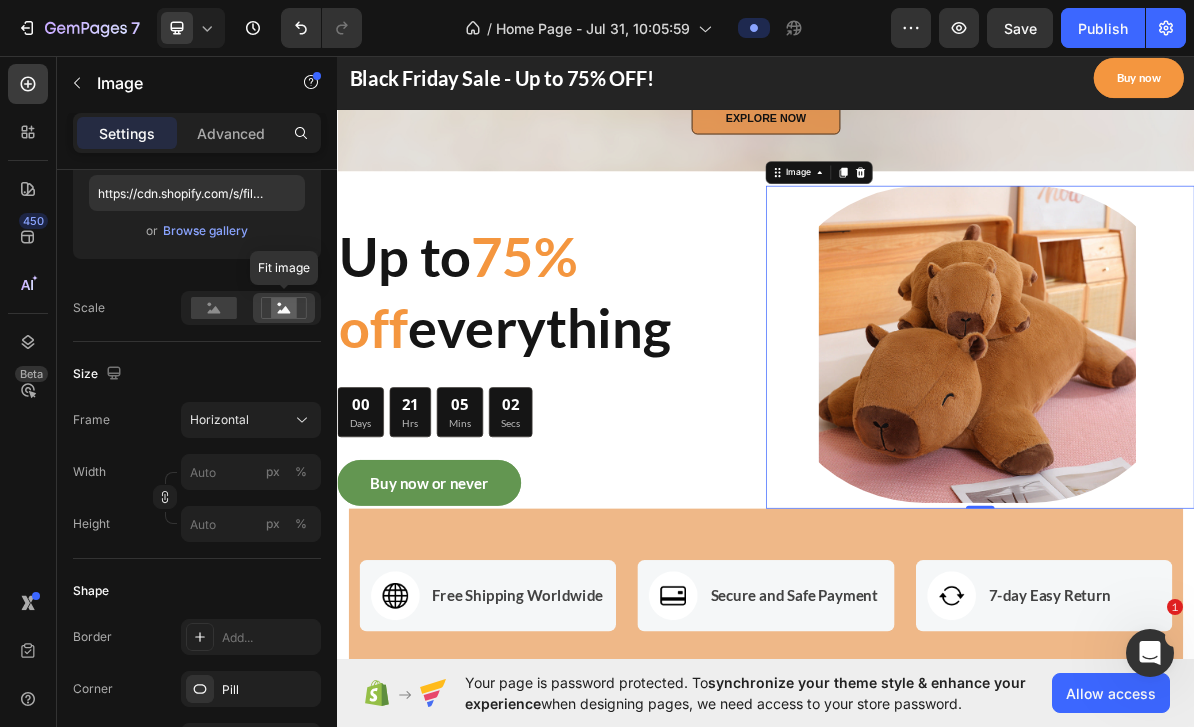 click on "Horizontal" at bounding box center (219, 420) 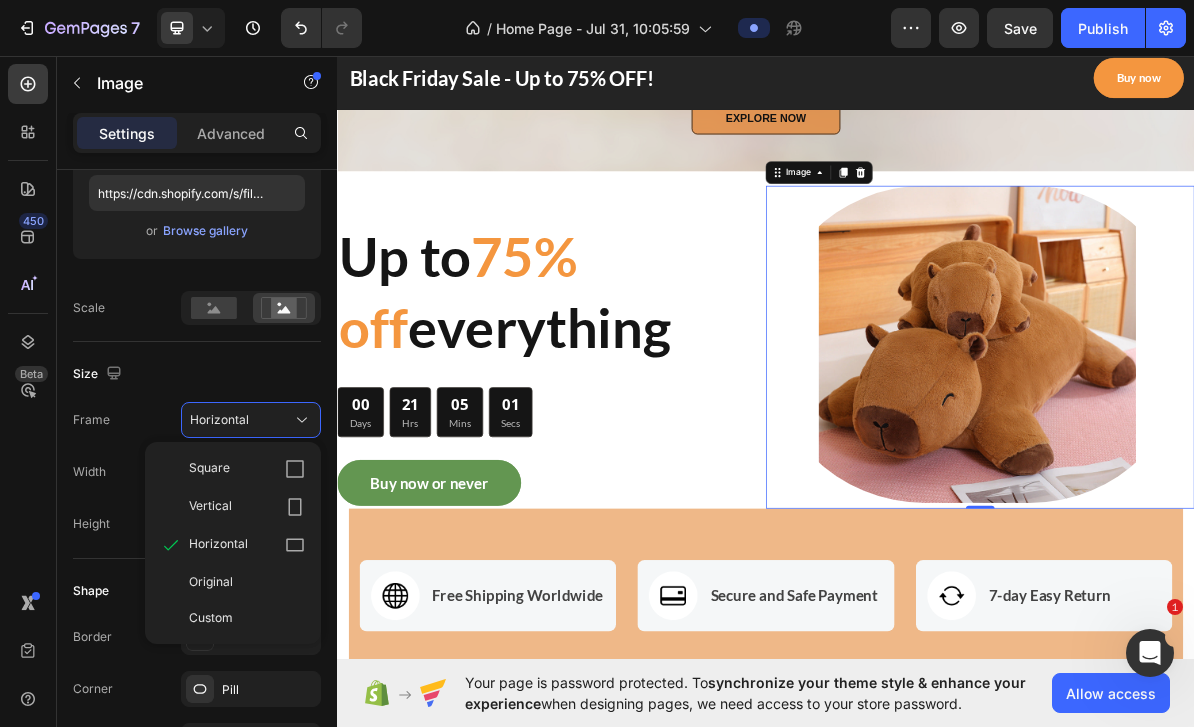 click on "Vertical" 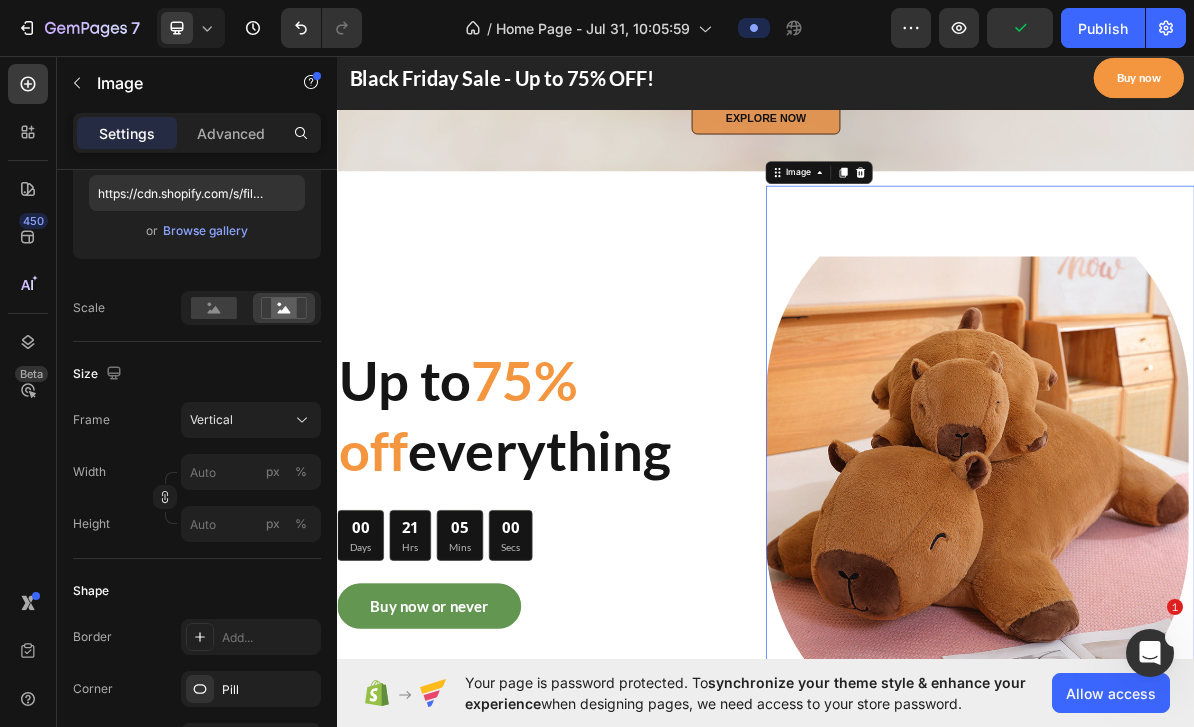 click on "Vertical" 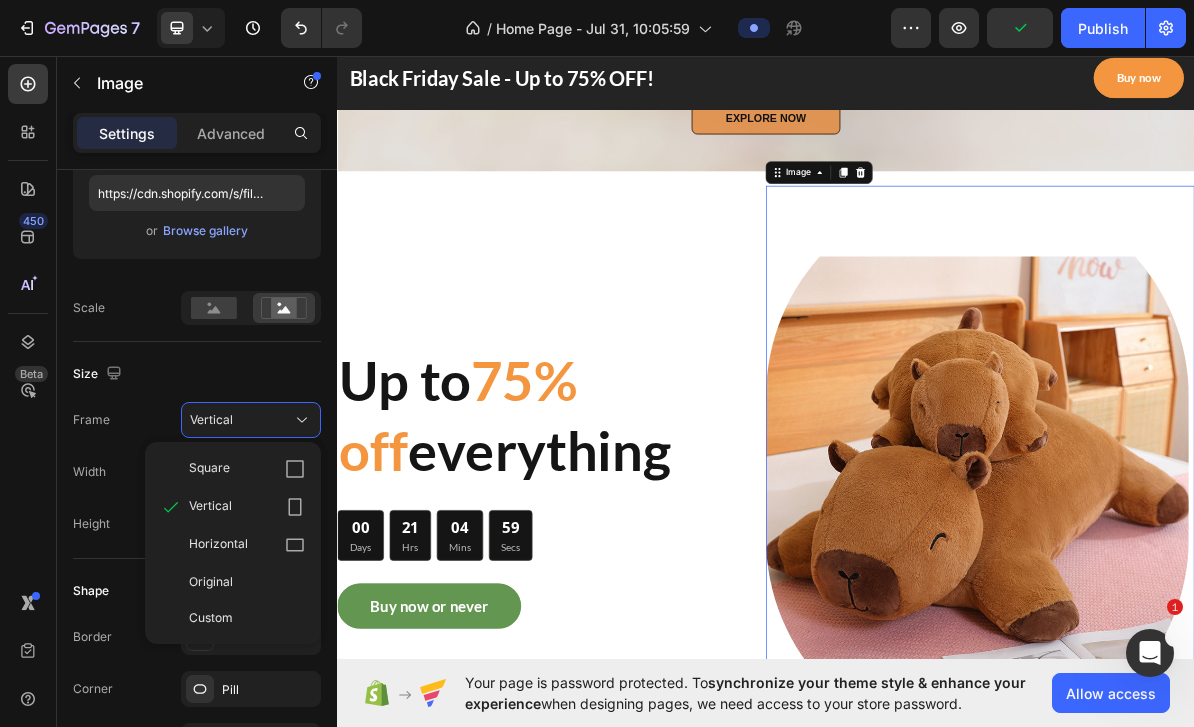click on "Square" 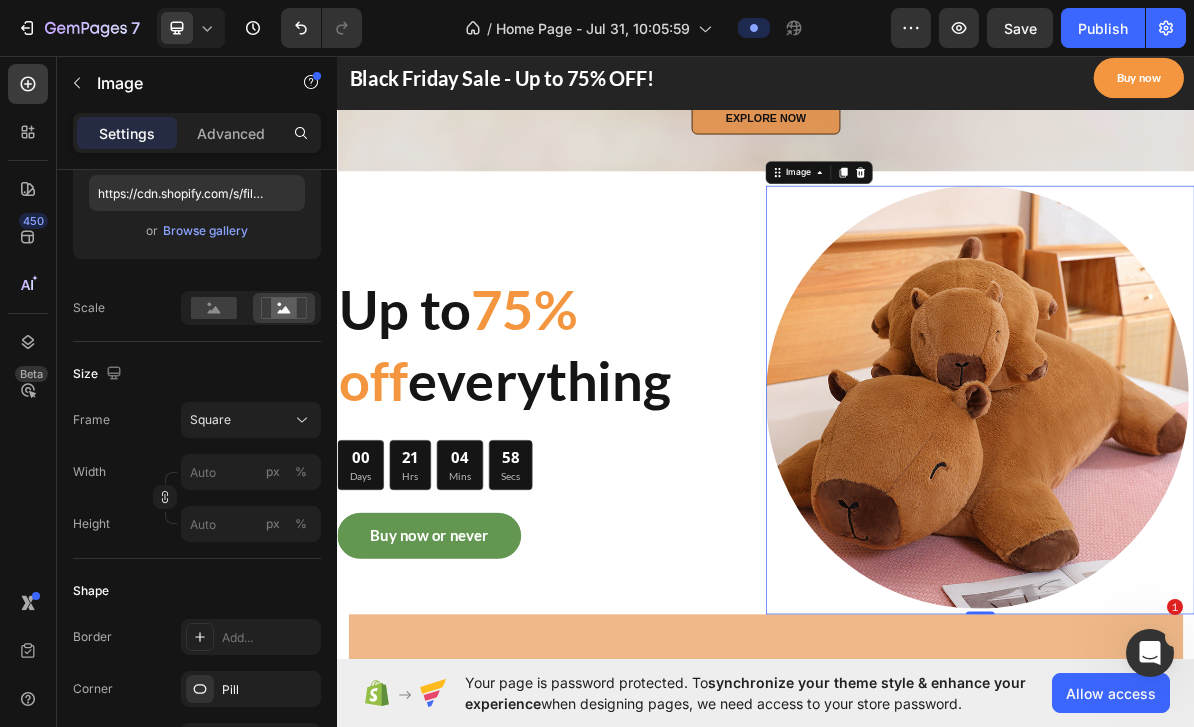 click on "Square" at bounding box center (210, 420) 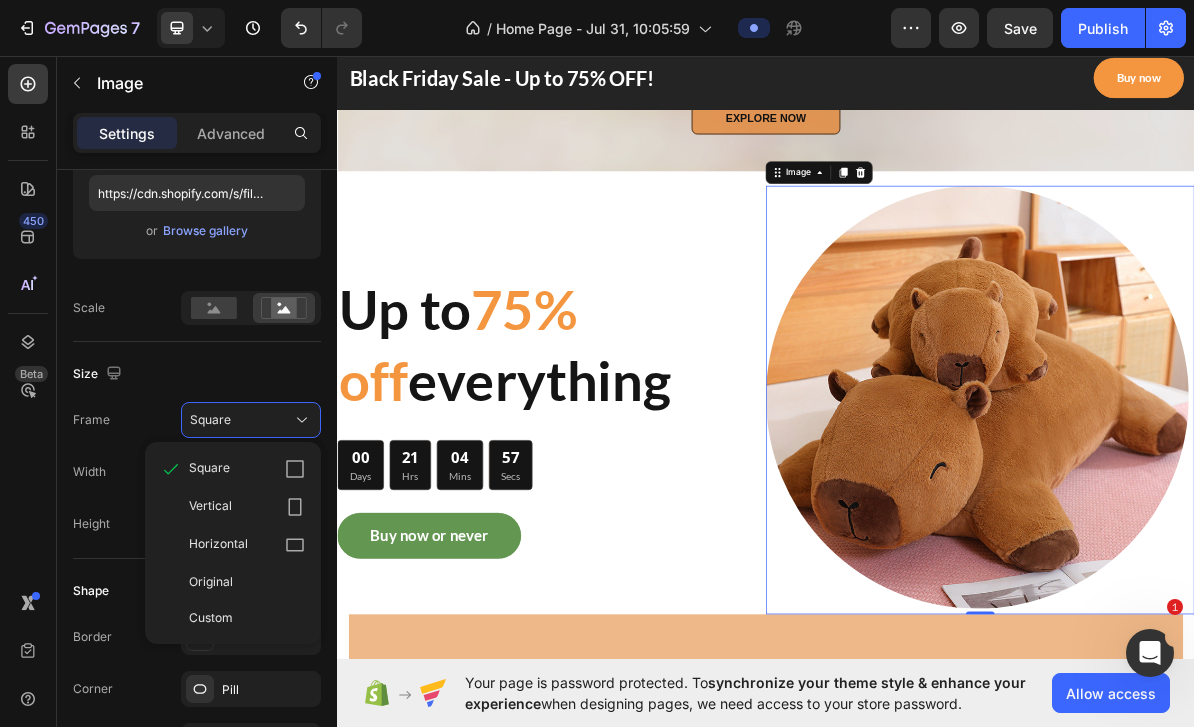 click on "Horizontal" 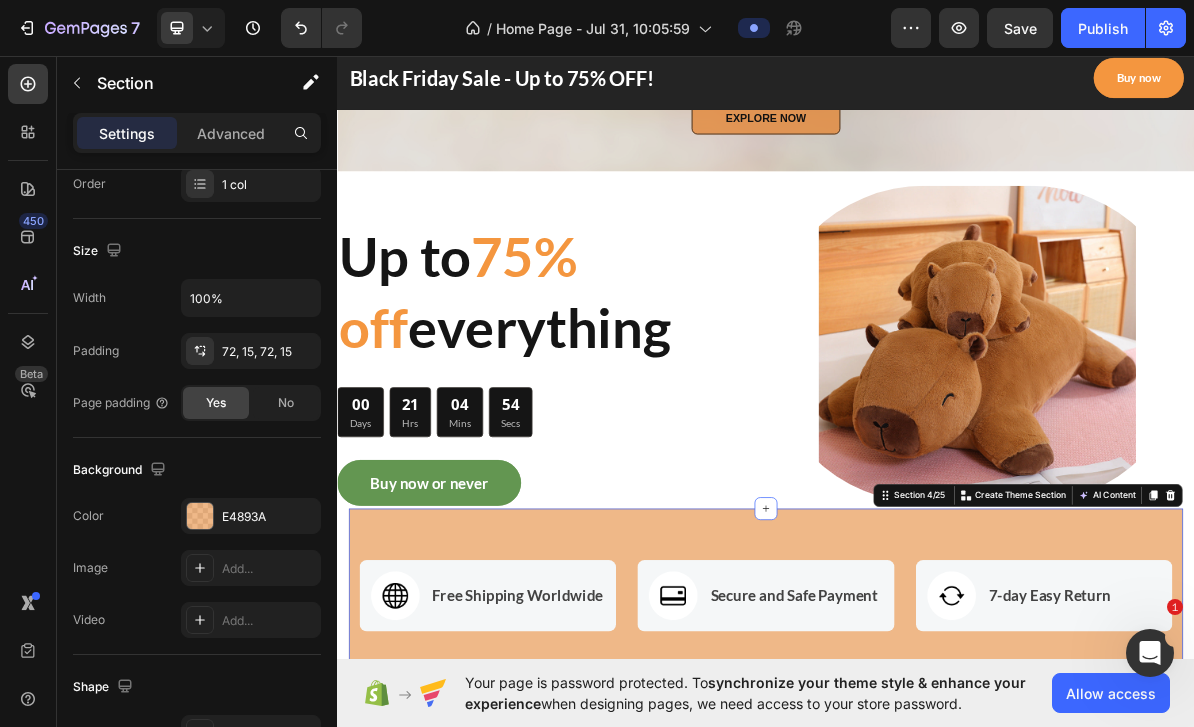 scroll, scrollTop: 0, scrollLeft: 0, axis: both 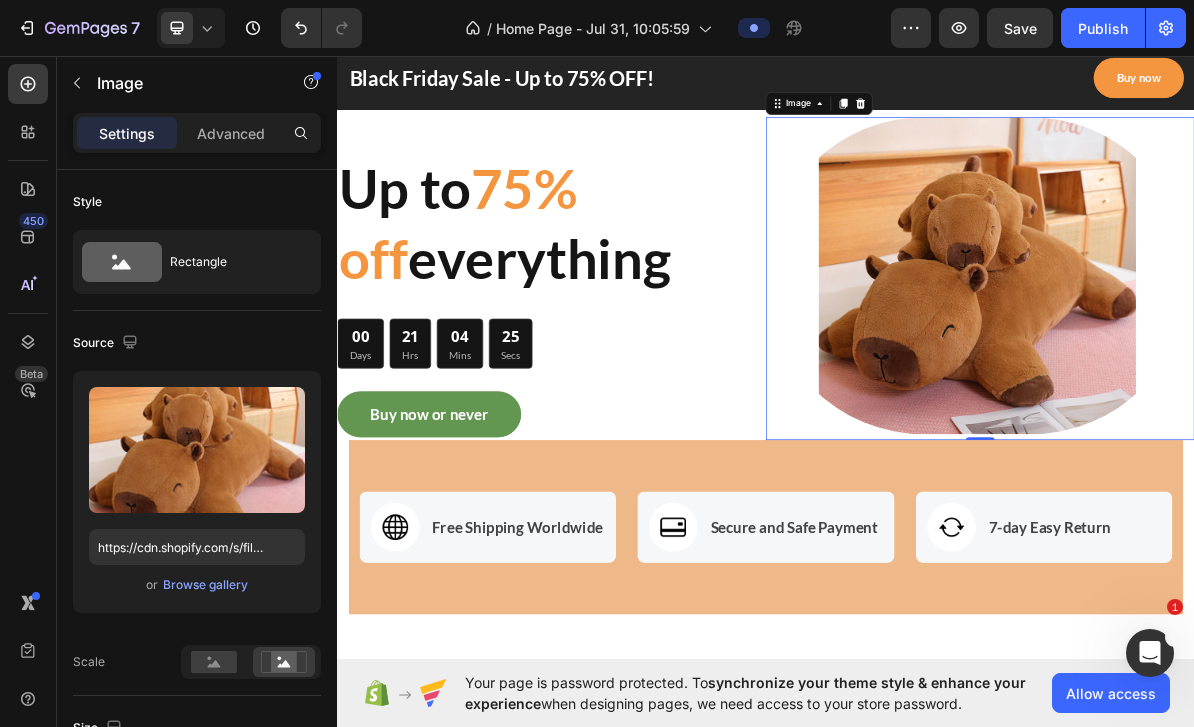 click on "Browse gallery" at bounding box center [205, 585] 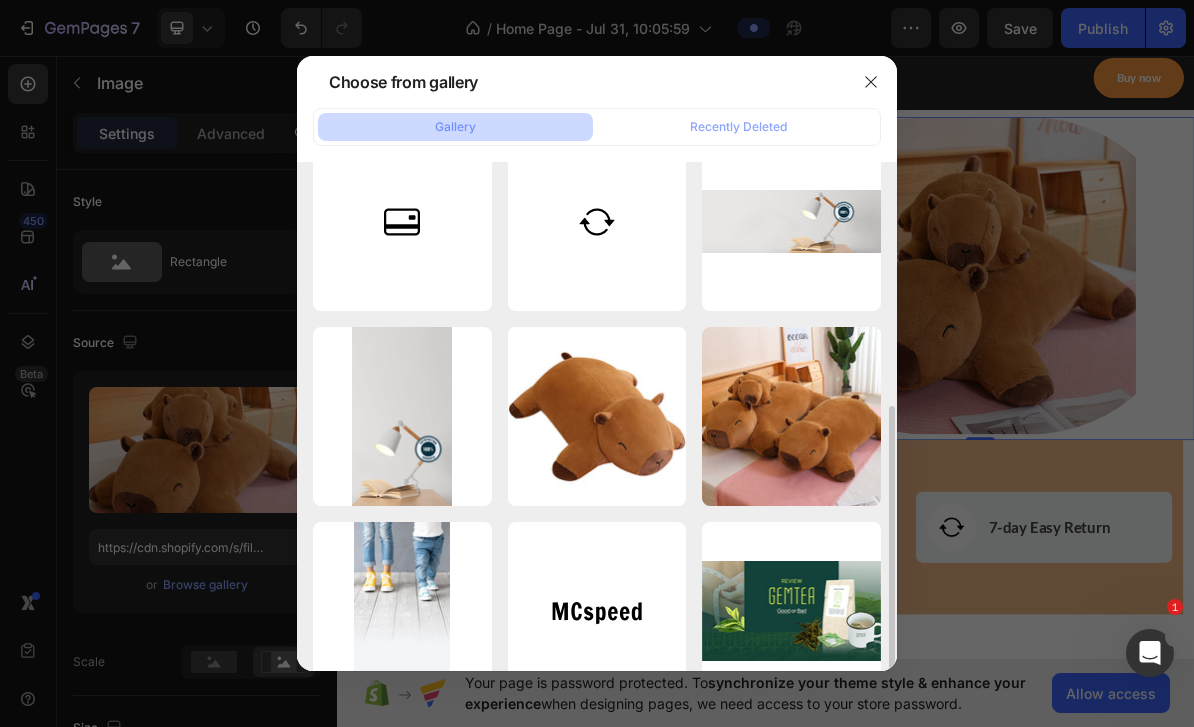 scroll, scrollTop: 435, scrollLeft: 0, axis: vertical 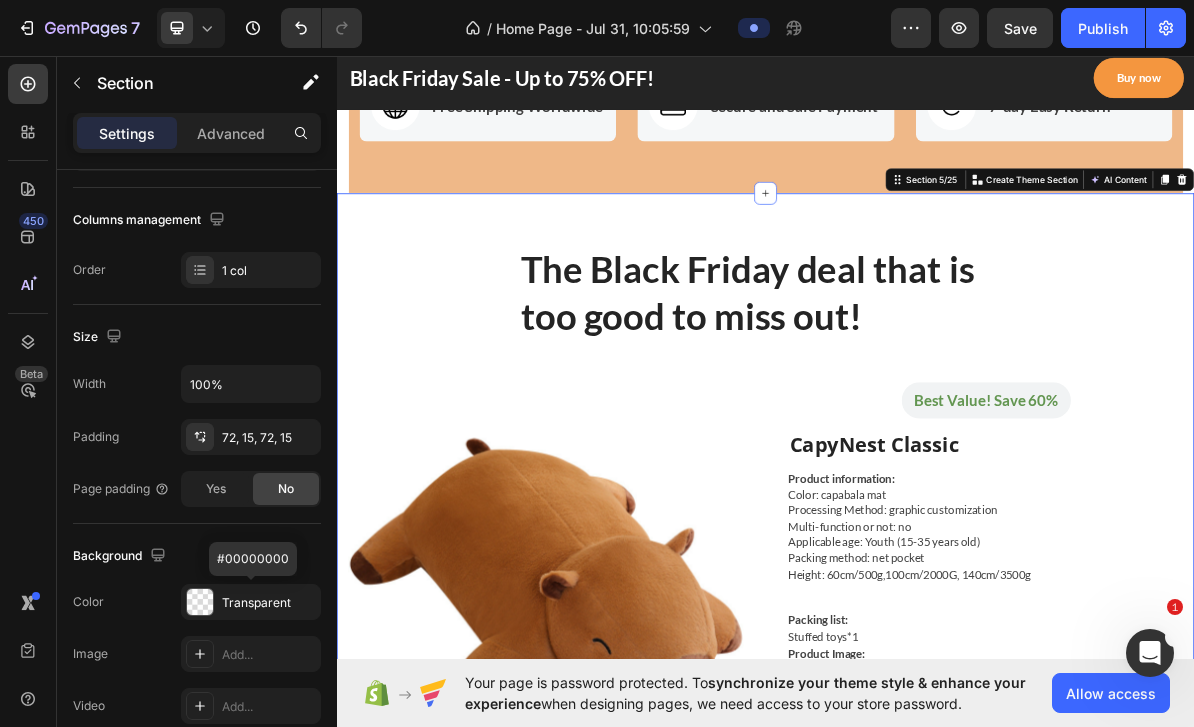 click on "Transparent" at bounding box center (251, 602) 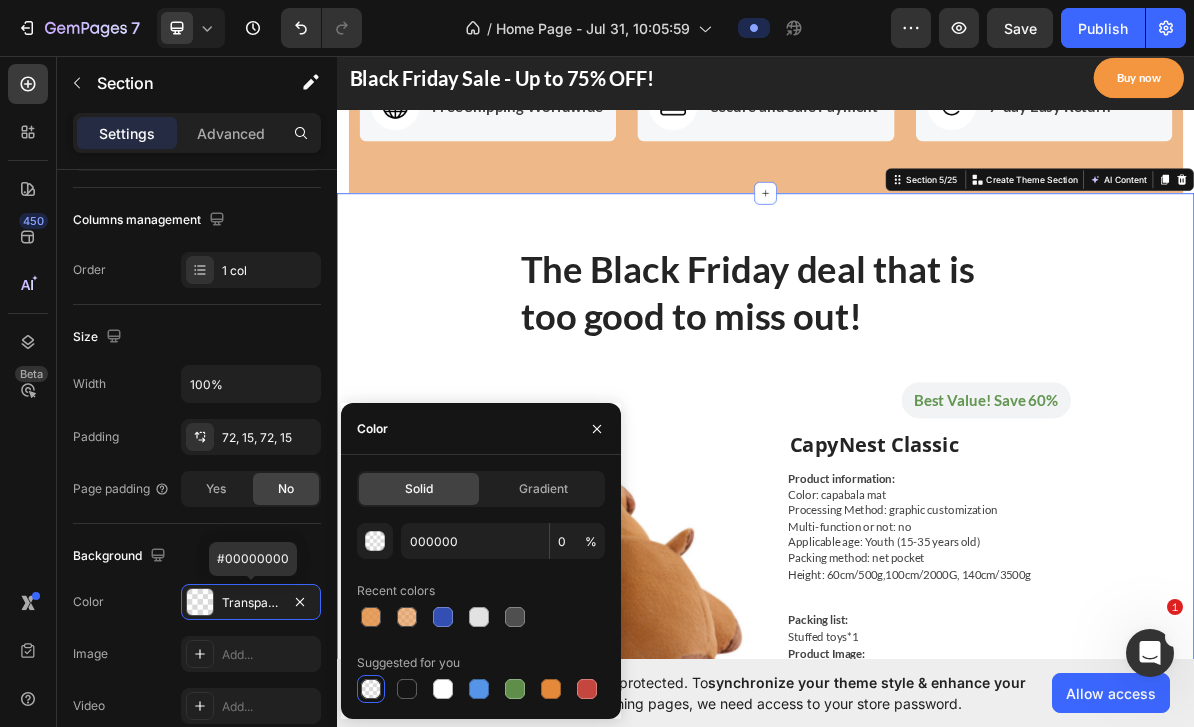 click on "Transparent" at bounding box center (251, 602) 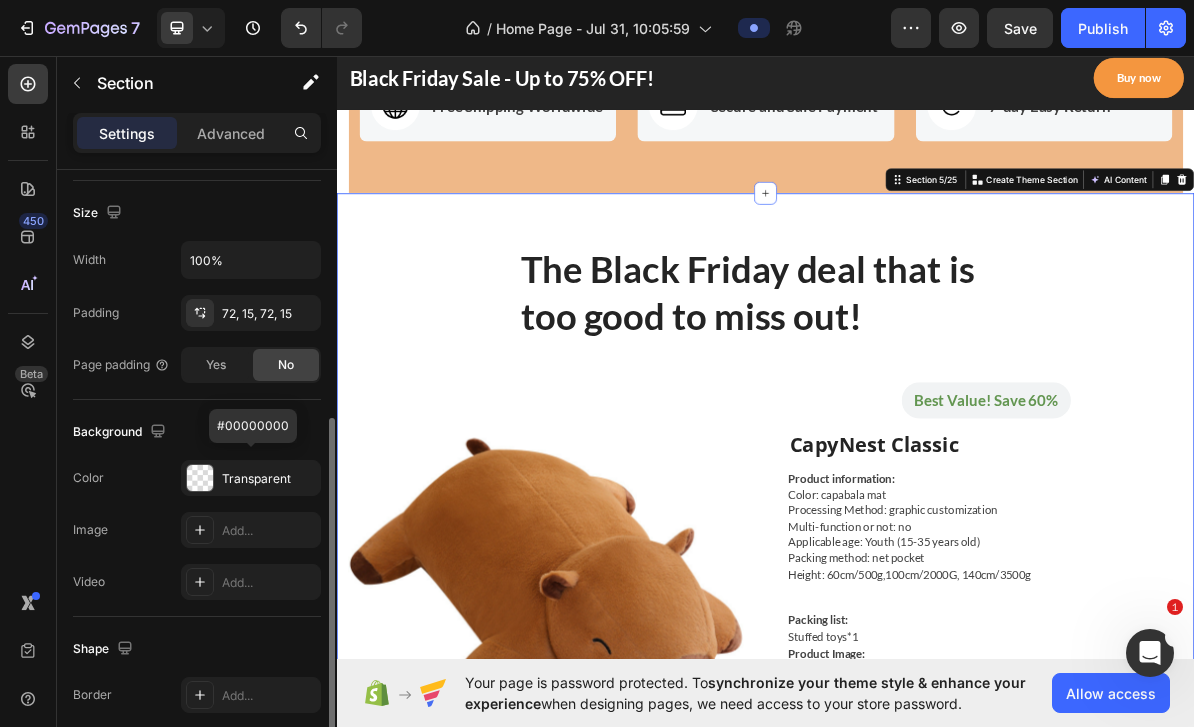 scroll, scrollTop: 429, scrollLeft: 0, axis: vertical 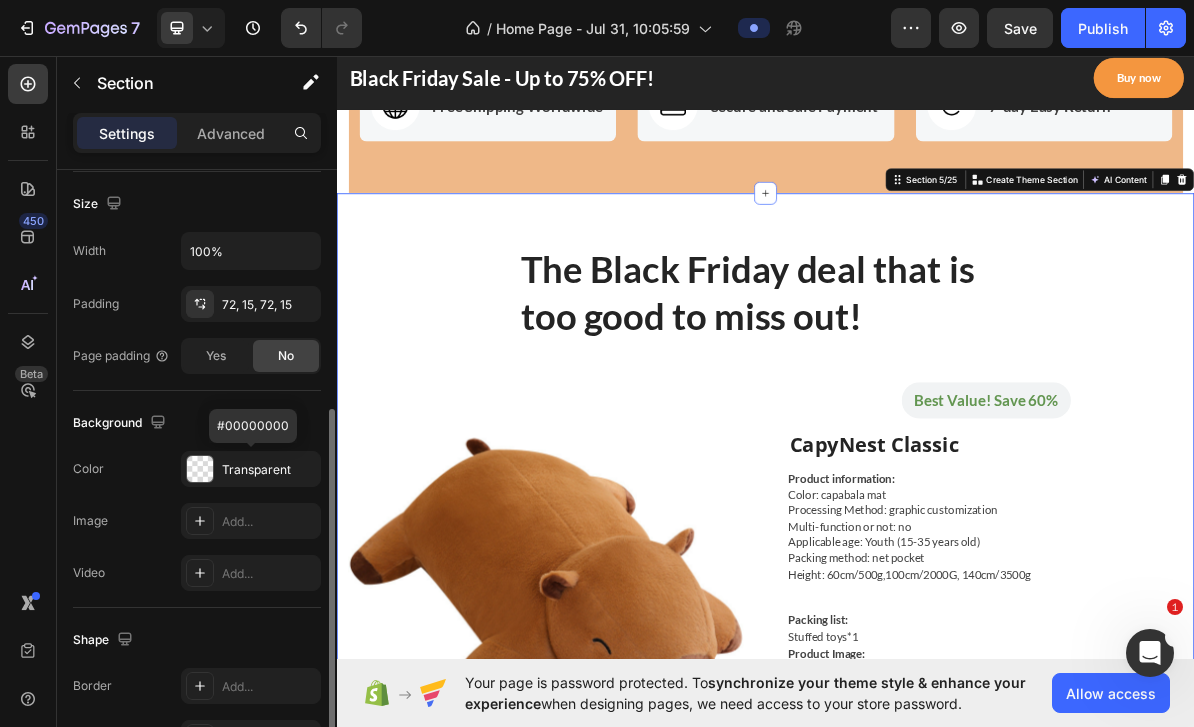 click on "Add..." at bounding box center [251, 521] 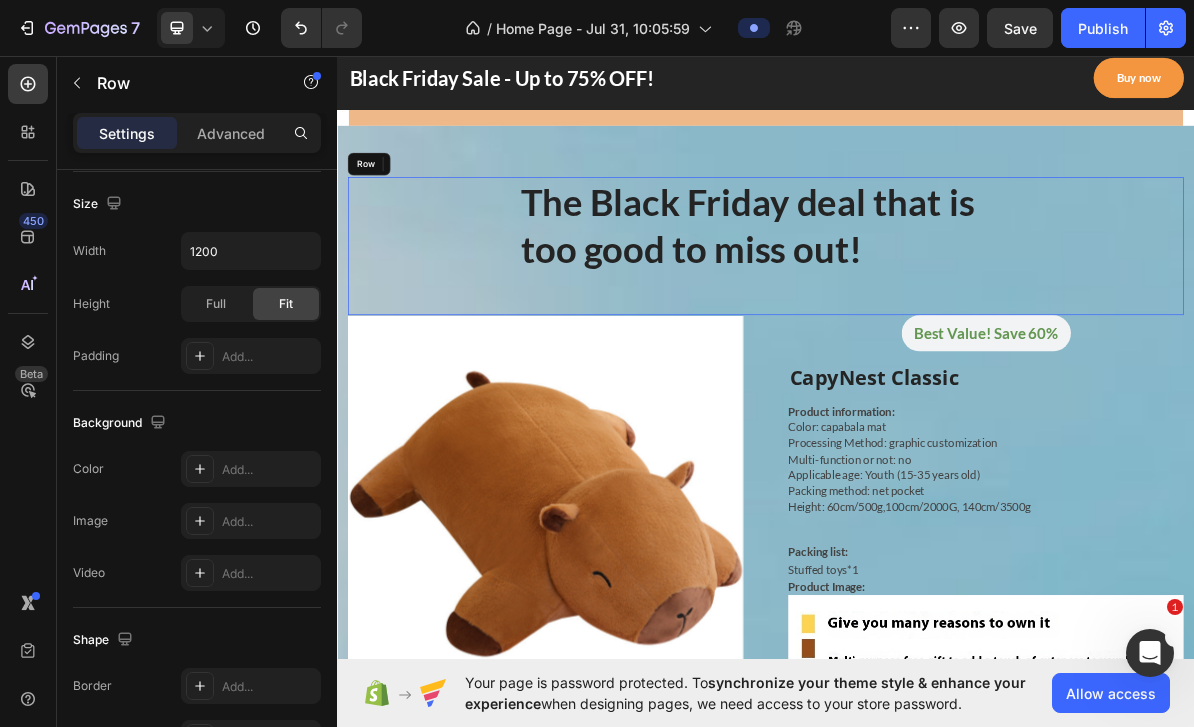 scroll, scrollTop: 0, scrollLeft: 0, axis: both 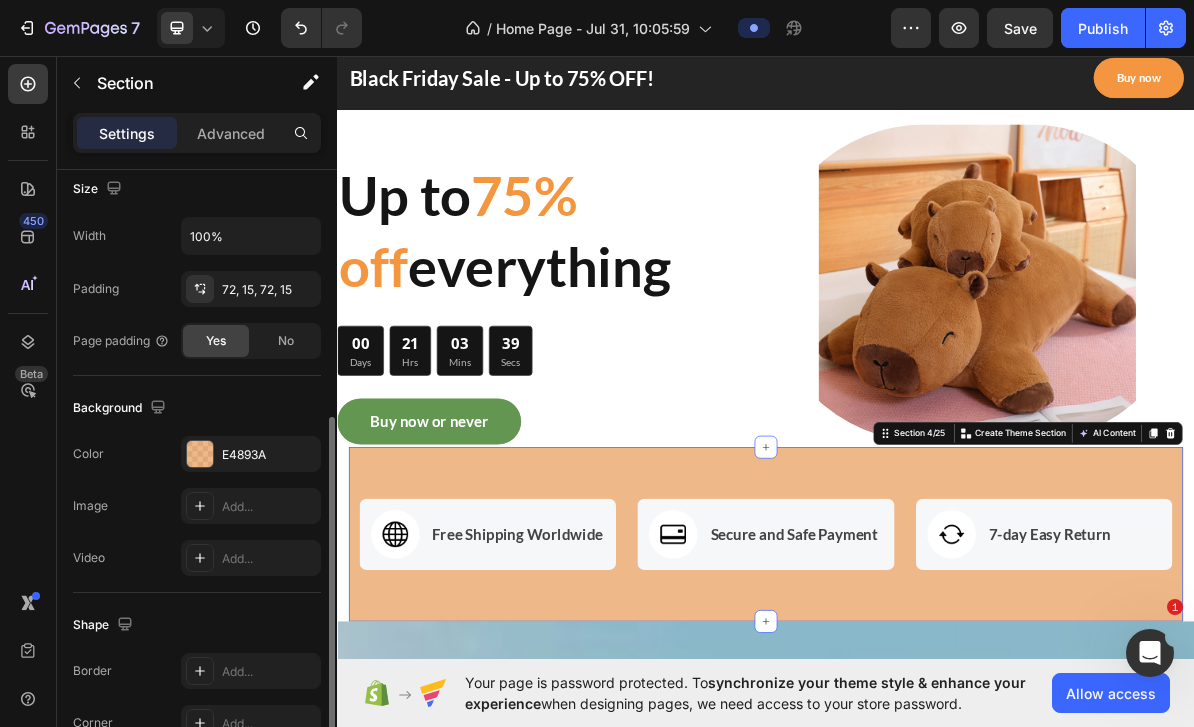 click on "No" 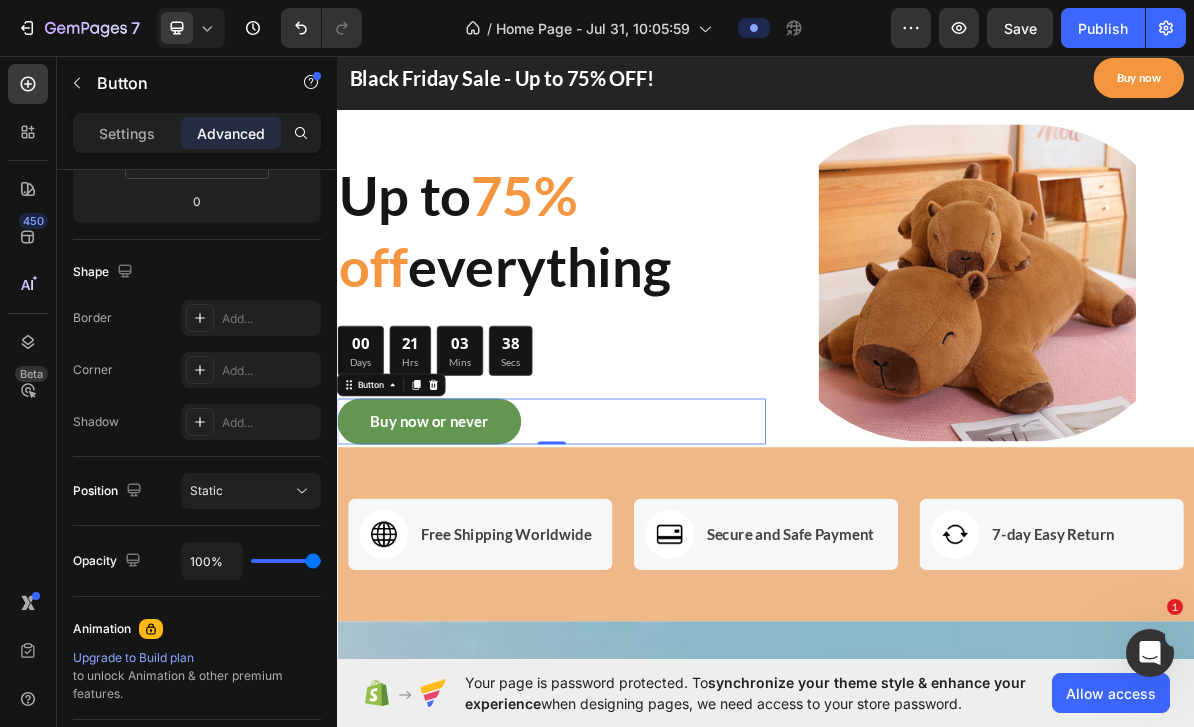 scroll, scrollTop: 0, scrollLeft: 0, axis: both 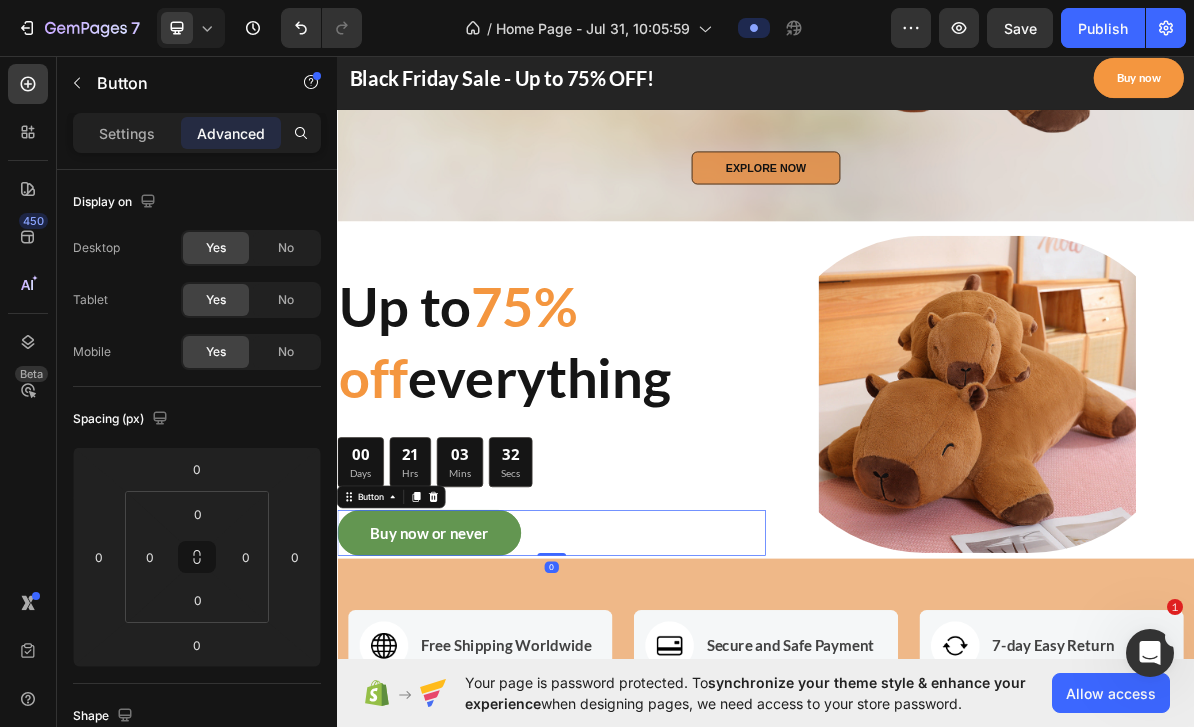 click on "Buy now or never" at bounding box center [465, 727] 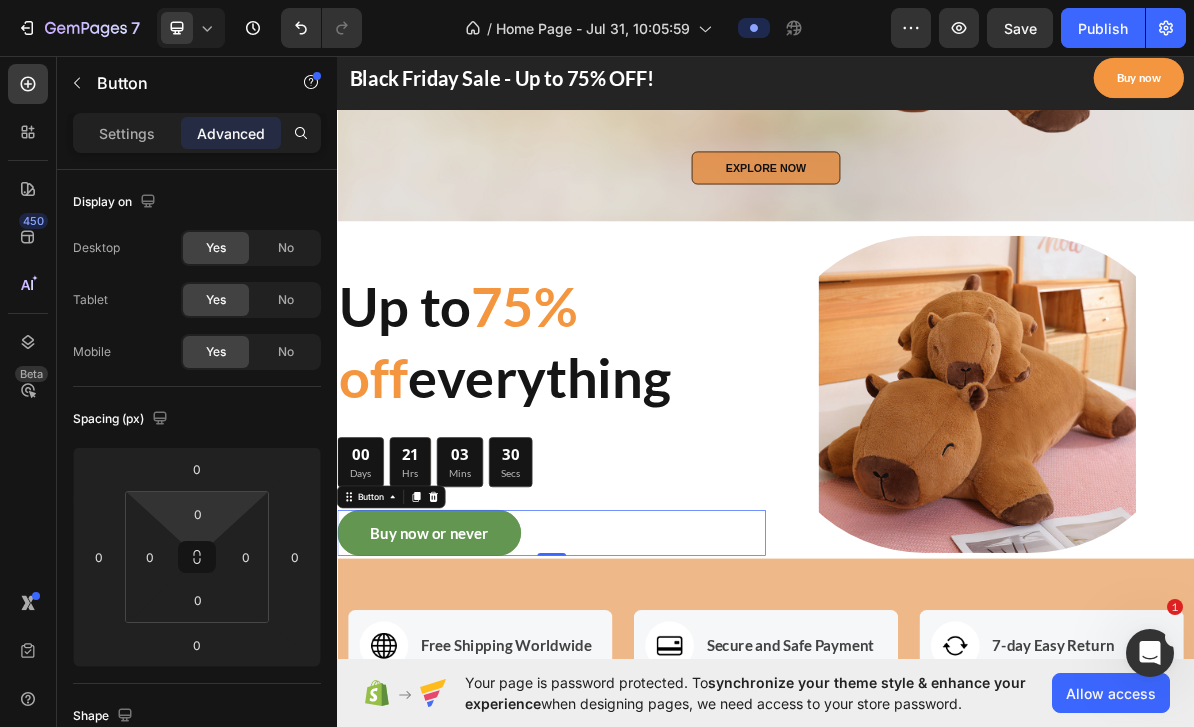 click on "0" at bounding box center [198, 600] 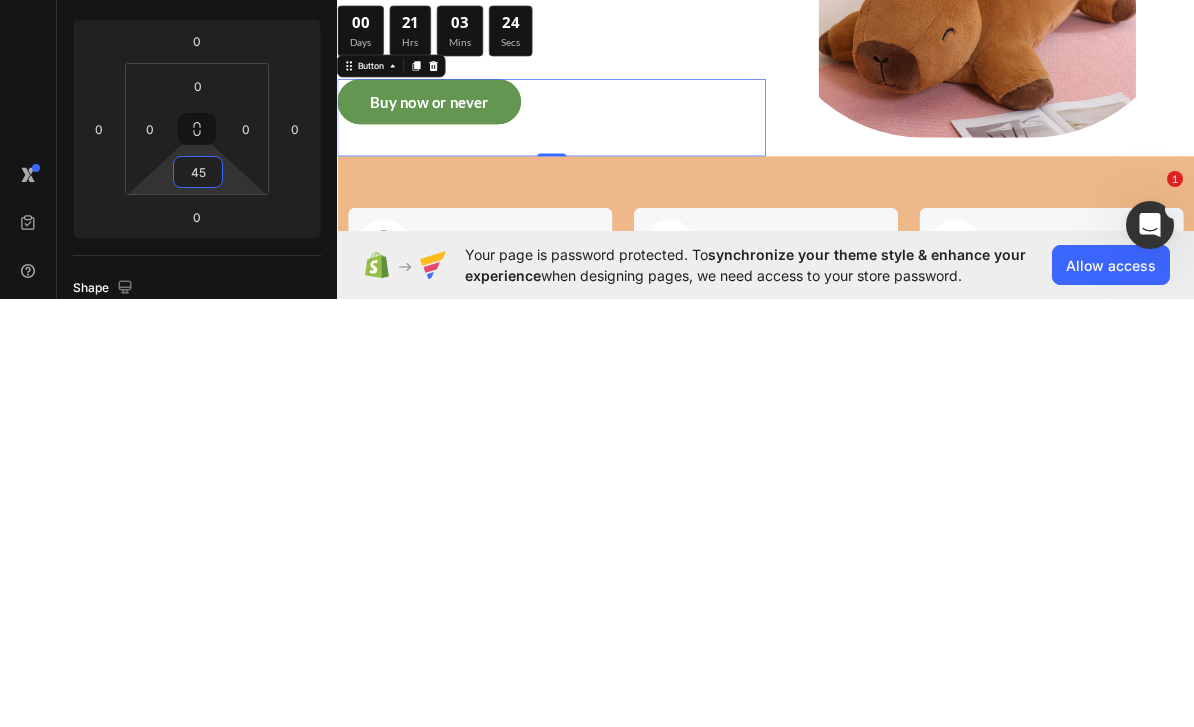 type on "4" 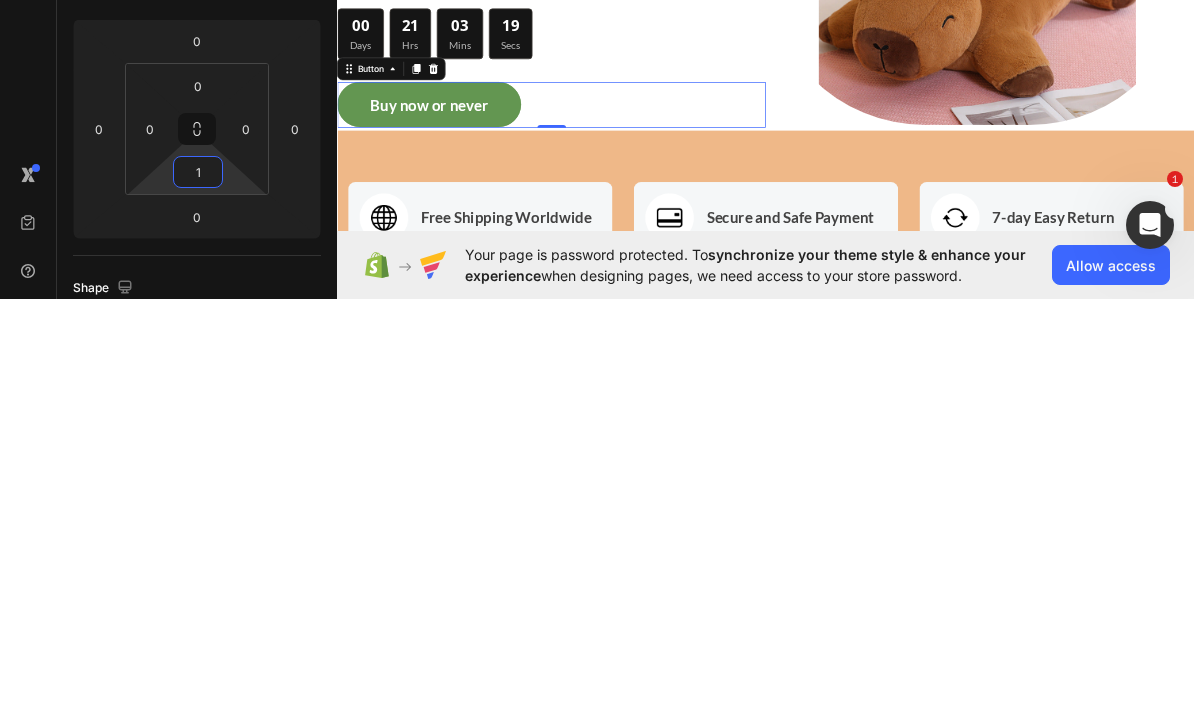 type on "15" 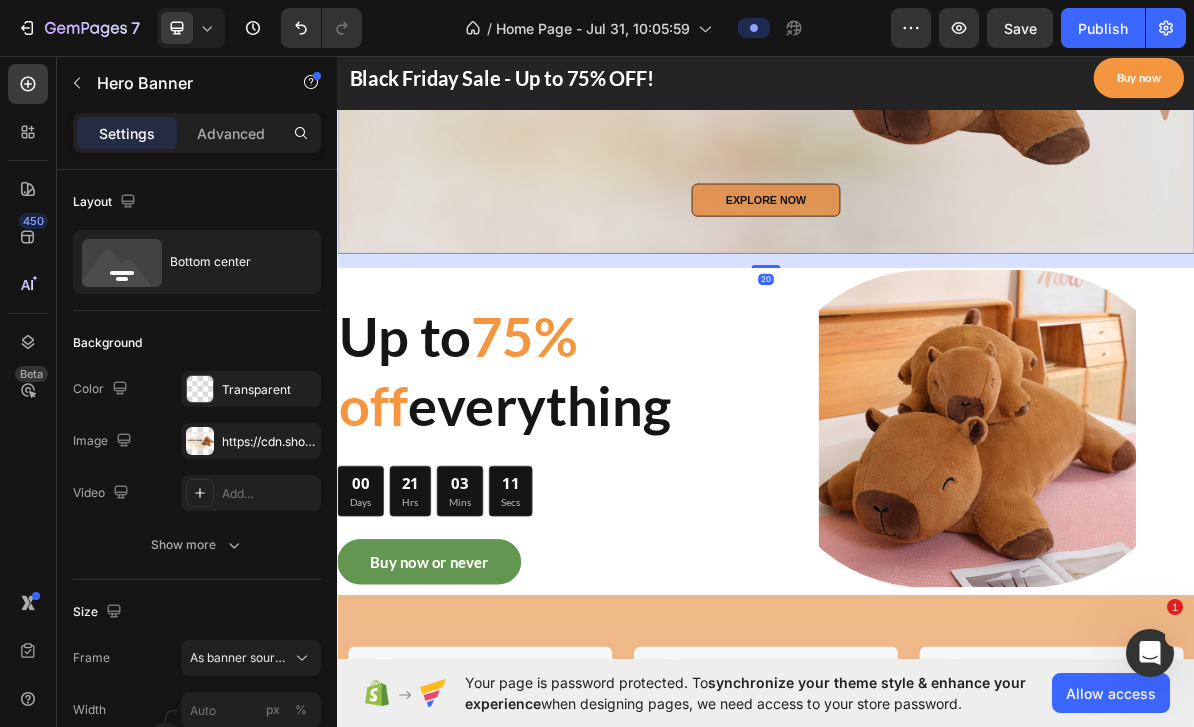 scroll, scrollTop: 509, scrollLeft: 0, axis: vertical 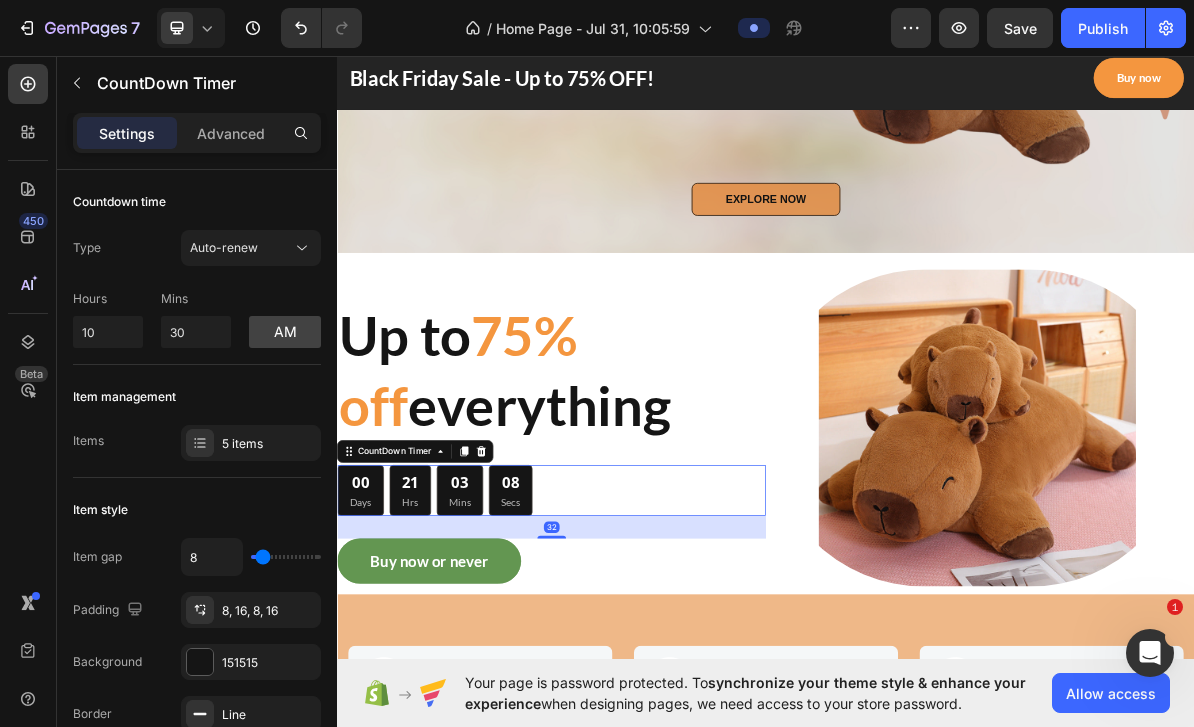 click on "Advanced" 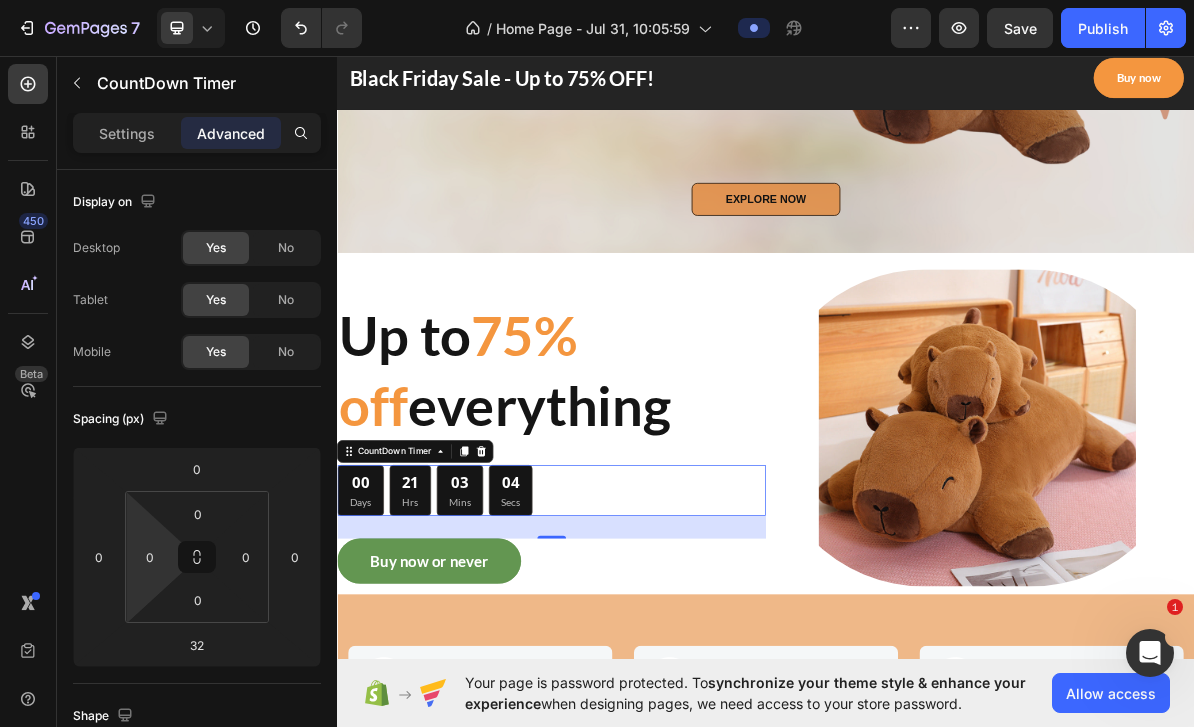 click 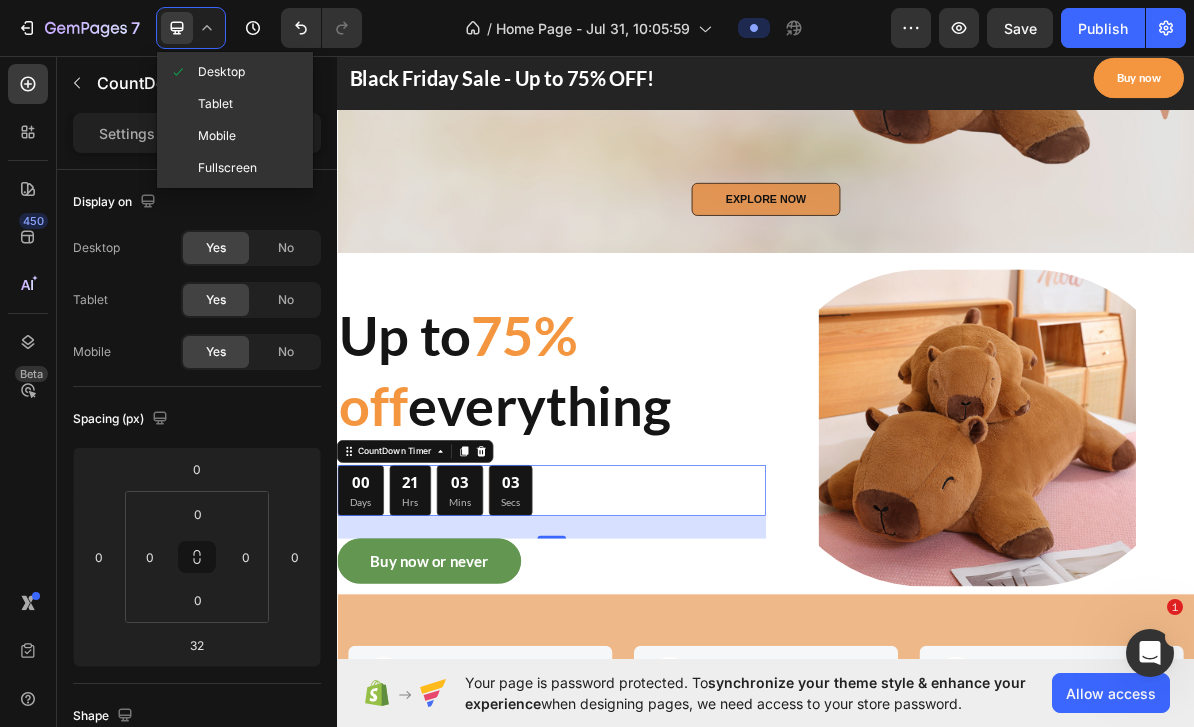 click 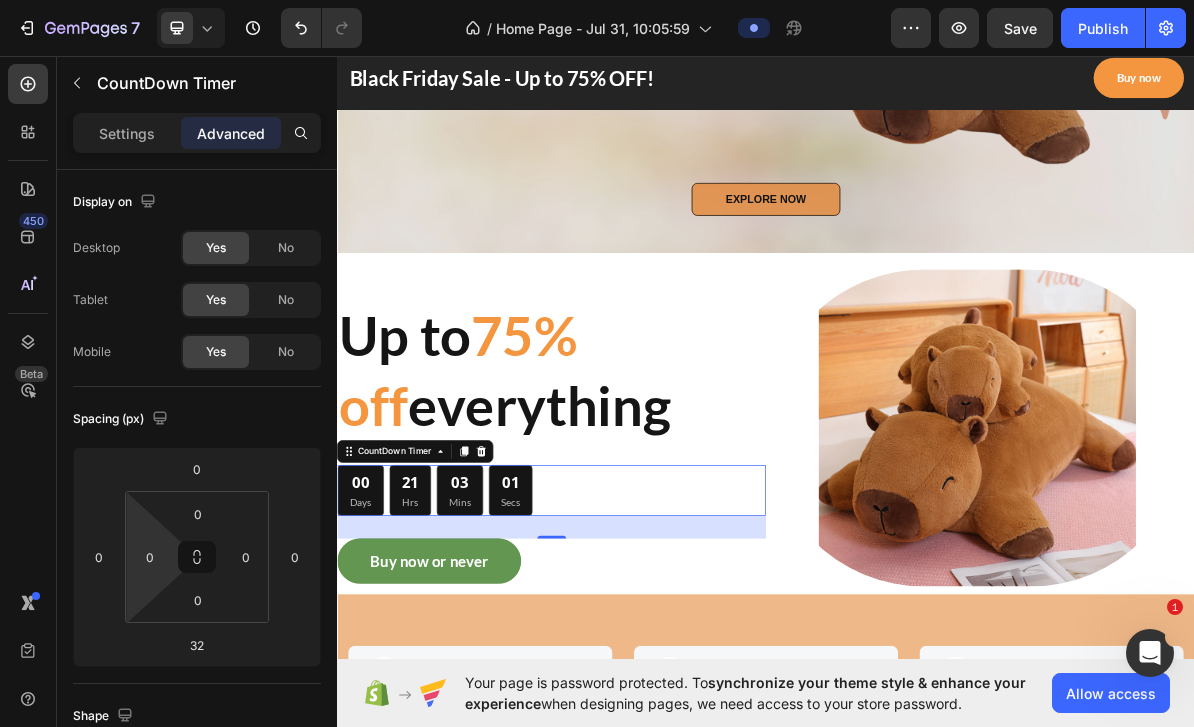 click on "0" at bounding box center [150, 557] 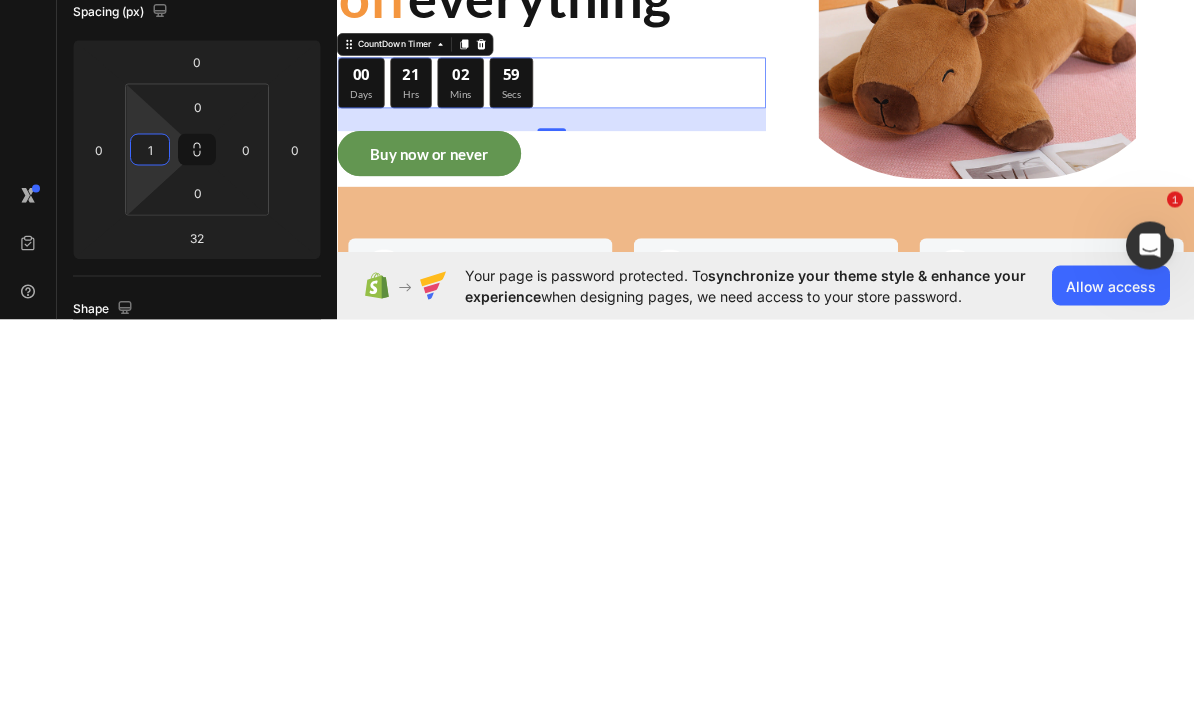 type on "10" 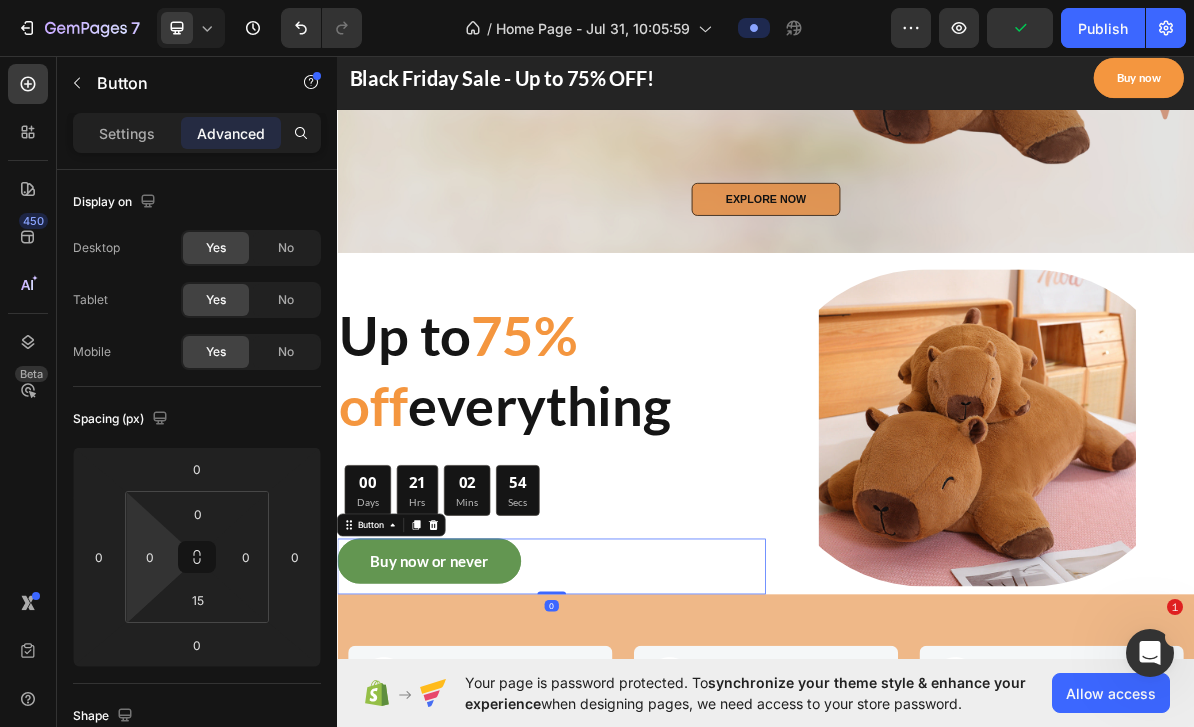click on "0" at bounding box center (150, 557) 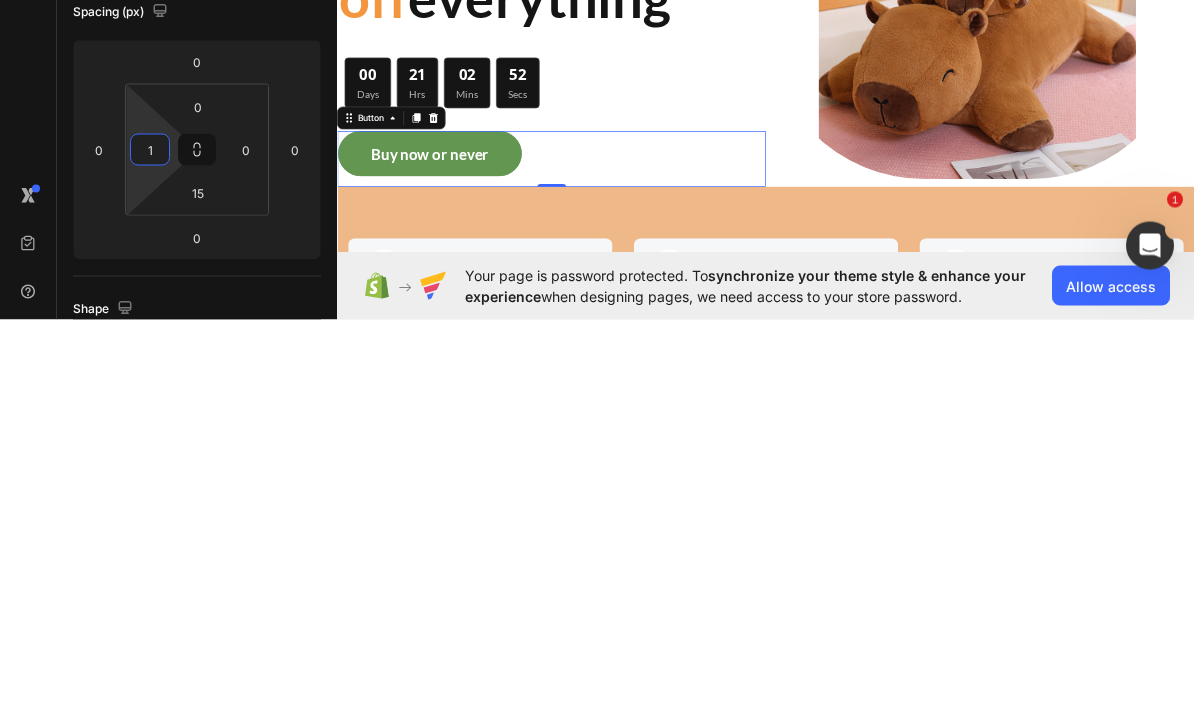 type on "10" 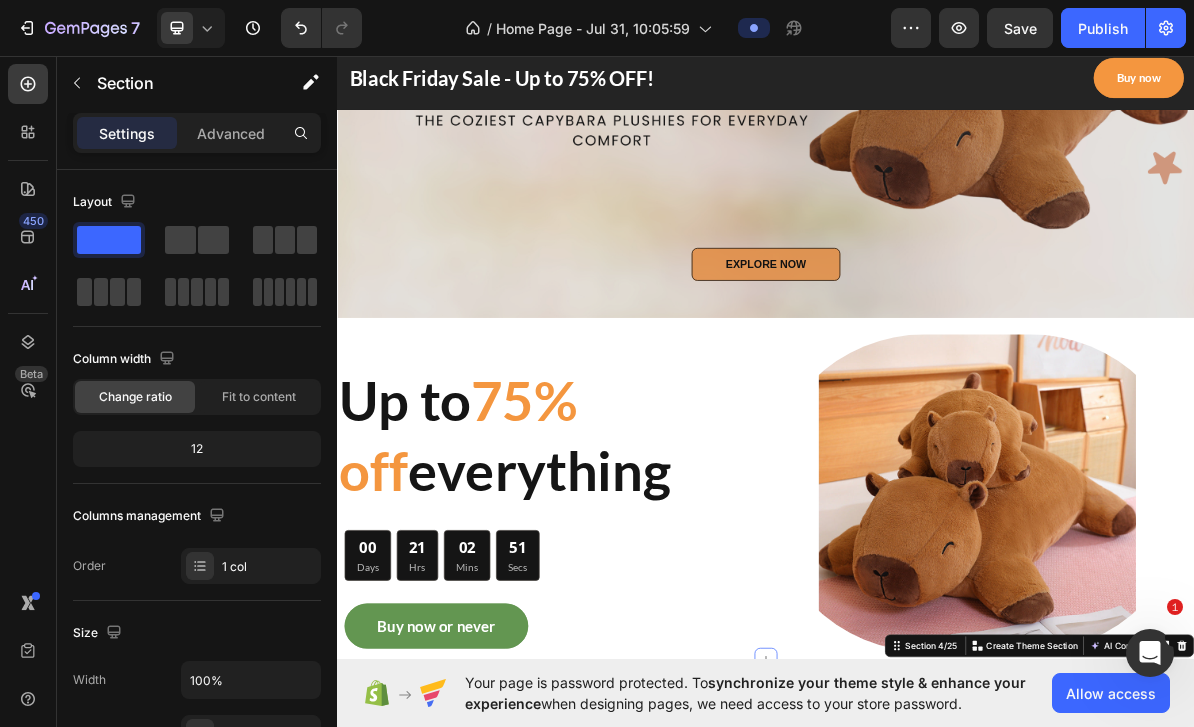 scroll, scrollTop: 408, scrollLeft: 0, axis: vertical 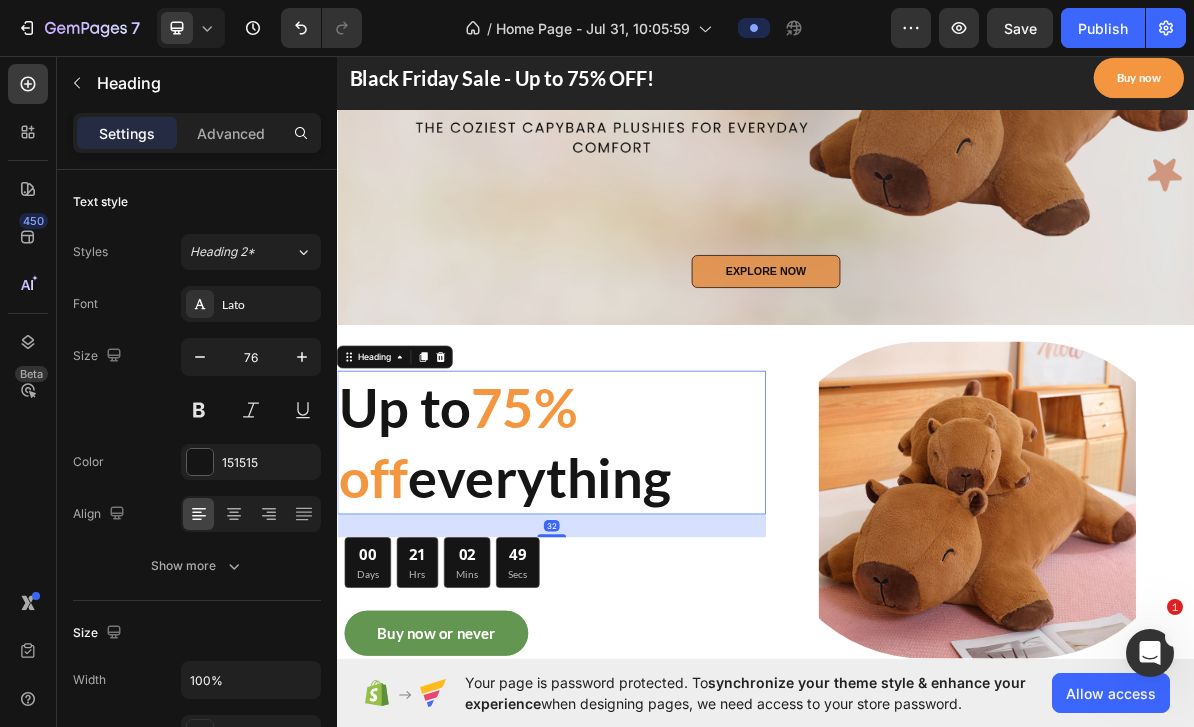 click on "Advanced" at bounding box center (231, 133) 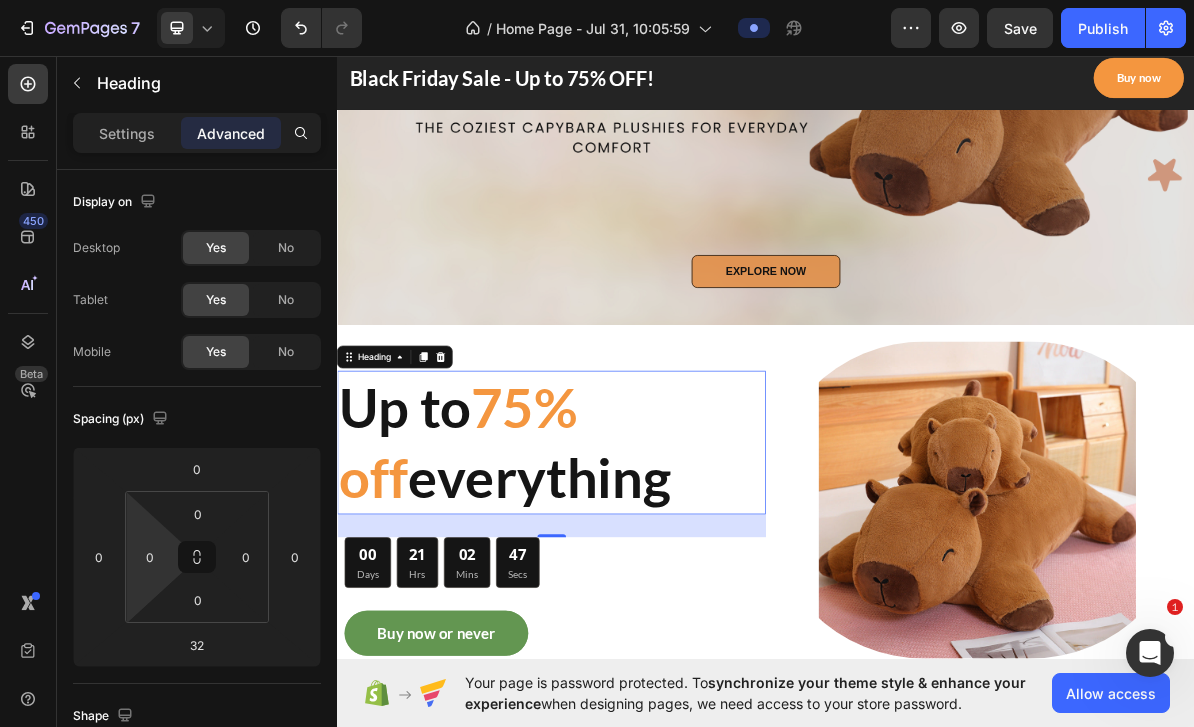click on "0" at bounding box center [150, 557] 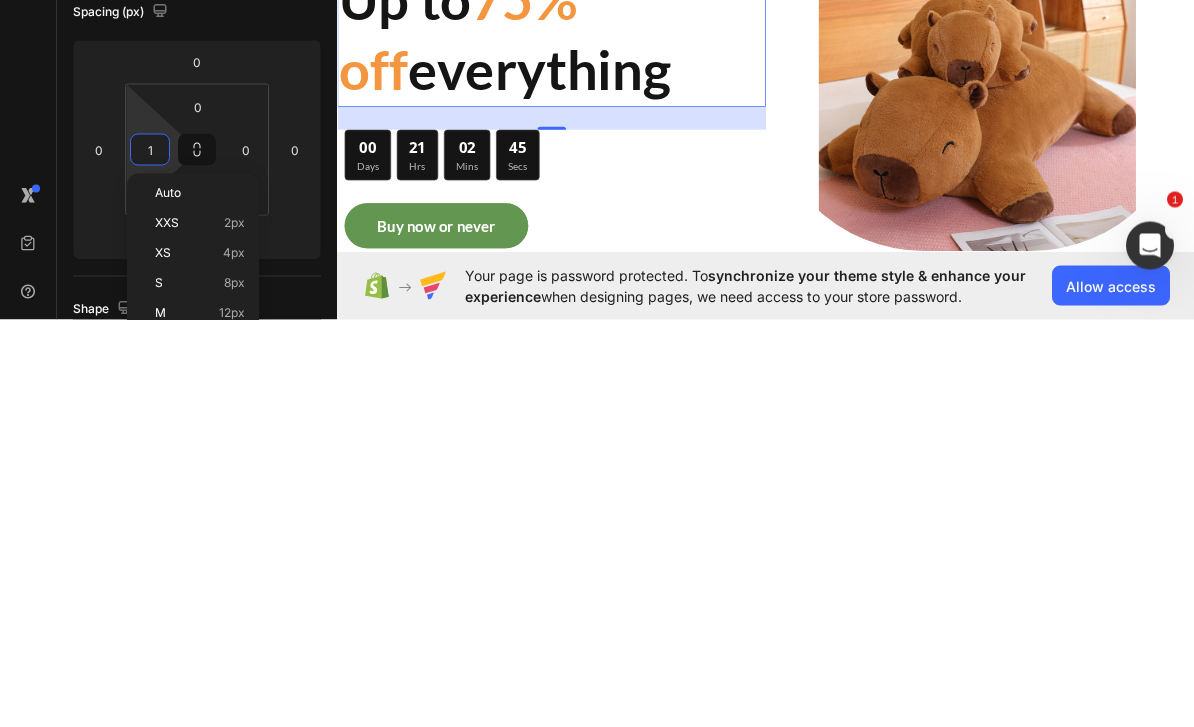 type on "10" 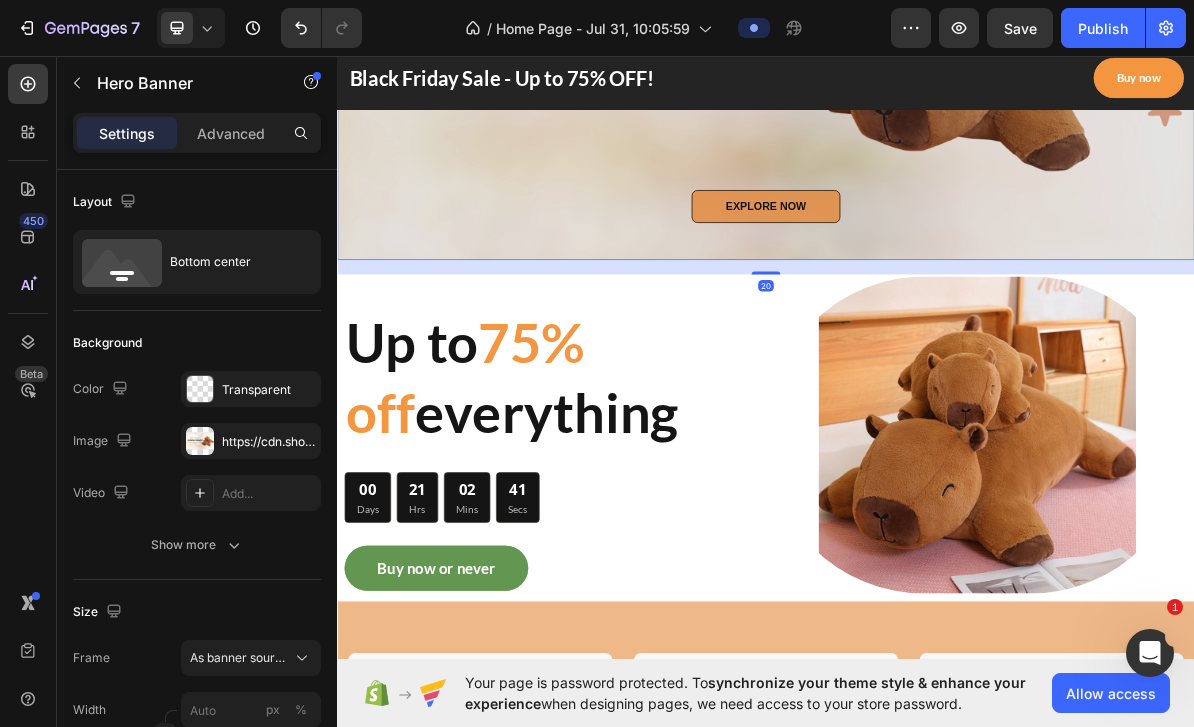 scroll, scrollTop: 520, scrollLeft: 0, axis: vertical 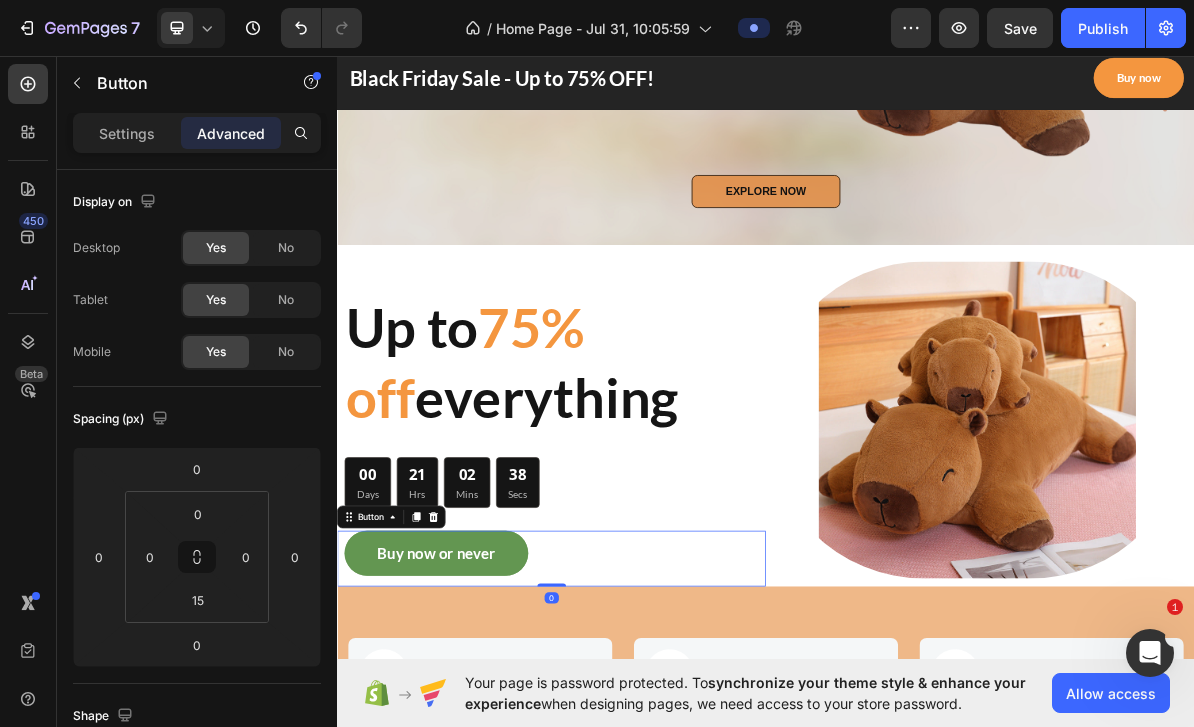 click on "15" at bounding box center (198, 600) 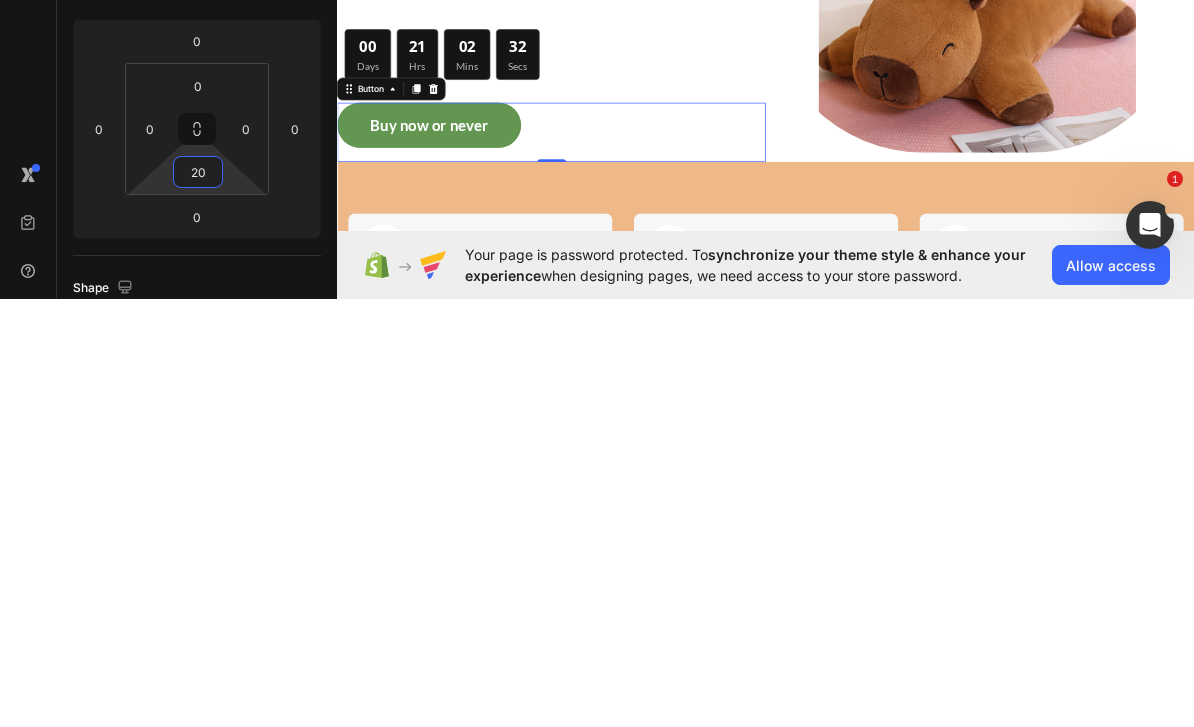type on "2" 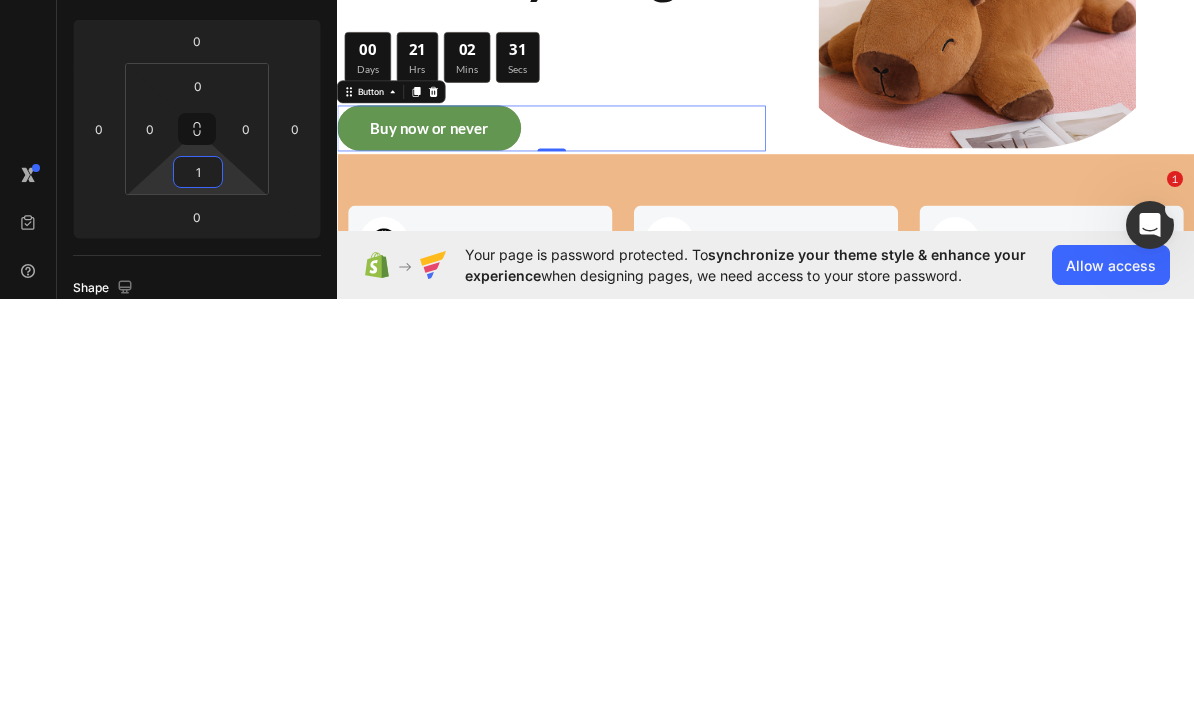 type on "15" 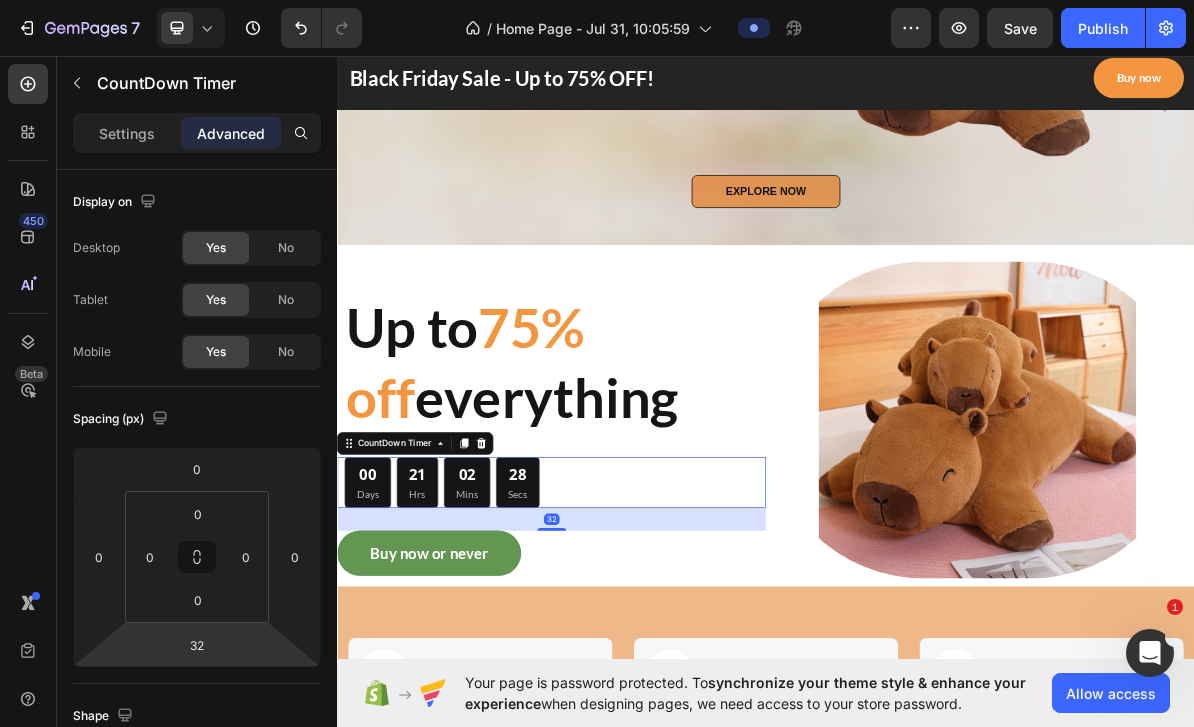click on "32" at bounding box center (197, 645) 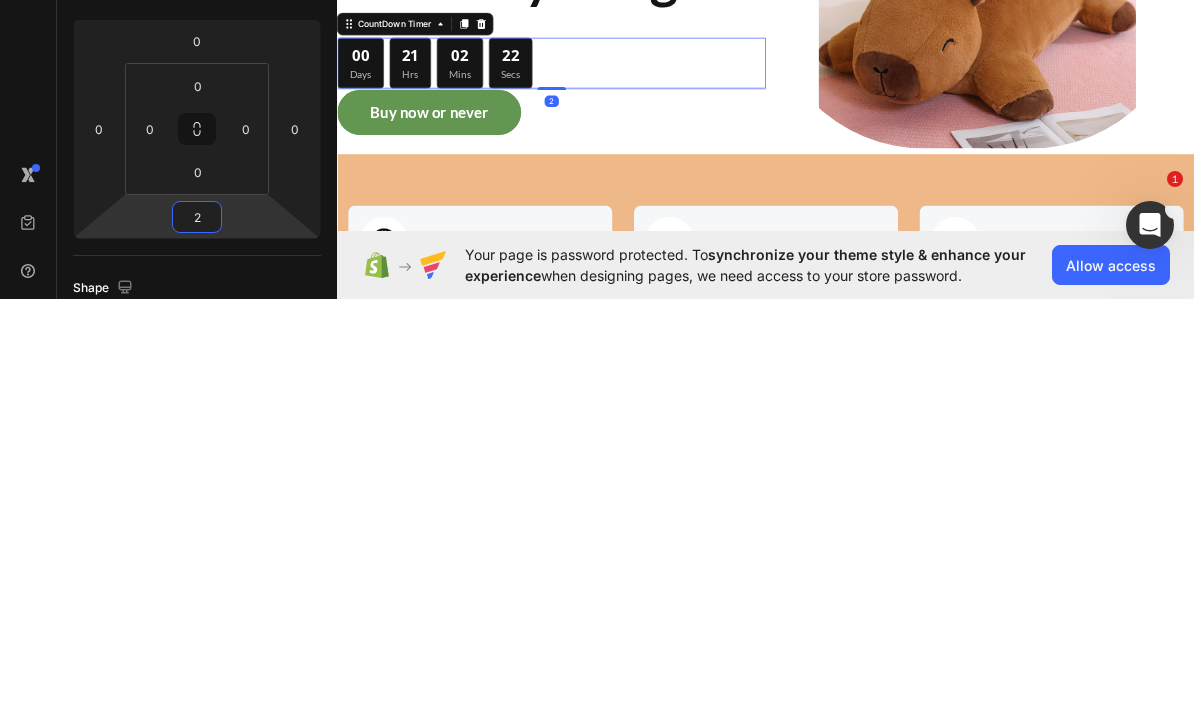 type on "20" 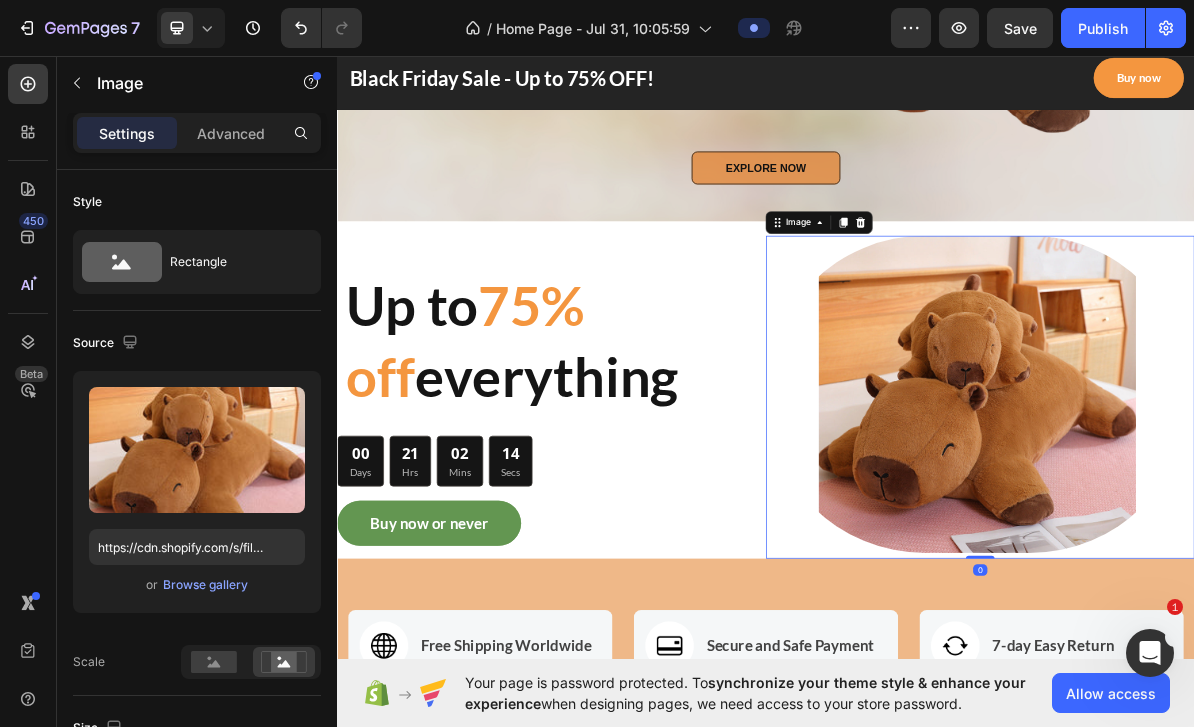 scroll, scrollTop: 563, scrollLeft: 0, axis: vertical 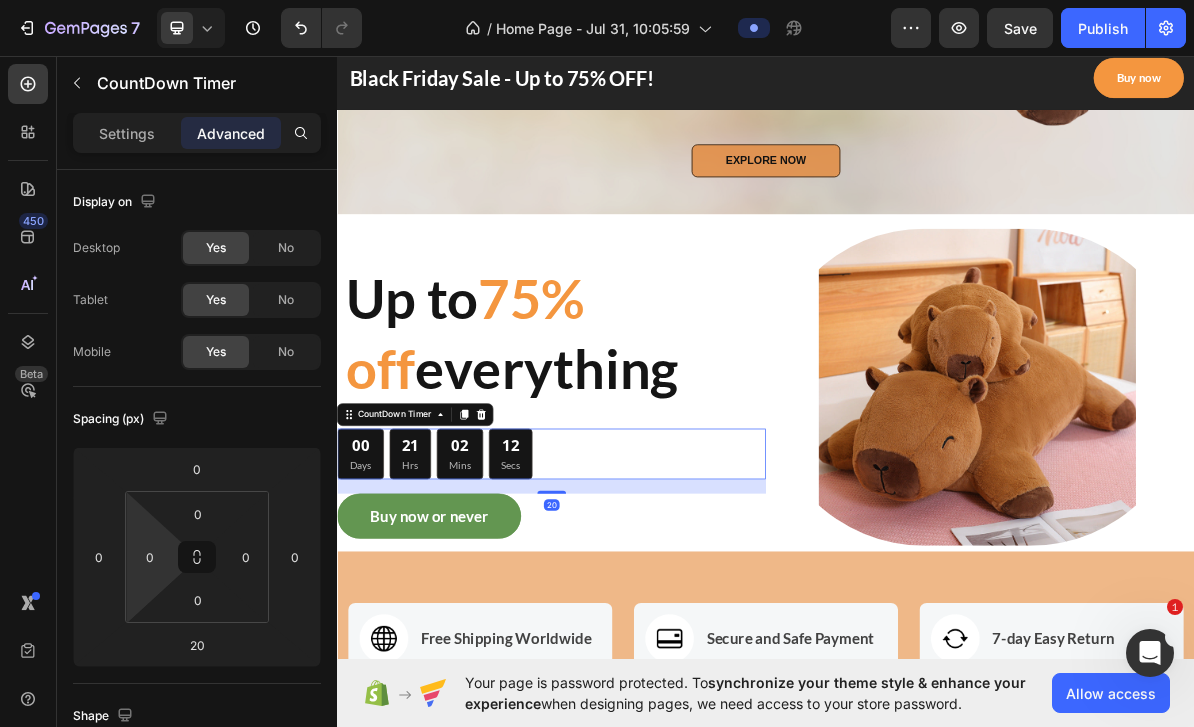 click on "0" at bounding box center (150, 557) 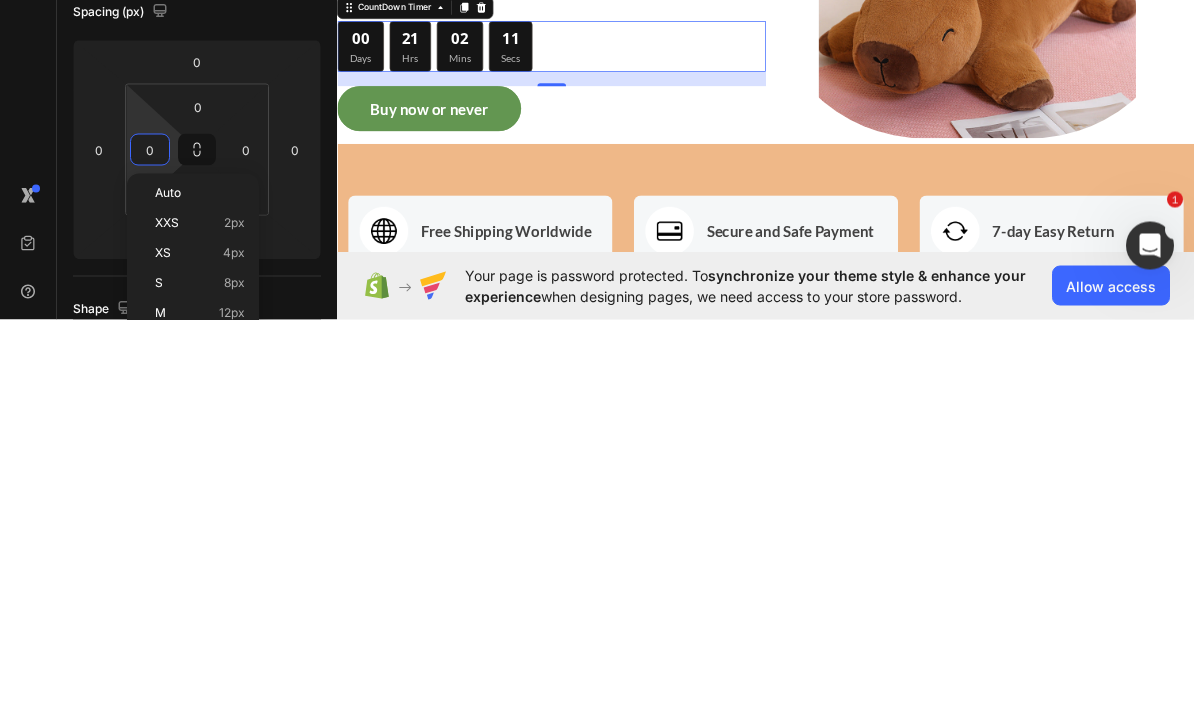 click on "0" at bounding box center (99, 557) 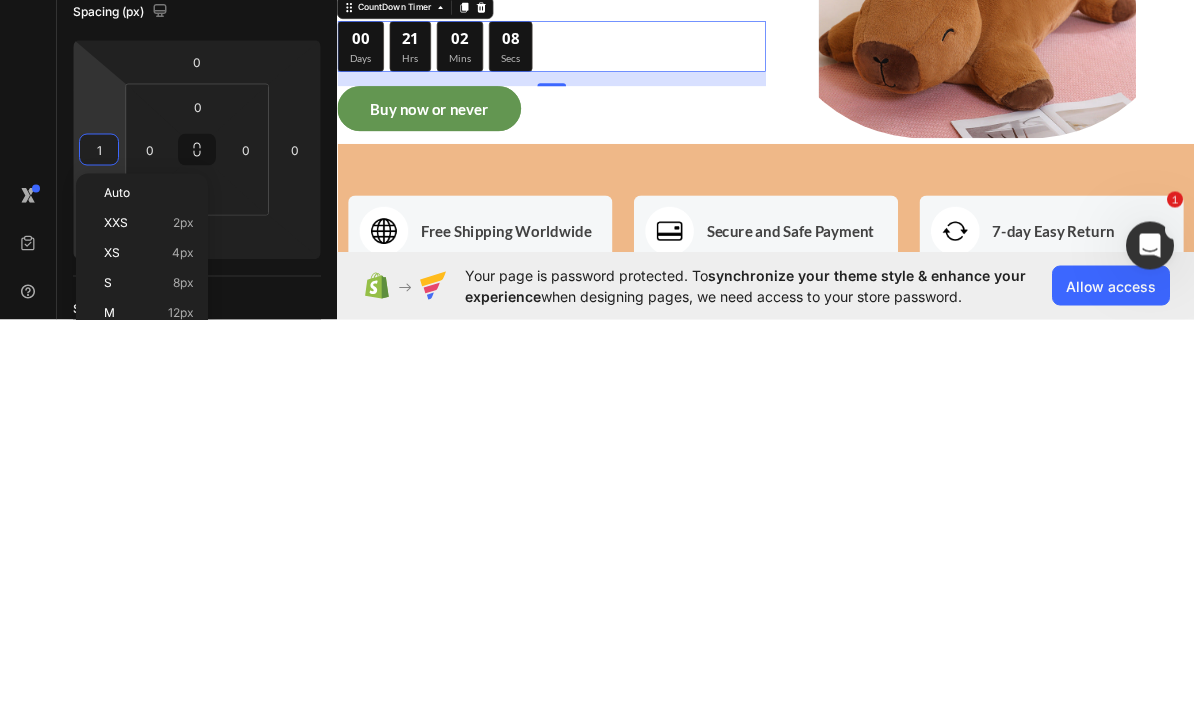 type on "10" 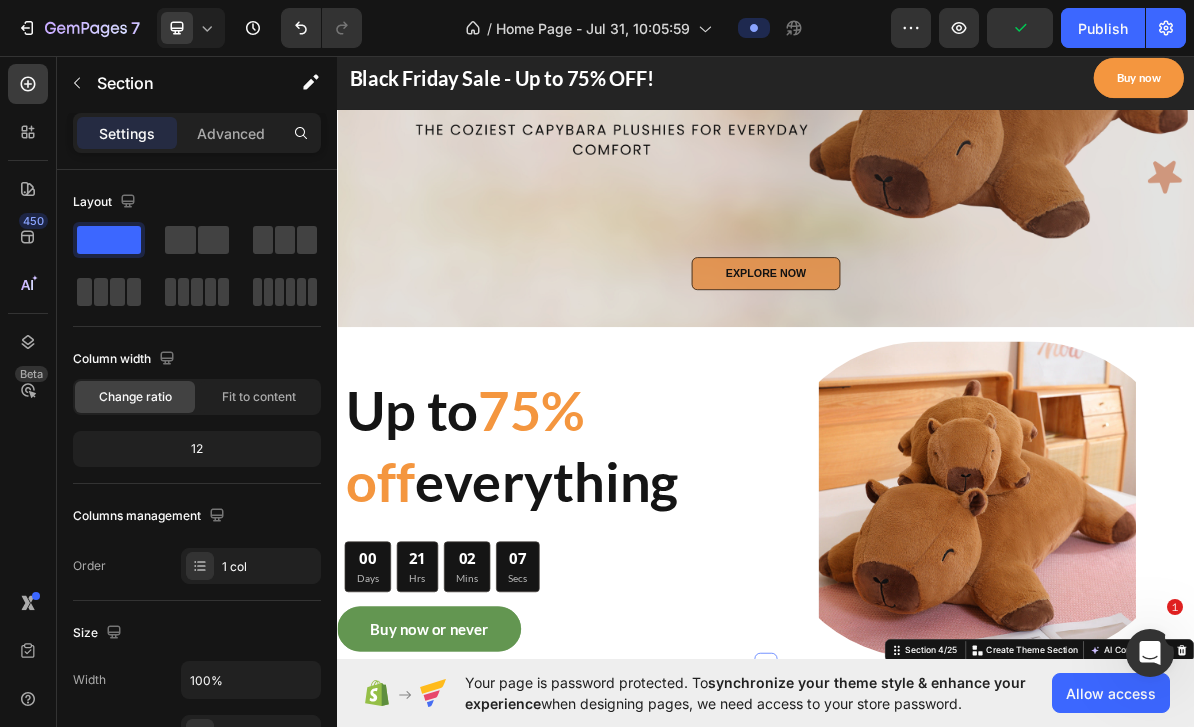 scroll, scrollTop: 400, scrollLeft: 0, axis: vertical 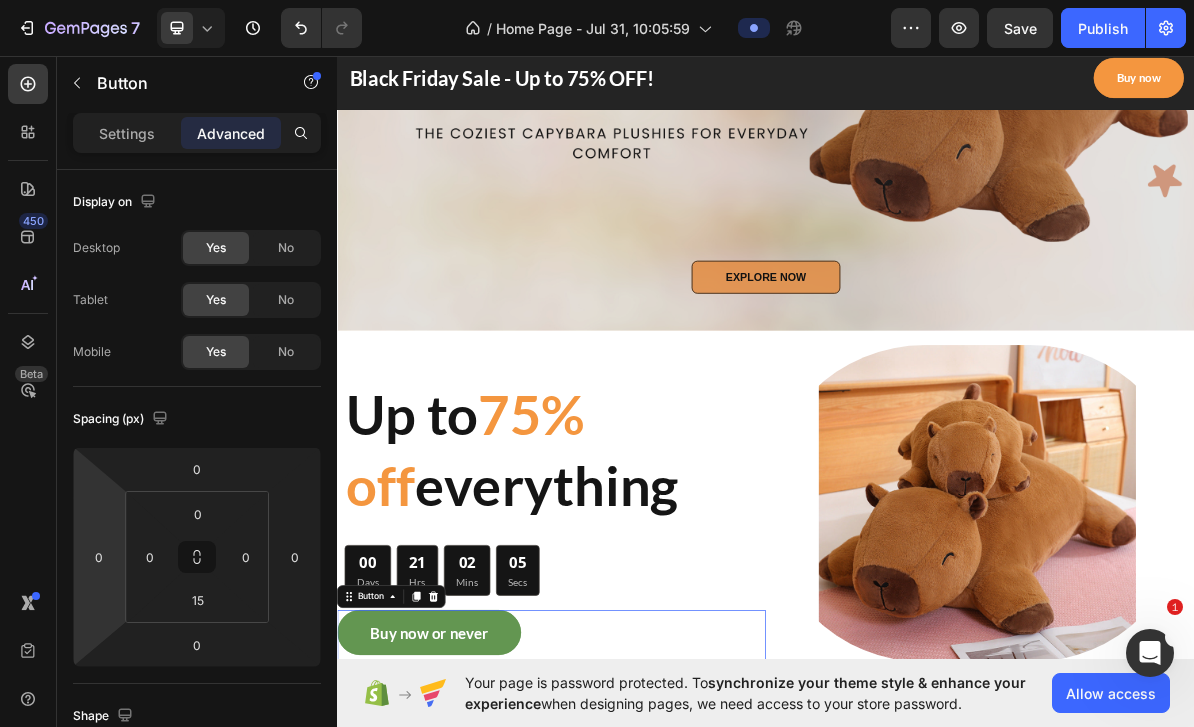click on "[FIRST] [LAST] - Jul 31, 10:05:59 Preview  Save   Publish  450 Beta Sections(18) Elements(83) Section Element Hero Section Product Detail Brands Trusted Badges Guarantee Product Breakdown How to use Testimonials Compare Bundle FAQs Social Proof Brand Story Product List Collection Blog List Contact Sticky Add to Cart Custom Footer Browse Library 450 Layout
Row
Row
Row
Row Text
Heading
Text Block Button
Button
Button Media
Image
Image" at bounding box center (597, 0) 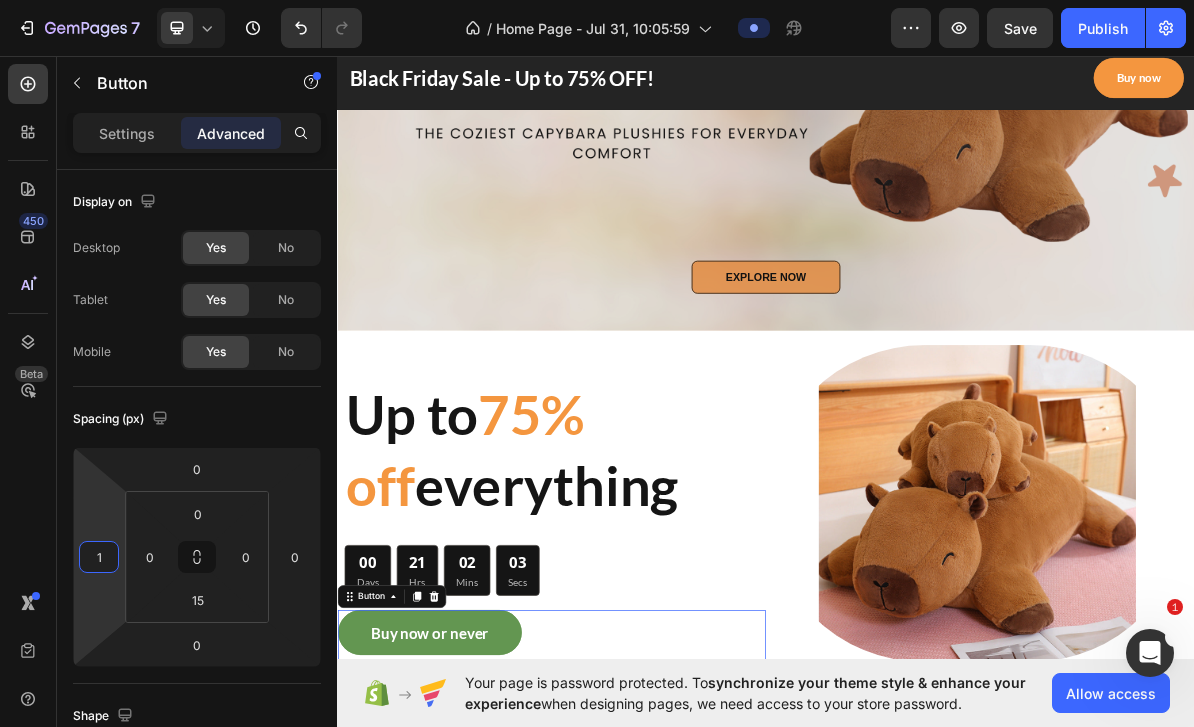 type on "10" 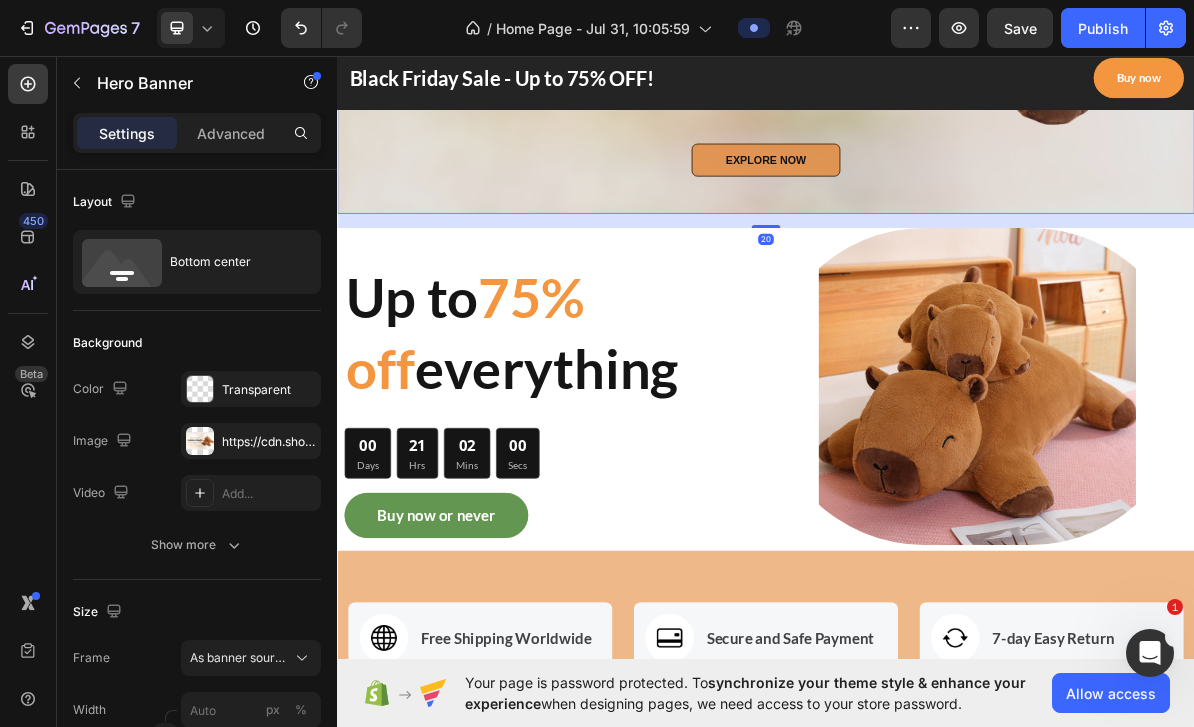 scroll, scrollTop: 569, scrollLeft: 0, axis: vertical 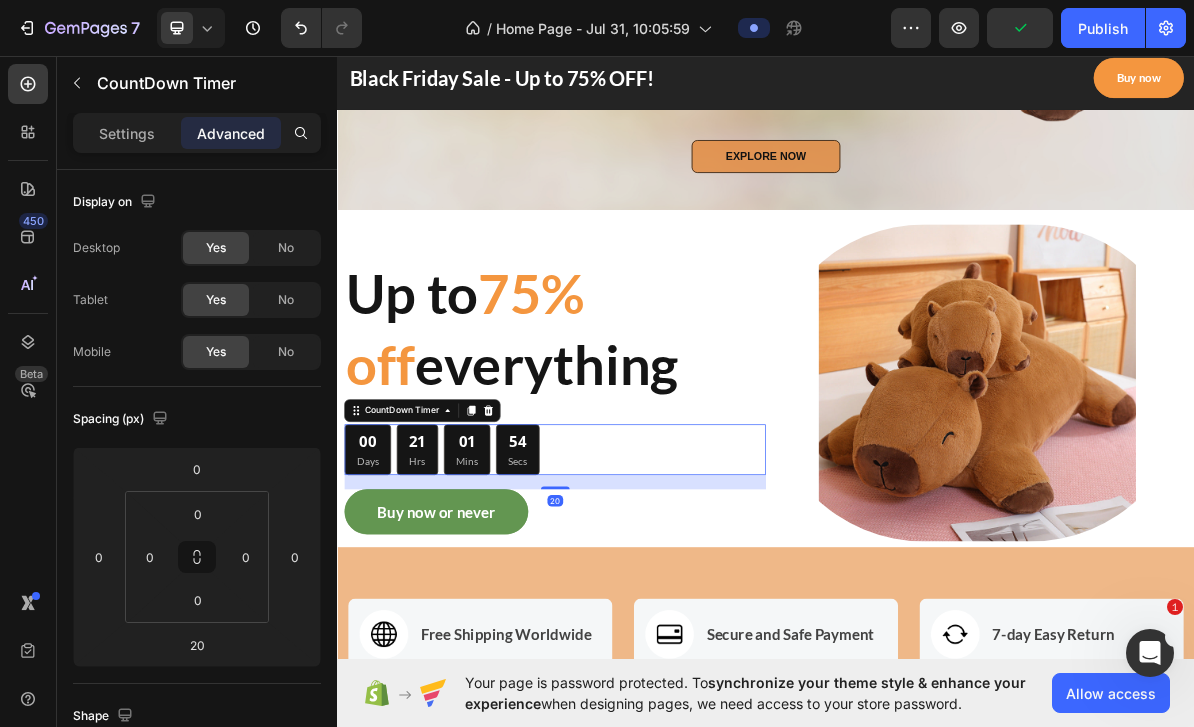 click on "54 Secs" at bounding box center (589, 610) 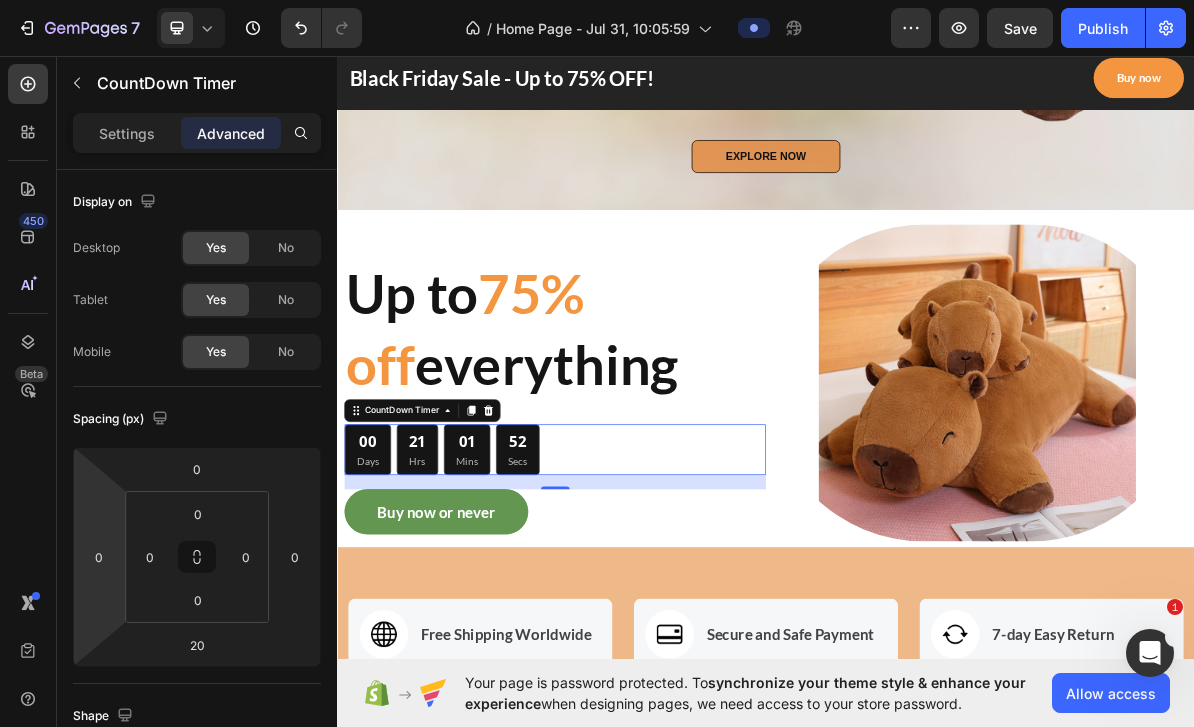 click on "0" at bounding box center [99, 557] 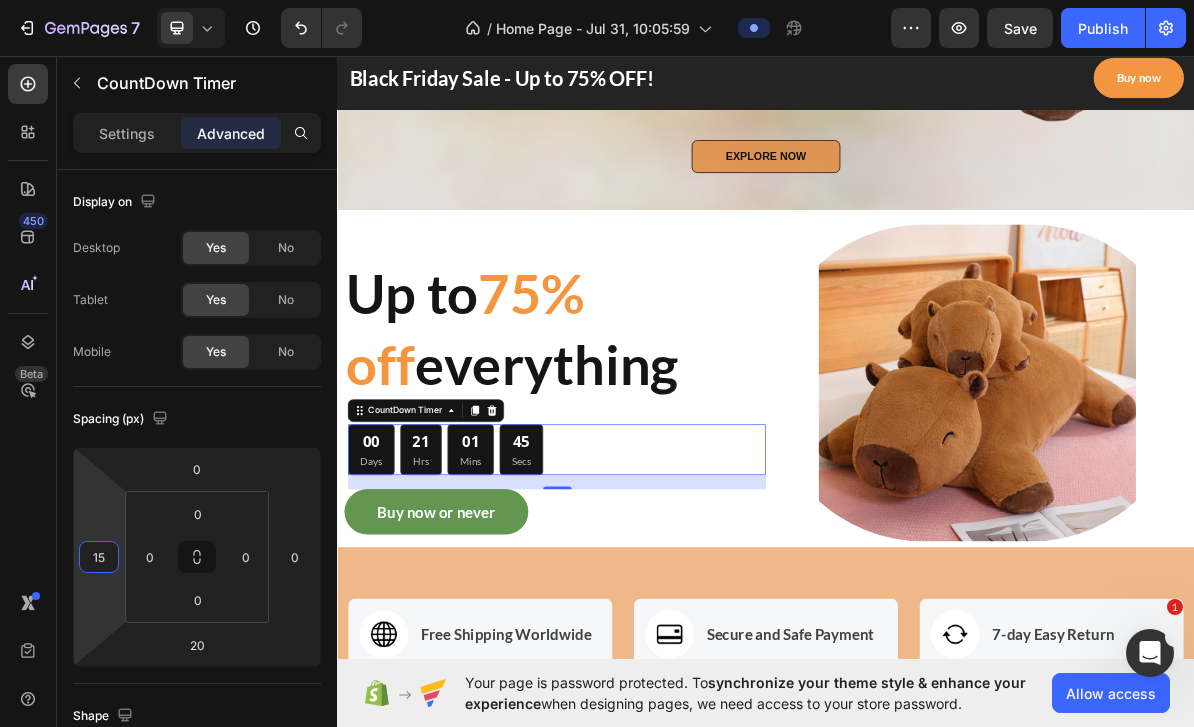 type on "15" 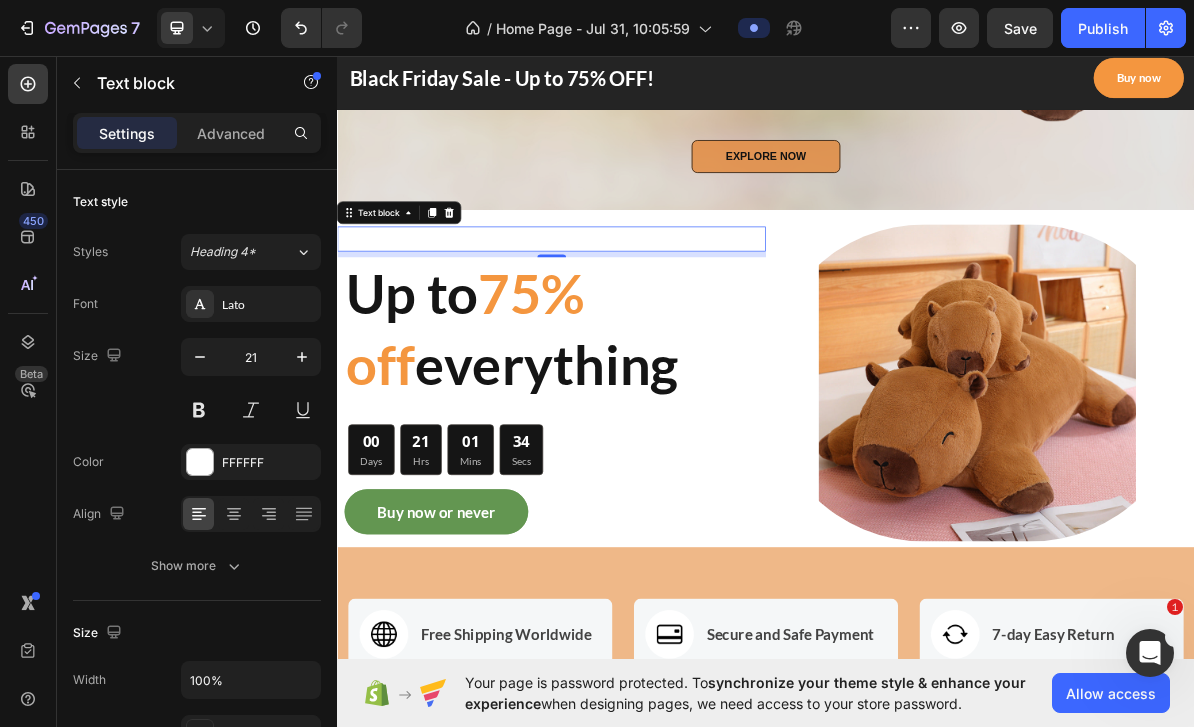 click on "Advanced" at bounding box center (231, 133) 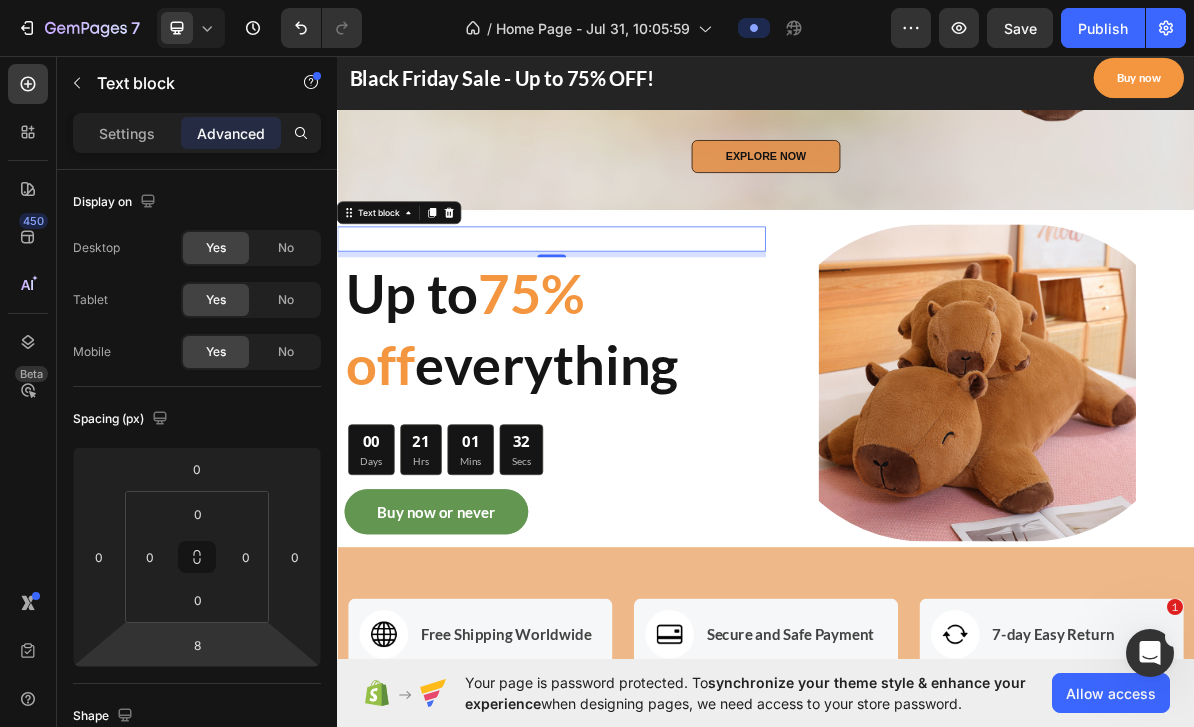 click on "8" at bounding box center [197, 645] 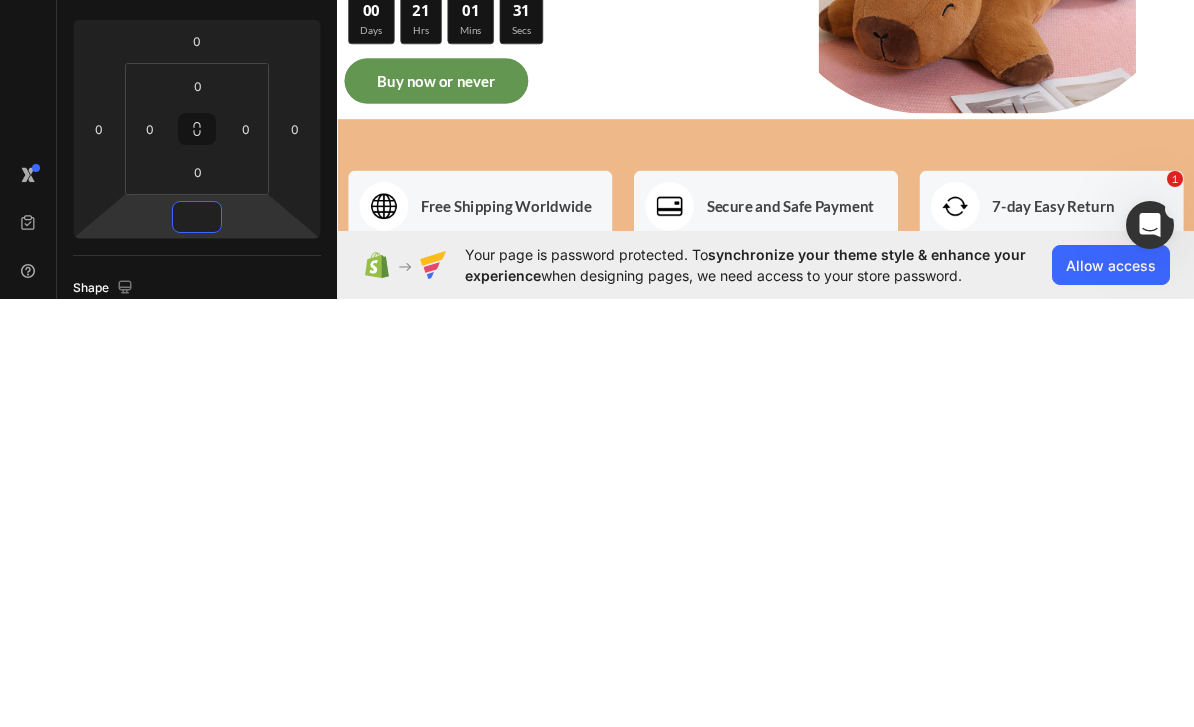 type on "0" 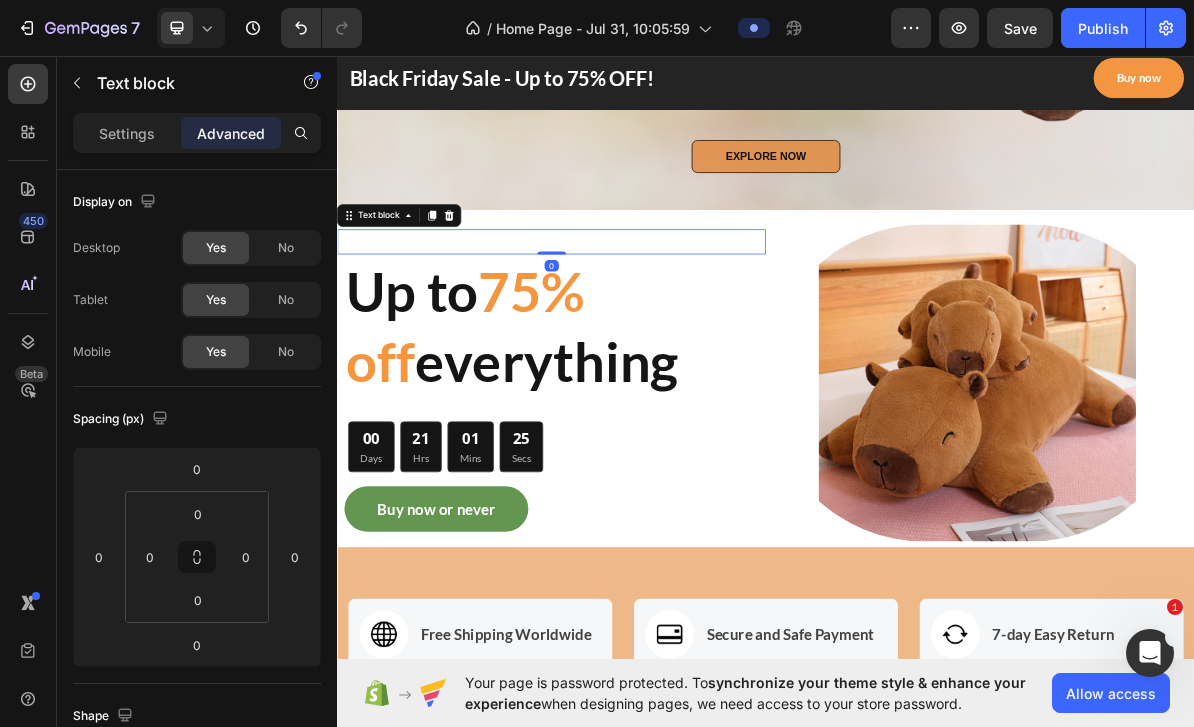 click at bounding box center [494, 283] 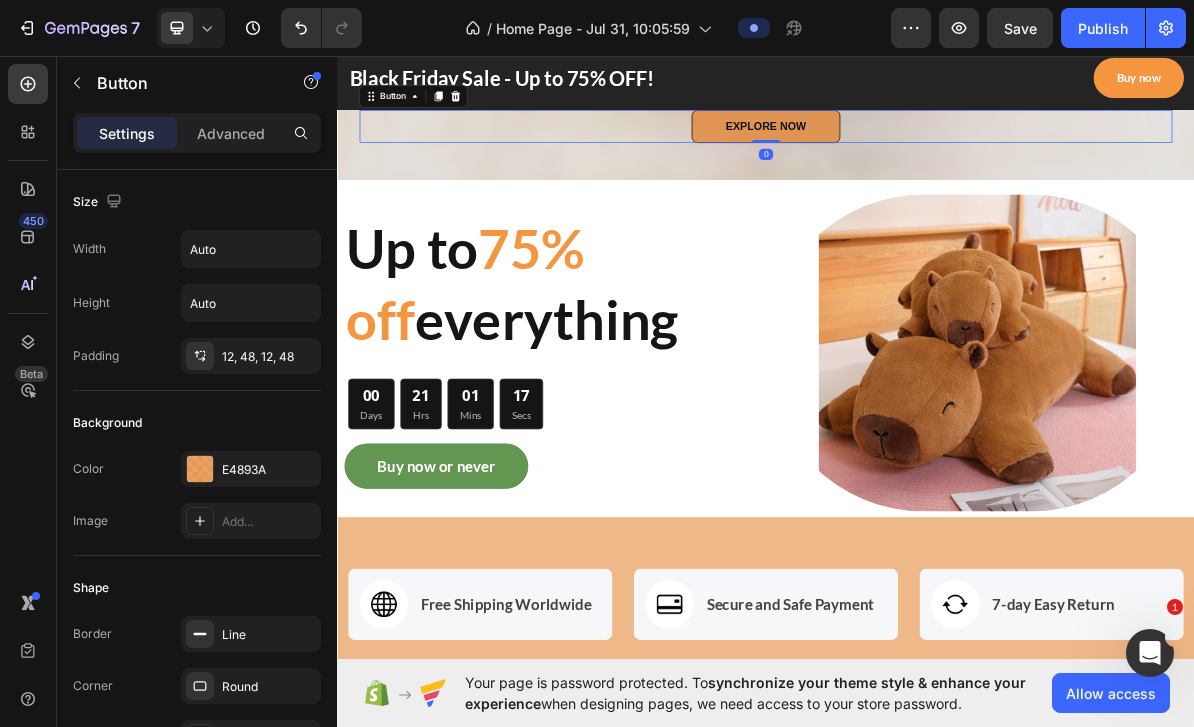 scroll, scrollTop: 602, scrollLeft: 0, axis: vertical 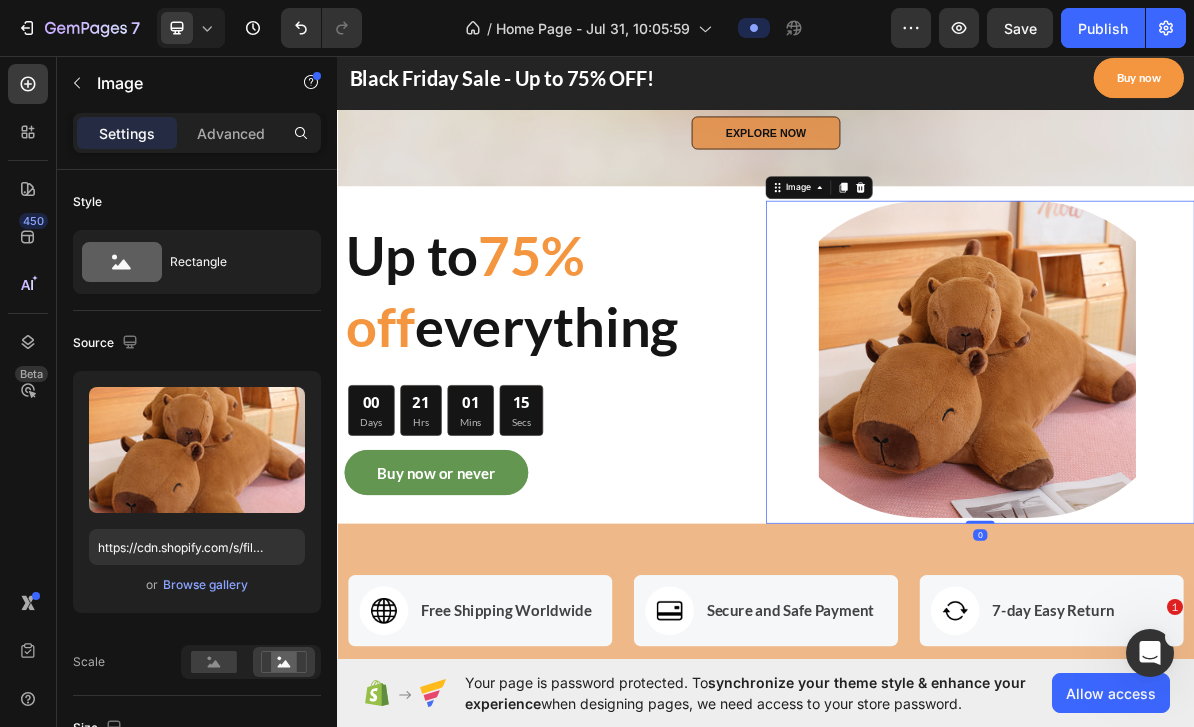 click on "Image" at bounding box center (171, 83) 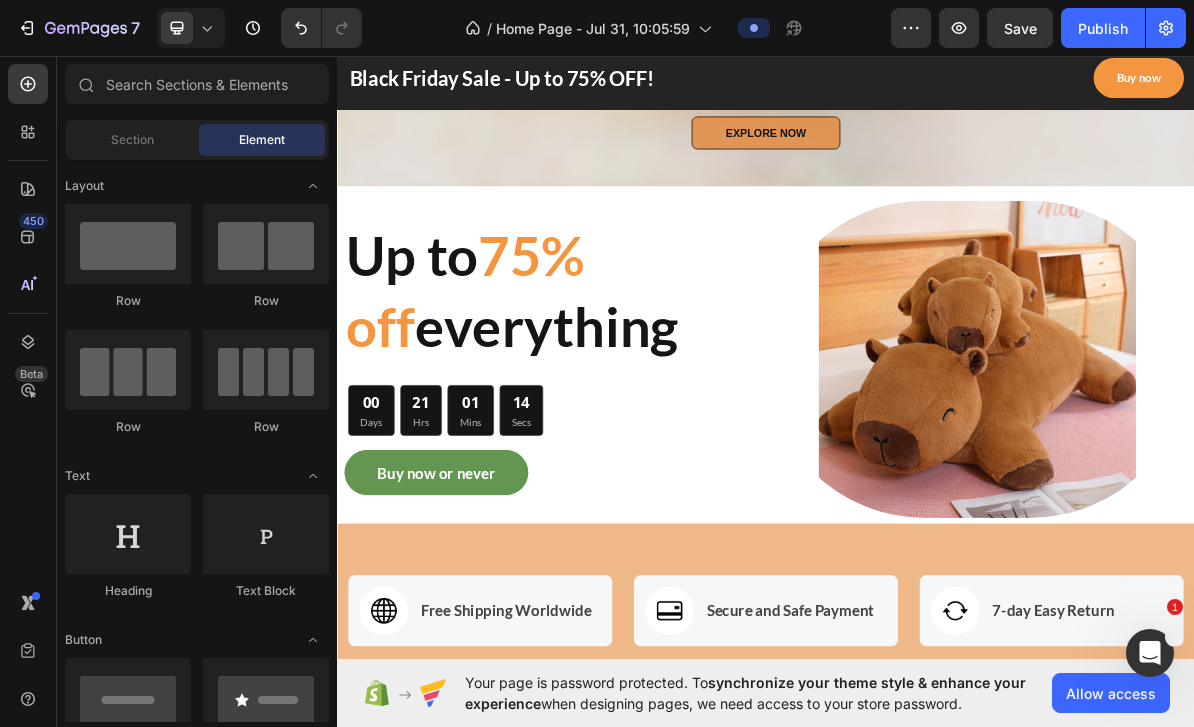 click 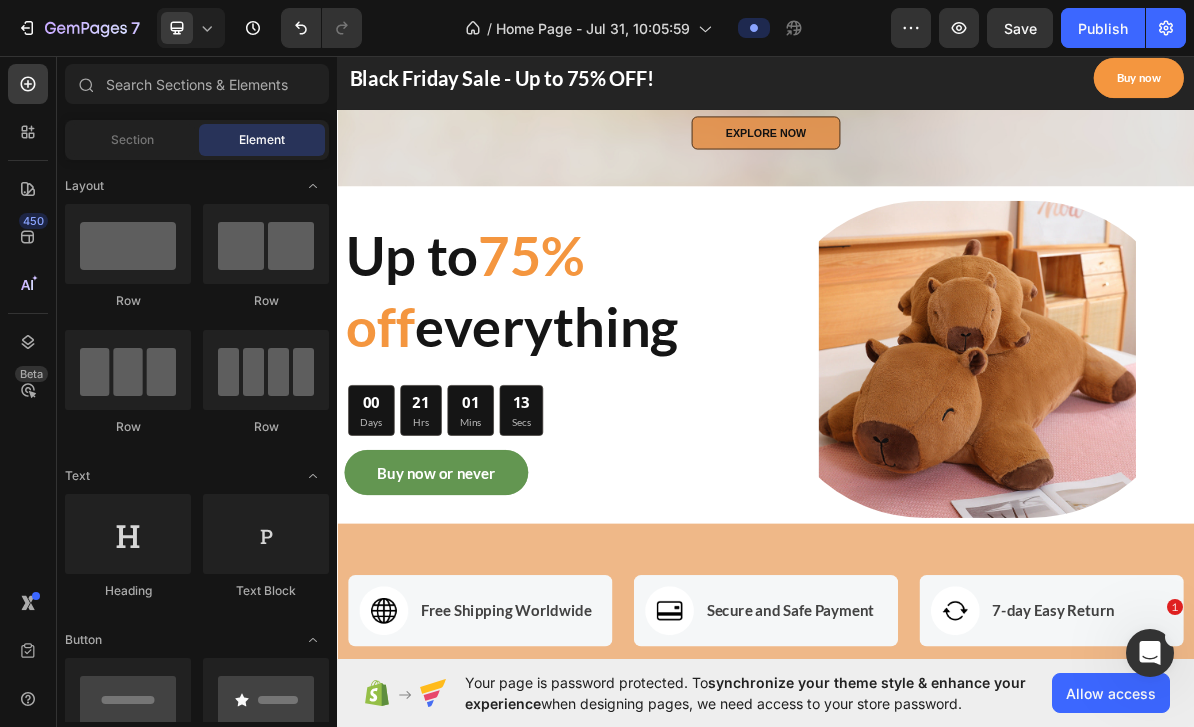 click on "Section" at bounding box center [132, 140] 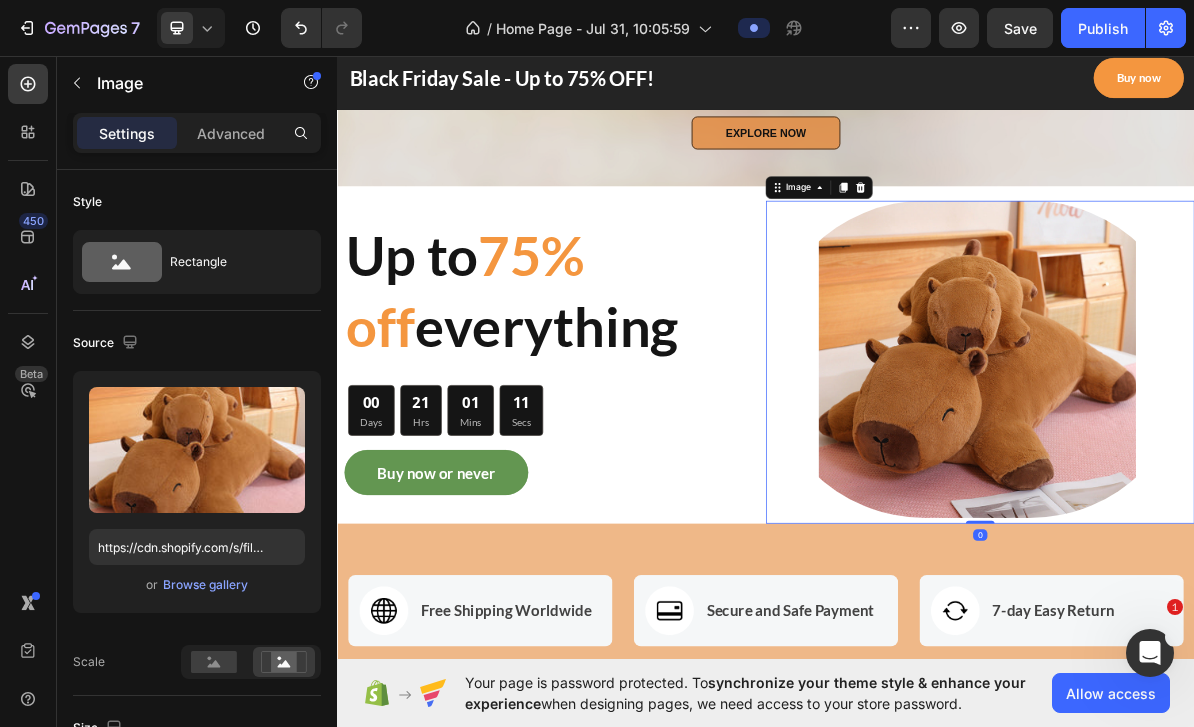 click on "Advanced" at bounding box center (231, 133) 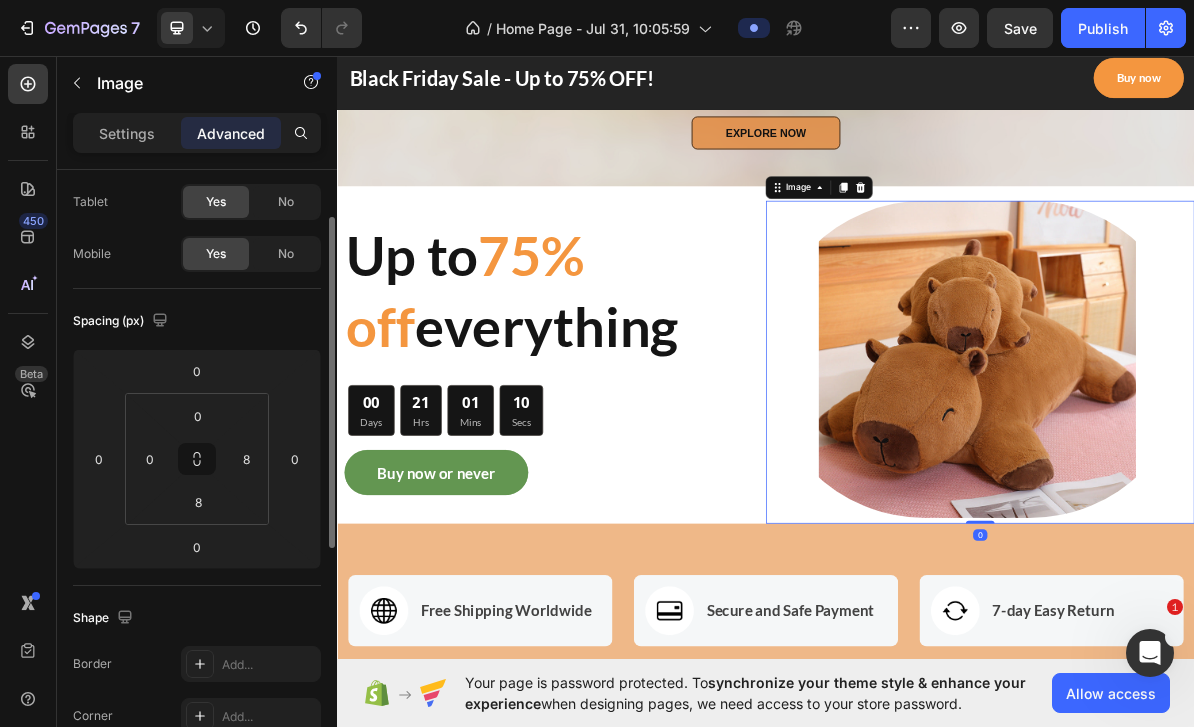 scroll, scrollTop: 101, scrollLeft: 0, axis: vertical 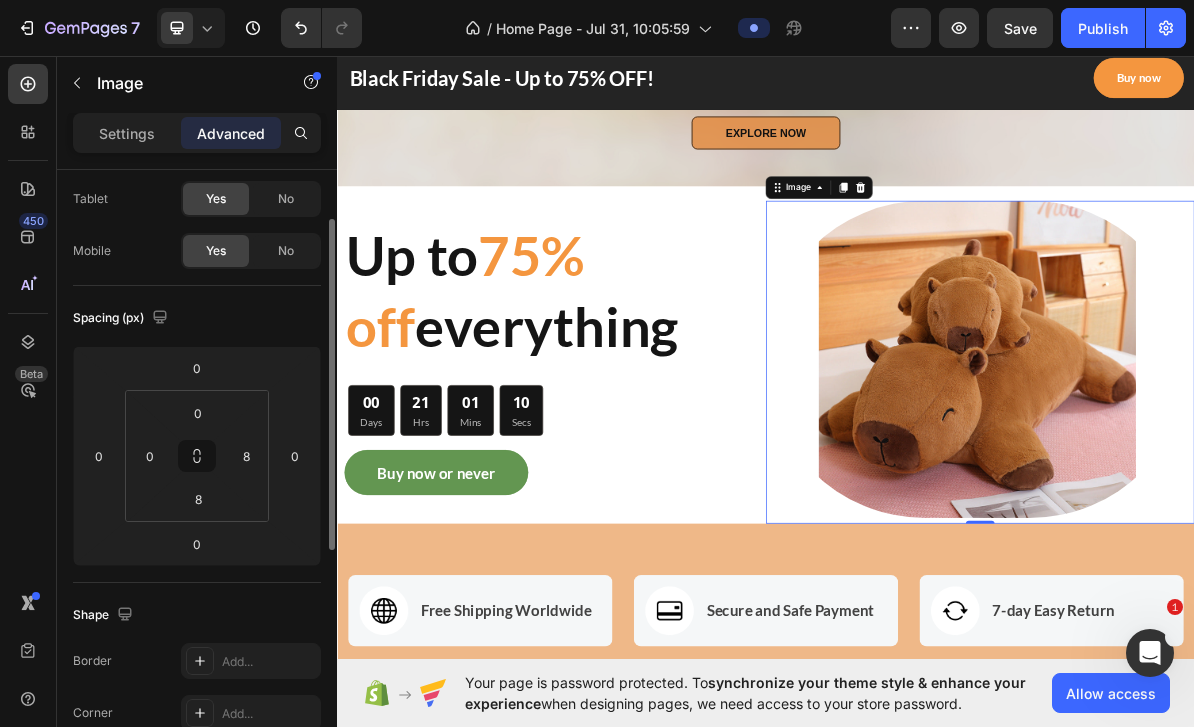 click on "8" at bounding box center (198, 499) 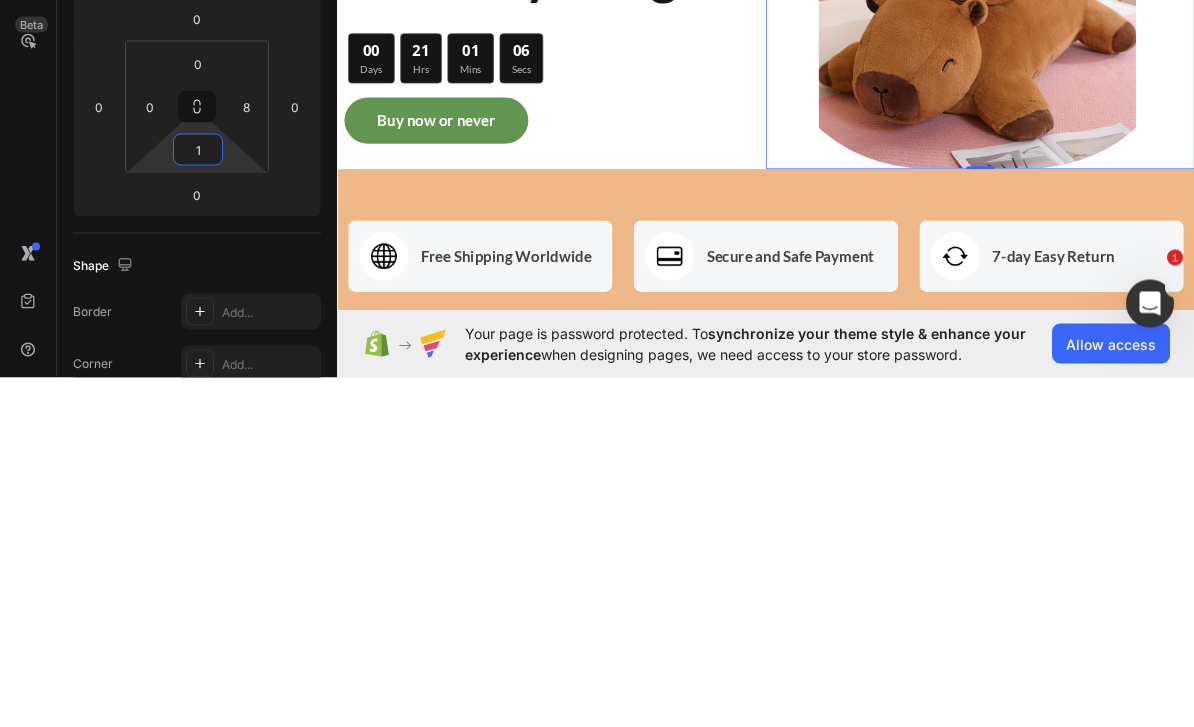type on "10" 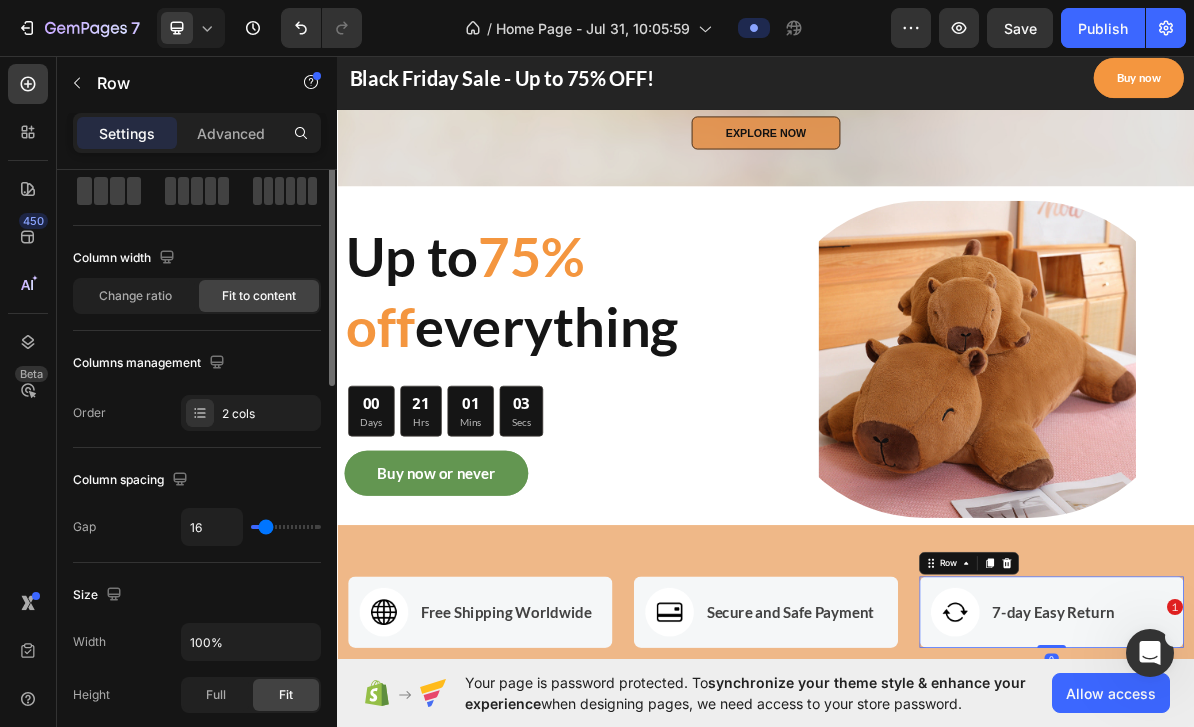 scroll, scrollTop: 0, scrollLeft: 0, axis: both 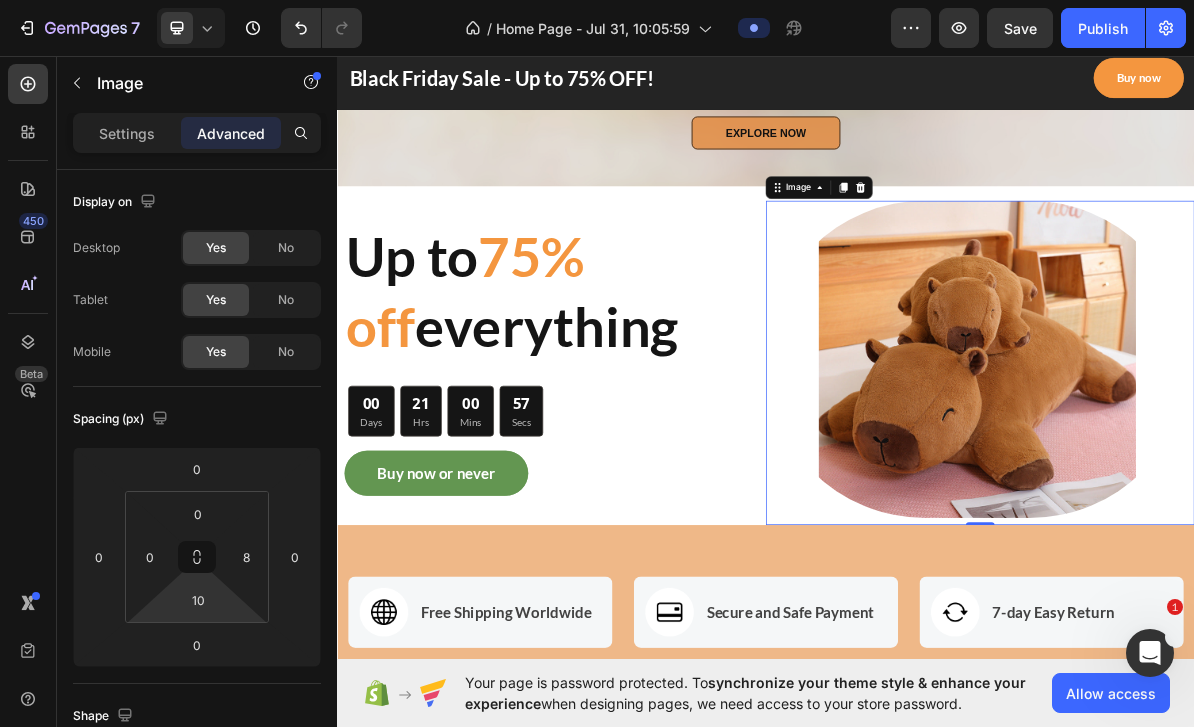 click on "10" at bounding box center [198, 600] 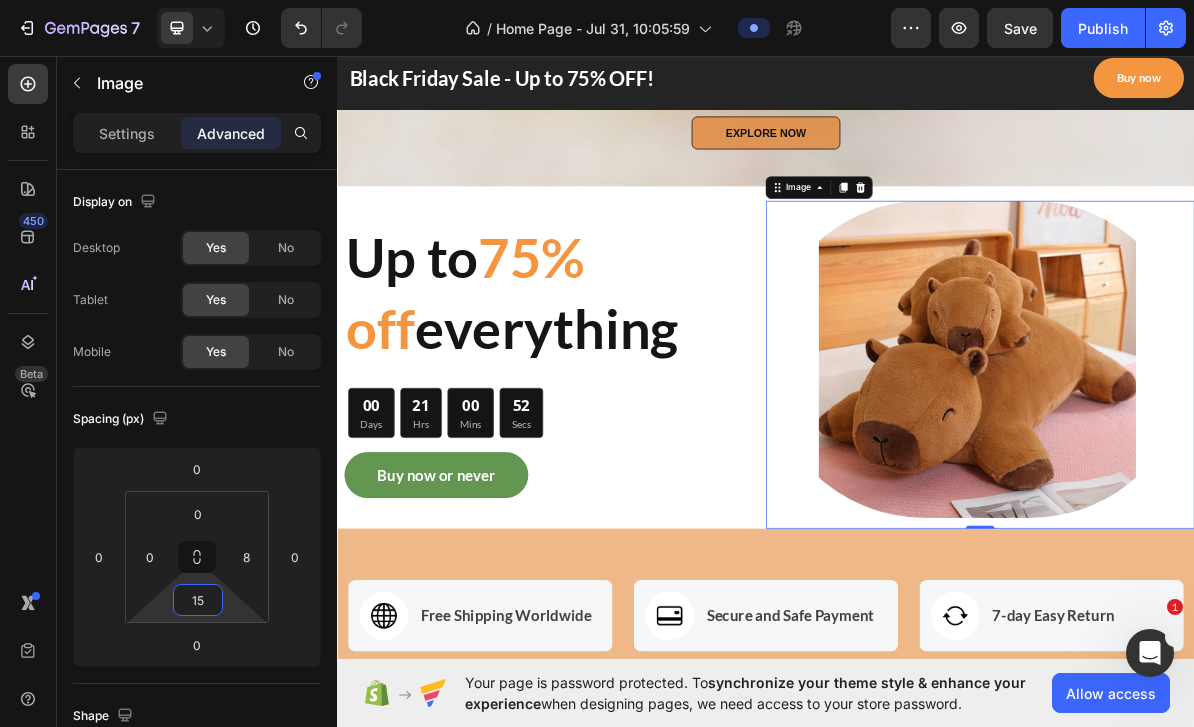 type on "15" 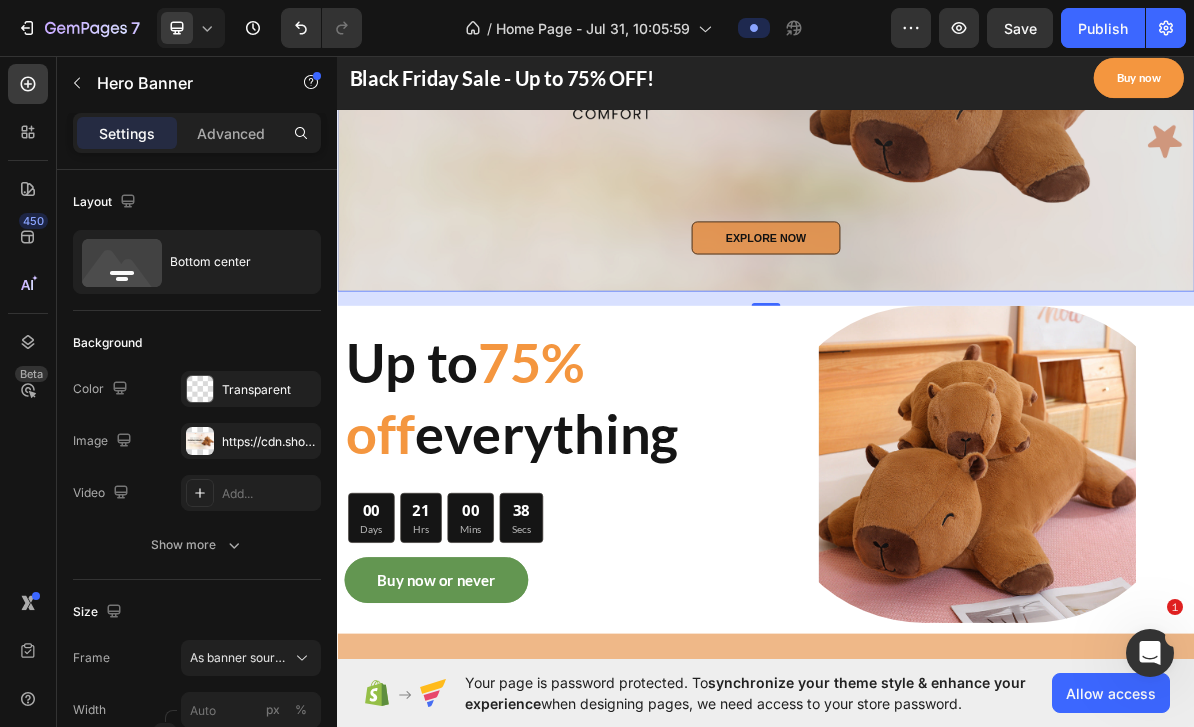 scroll, scrollTop: 453, scrollLeft: 0, axis: vertical 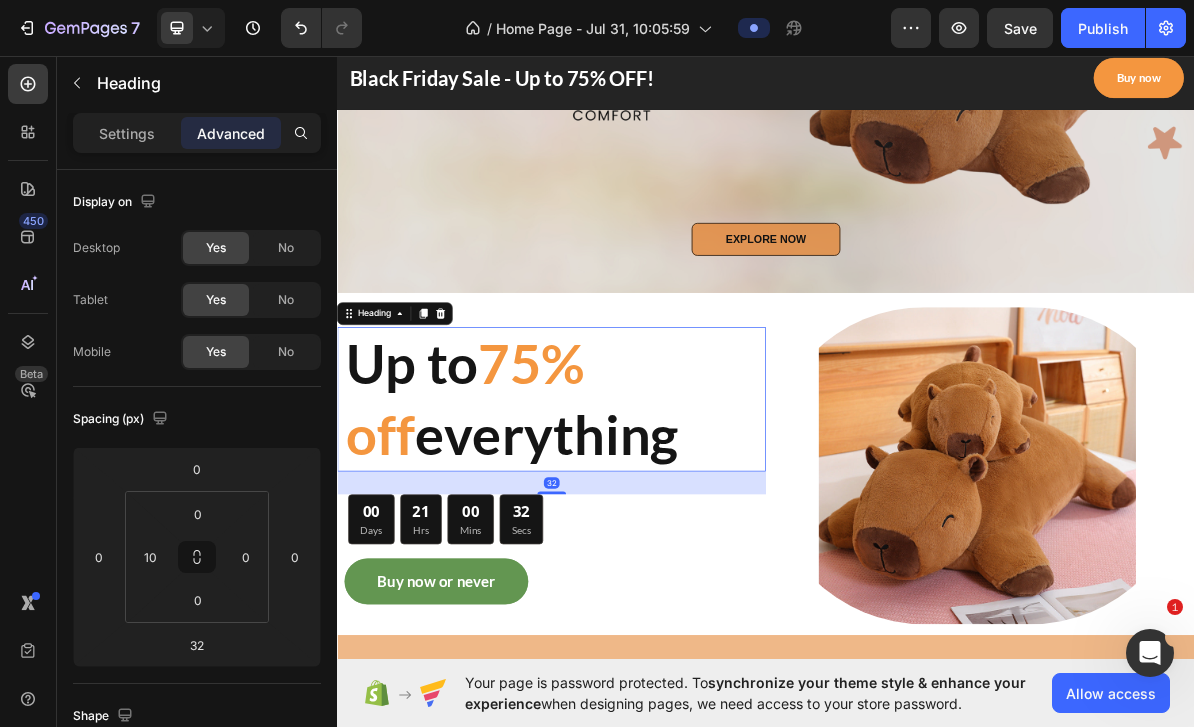 click on "Spacing (px) 0 0 32 0 0 10 0 0" 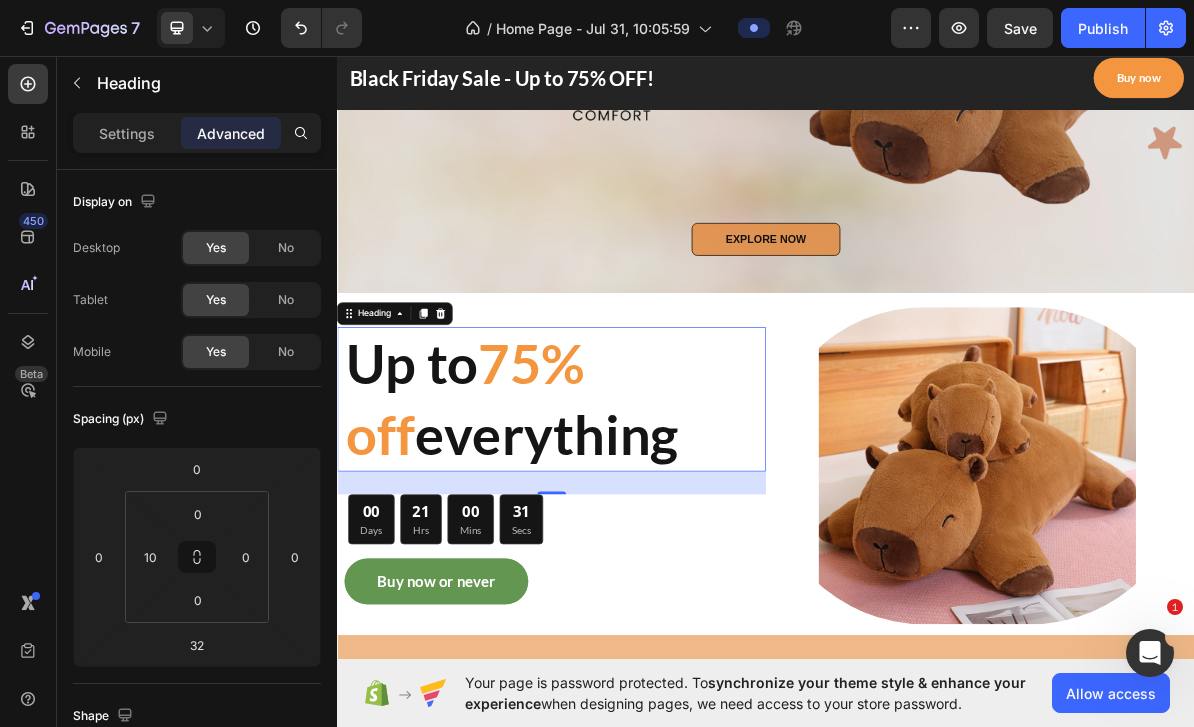 click on "32" at bounding box center [197, 645] 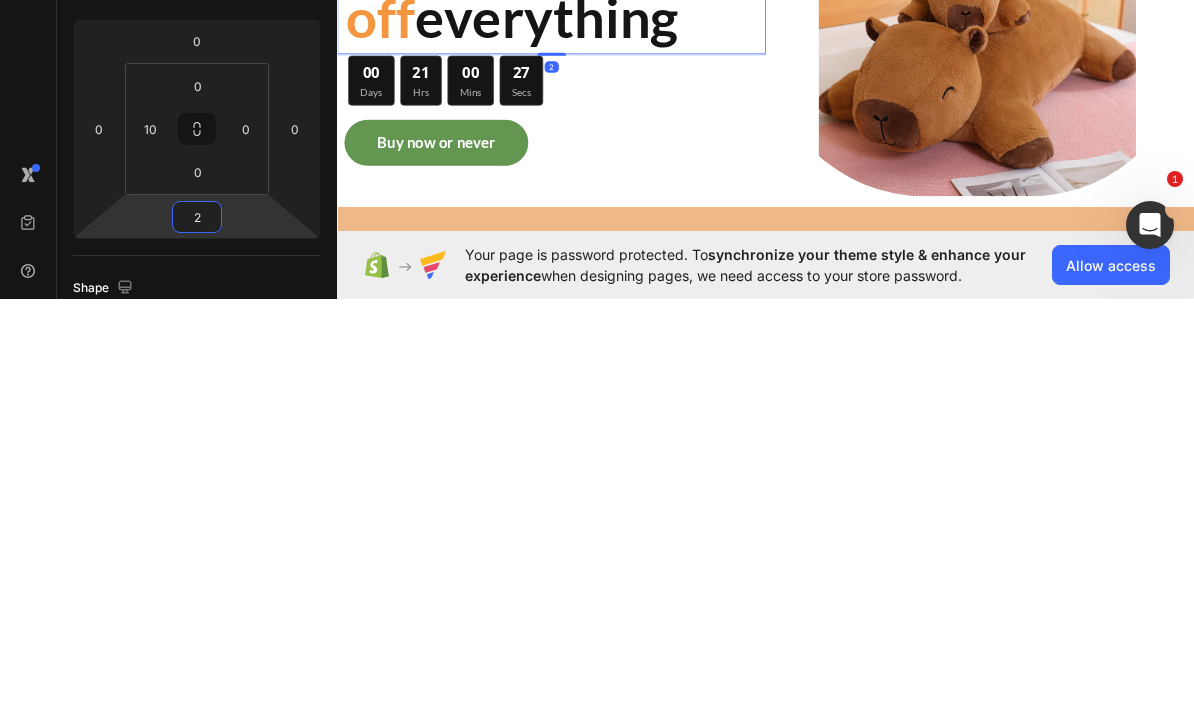 type on "25" 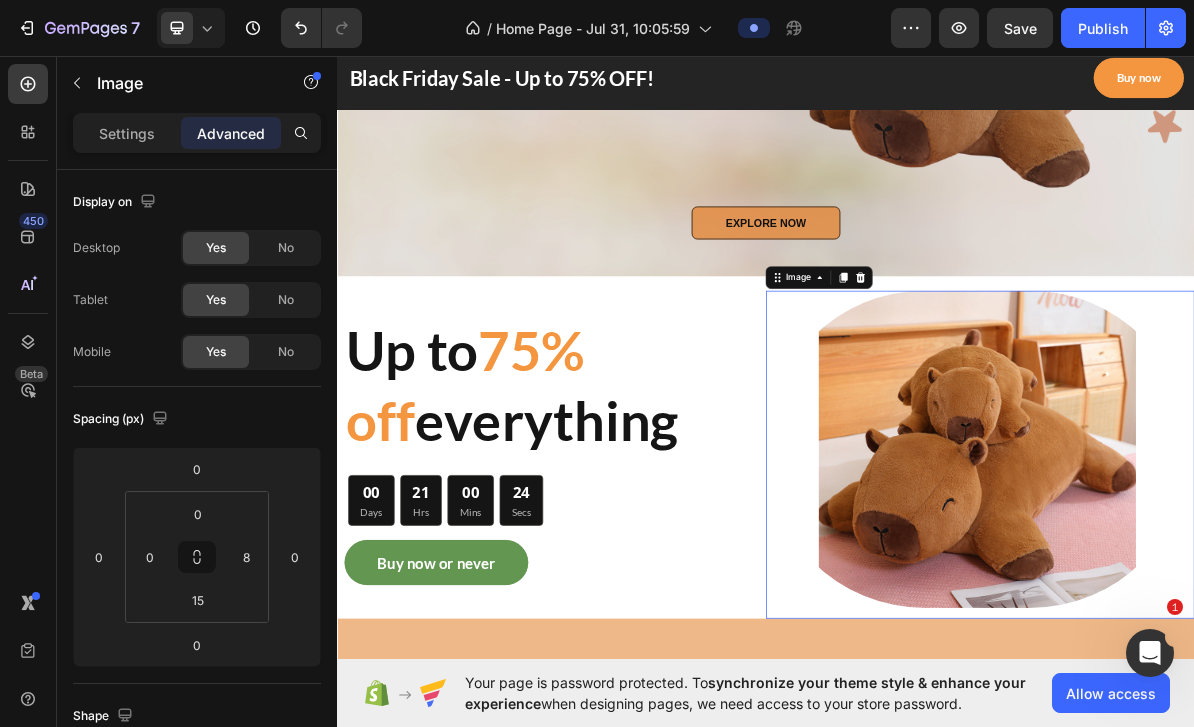 scroll, scrollTop: 494, scrollLeft: 0, axis: vertical 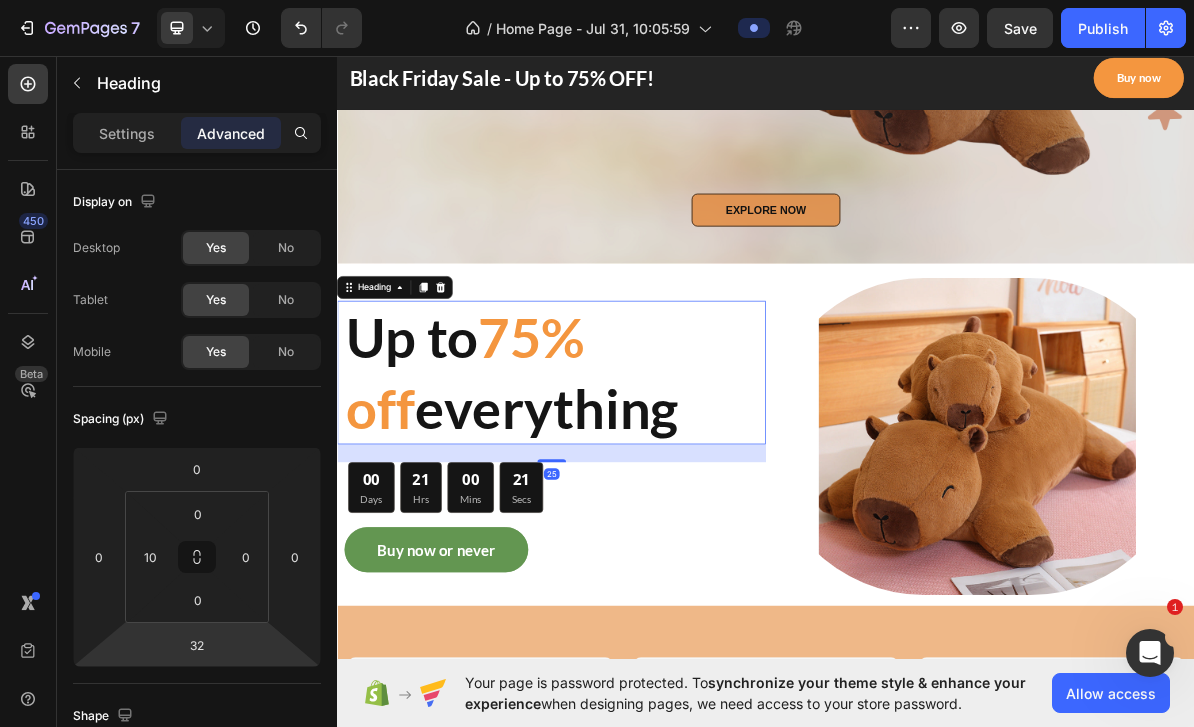 click on "32" at bounding box center (197, 645) 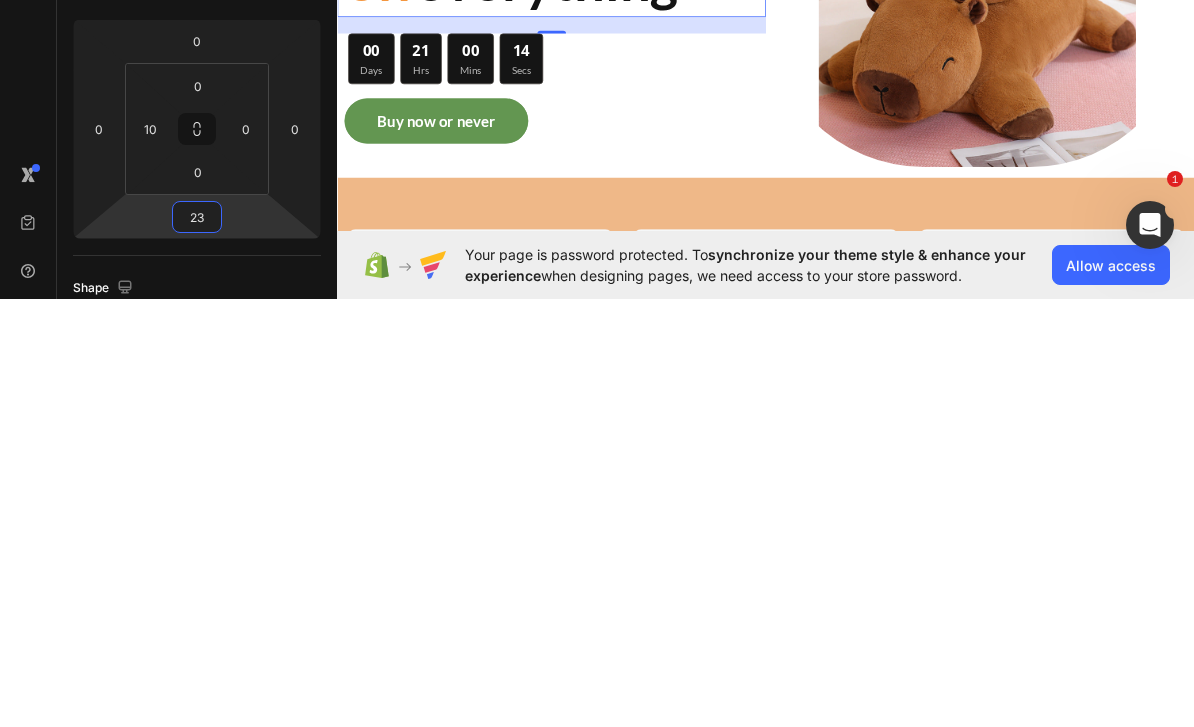 type on "23" 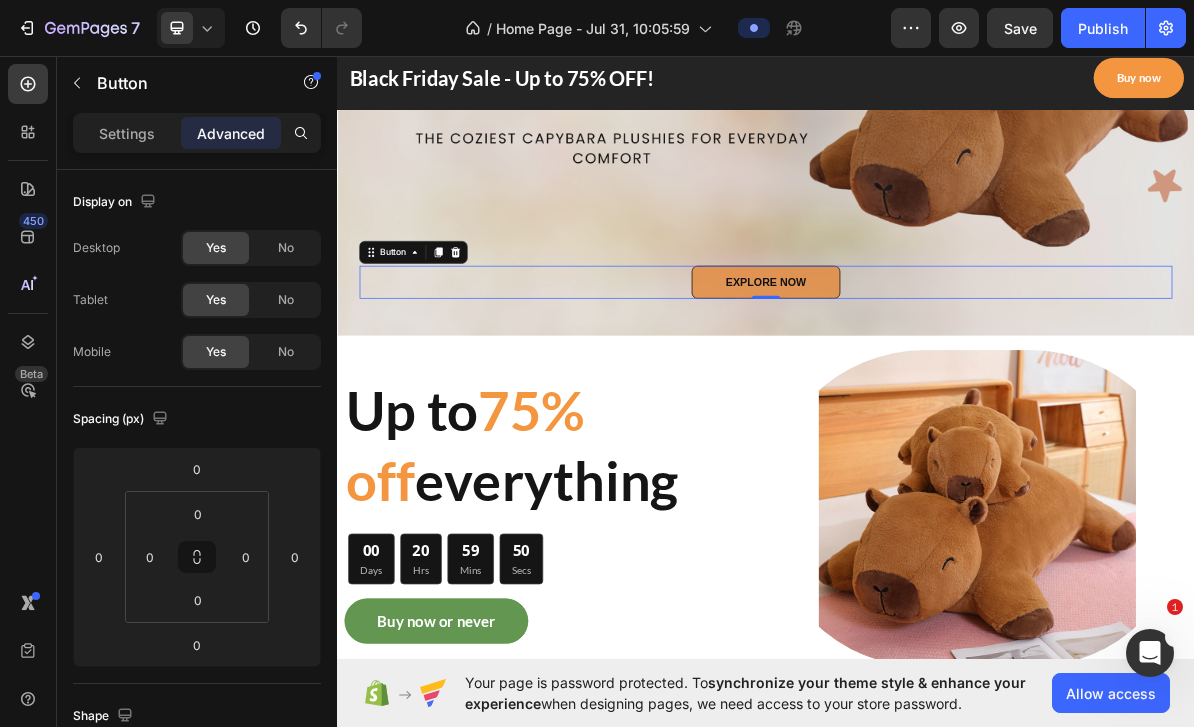 scroll, scrollTop: 431, scrollLeft: 0, axis: vertical 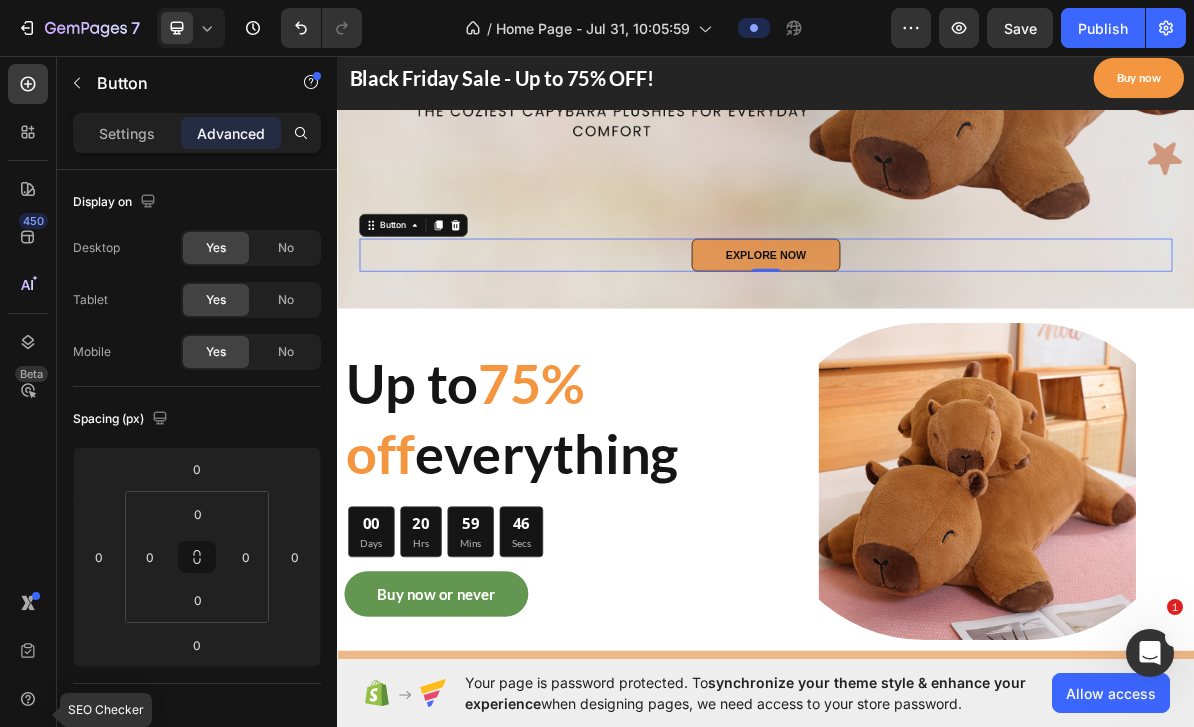 click 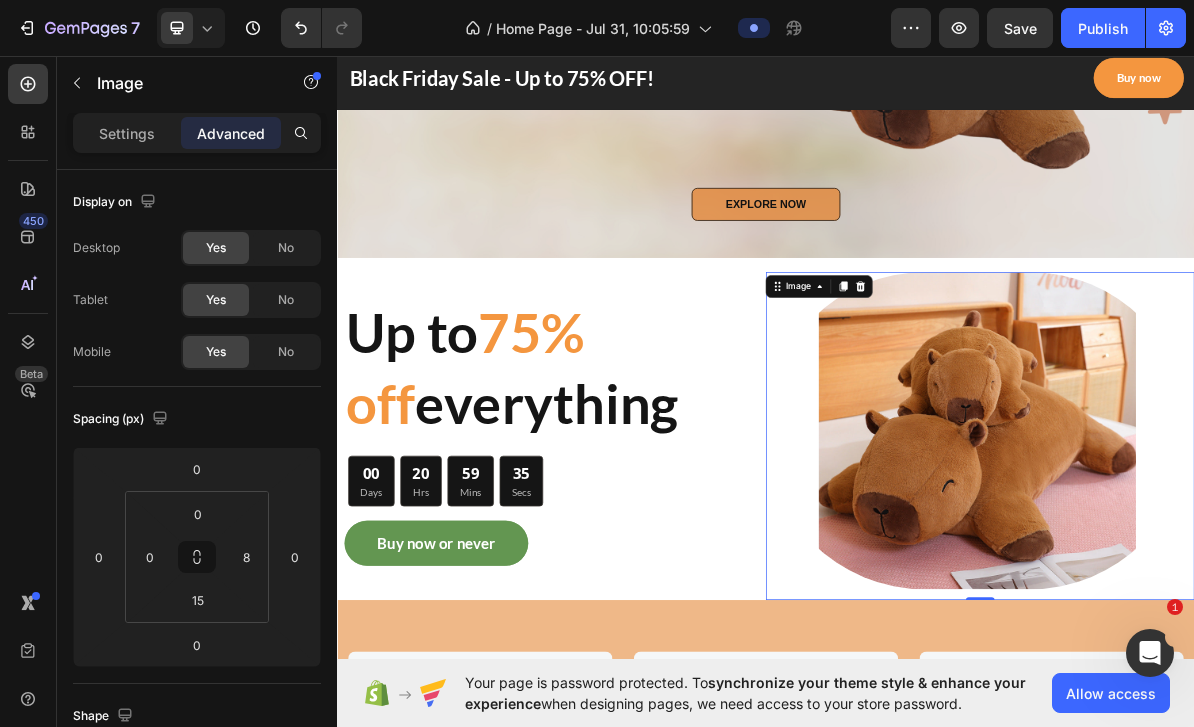 scroll, scrollTop: 522, scrollLeft: 0, axis: vertical 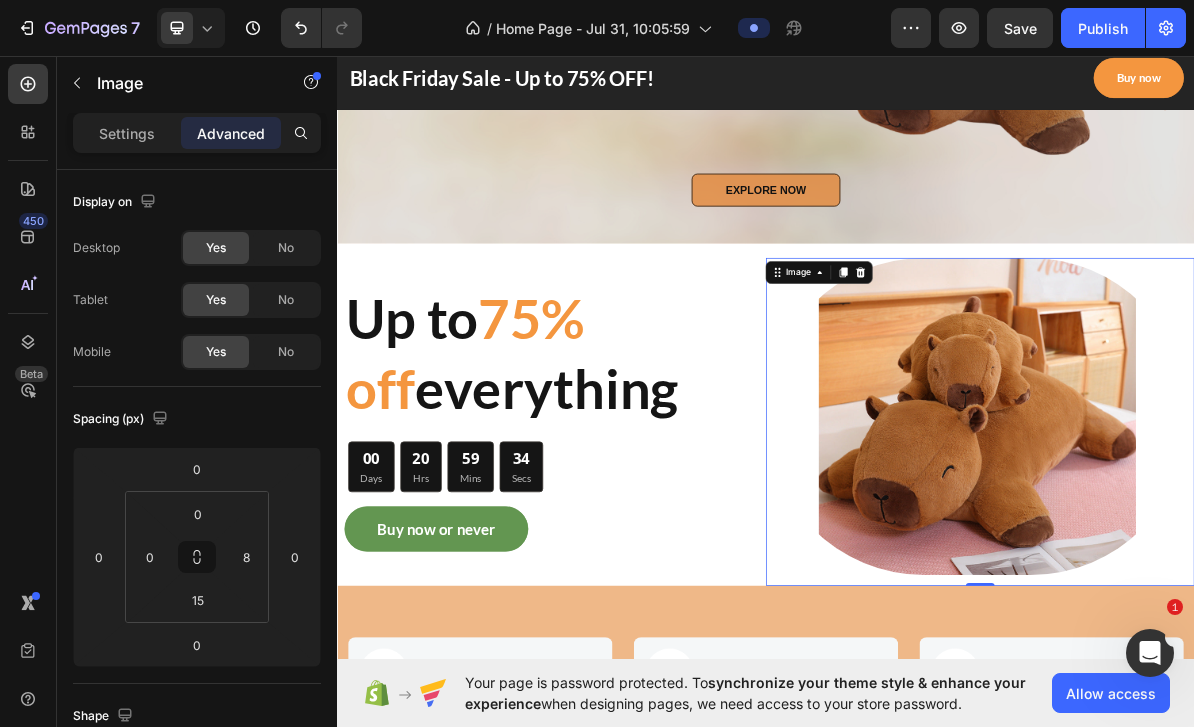 click on "Settings" at bounding box center (127, 133) 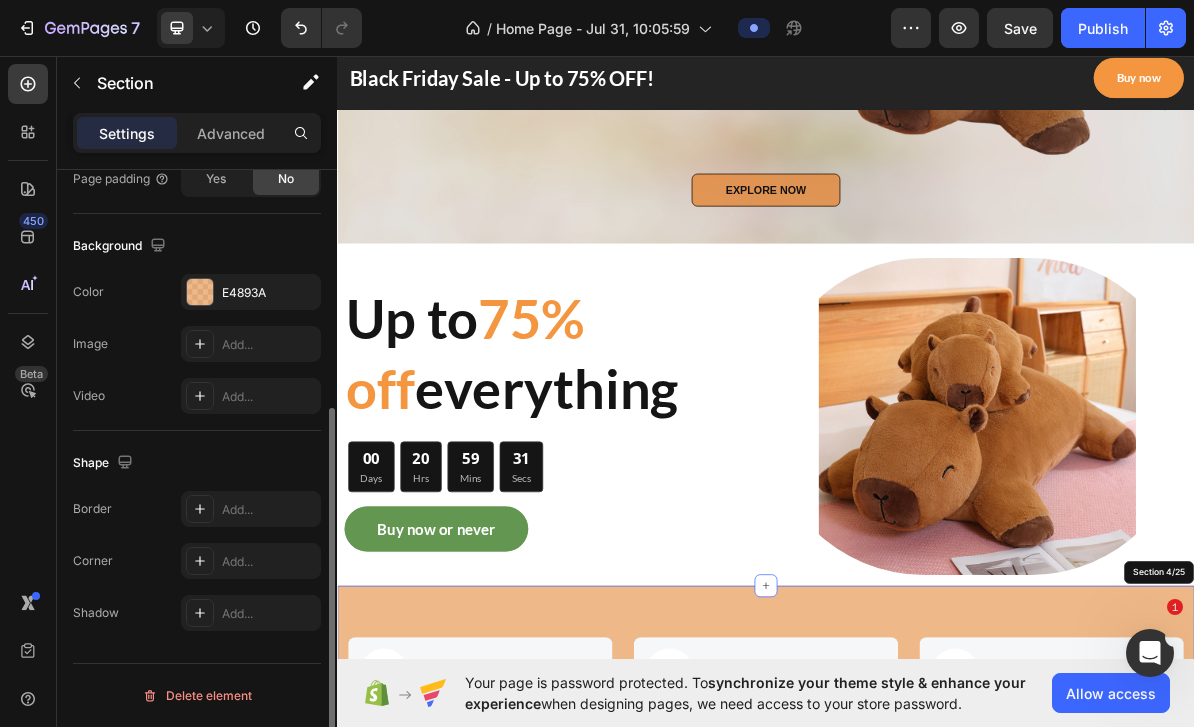 scroll, scrollTop: 0, scrollLeft: 0, axis: both 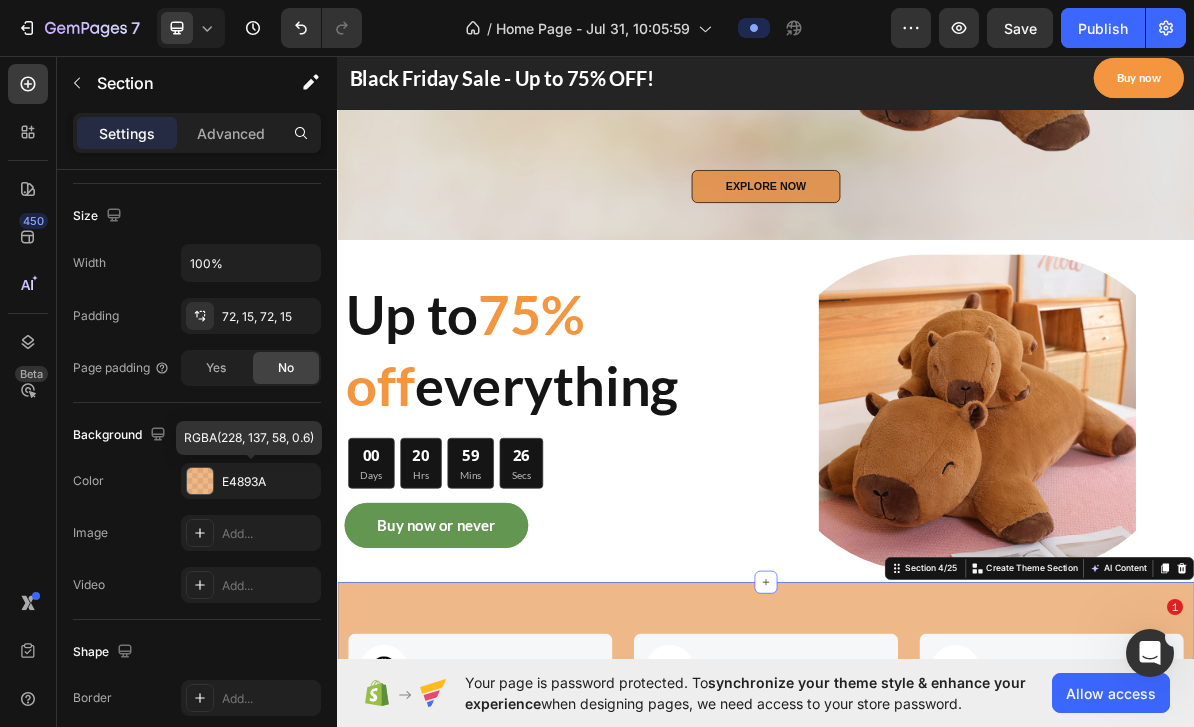 click at bounding box center [200, 481] 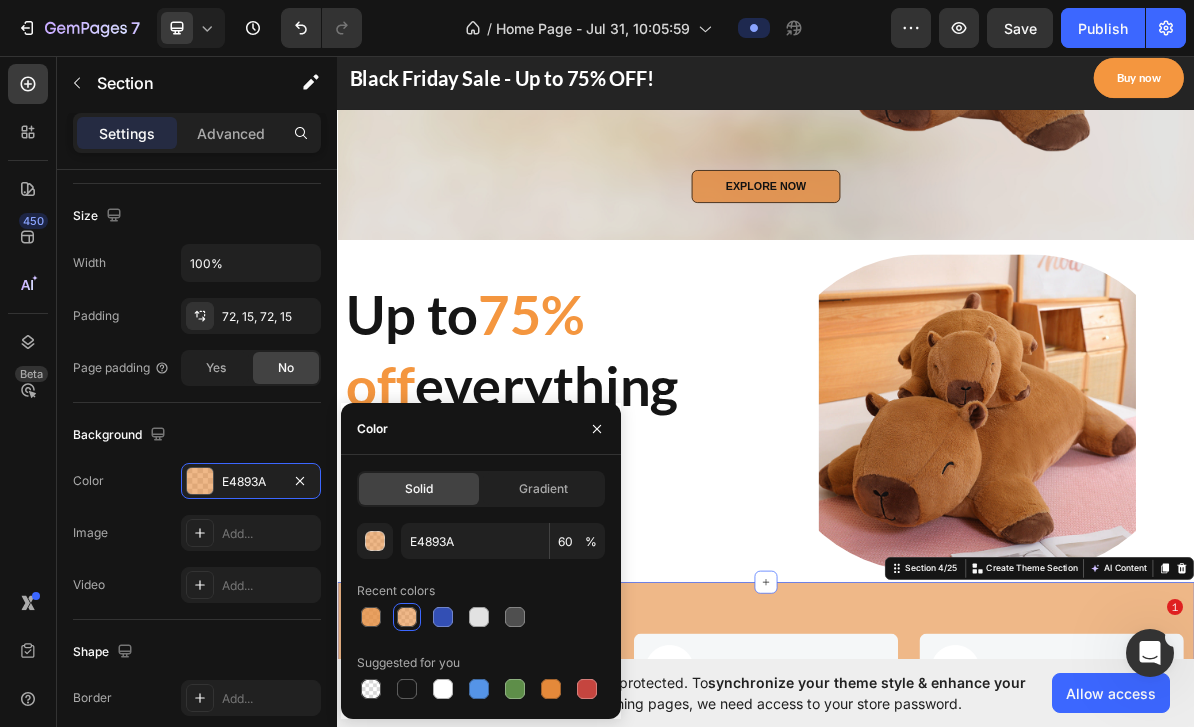 click at bounding box center (515, 617) 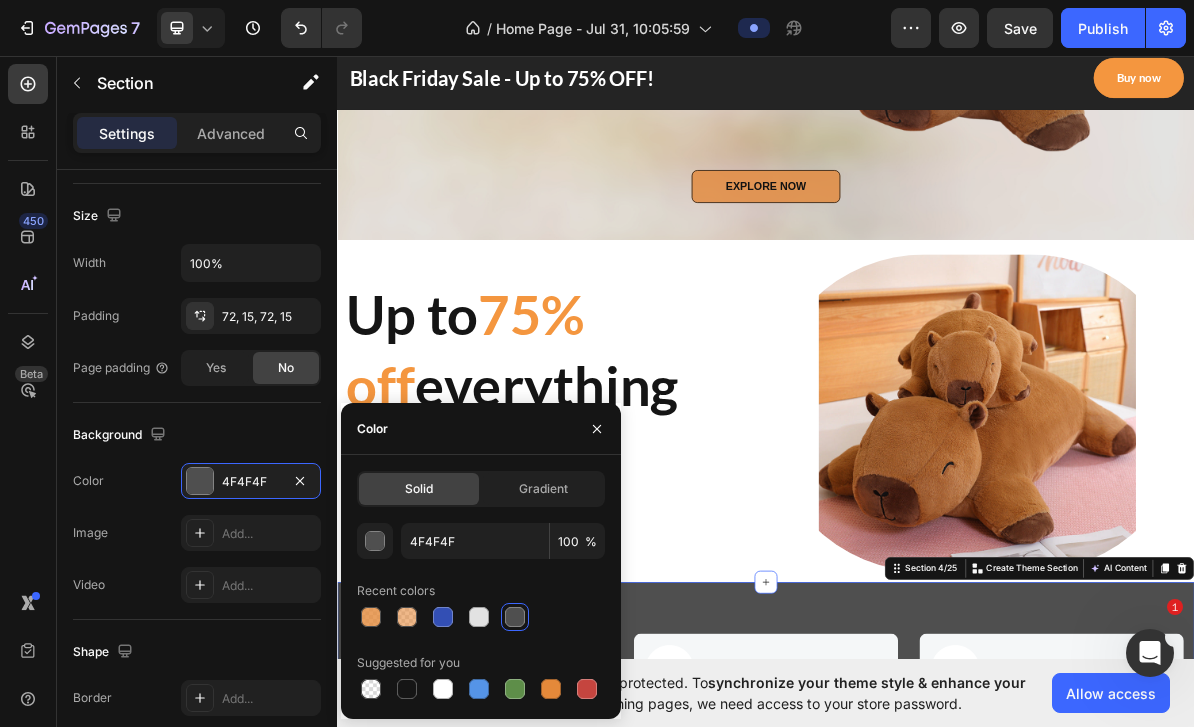 click at bounding box center (407, 617) 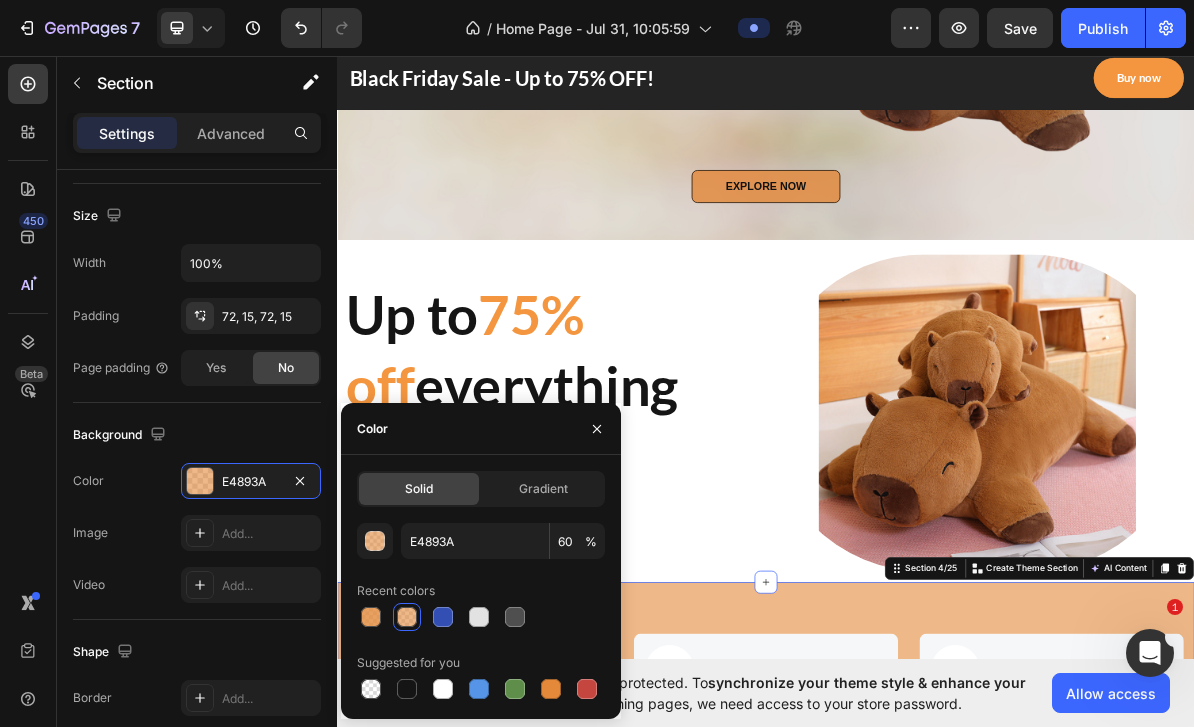 click at bounding box center [371, 617] 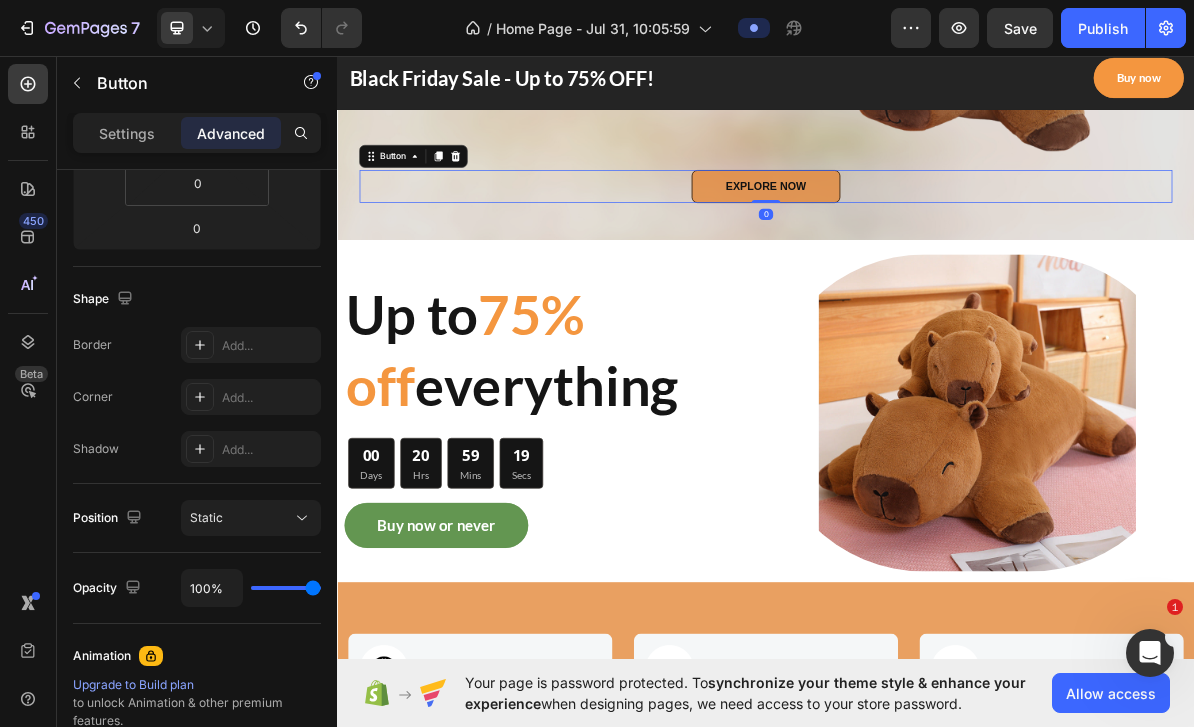 scroll, scrollTop: 0, scrollLeft: 0, axis: both 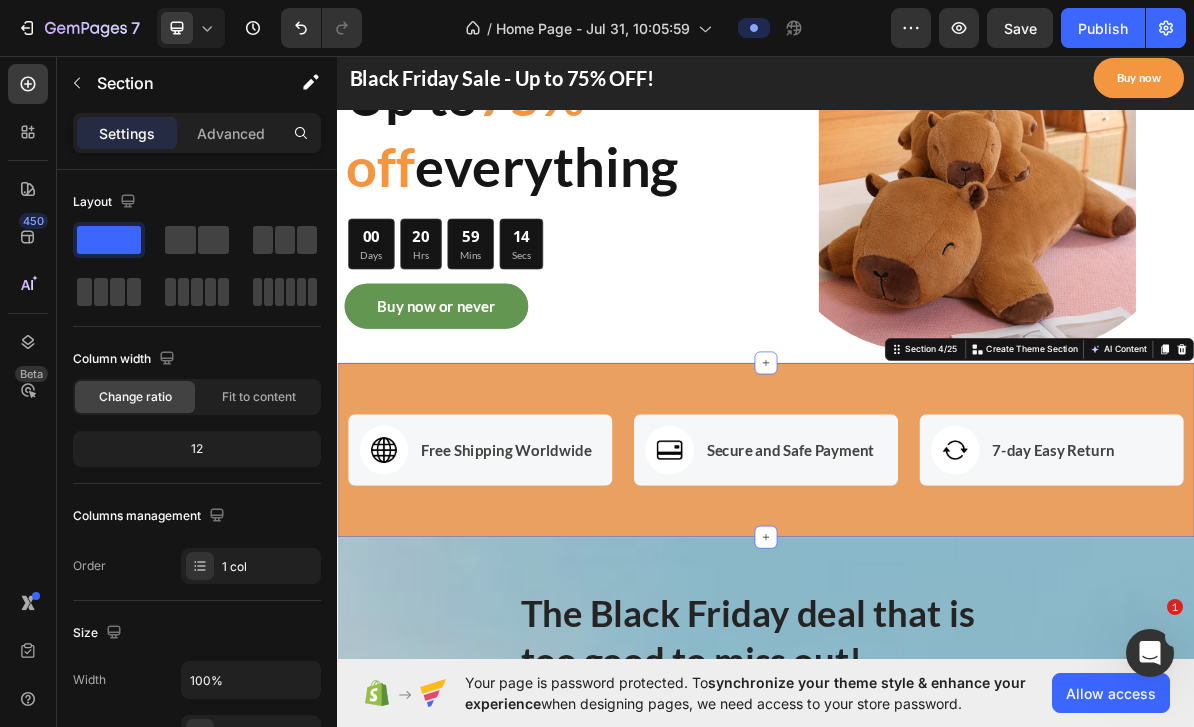 click on "Image Free Shipping Worldwide  Text block Row Image Secure and Safe Payment  Text block Row Image 7-day Easy Return Text block Row Row Section 4/25   You can create reusable sections Create Theme Section AI Content Write with GemAI What would you like to describe here? Tone and Voice Persuasive Product CapyNest Classic Show more Generate" at bounding box center [937, 611] 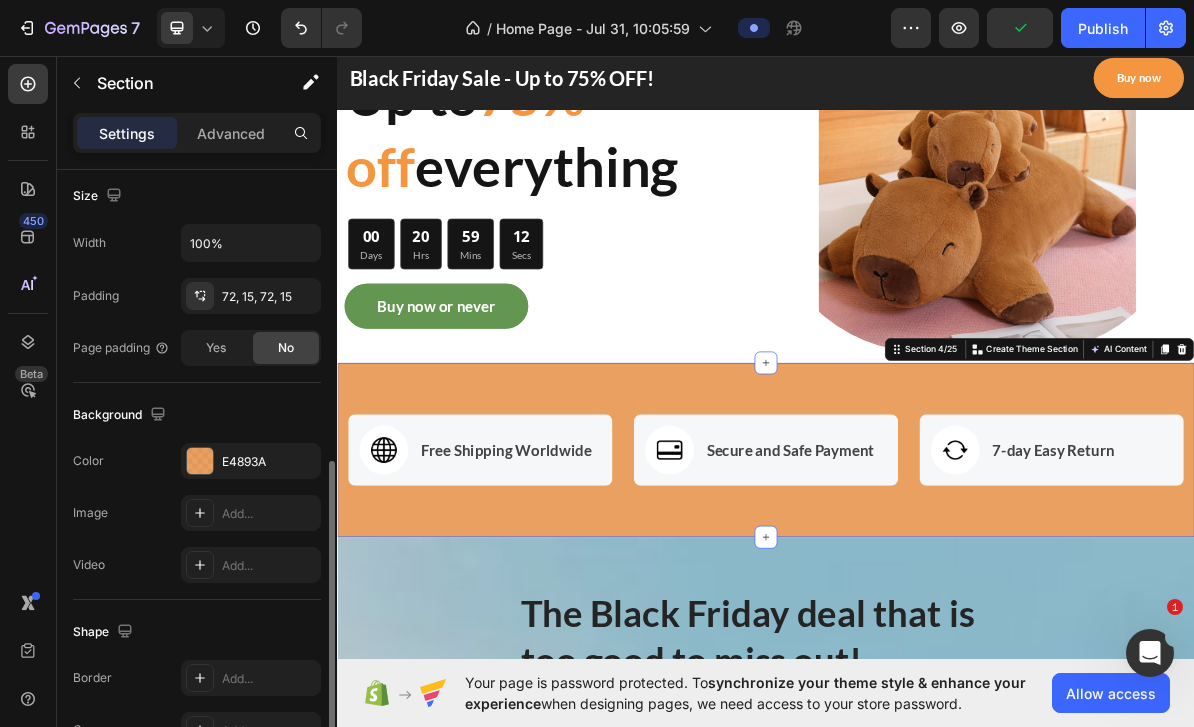 scroll, scrollTop: 474, scrollLeft: 0, axis: vertical 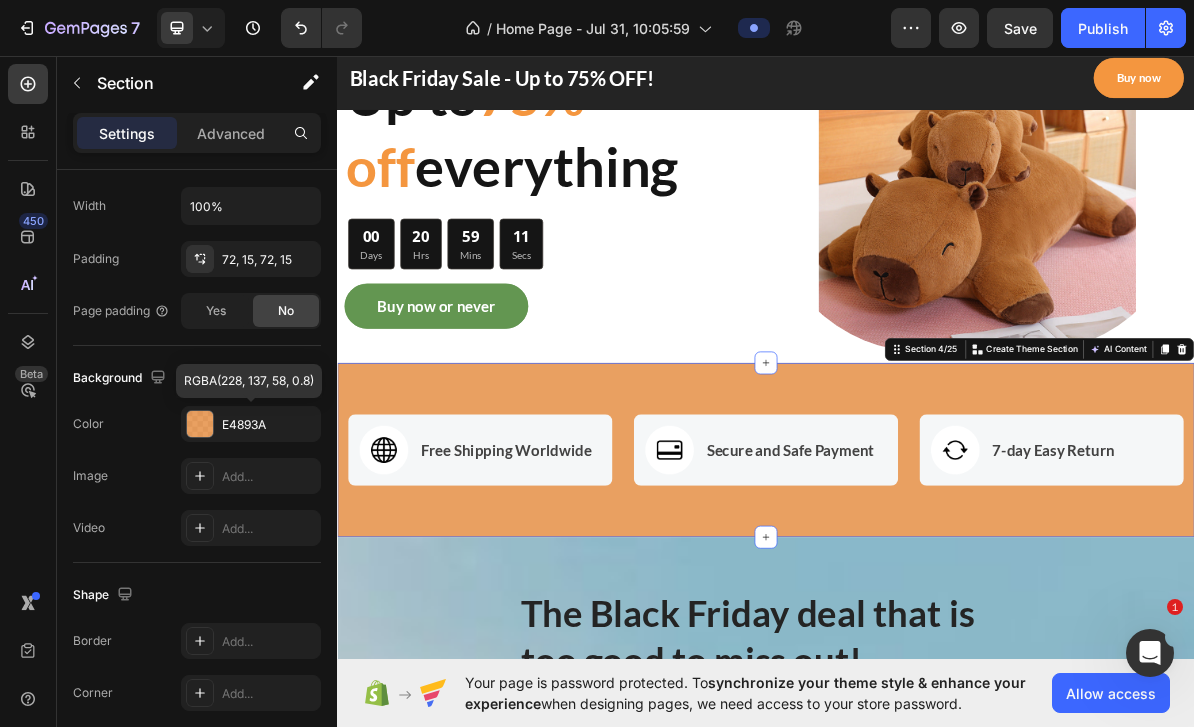 click at bounding box center (200, 424) 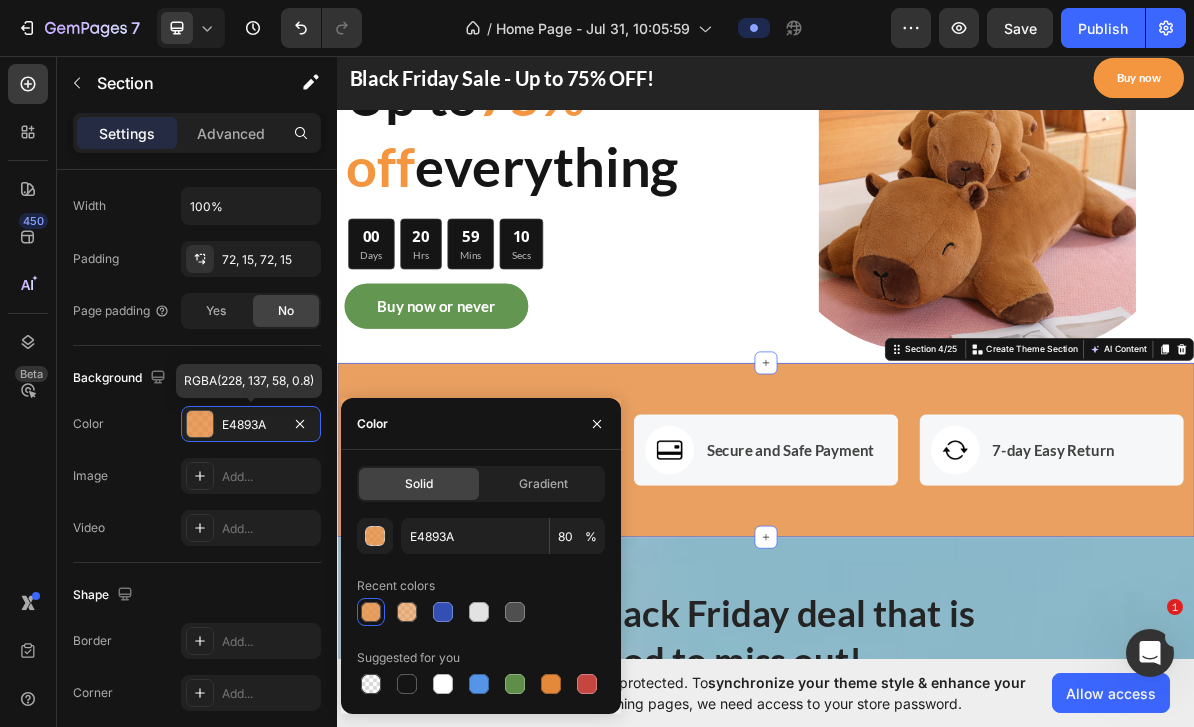 click at bounding box center [407, 612] 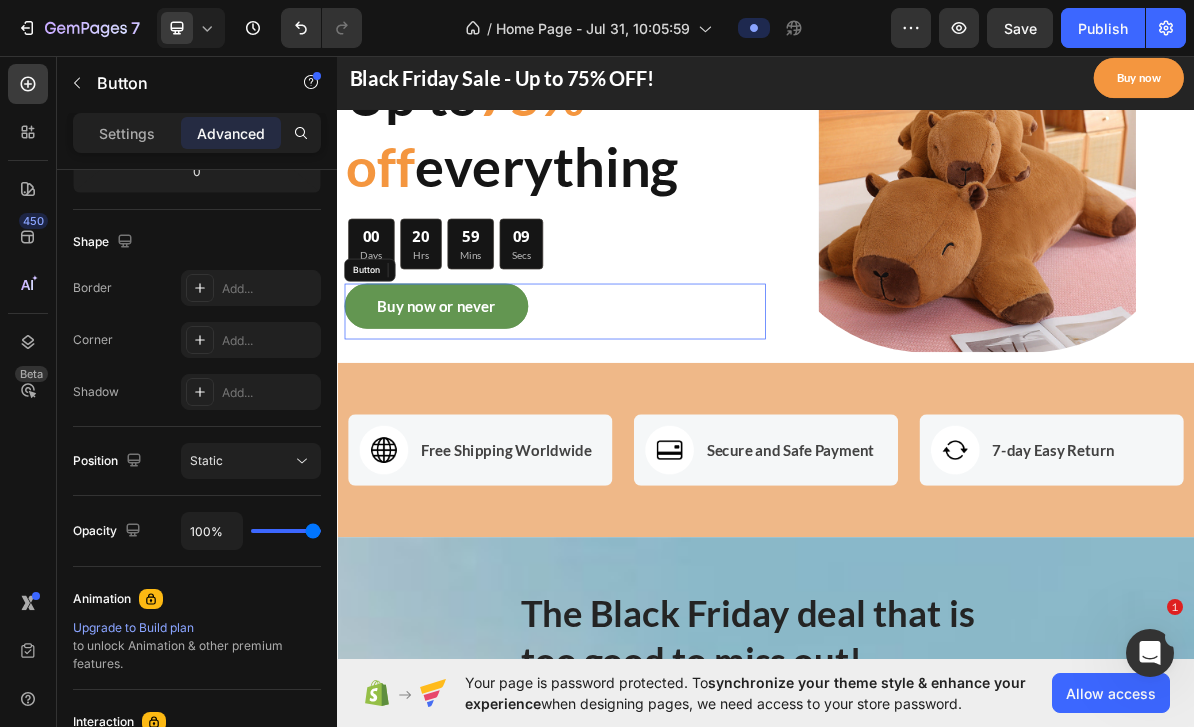 scroll, scrollTop: 0, scrollLeft: 0, axis: both 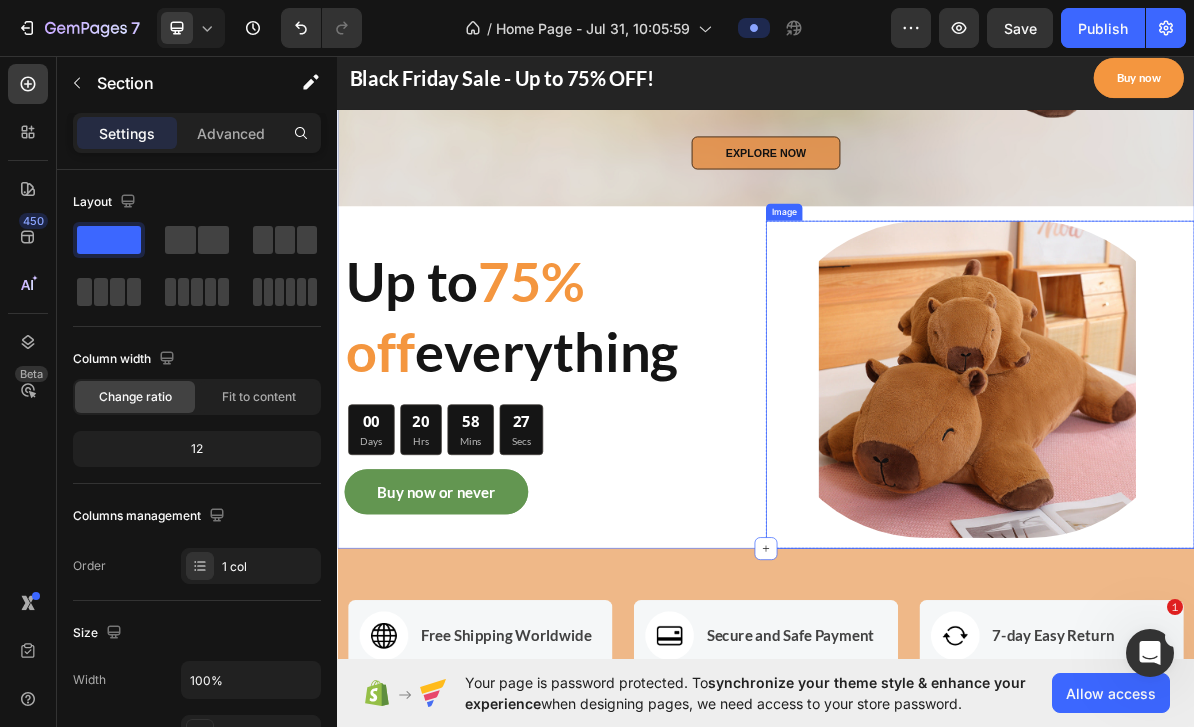 click on "Up to  75% off  everything Heading 00 Days 20 Hrs 58 Mins 27 Secs CountDown Timer Buy now or never Button" at bounding box center [637, 519] 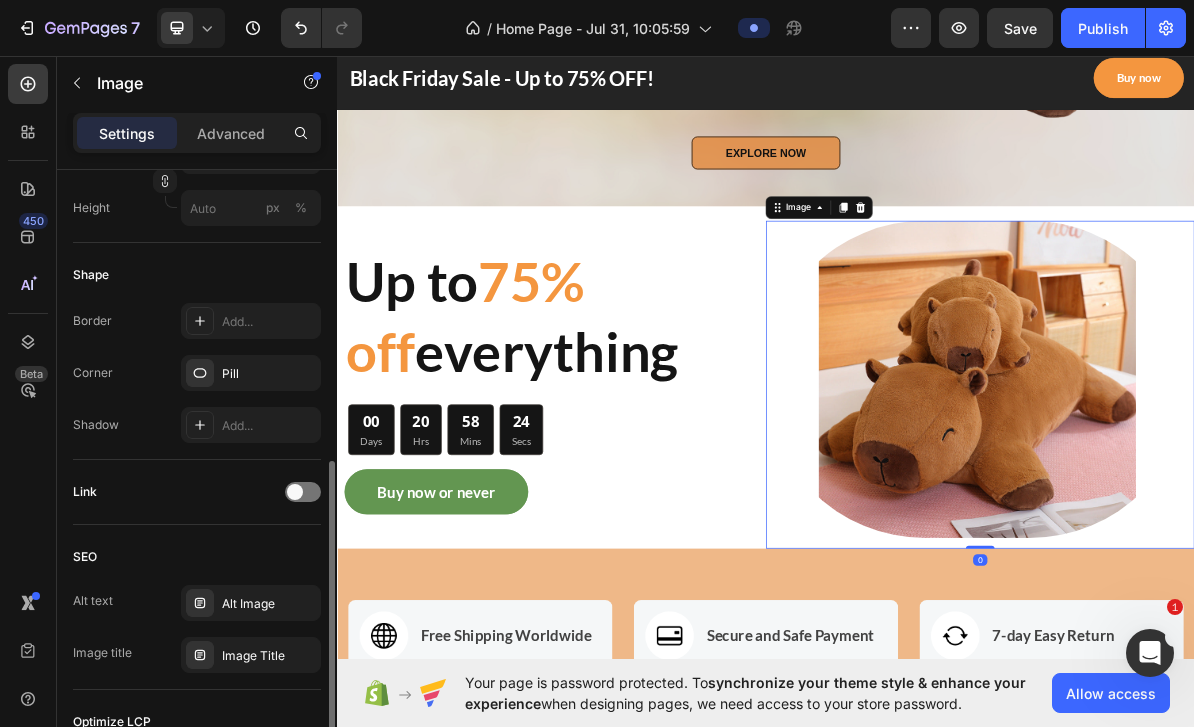 scroll, scrollTop: 0, scrollLeft: 0, axis: both 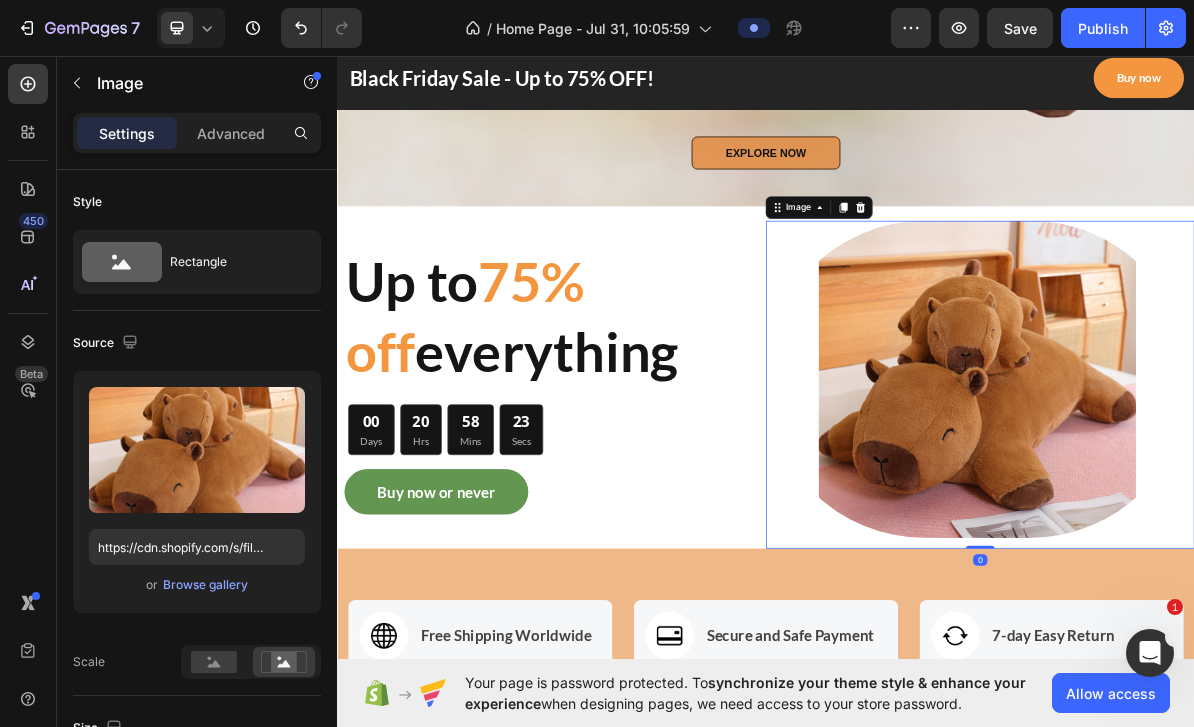 click on "Image   0" at bounding box center [1237, 519] 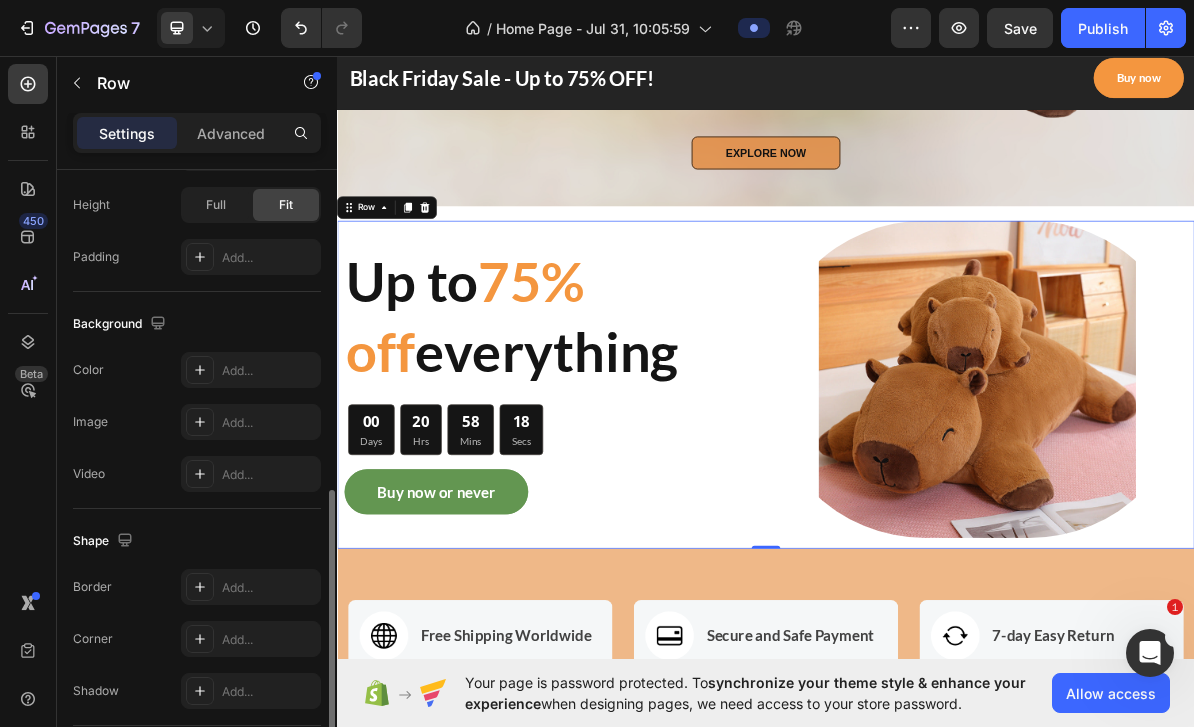 scroll, scrollTop: 638, scrollLeft: 0, axis: vertical 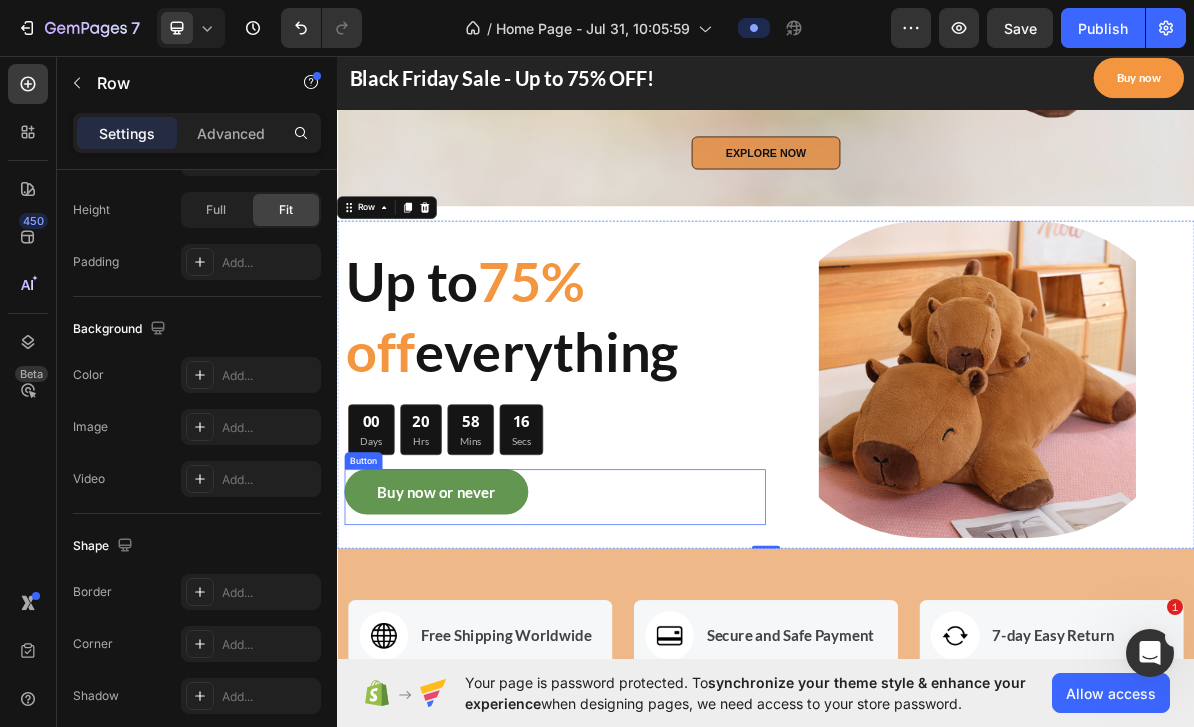 click on "Buy now or never Button" at bounding box center (642, 677) 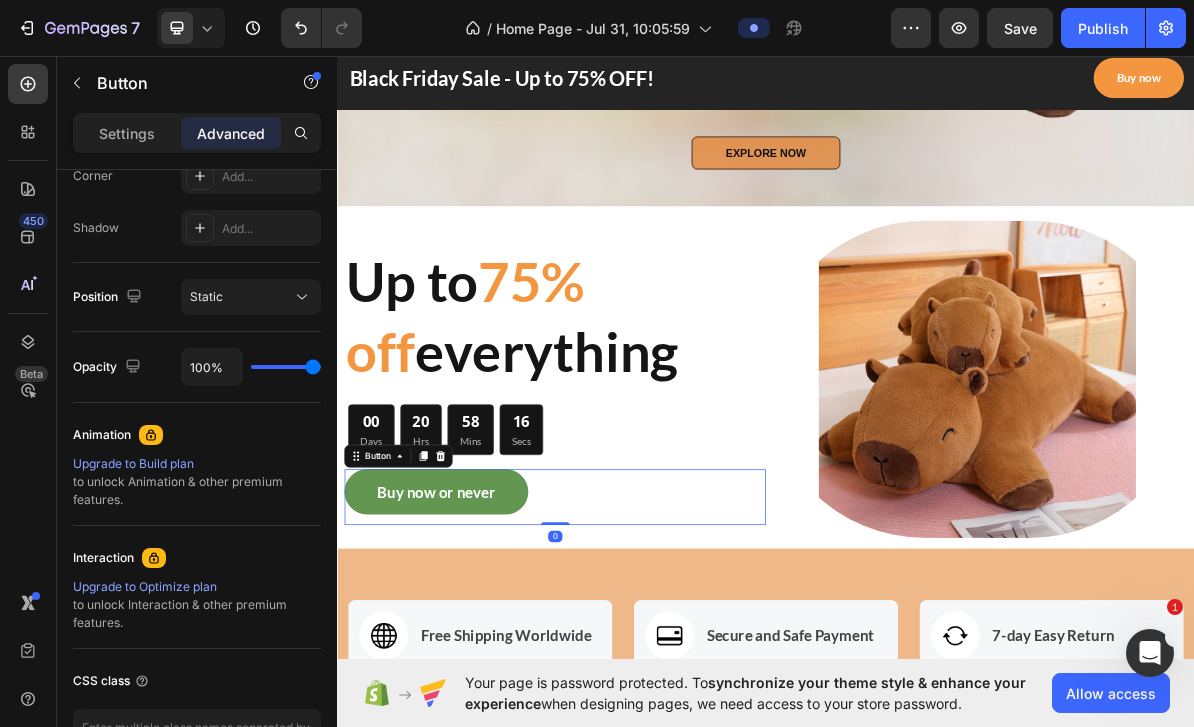 scroll, scrollTop: 0, scrollLeft: 0, axis: both 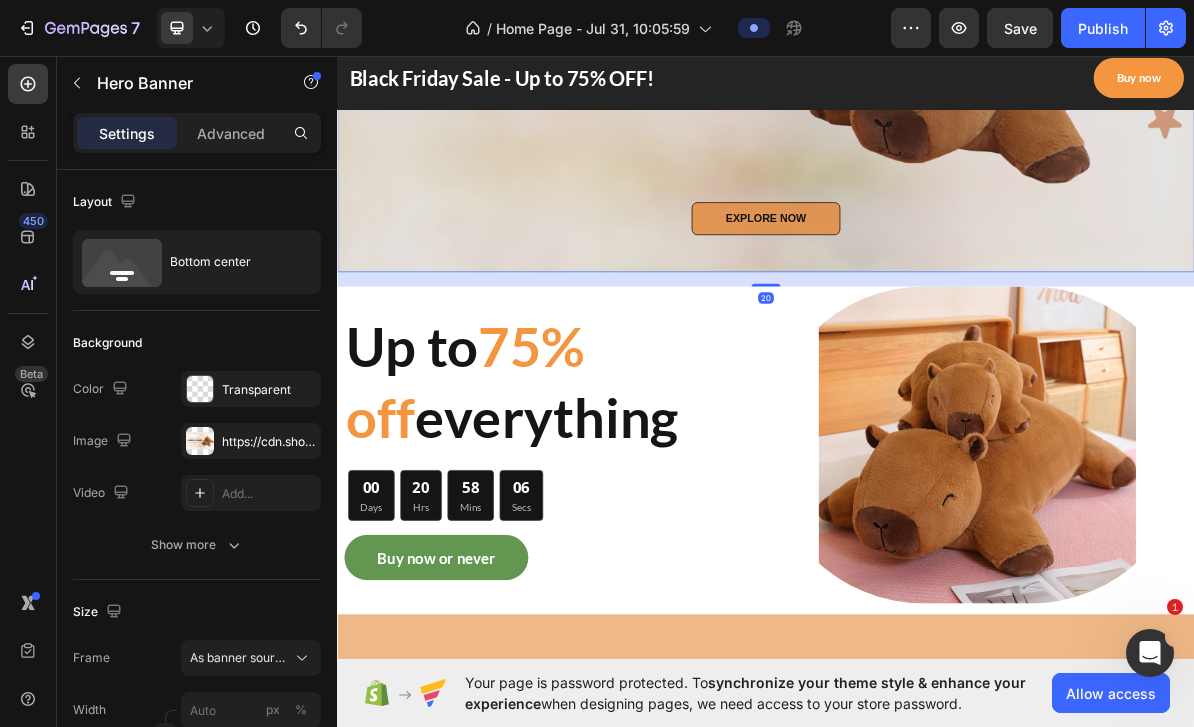 click on "20" at bounding box center (937, 372) 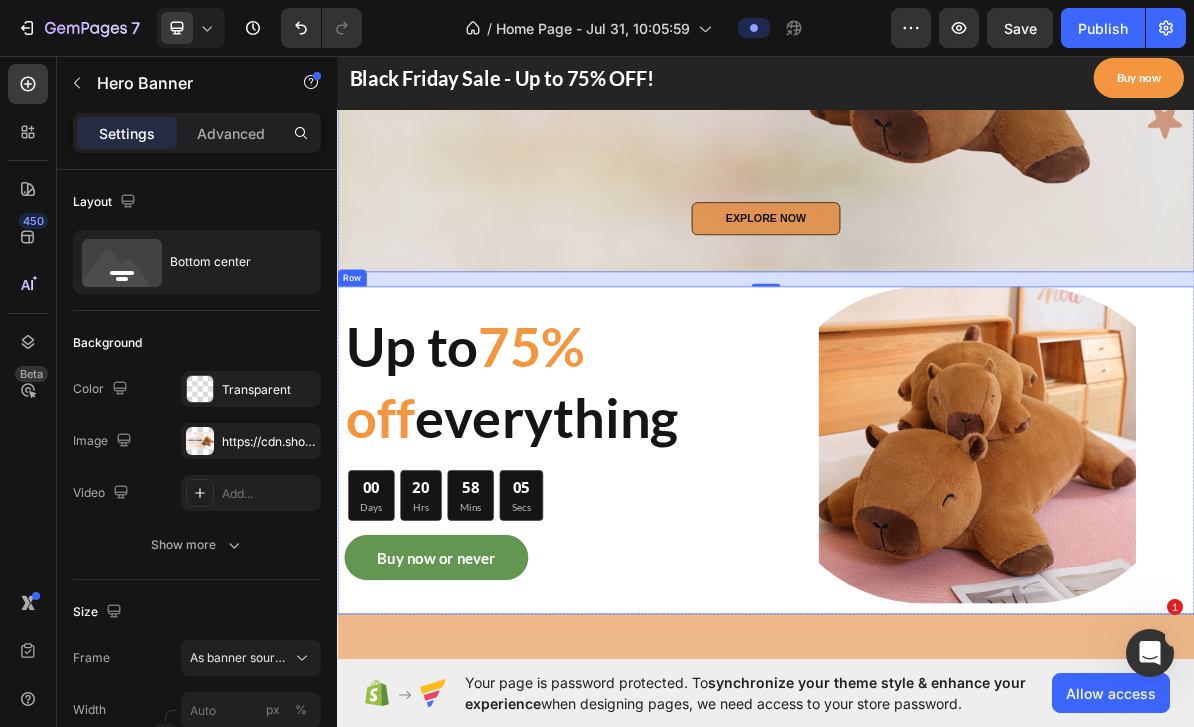 click on "Up to  75% off  everything Heading 00 Days 20 Hrs 58 Mins 05 Secs CountDown Timer Buy now or never Button" at bounding box center (637, 611) 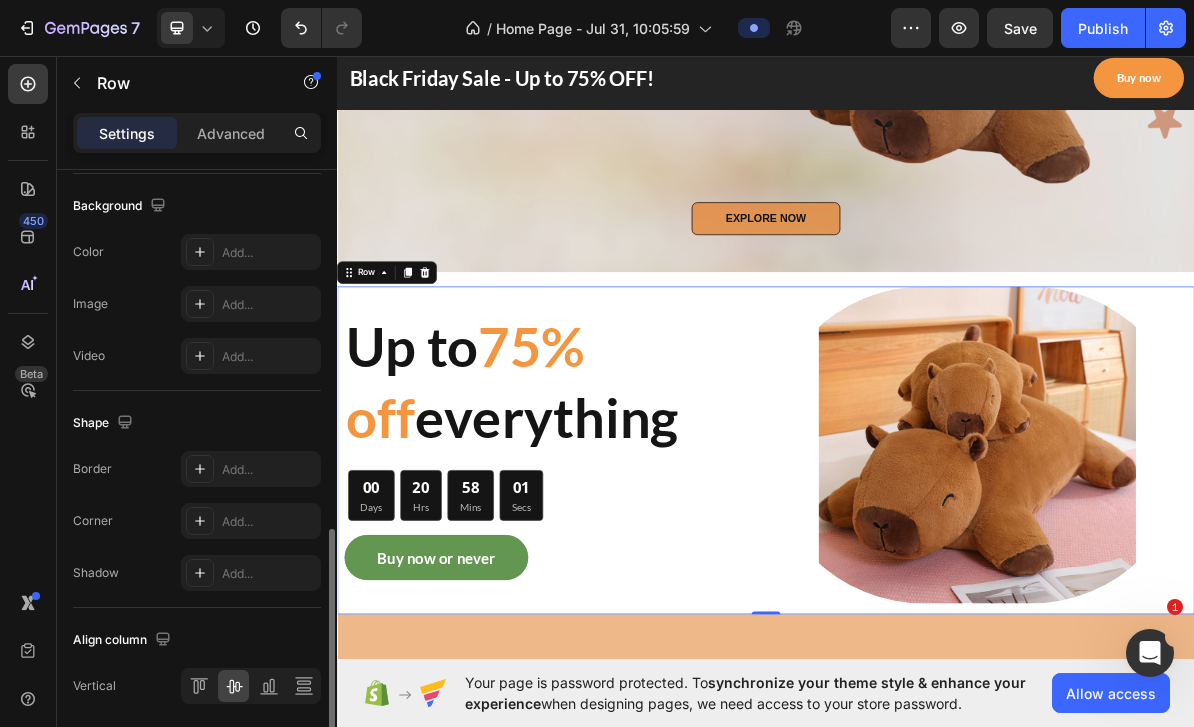 scroll, scrollTop: 763, scrollLeft: 0, axis: vertical 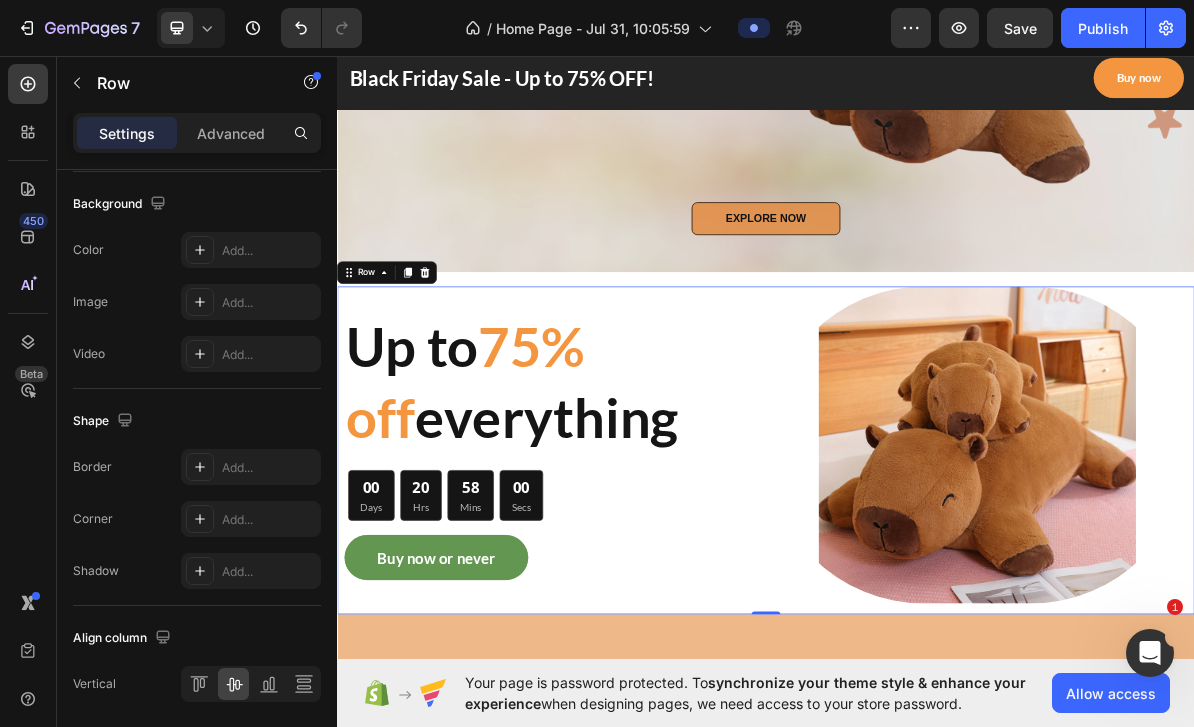 click 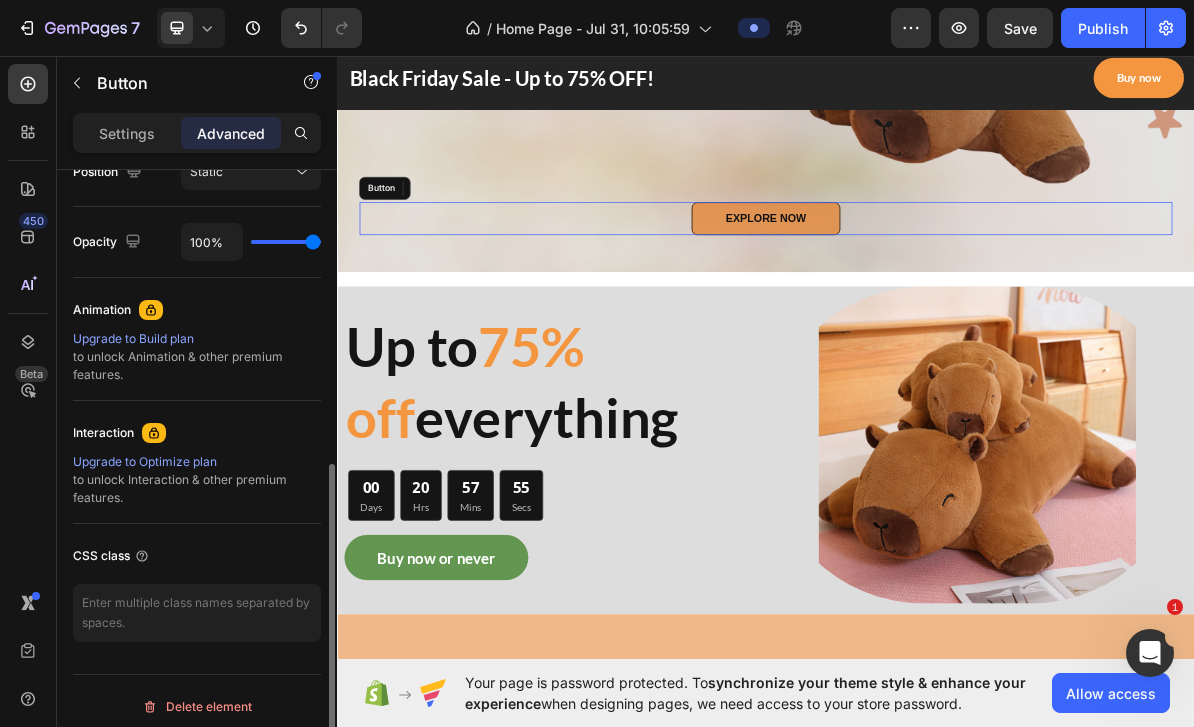 scroll, scrollTop: 0, scrollLeft: 0, axis: both 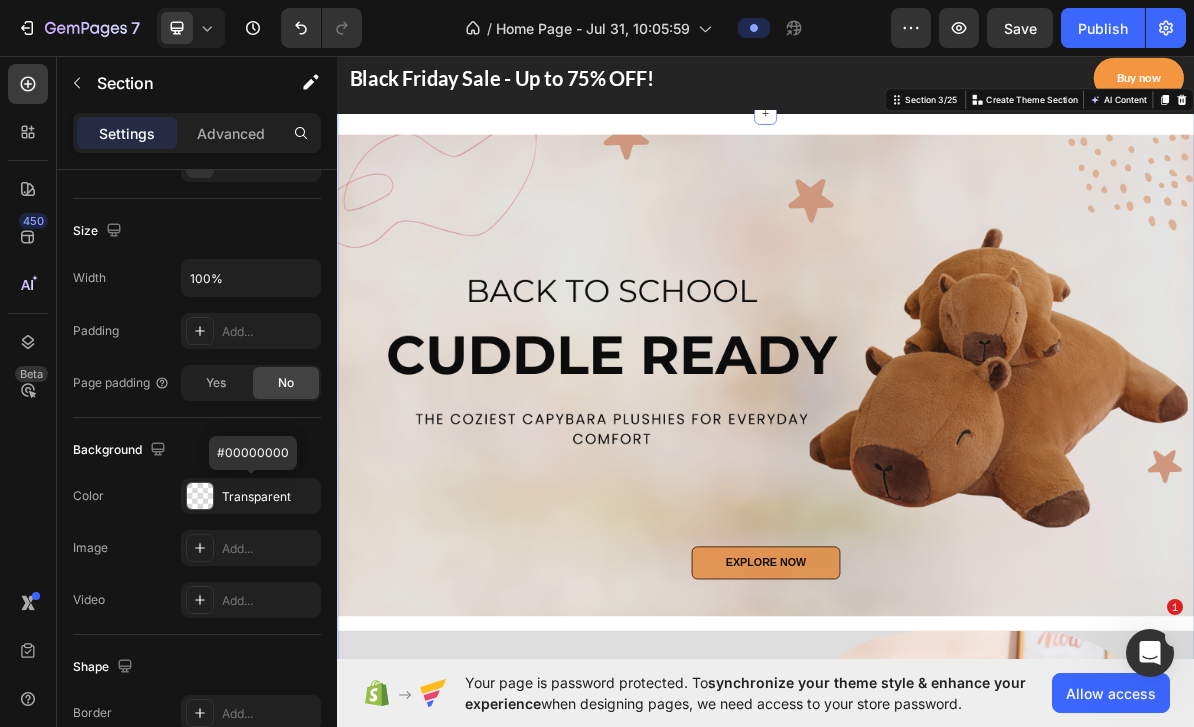 click on "Transparent" at bounding box center (251, 496) 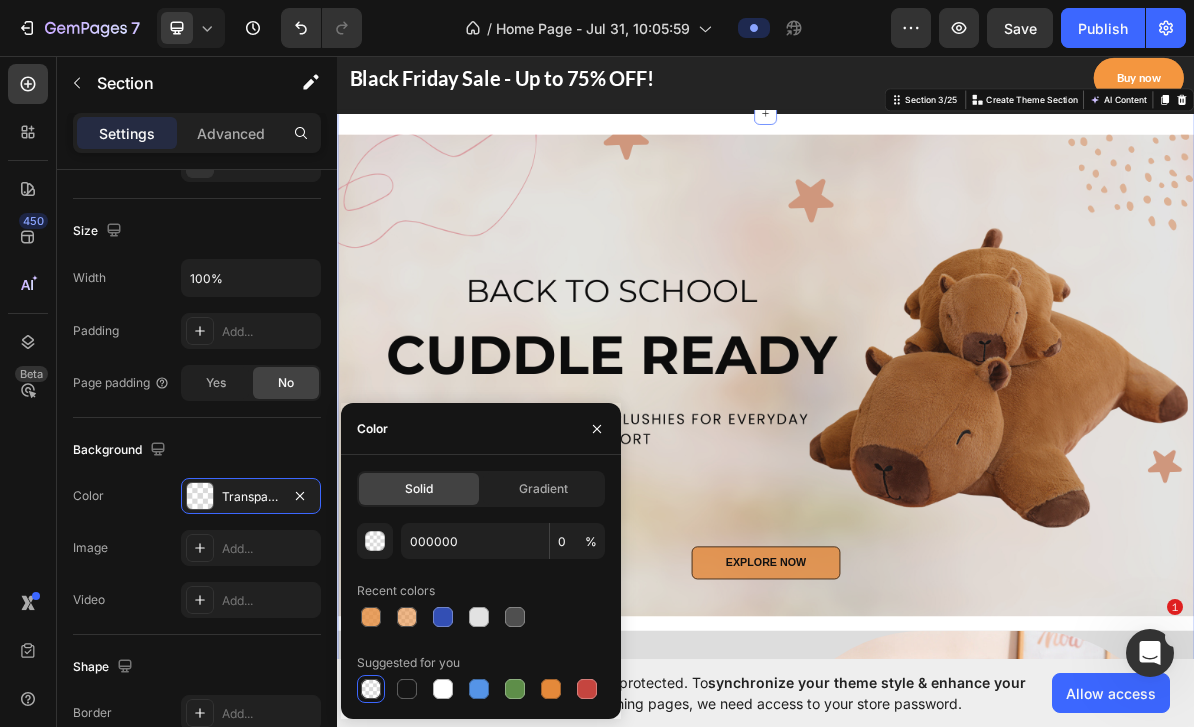 click at bounding box center (515, 617) 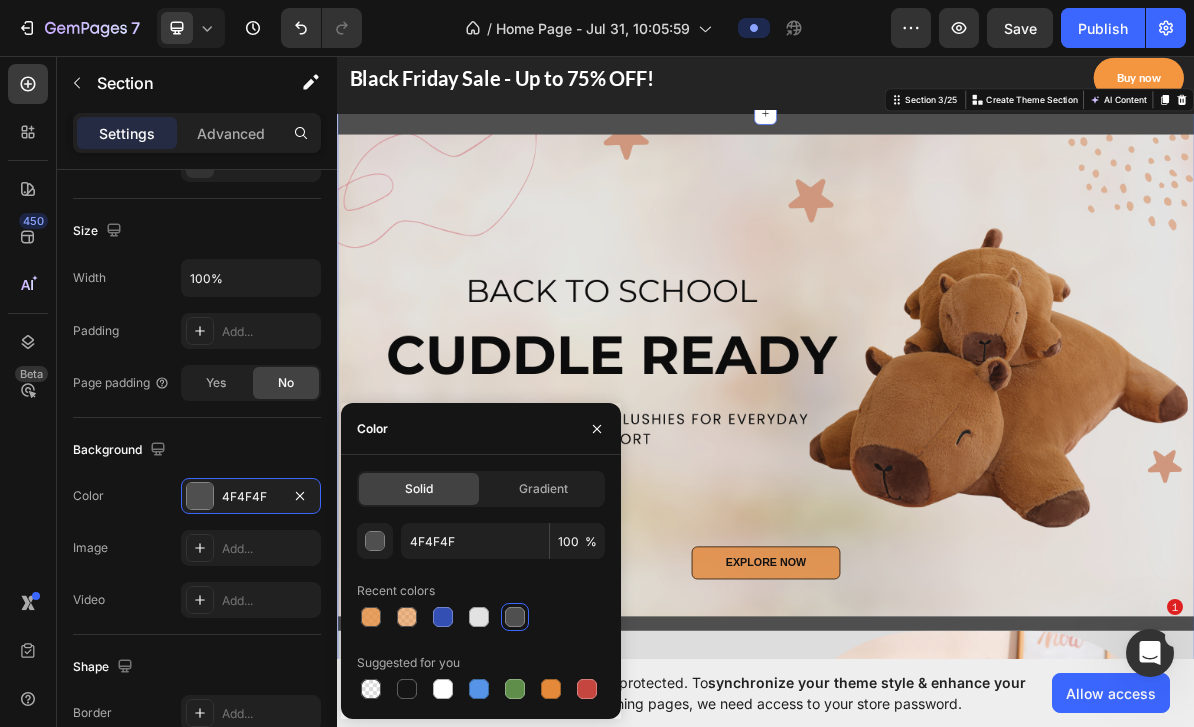 click at bounding box center (371, 689) 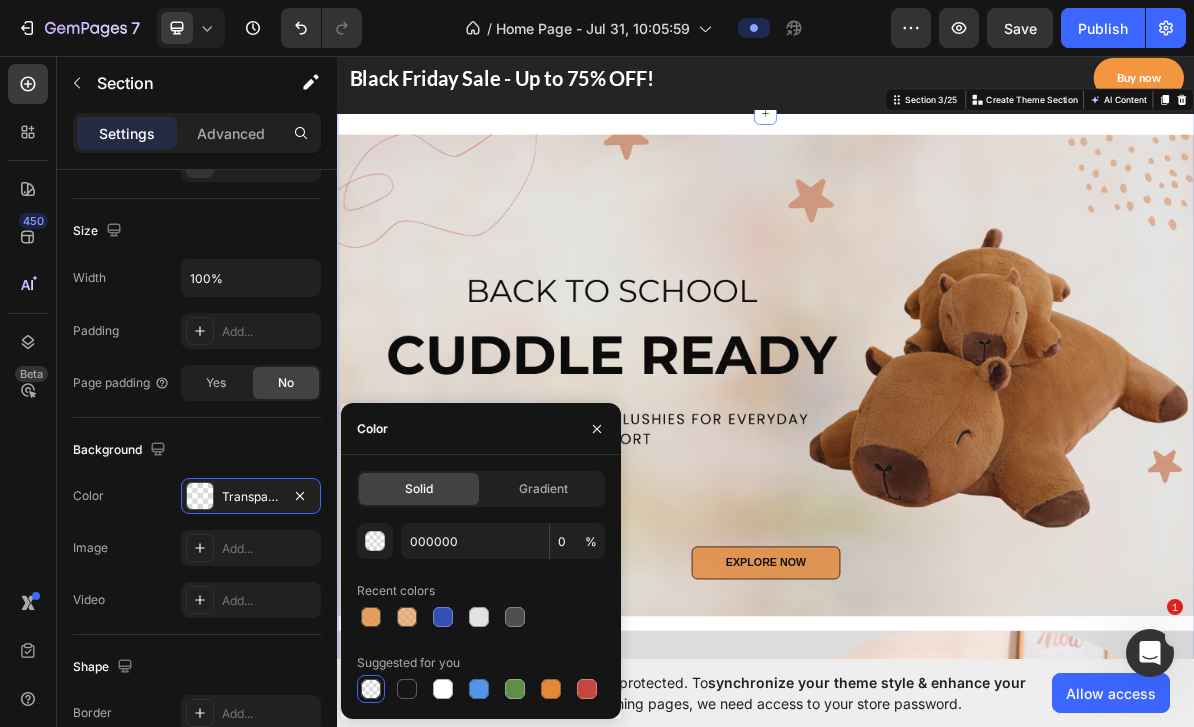 scroll, scrollTop: 0, scrollLeft: 0, axis: both 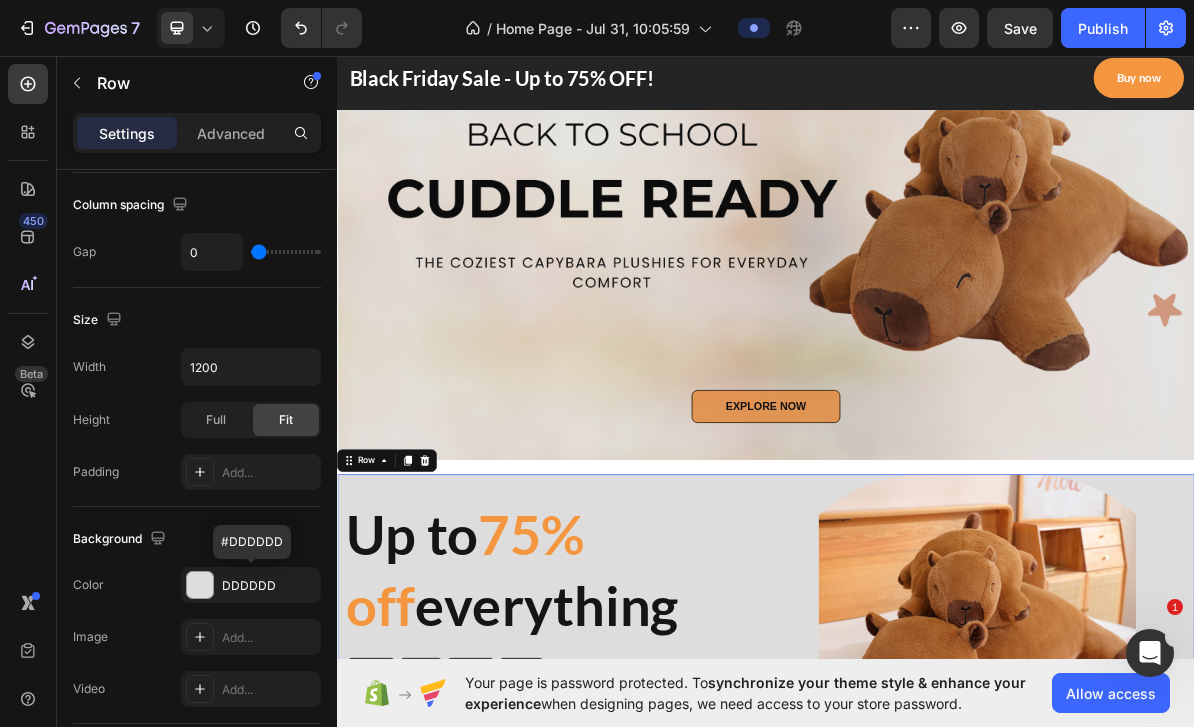 click at bounding box center [200, 585] 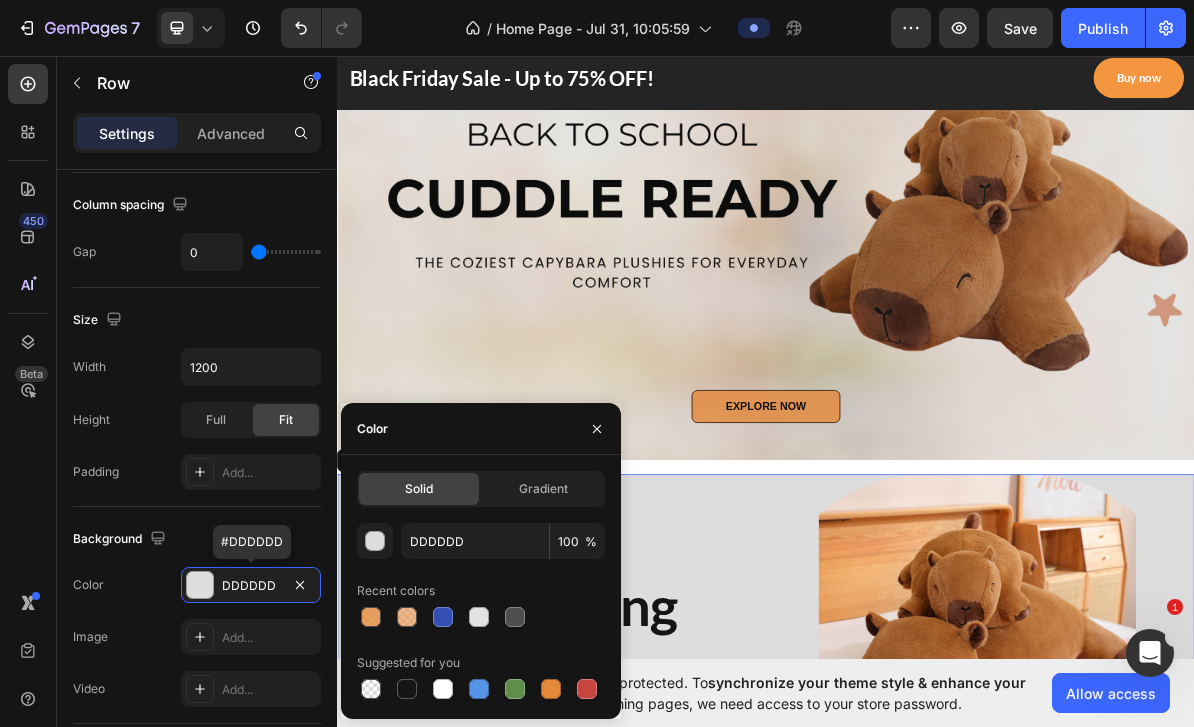 click at bounding box center (200, 585) 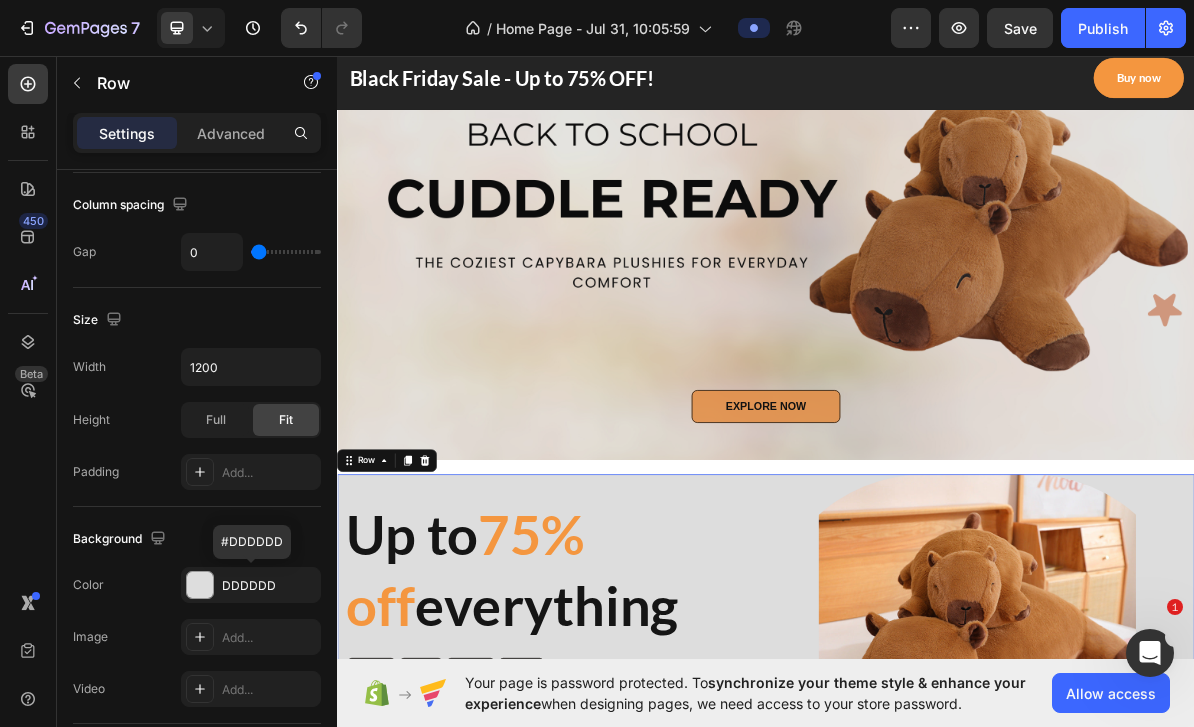 click at bounding box center (200, 585) 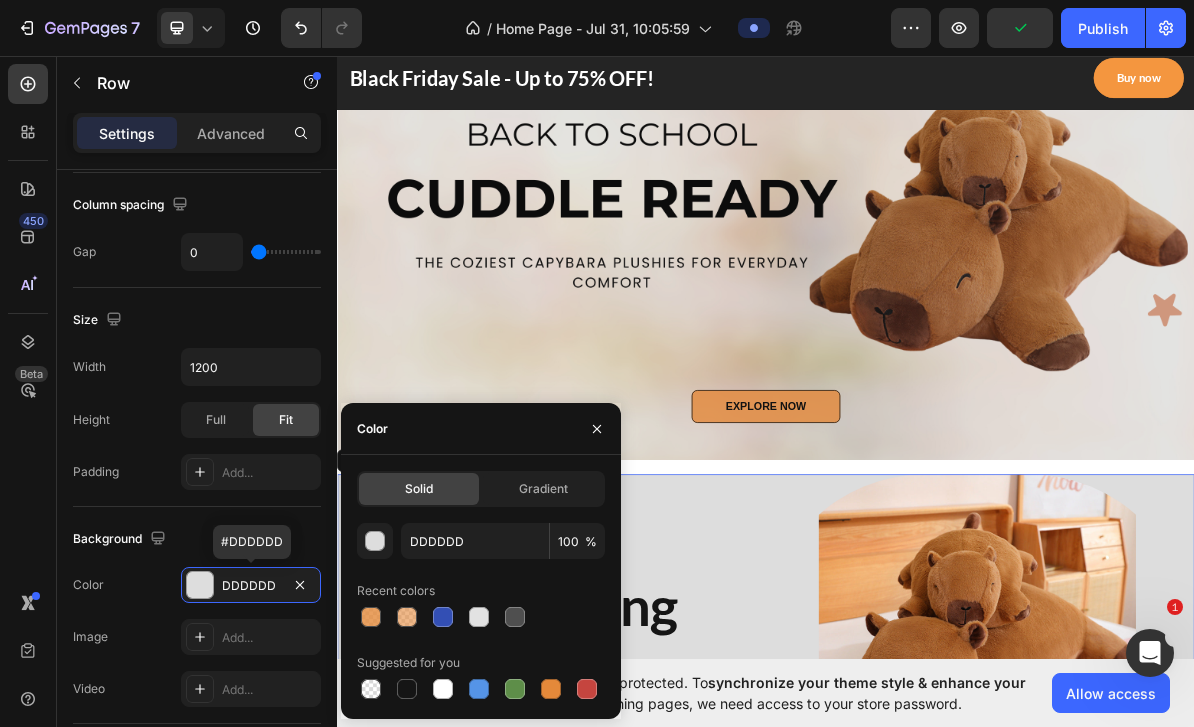 click at bounding box center (200, 585) 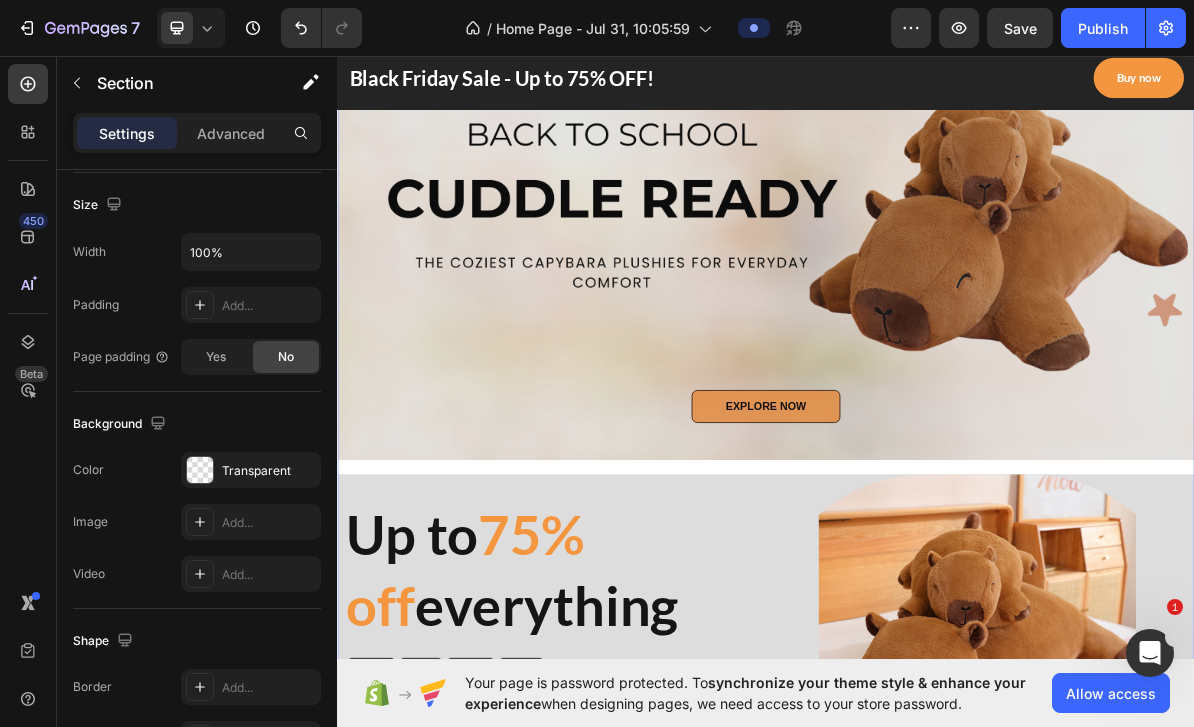 scroll, scrollTop: 0, scrollLeft: 0, axis: both 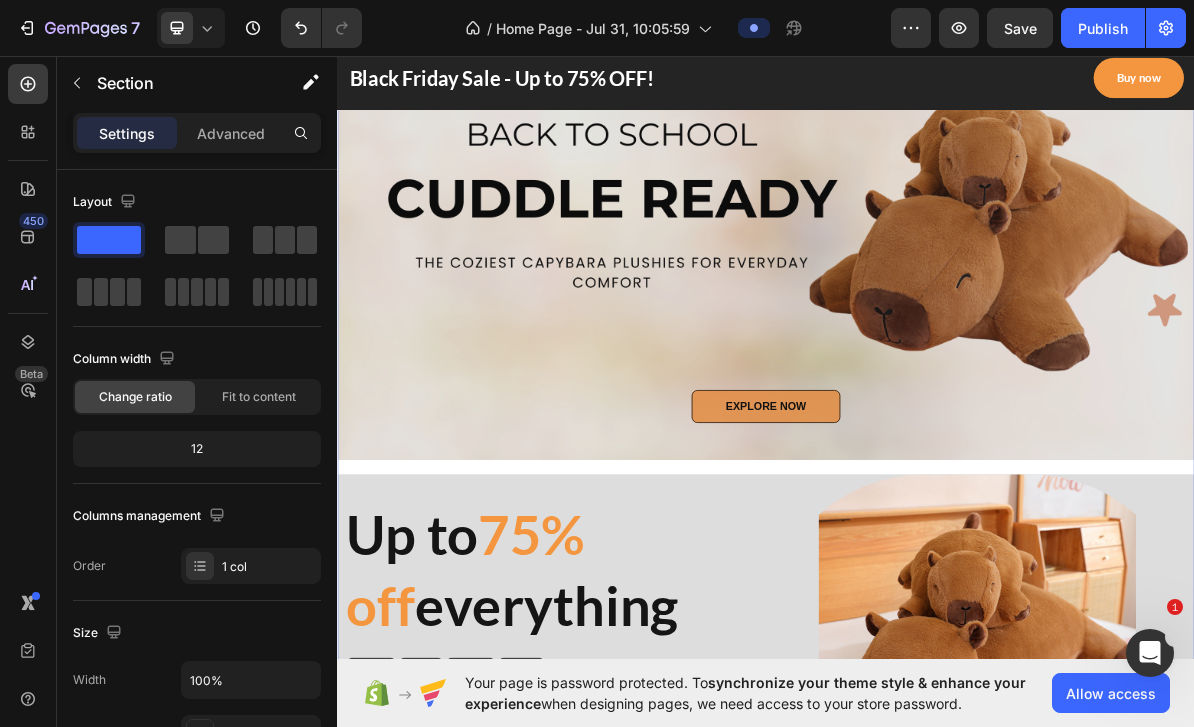 click on "EXPLORE NOW Button Row Hero Banner Up to  75% off  everything Heading 00 Days 20 Hrs 57 Mins 29 Secs CountDown Timer Buy now or never Button Image Row Row" at bounding box center [937, 512] 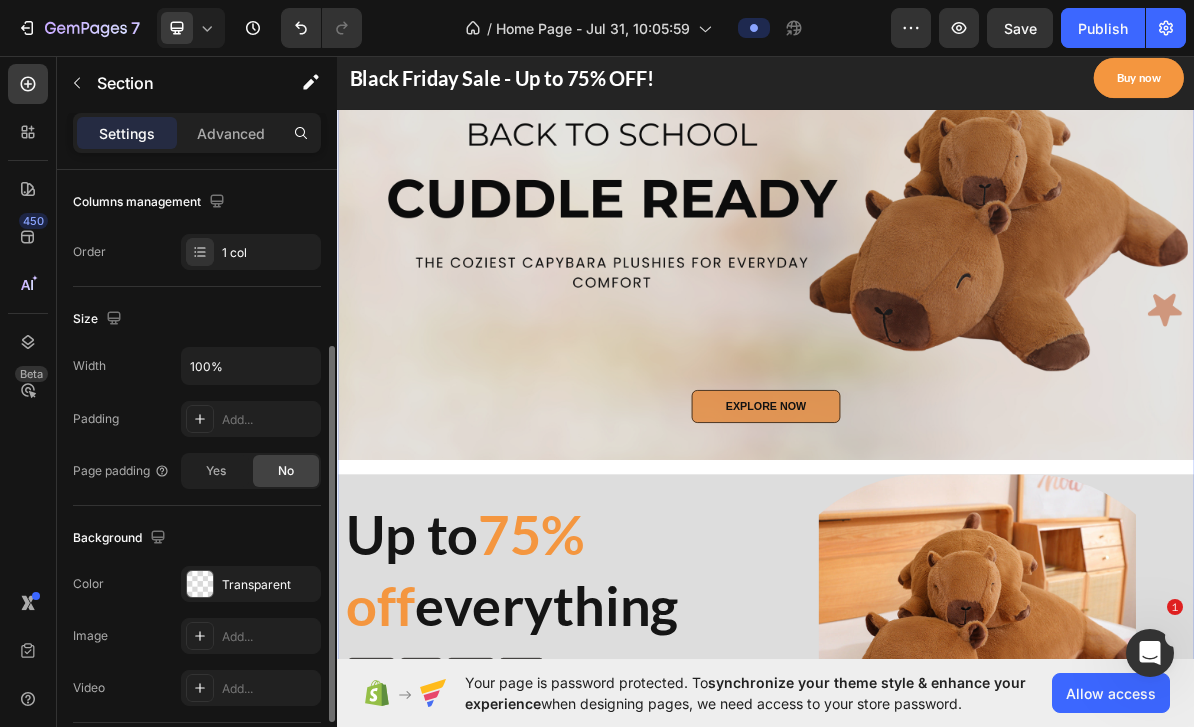 scroll, scrollTop: 313, scrollLeft: 0, axis: vertical 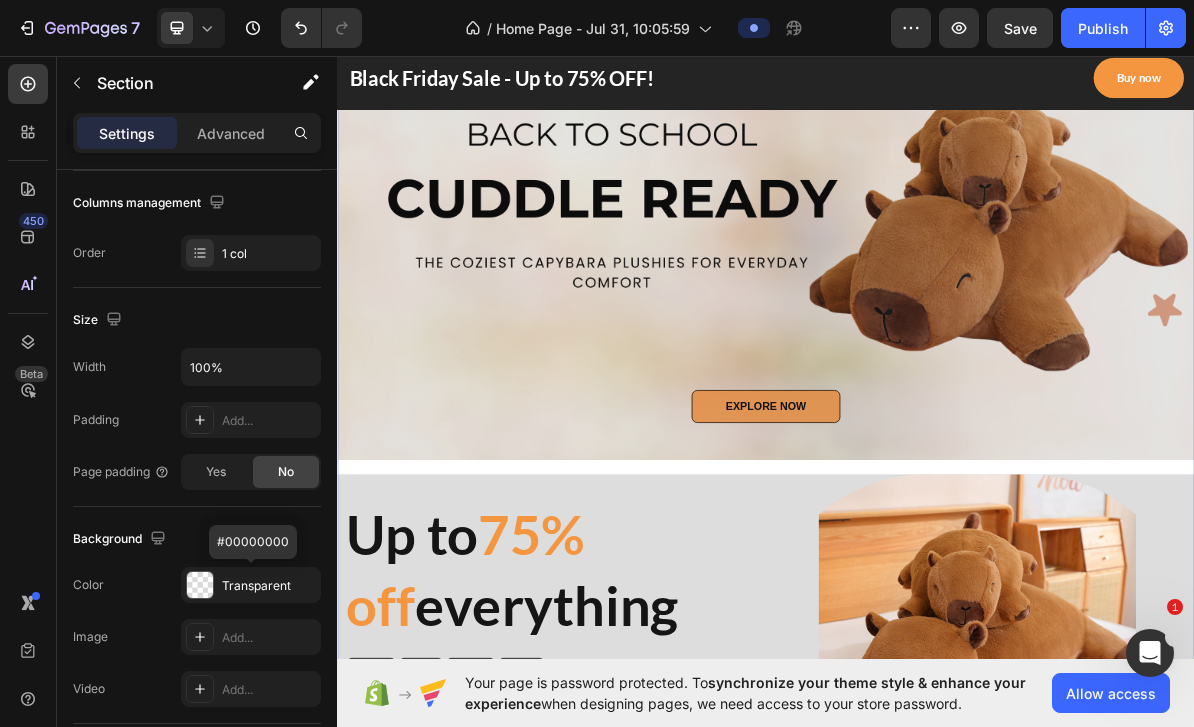 click at bounding box center (200, 585) 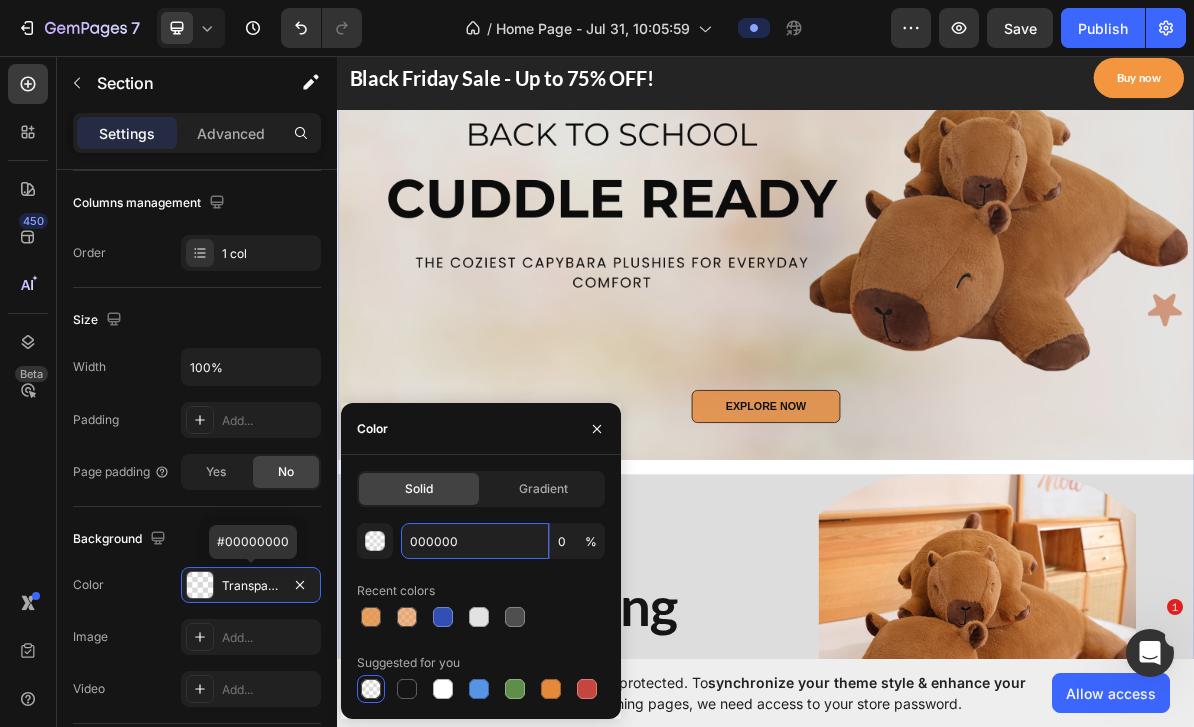 click on "000000" at bounding box center (475, 541) 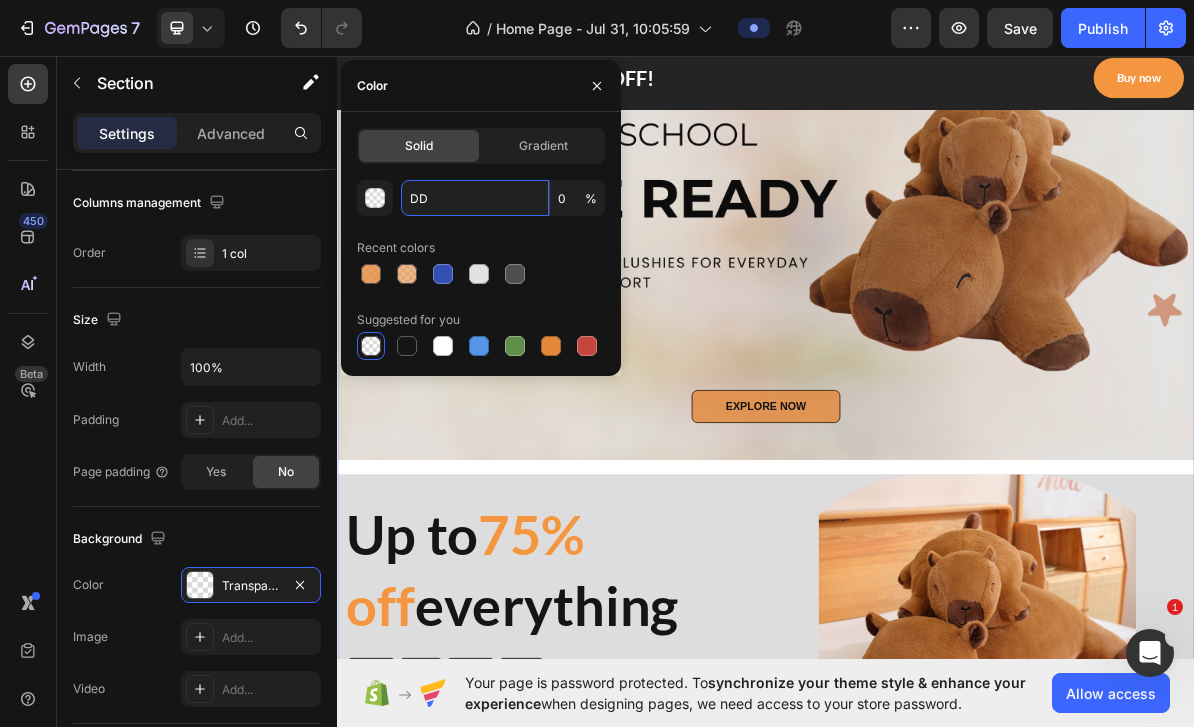 type on "DDD" 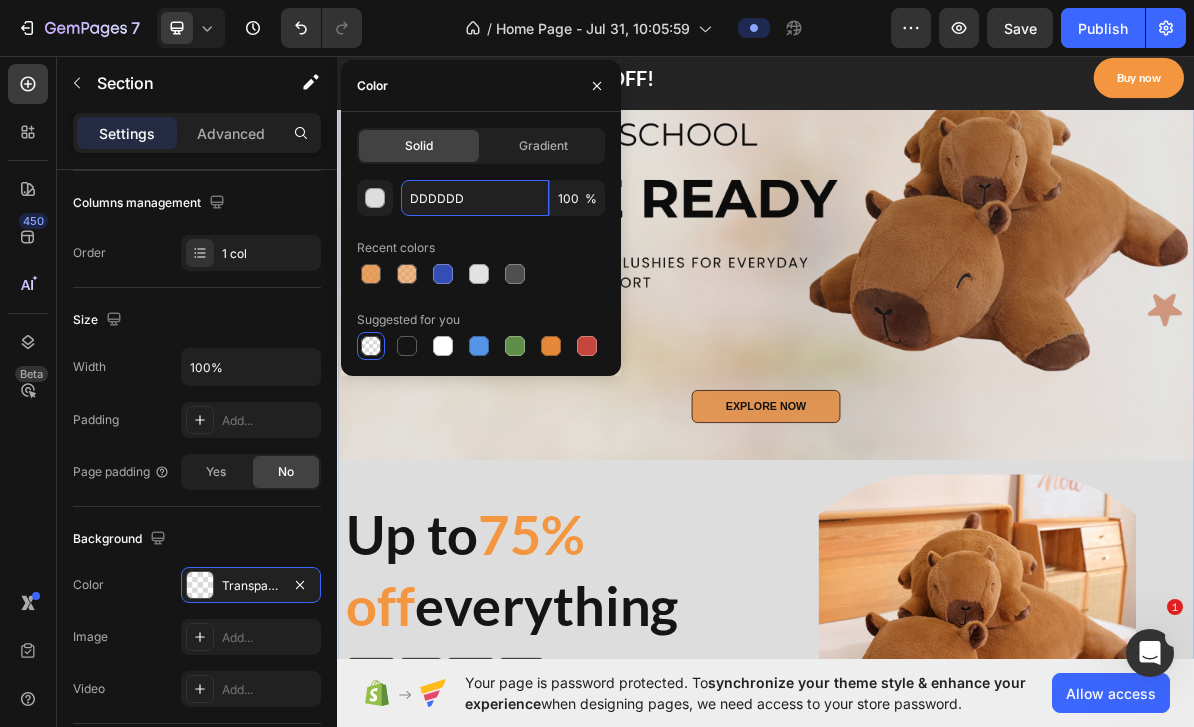 type on "DDDDDD" 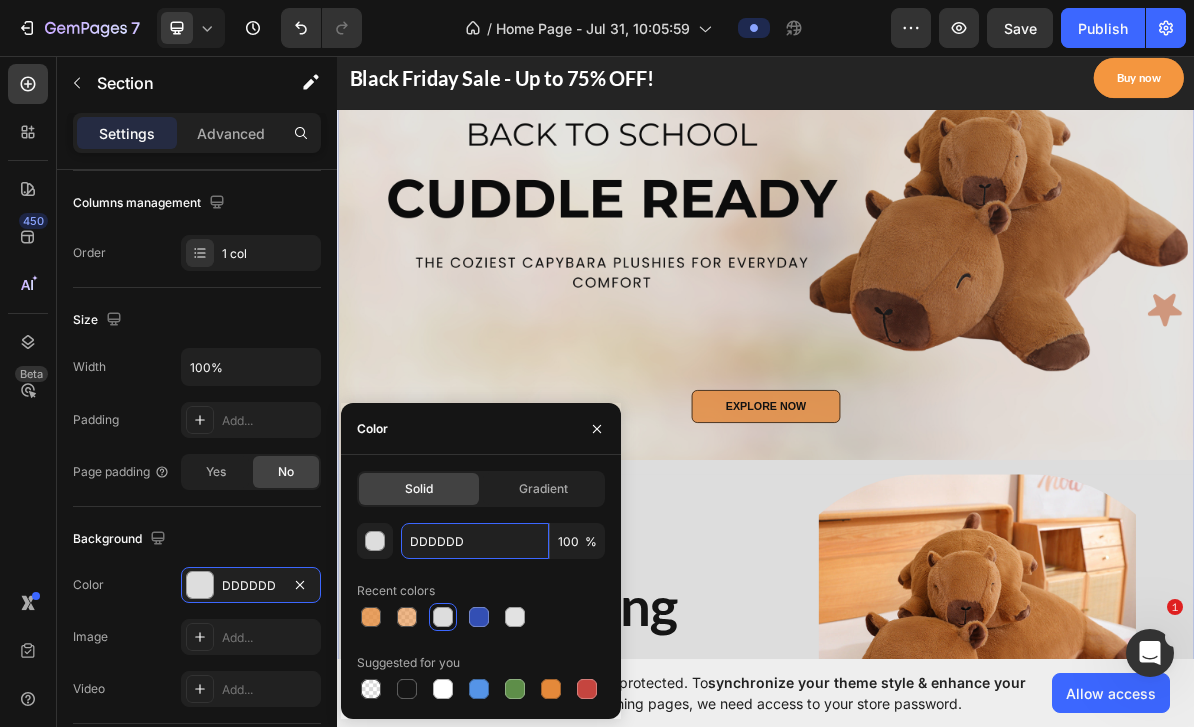 click at bounding box center (597, 429) 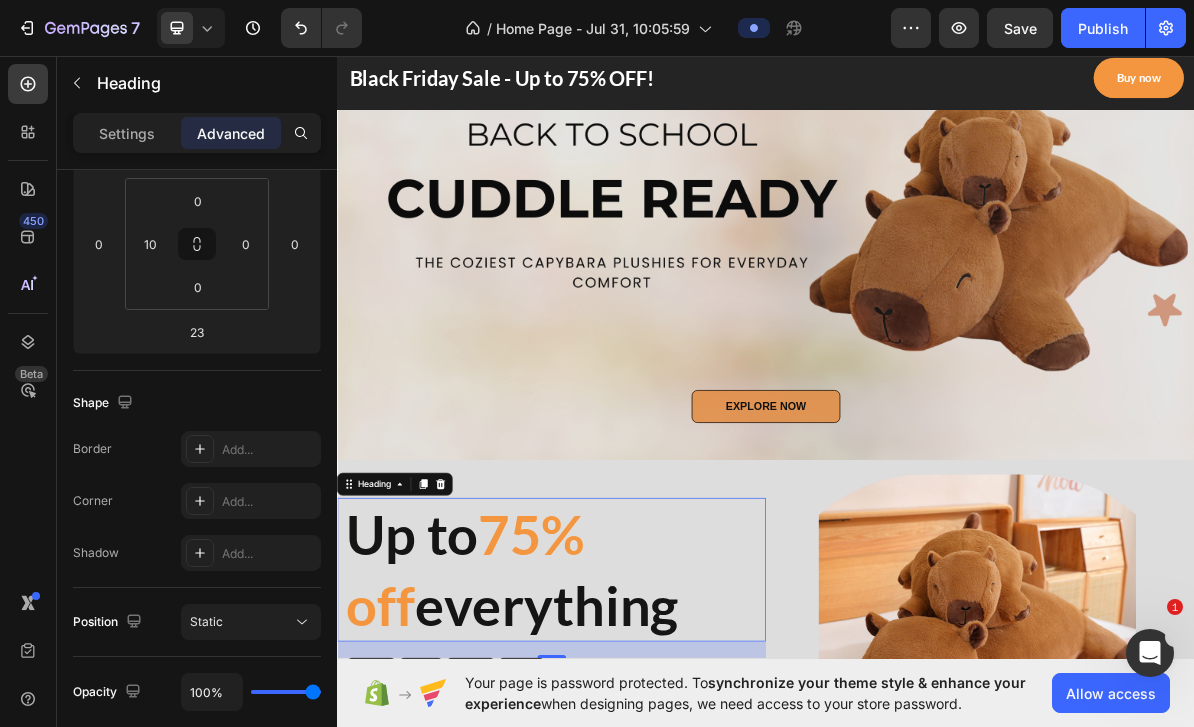 scroll, scrollTop: 0, scrollLeft: 0, axis: both 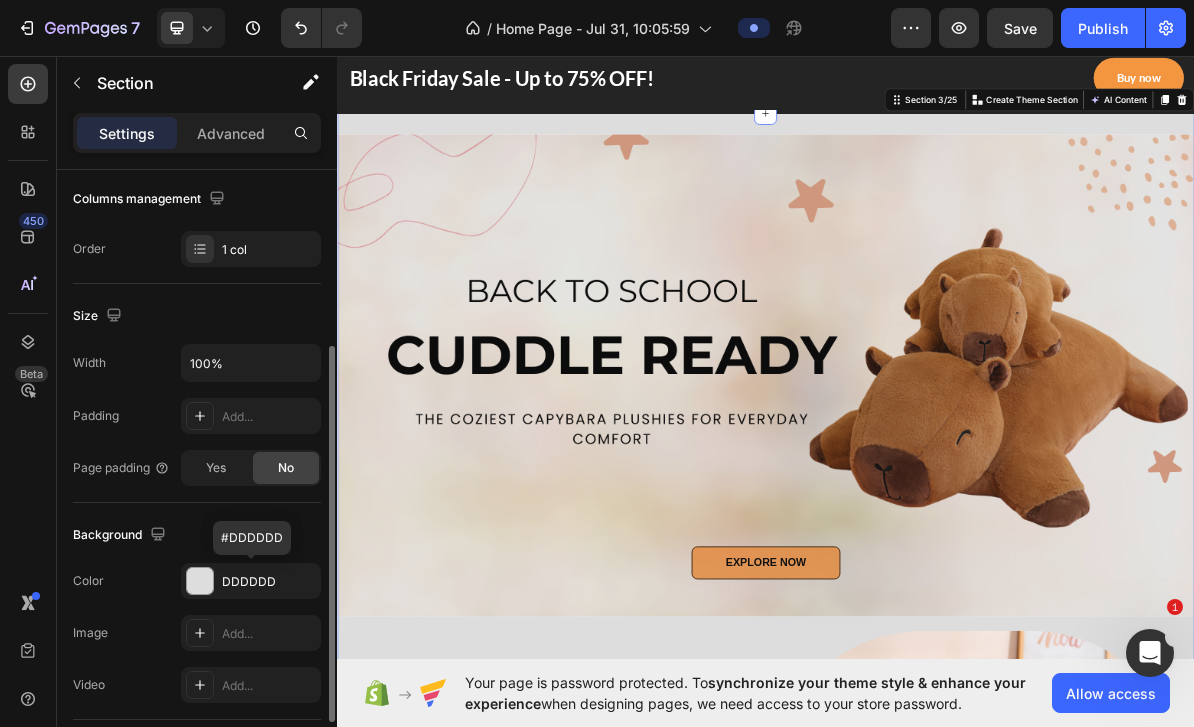 click at bounding box center (200, 581) 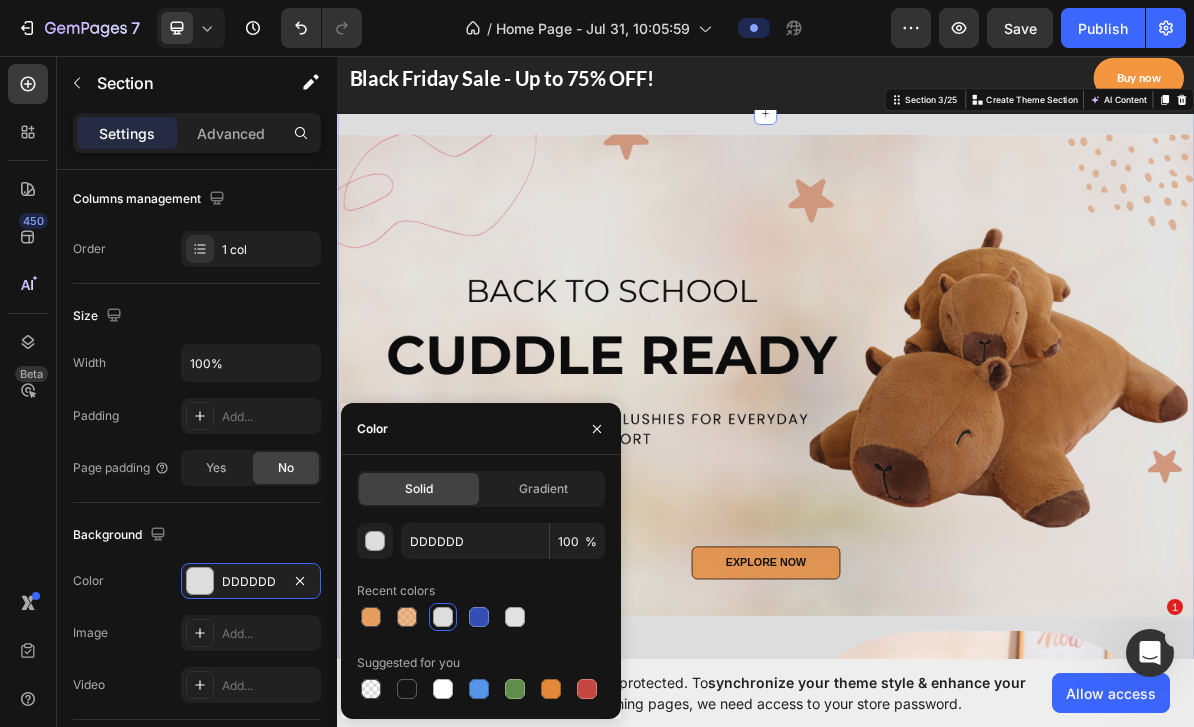 click at bounding box center [515, 617] 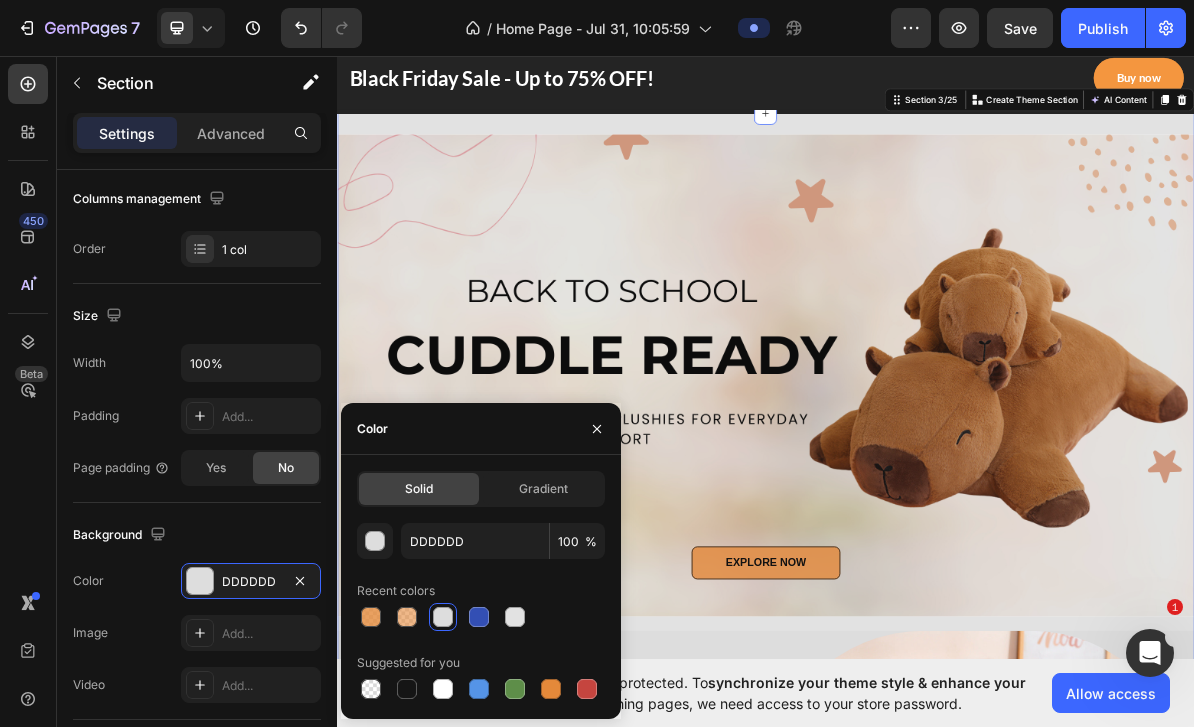 type on "E2E2E2" 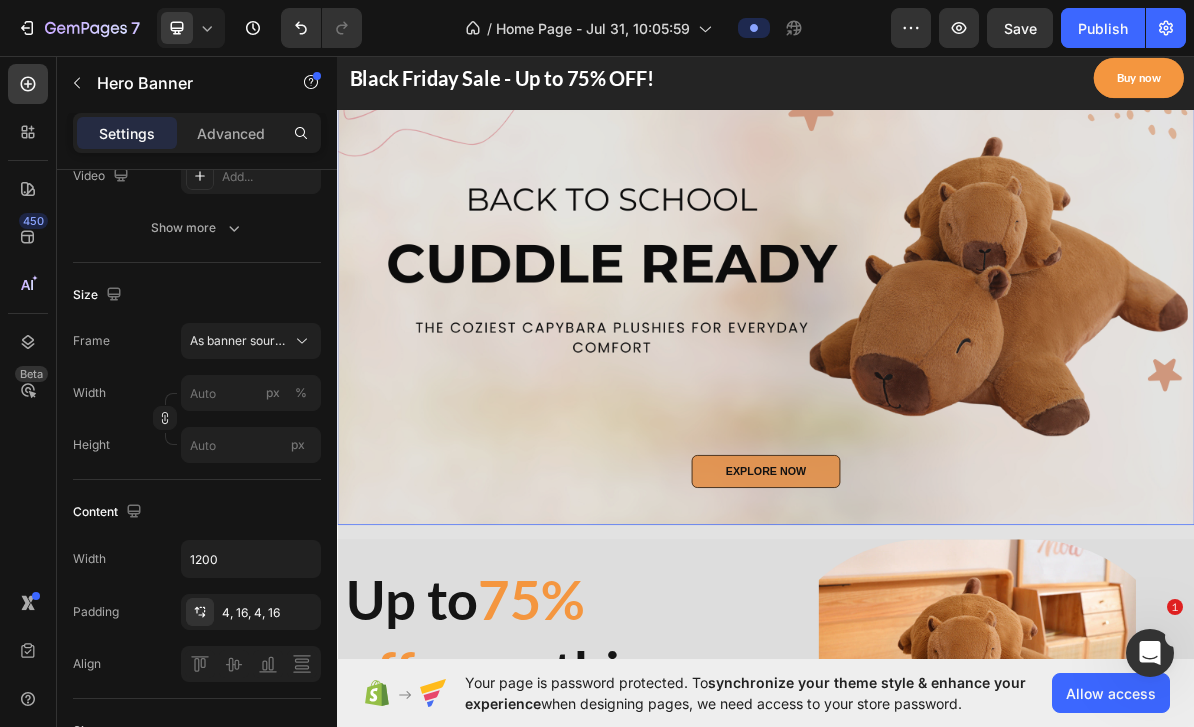 scroll, scrollTop: 0, scrollLeft: 0, axis: both 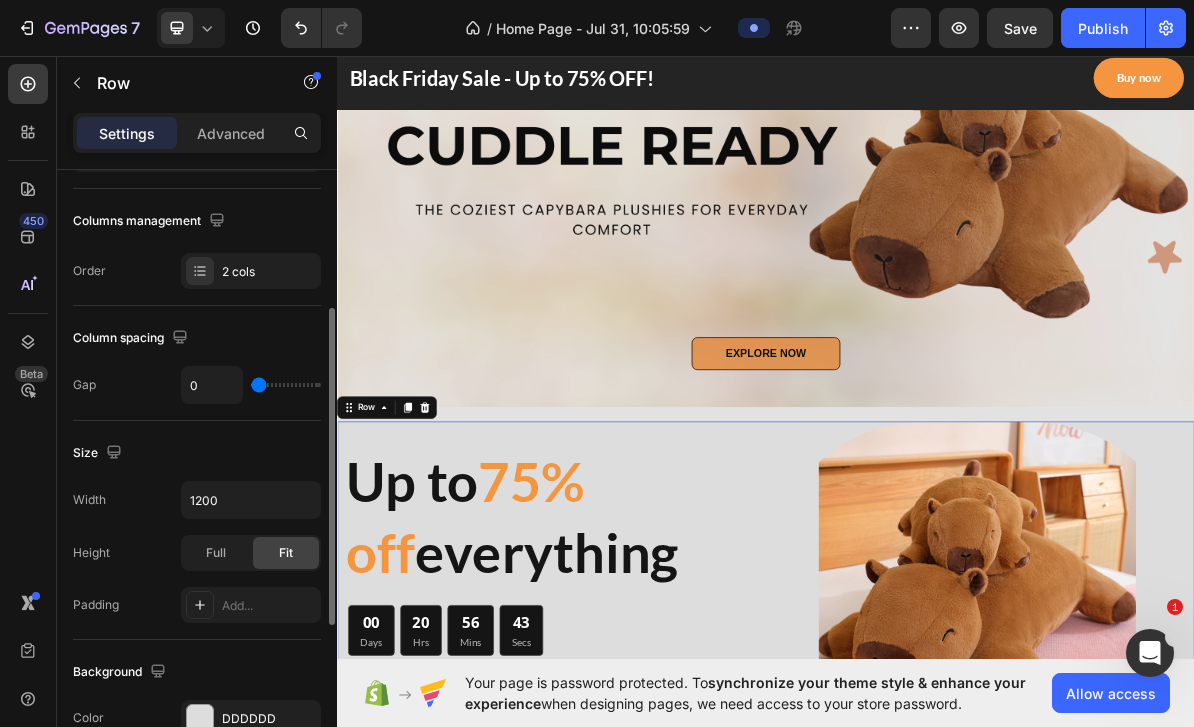 click at bounding box center [77, 83] 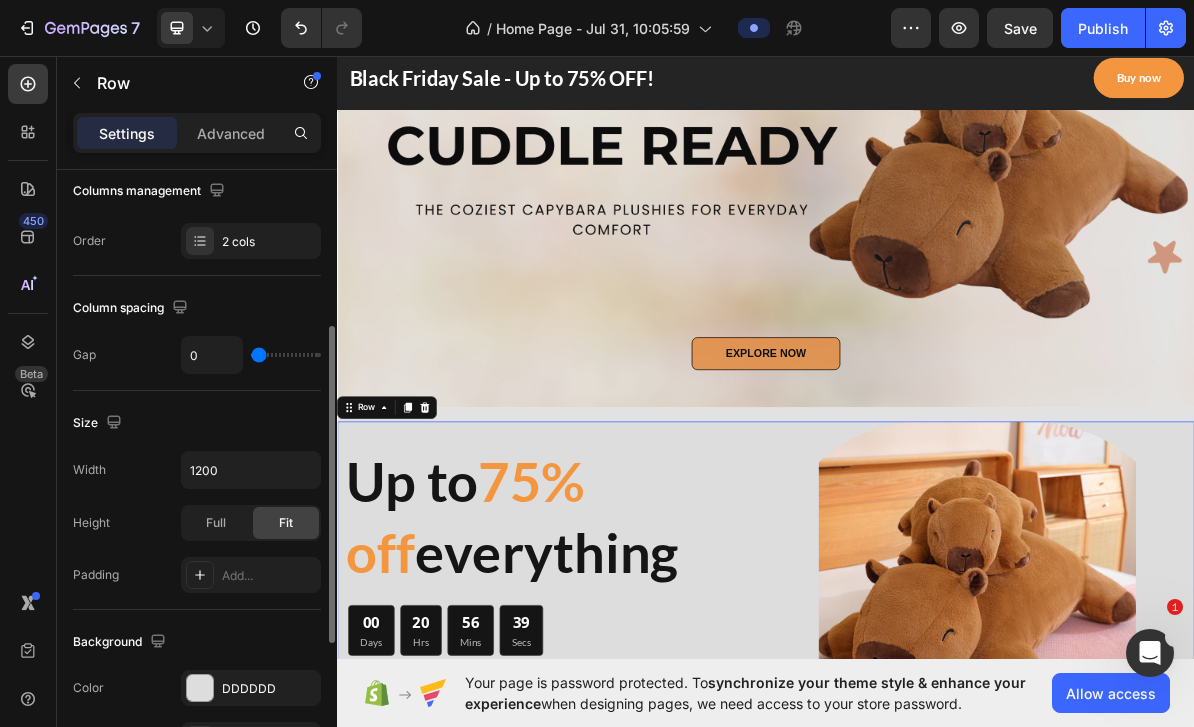 scroll, scrollTop: 320, scrollLeft: 0, axis: vertical 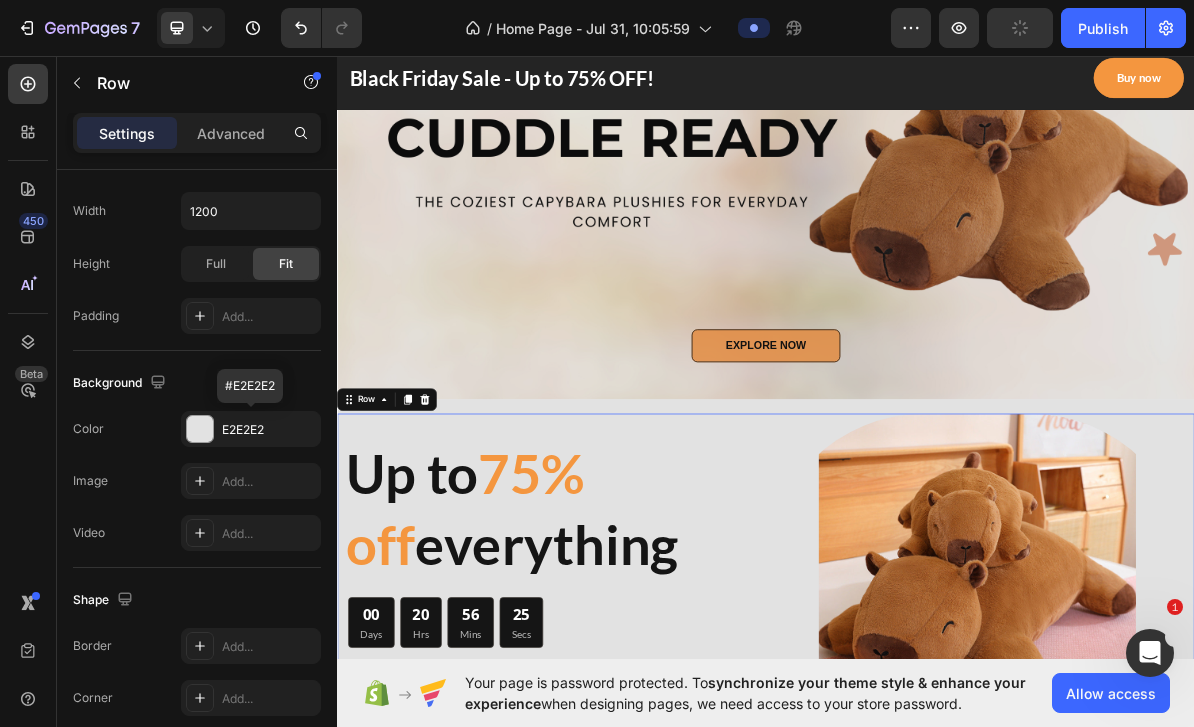 click on "E2E2E2" at bounding box center (251, 429) 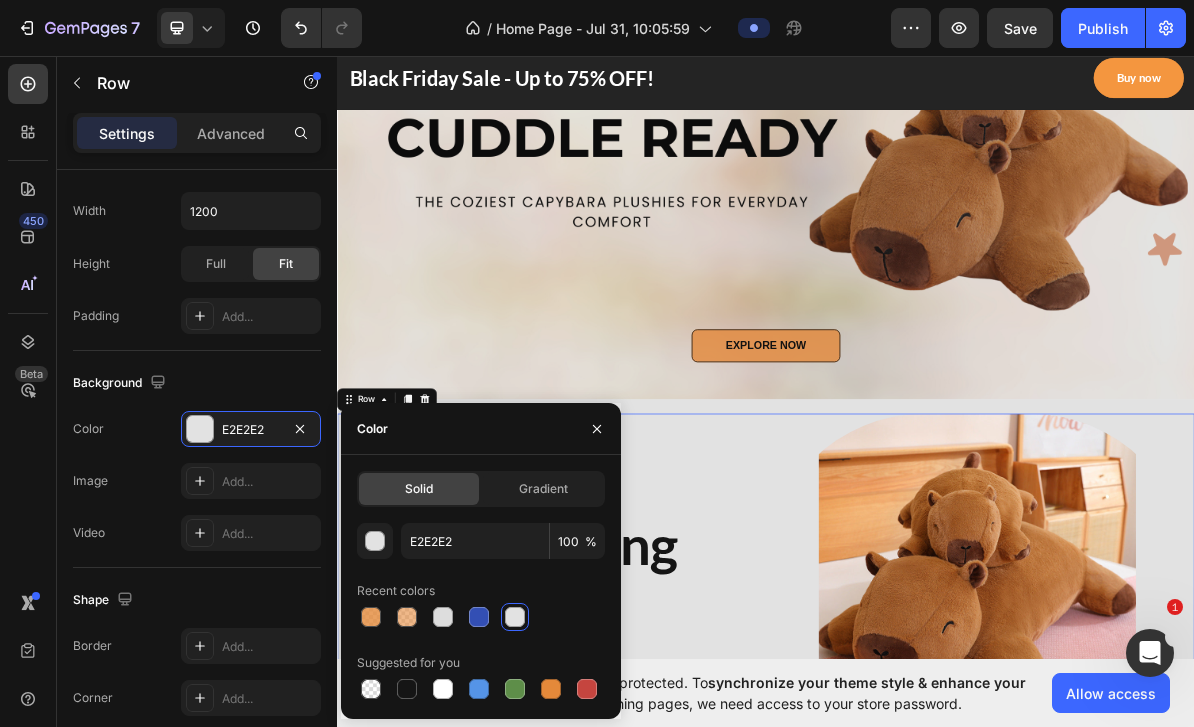 click on "Gradient" 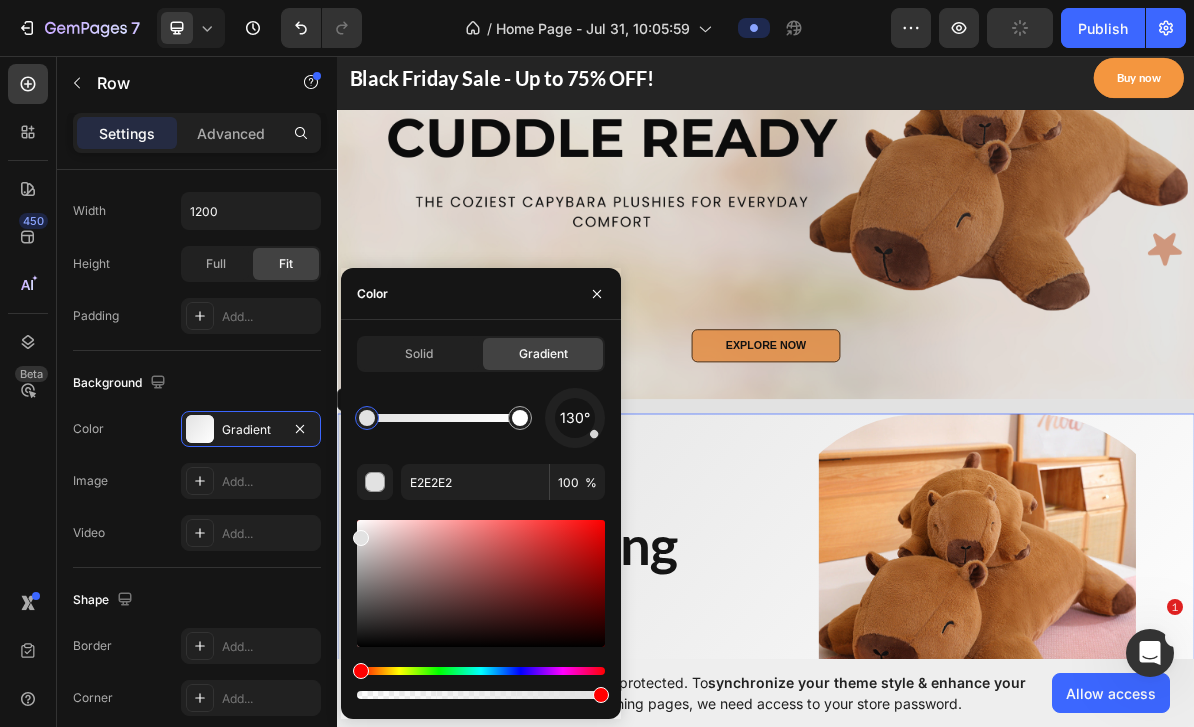 click at bounding box center [361, 538] 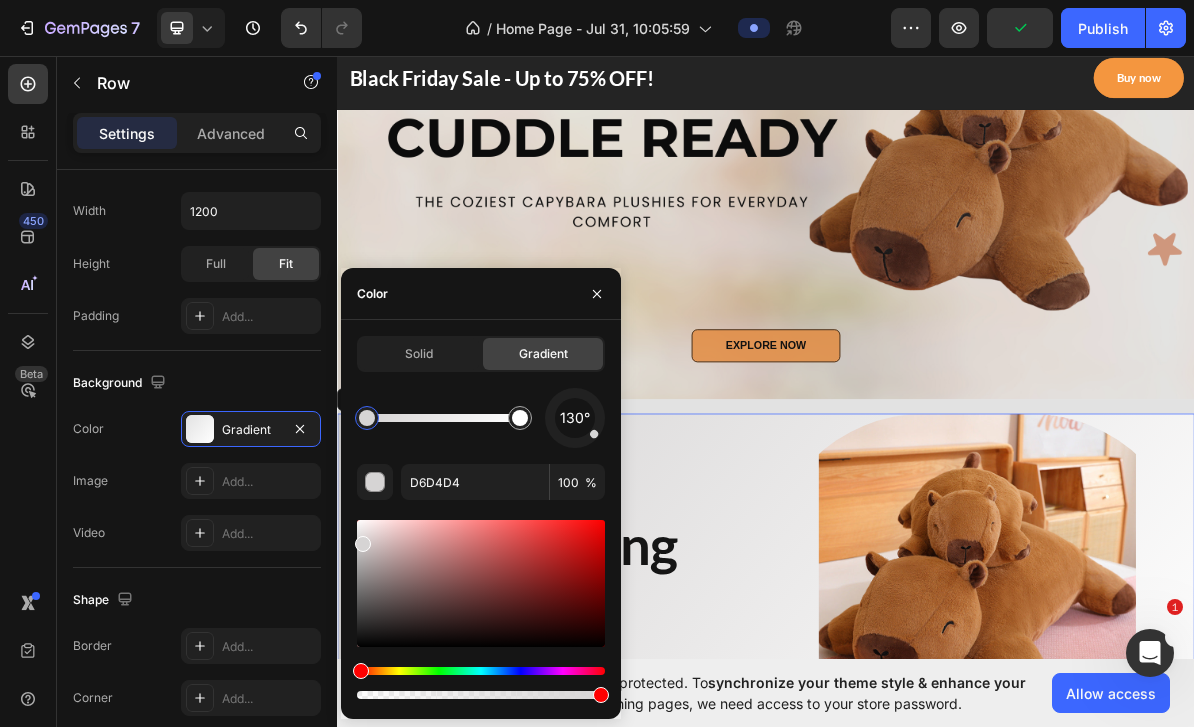 click at bounding box center (481, 583) 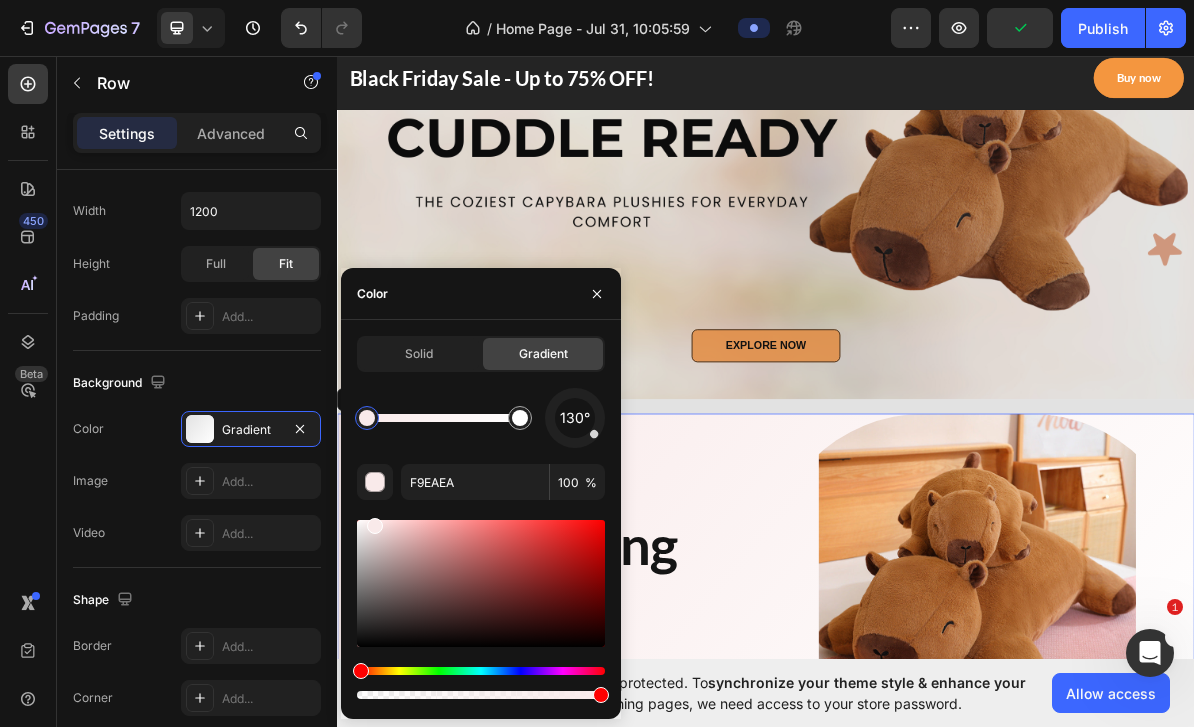 click on "130° F9EAEA 100 %" at bounding box center (481, 545) 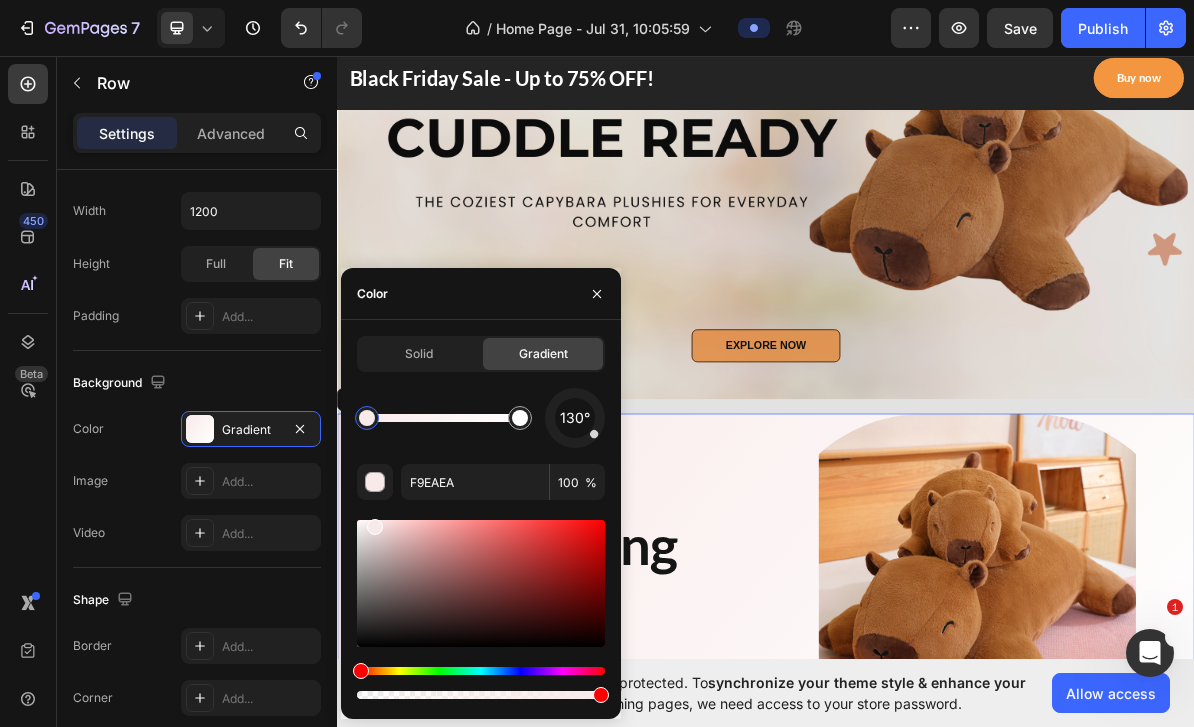 click 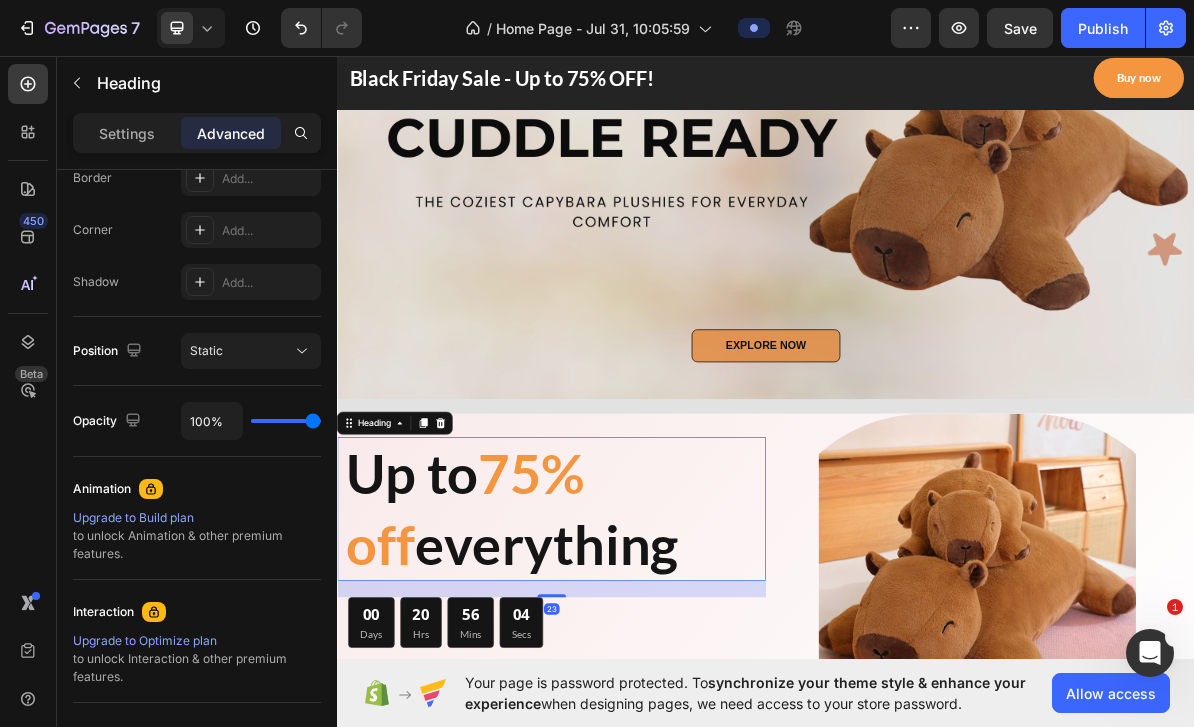 scroll, scrollTop: 0, scrollLeft: 0, axis: both 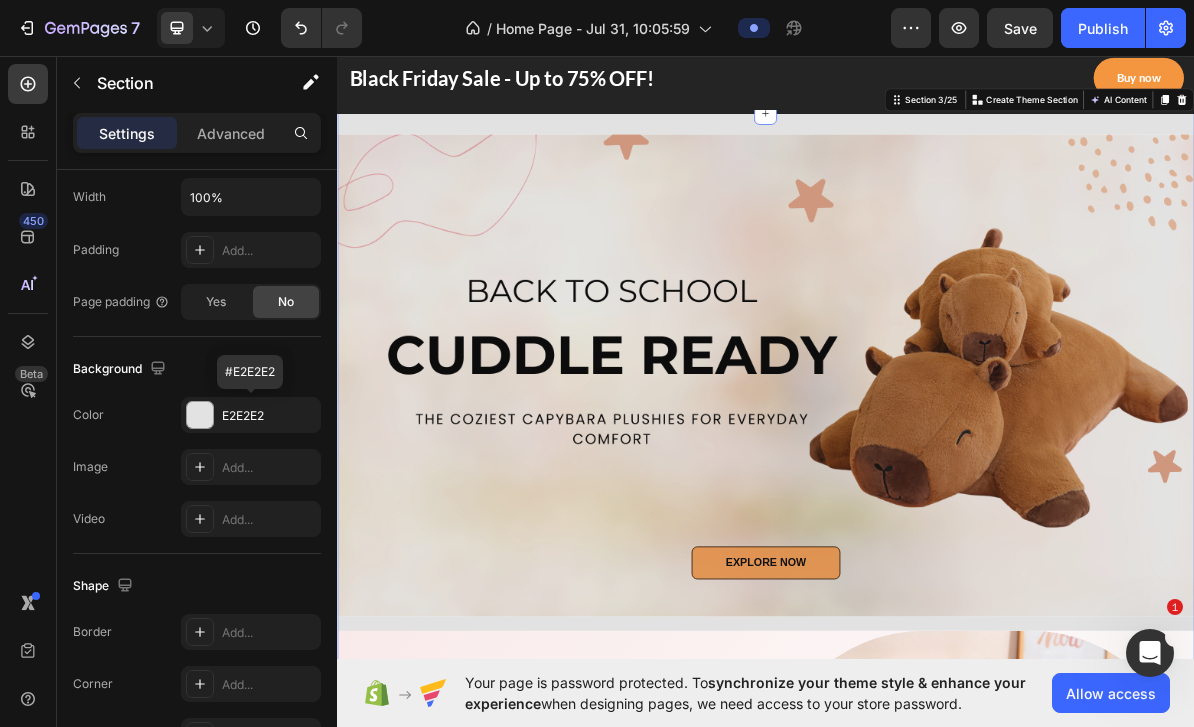 click on "E2E2E2" at bounding box center (269, 416) 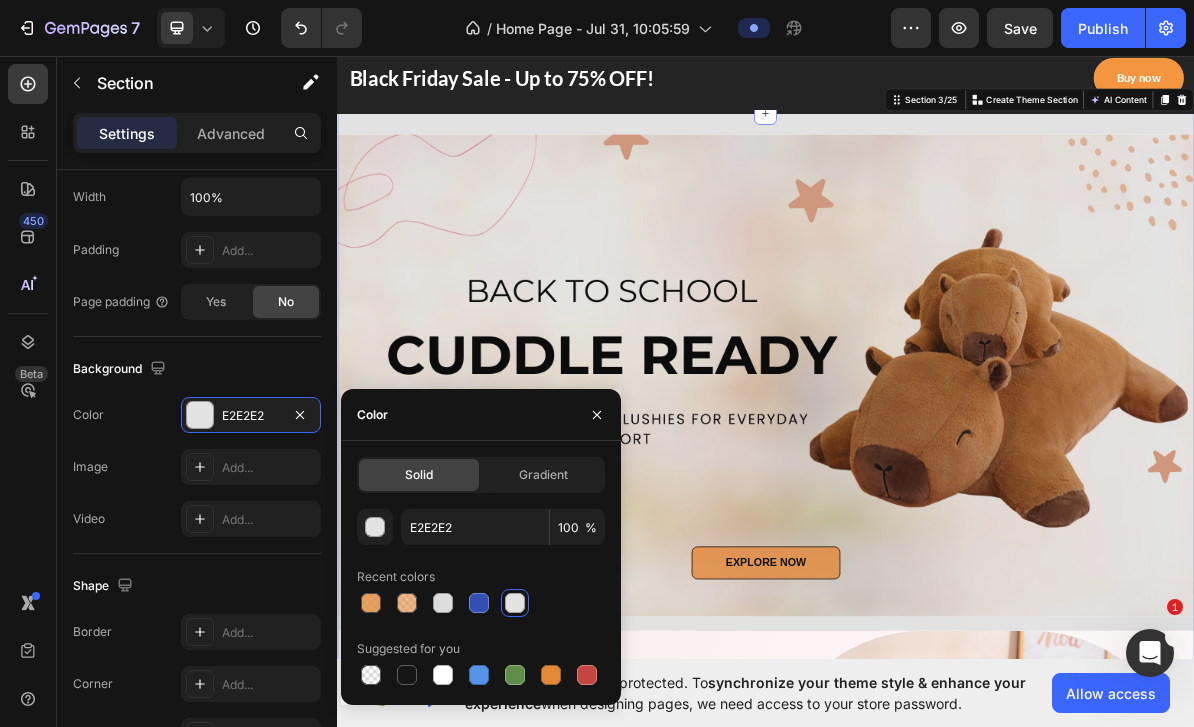 click on "Gradient" 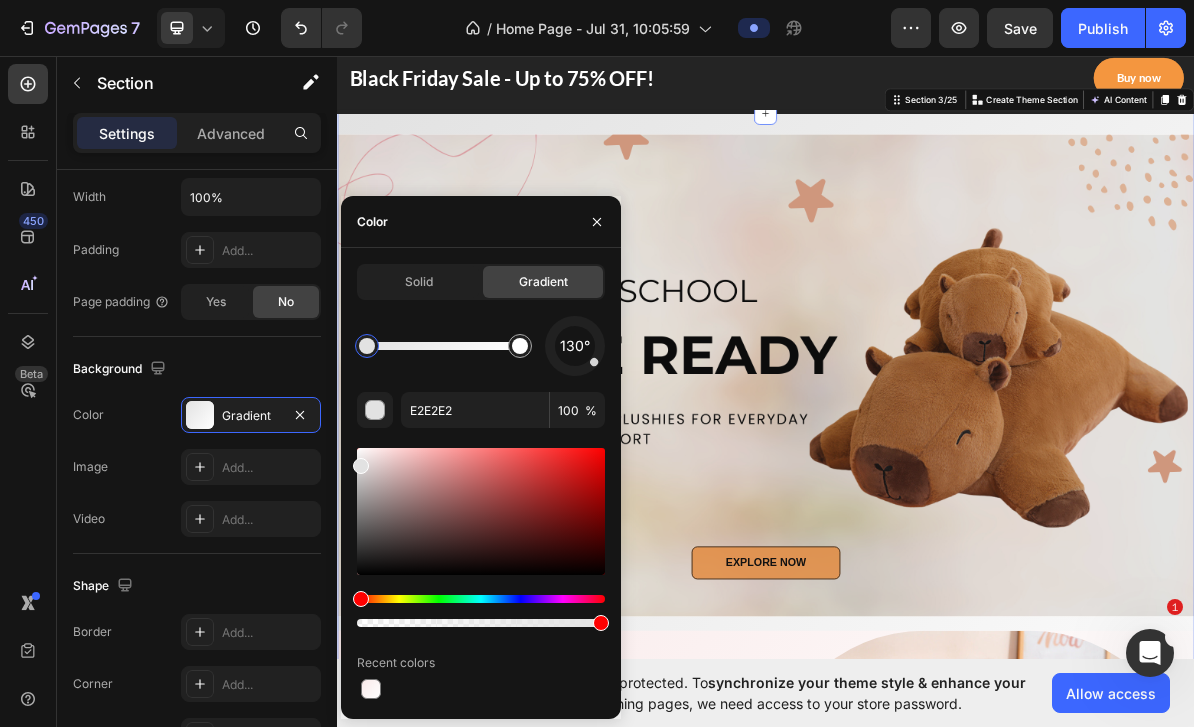 click at bounding box center (371, 689) 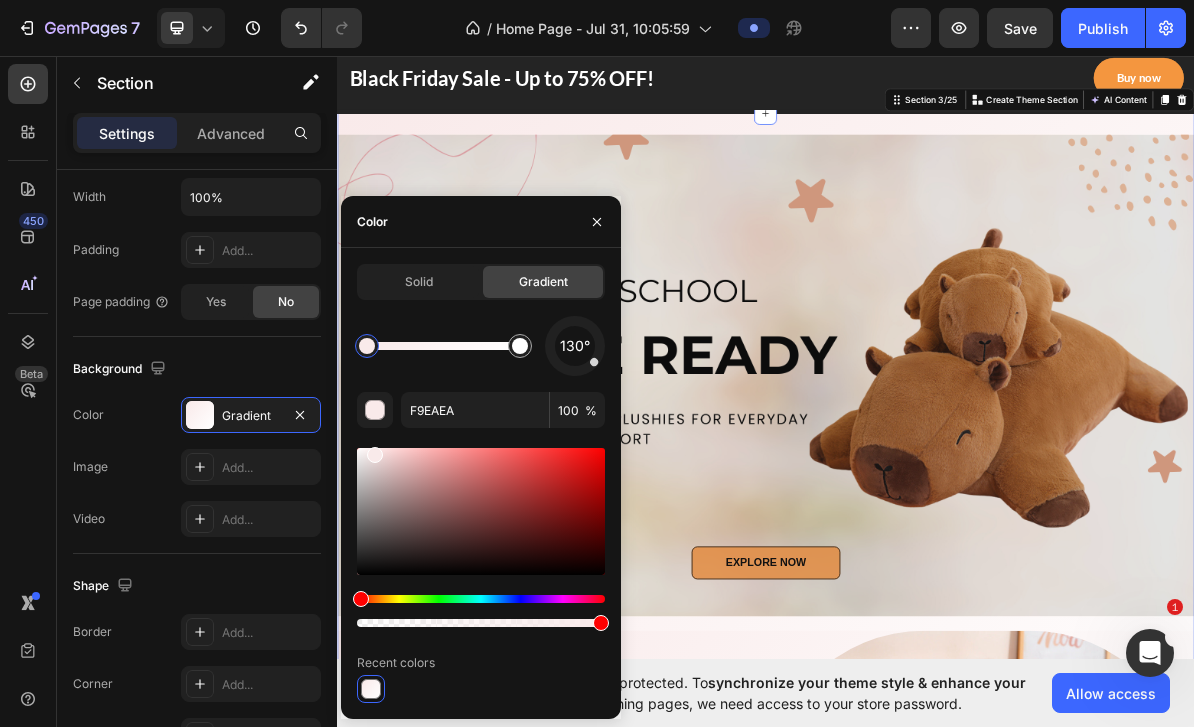 click at bounding box center [371, 689] 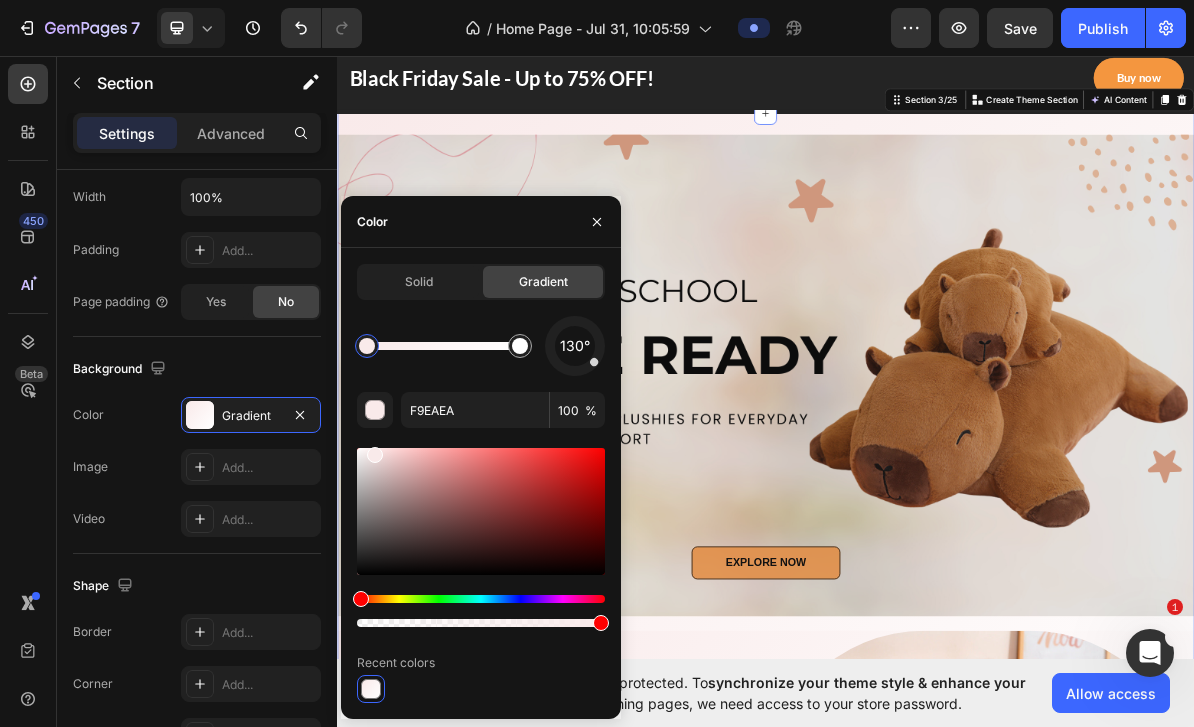 click at bounding box center (597, 222) 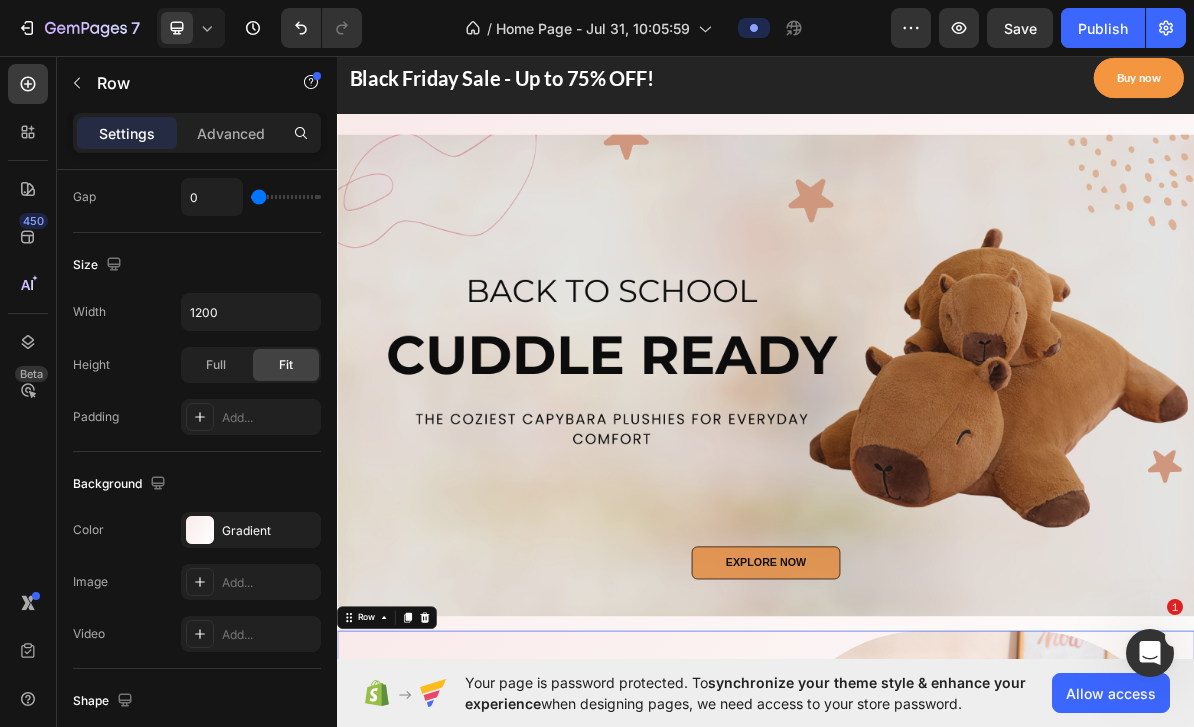 scroll, scrollTop: 0, scrollLeft: 0, axis: both 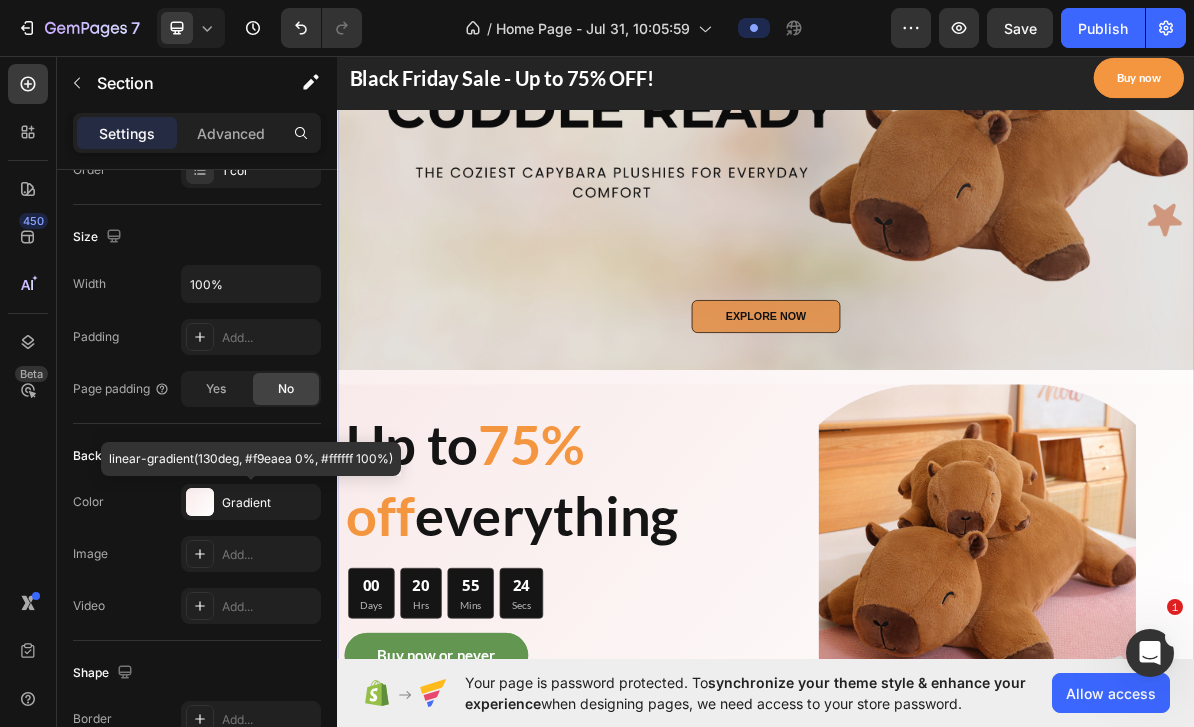 click on "Gradient" at bounding box center (269, 503) 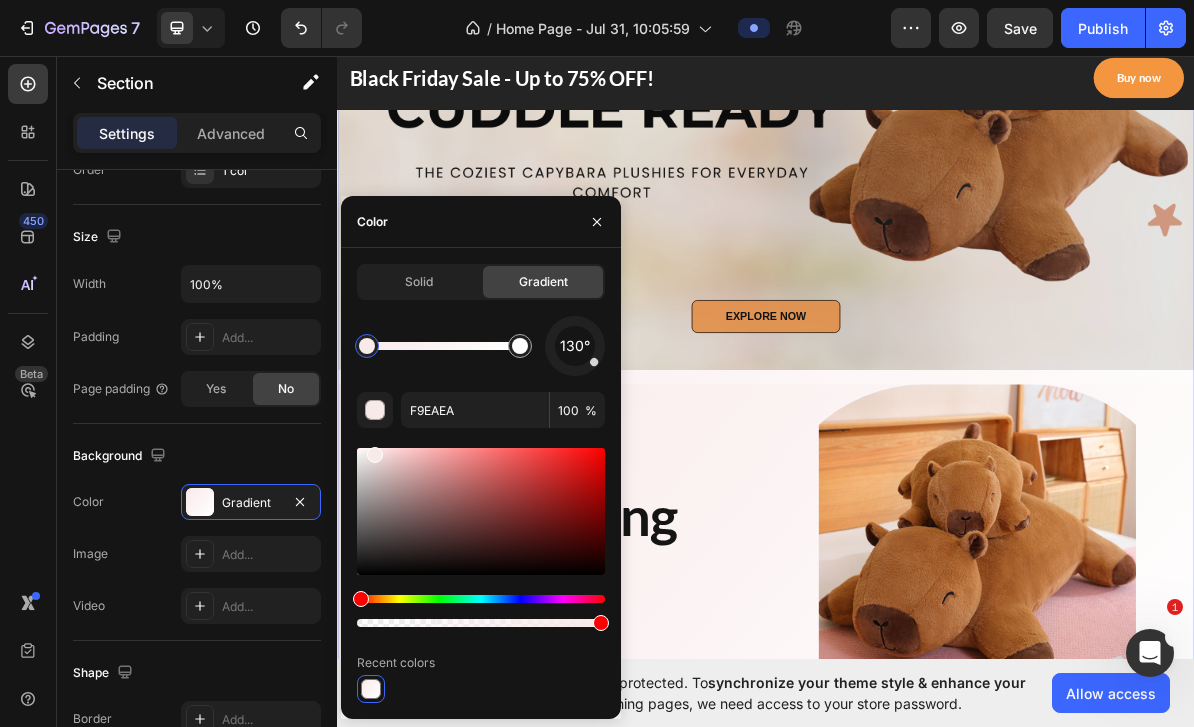 click on "Solid" 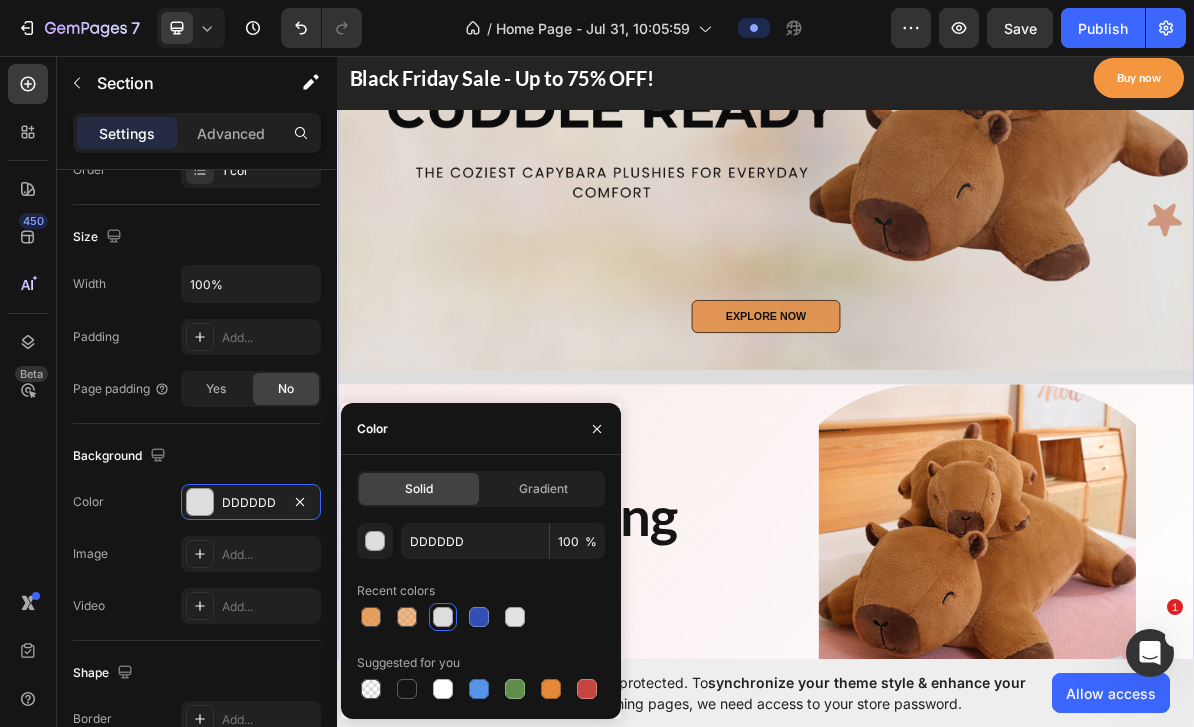 click at bounding box center [443, 689] 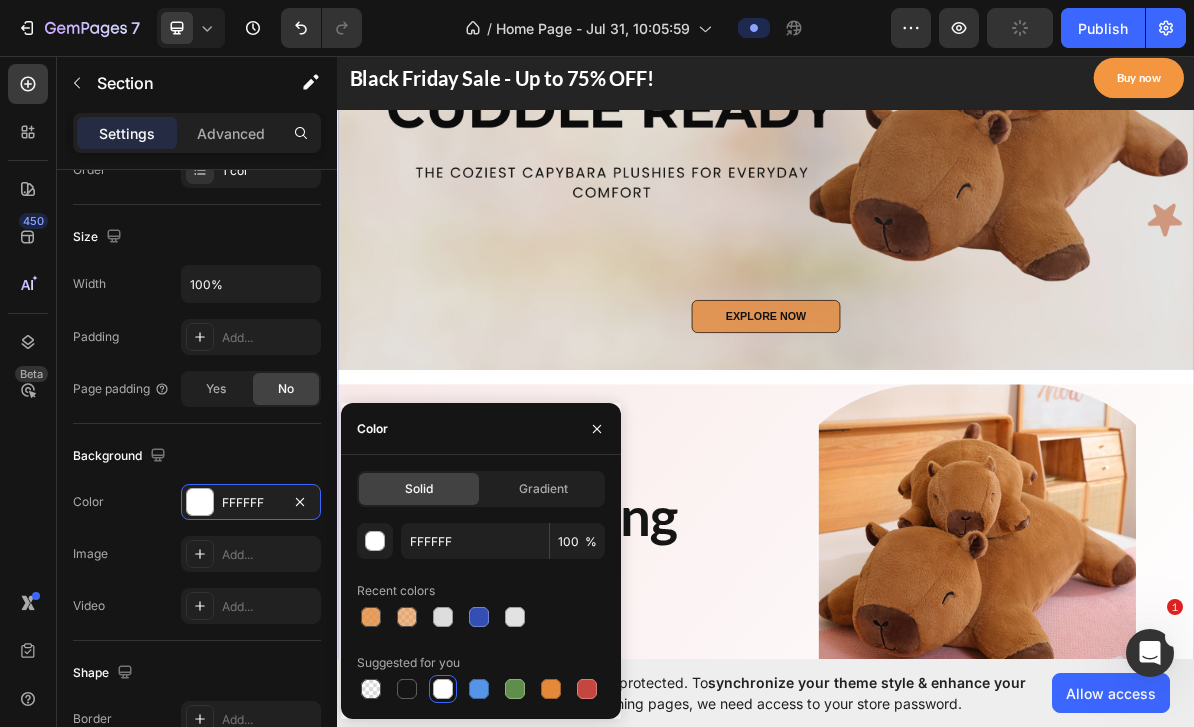 click 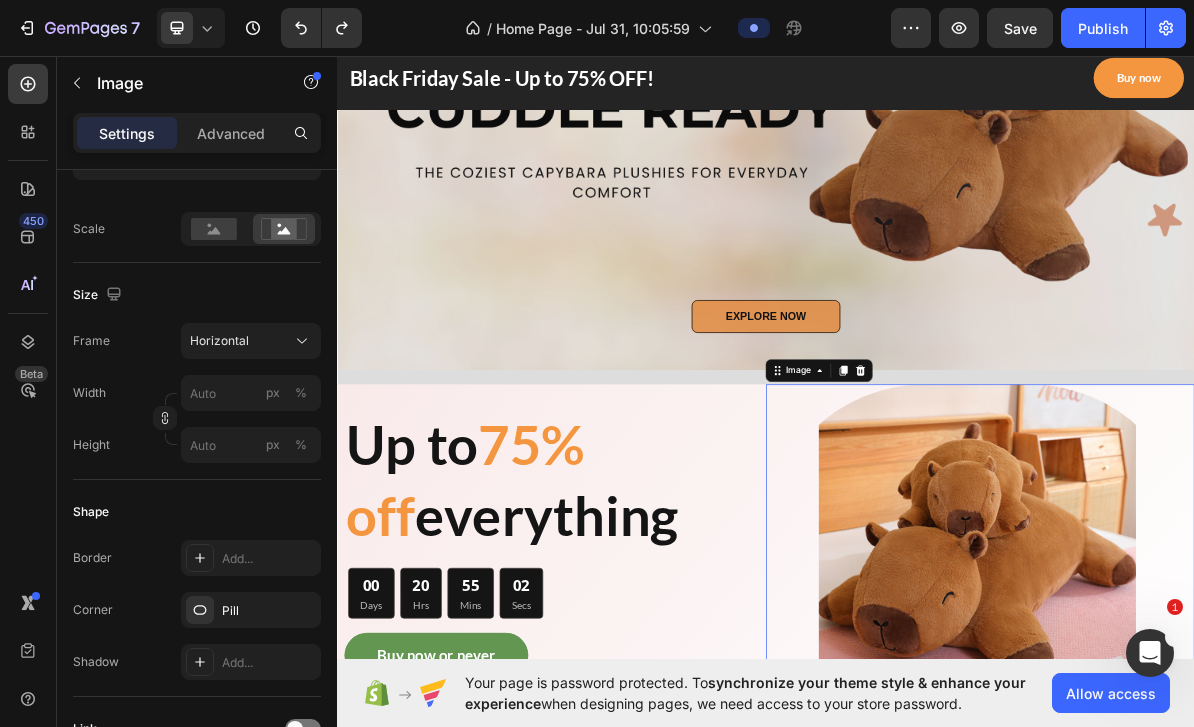 scroll, scrollTop: 0, scrollLeft: 0, axis: both 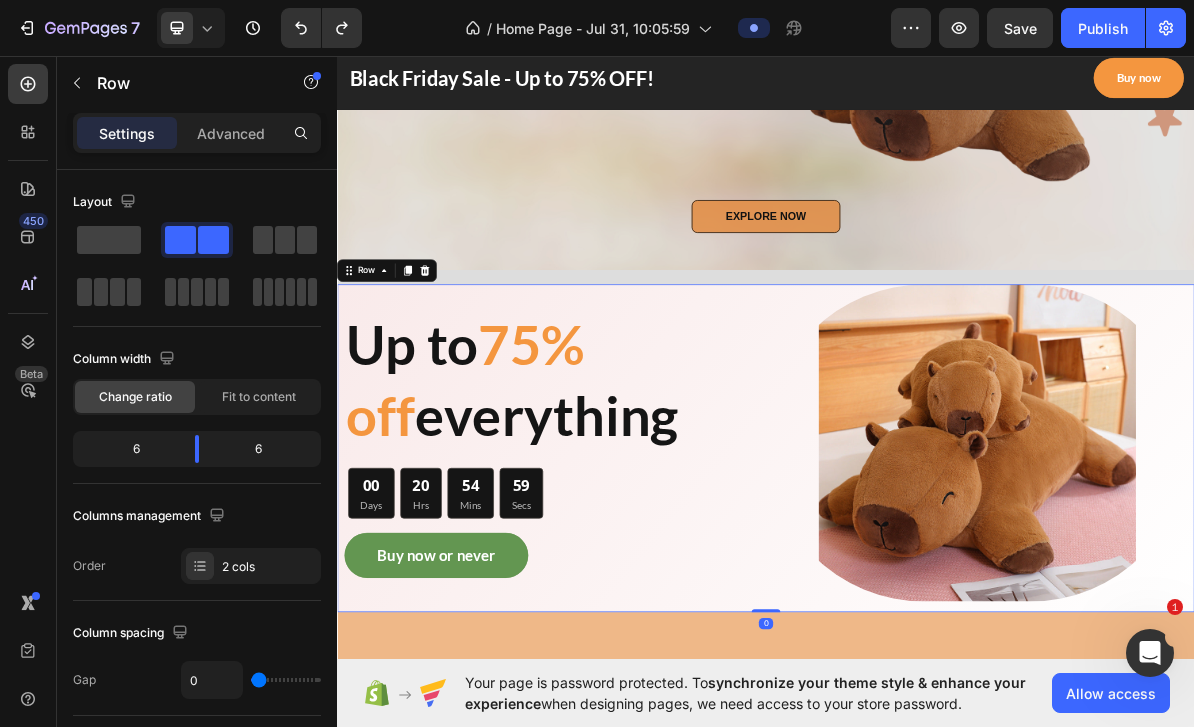 click on "Up to  75% off  everything Heading 00 Days 20 Hrs 54 Mins 59 Secs CountDown Timer Buy now or never Button" at bounding box center (637, 608) 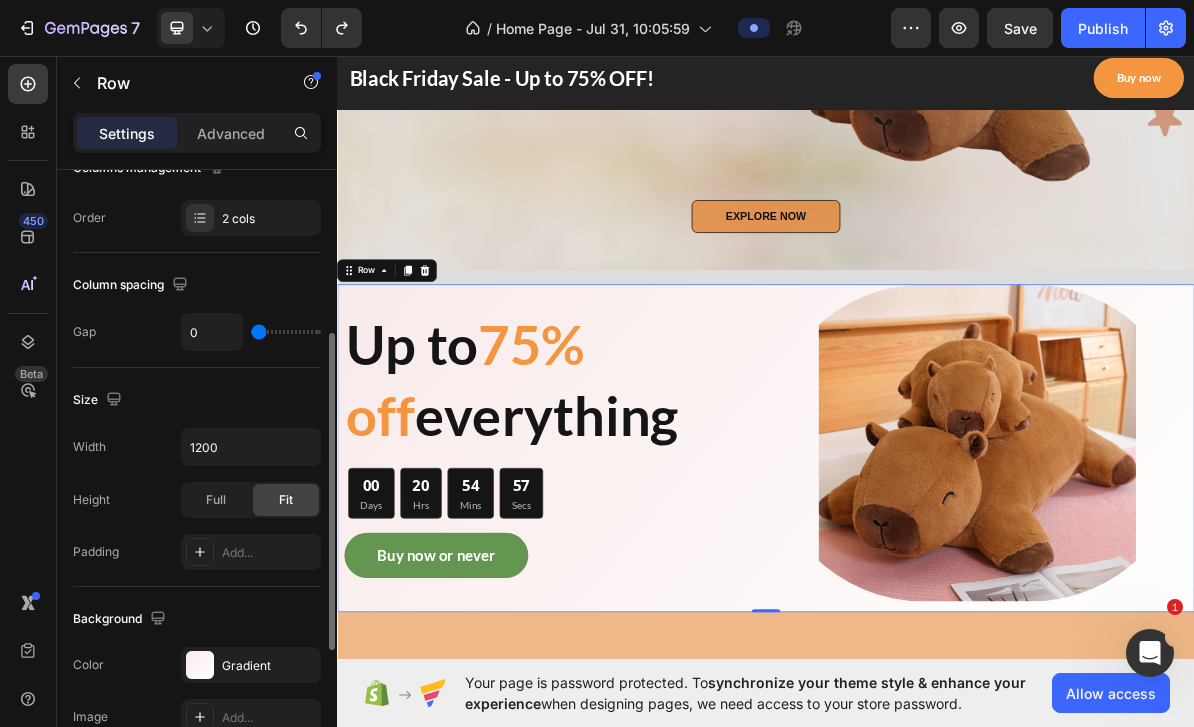 scroll, scrollTop: 351, scrollLeft: 0, axis: vertical 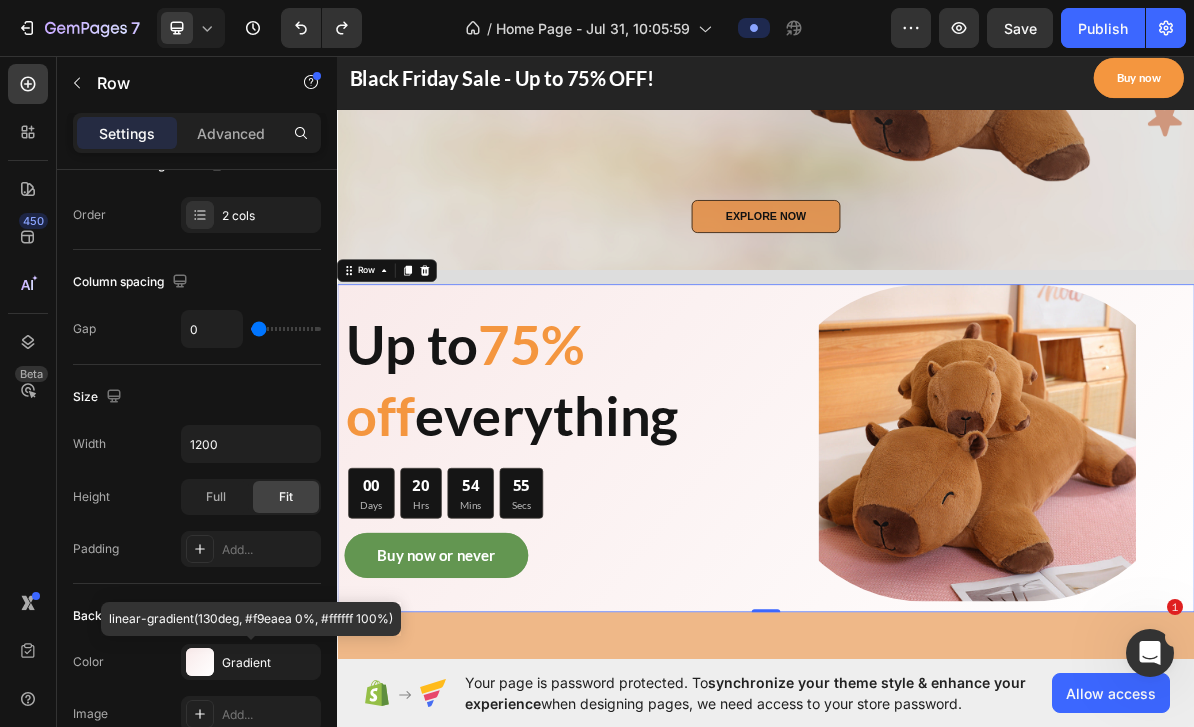 click on "Gradient" at bounding box center (269, 663) 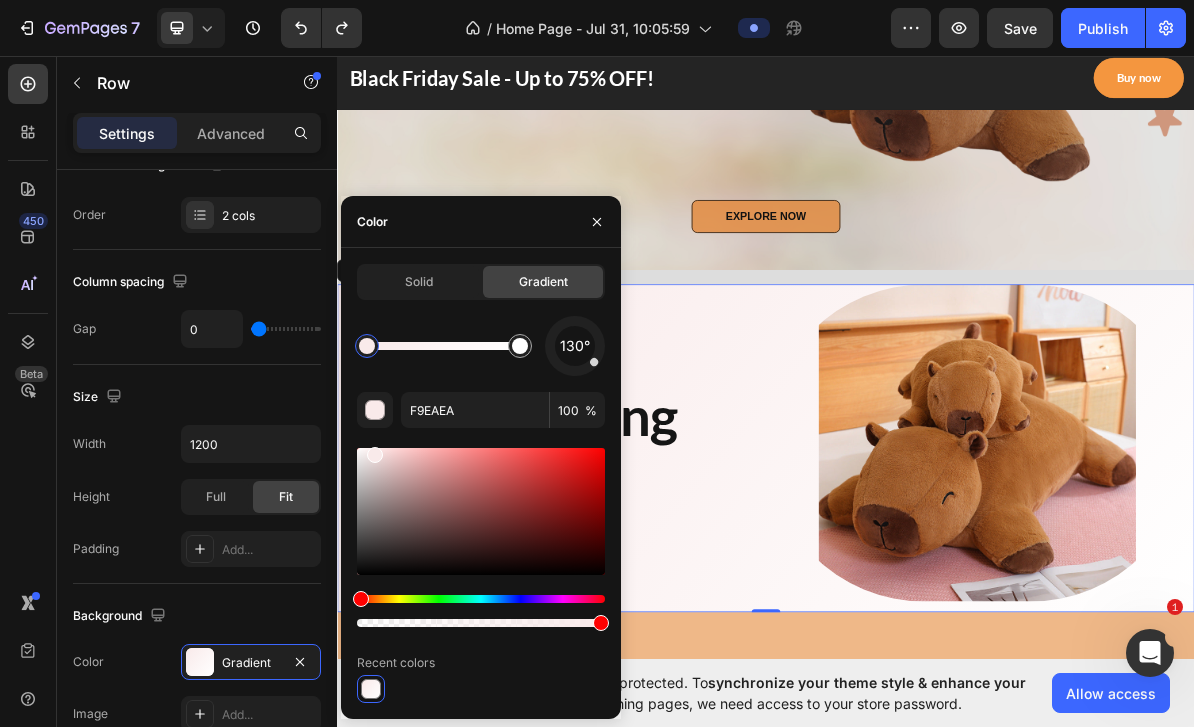 click on "Solid" 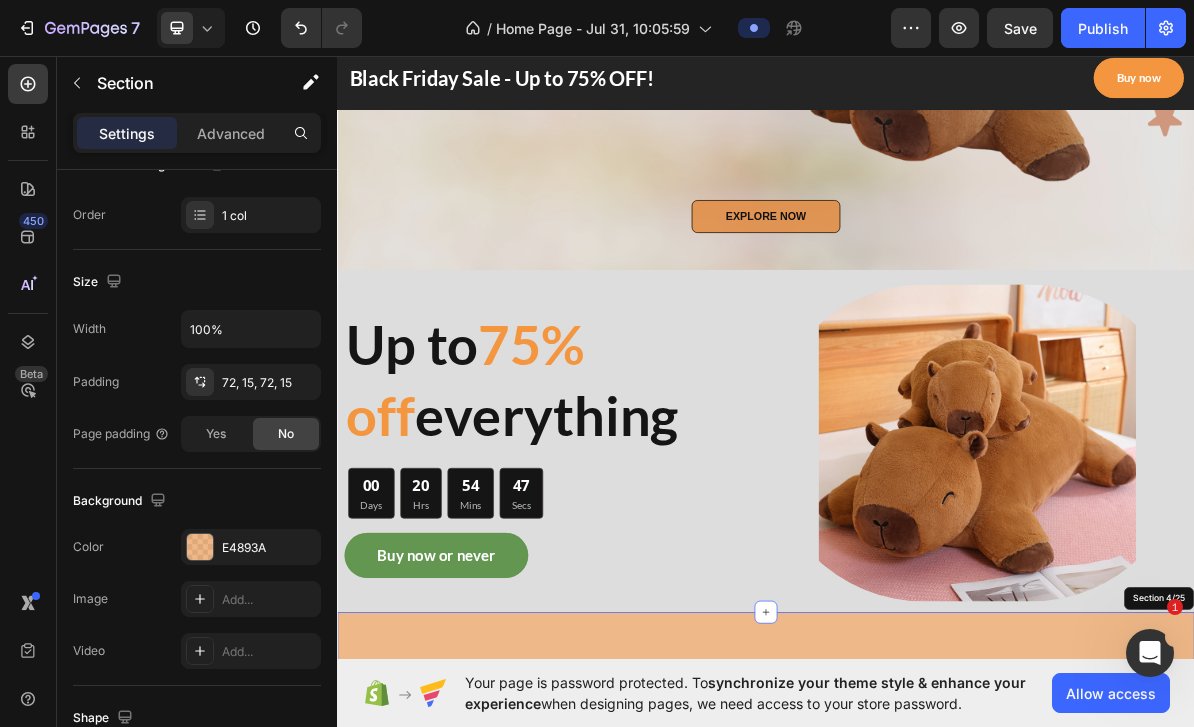 scroll, scrollTop: 0, scrollLeft: 0, axis: both 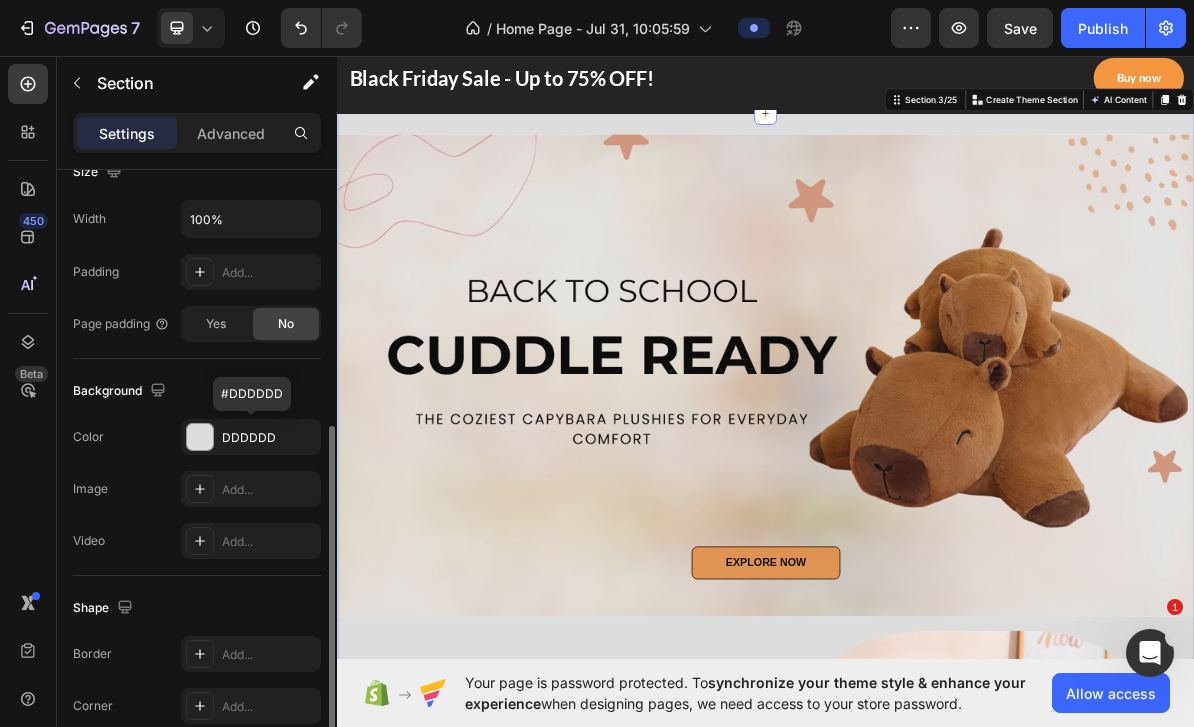 click on "DDDDDD" at bounding box center (269, 438) 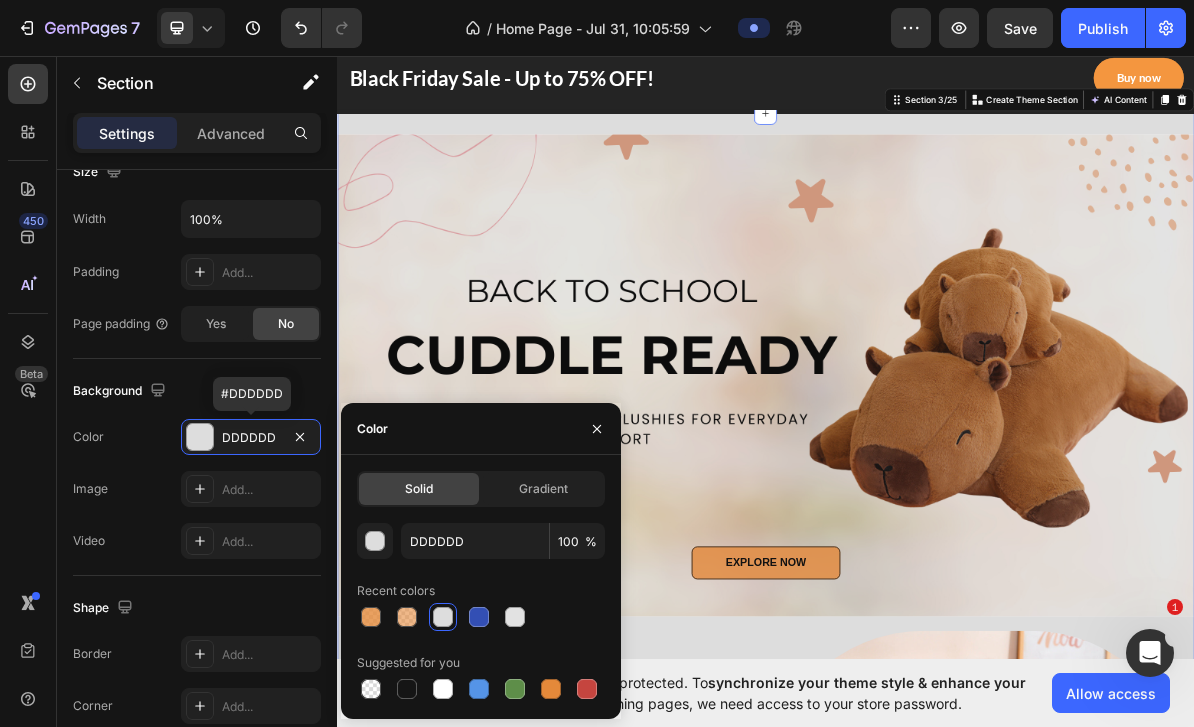 click at bounding box center (375, 541) 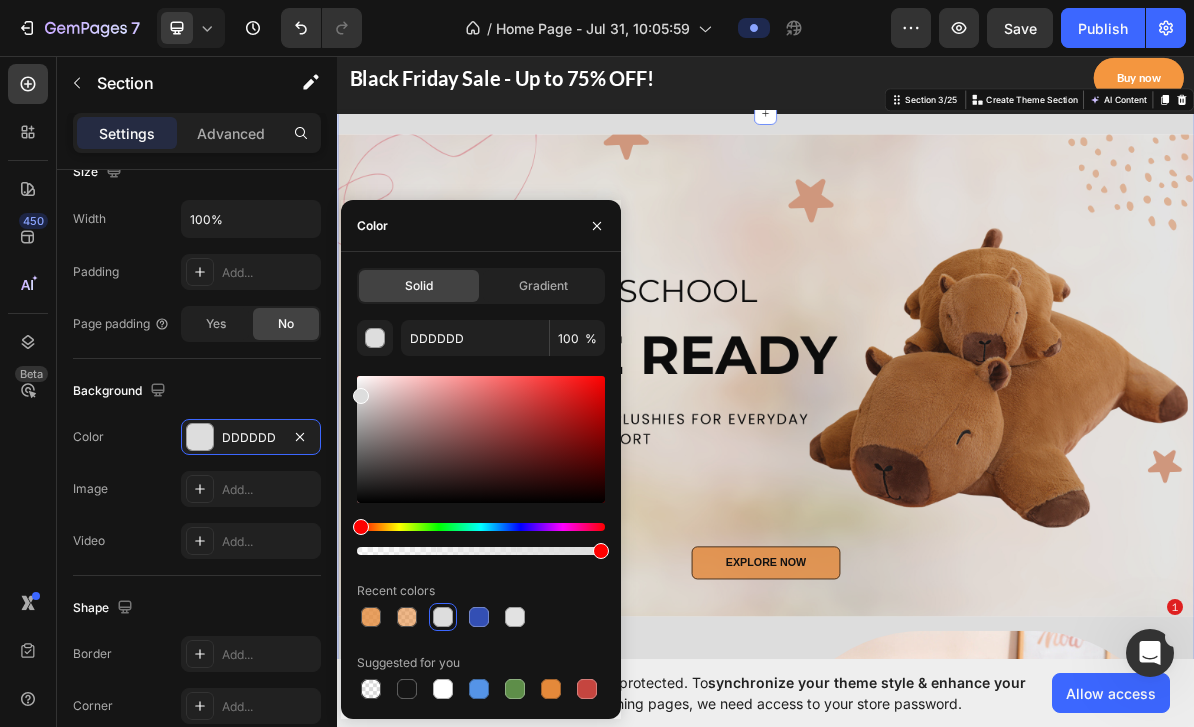 click at bounding box center [361, 396] 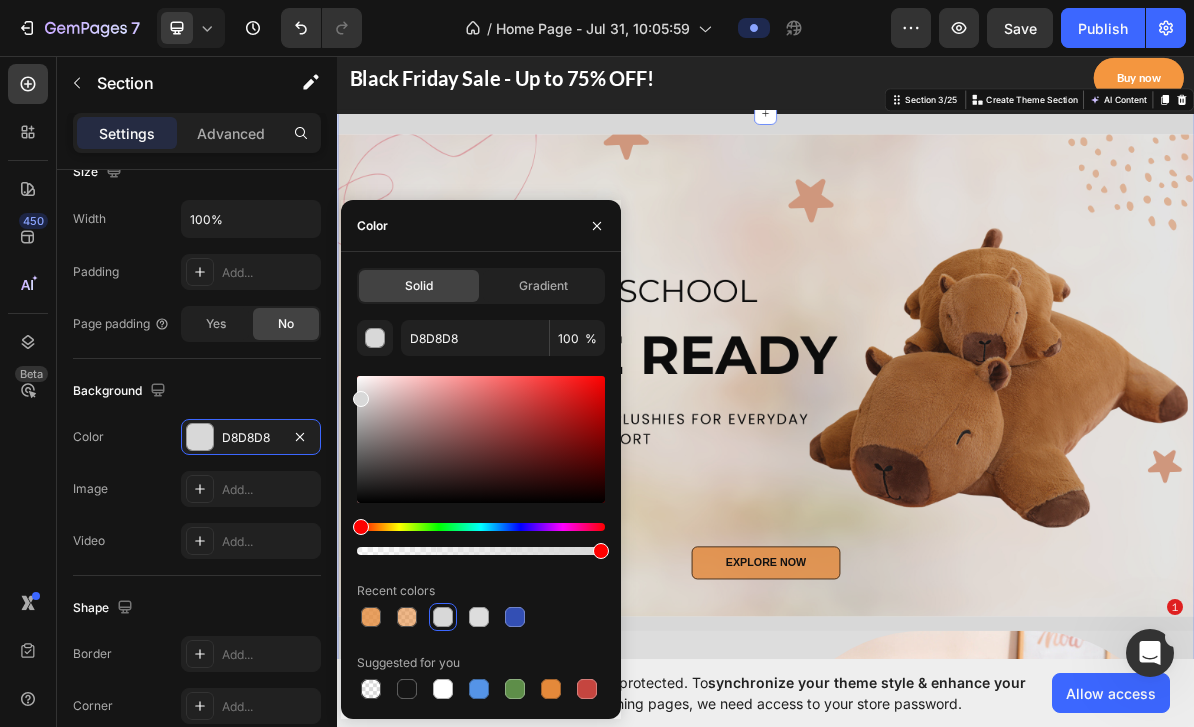 click at bounding box center (481, 439) 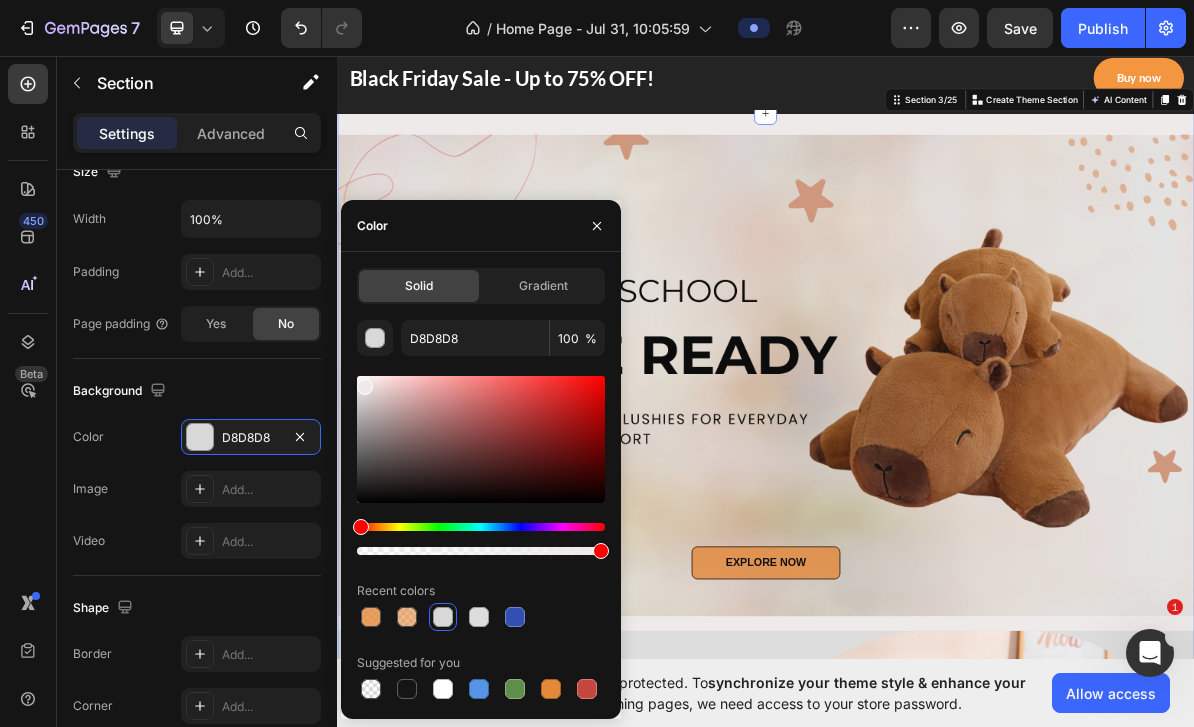 type on "EFEAEA" 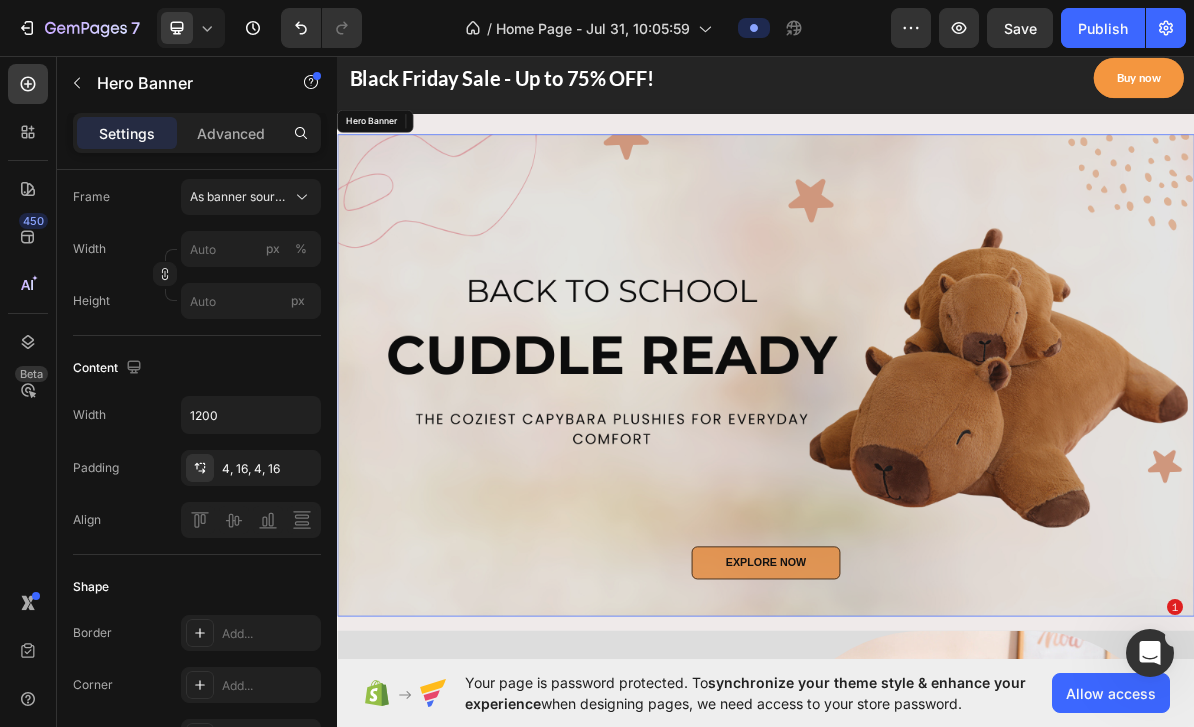 scroll, scrollTop: 0, scrollLeft: 0, axis: both 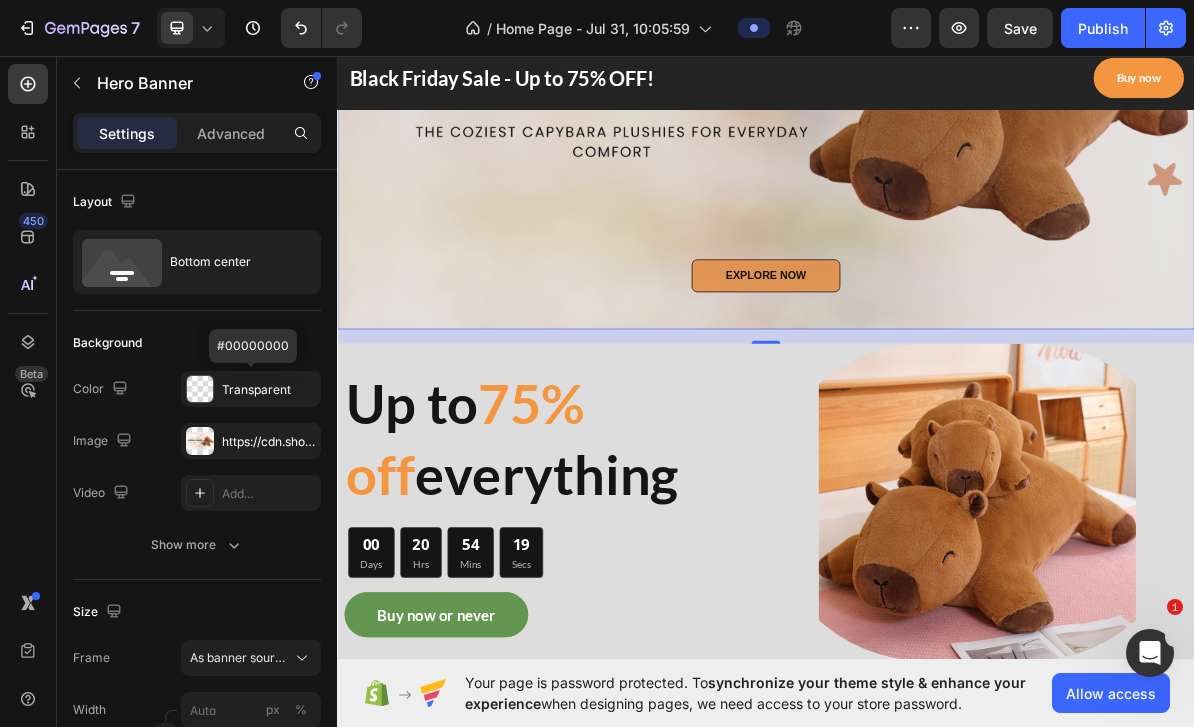 click on "Transparent" at bounding box center (269, 390) 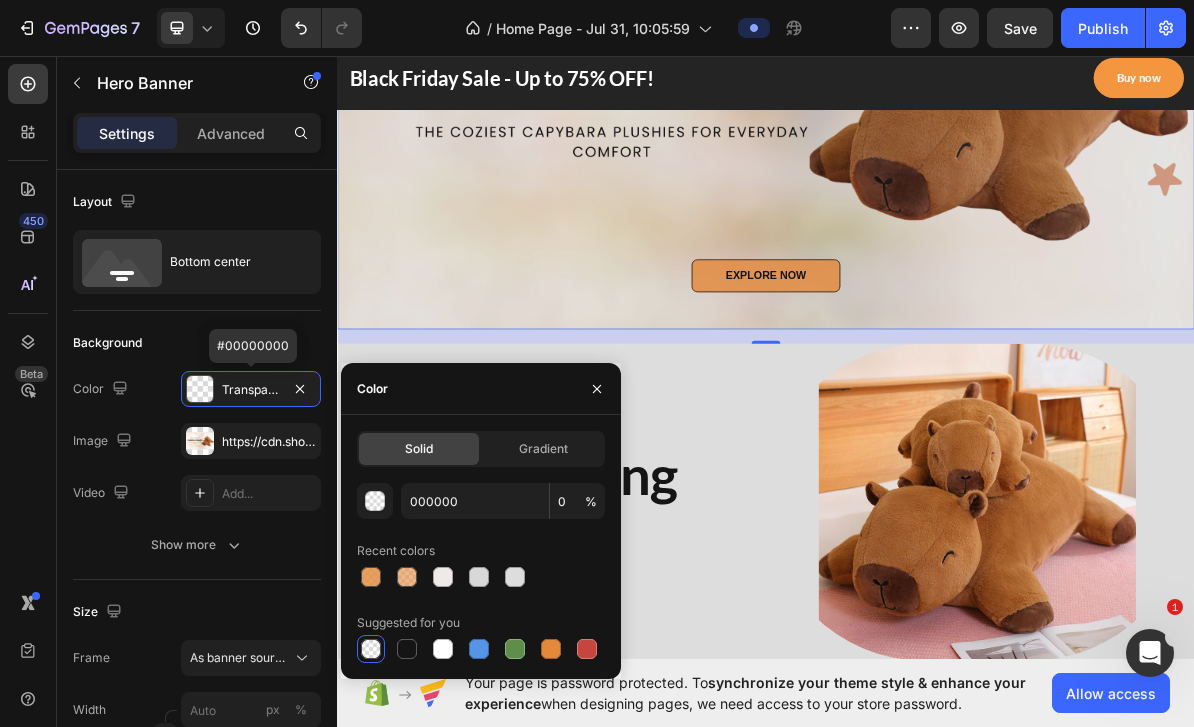 click at bounding box center (376, 502) 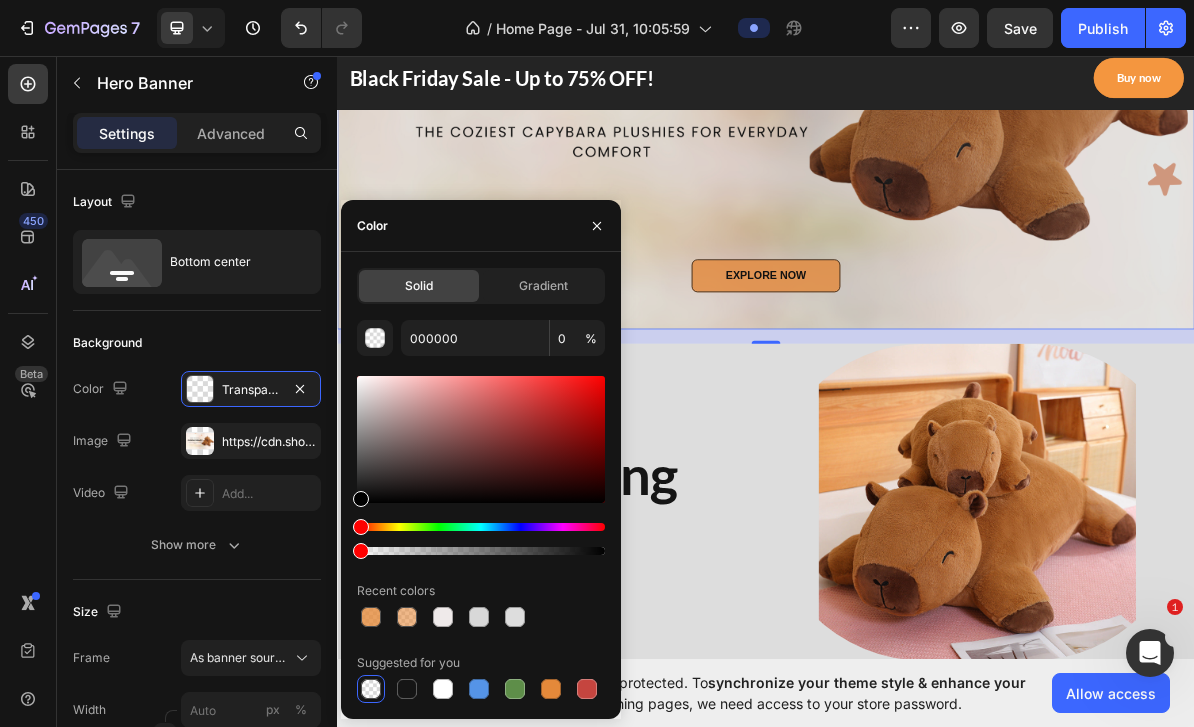 click at bounding box center (481, 439) 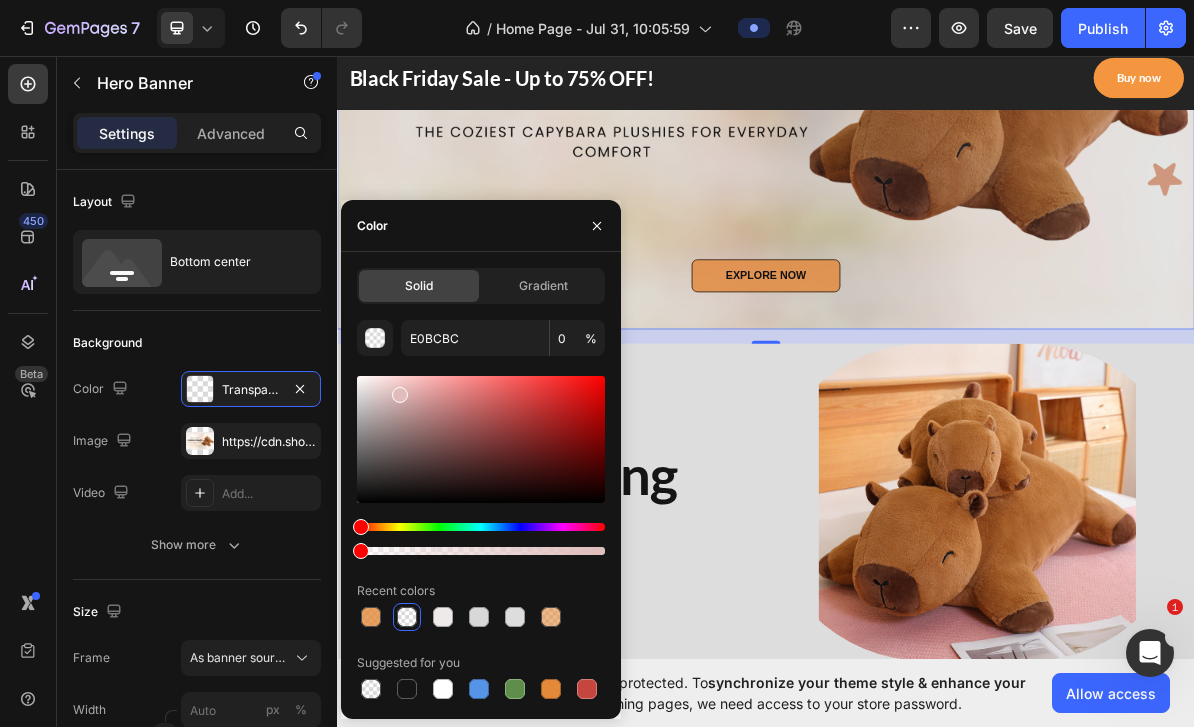 click at bounding box center (481, 439) 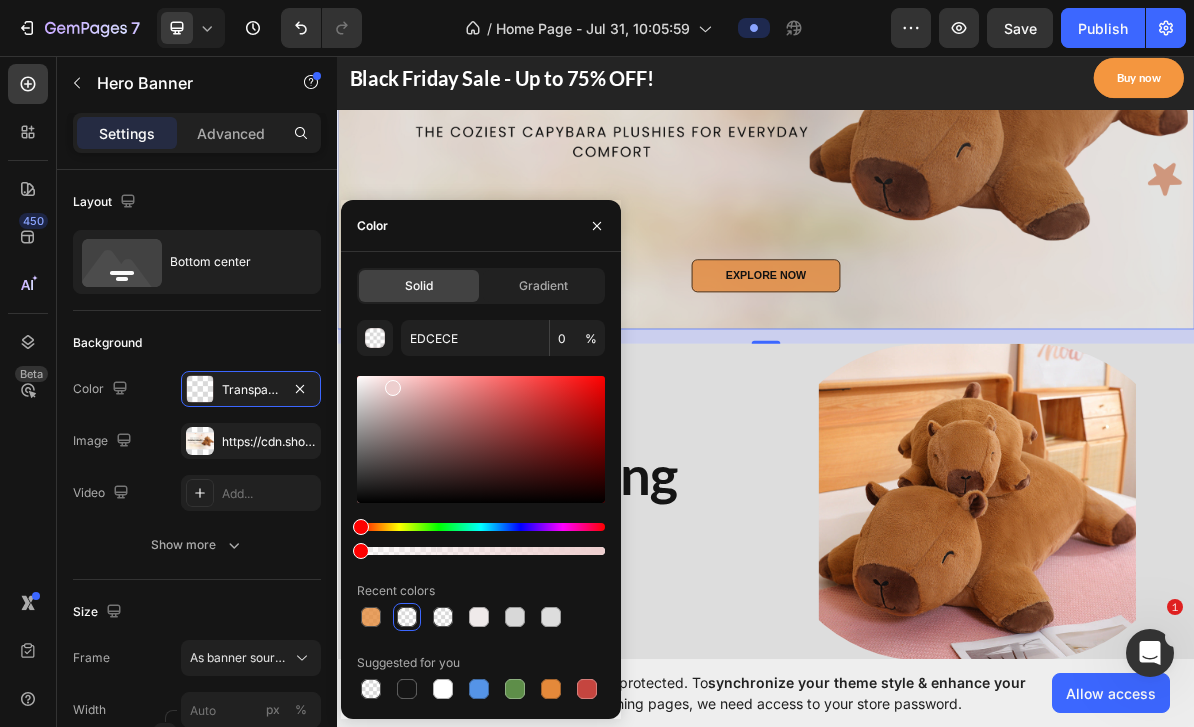 click at bounding box center (481, 439) 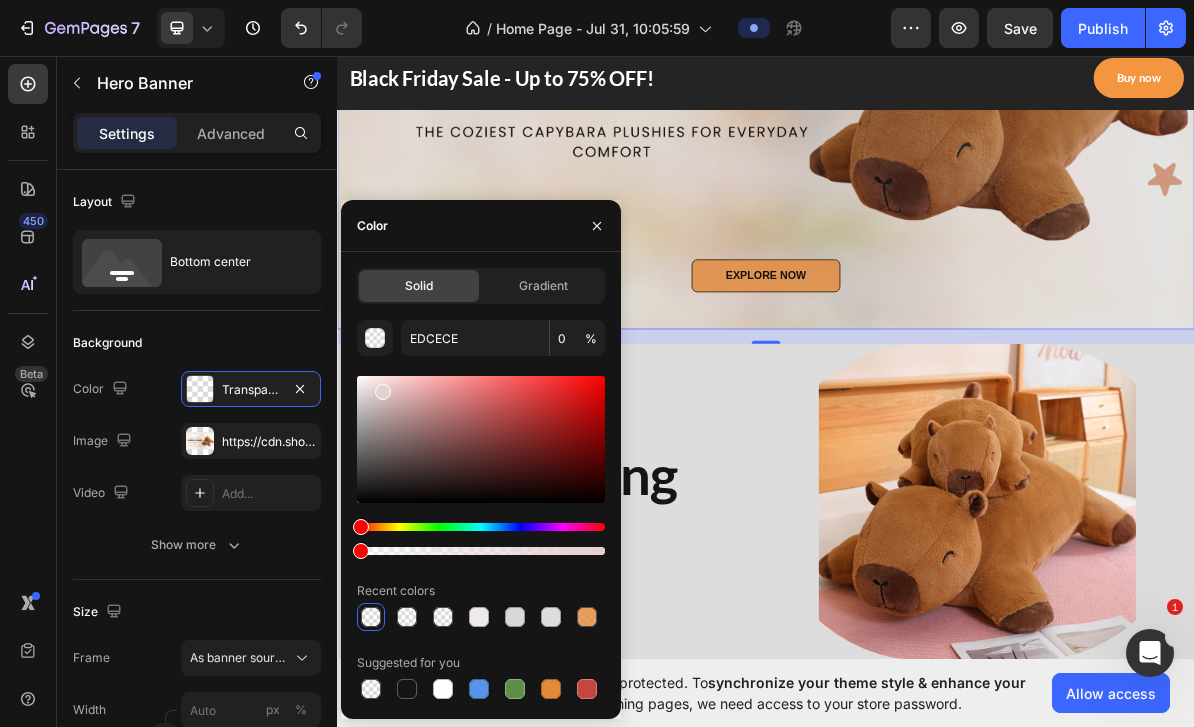 type on "E5D0D0" 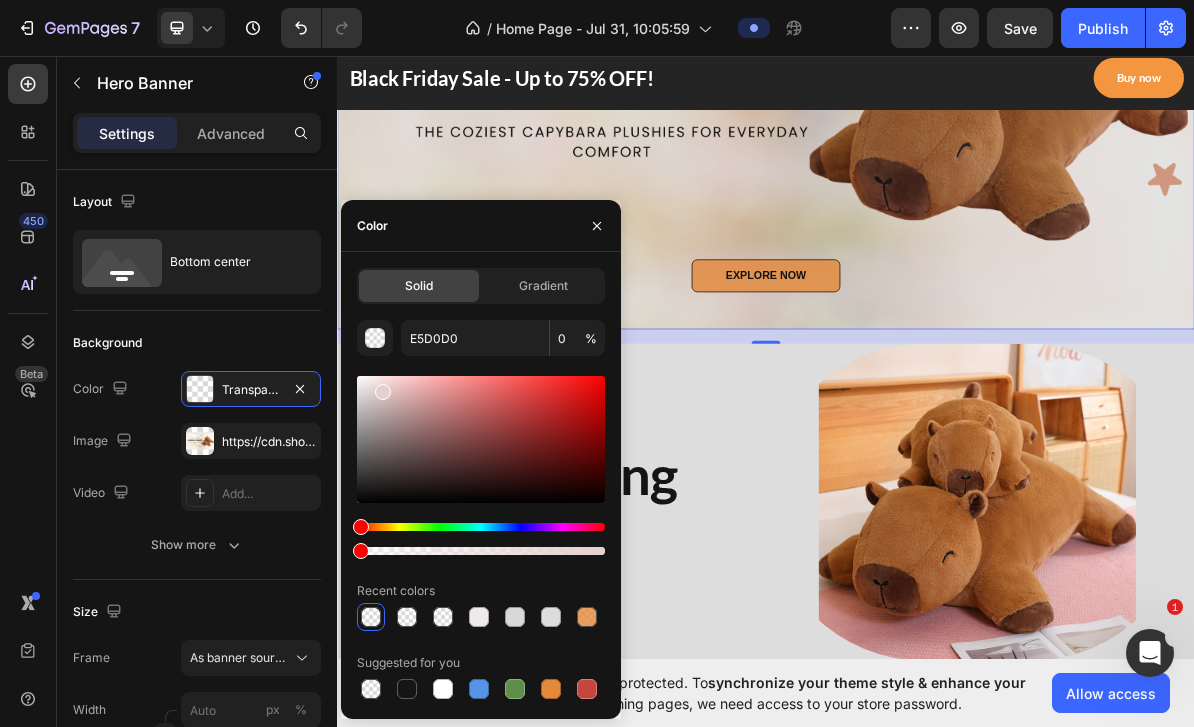 click at bounding box center (481, 551) 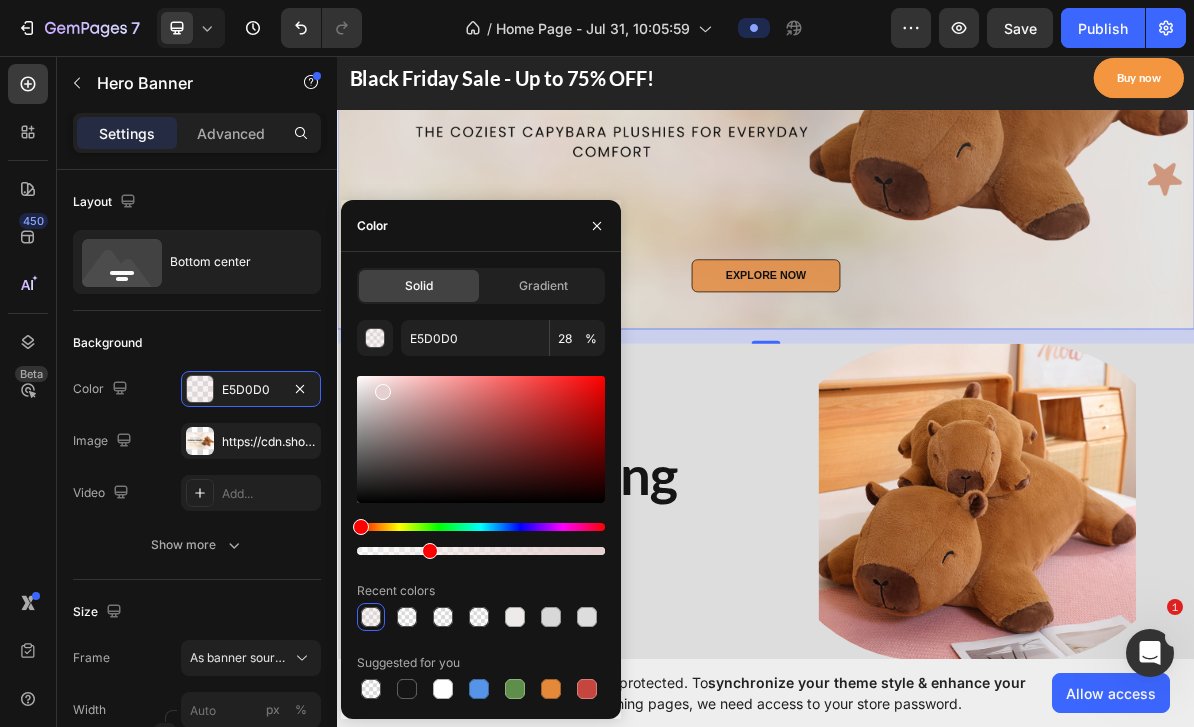 click at bounding box center [481, 551] 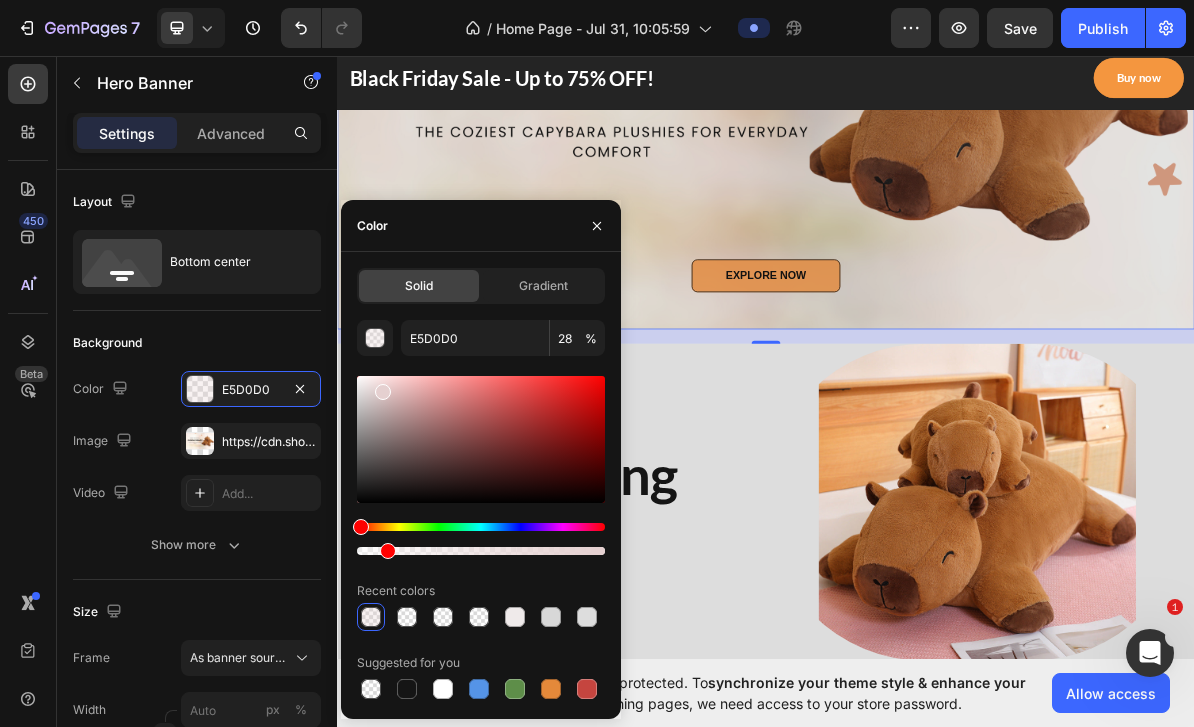 type on "11" 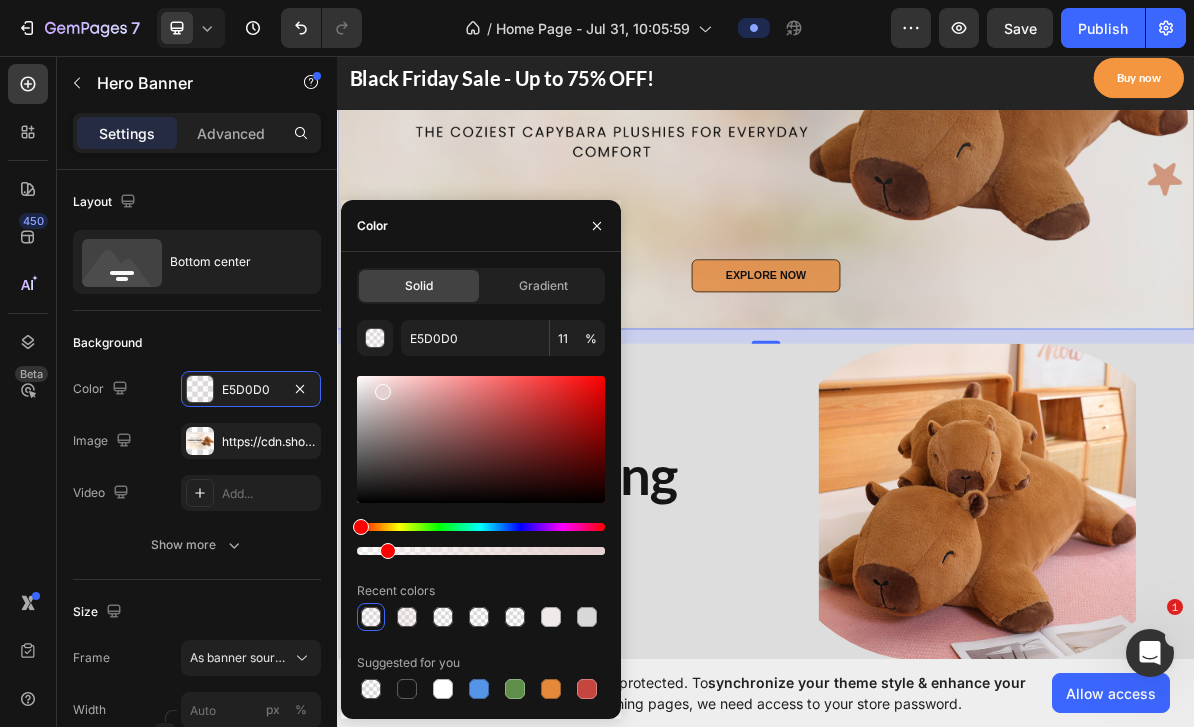 click at bounding box center (383, 392) 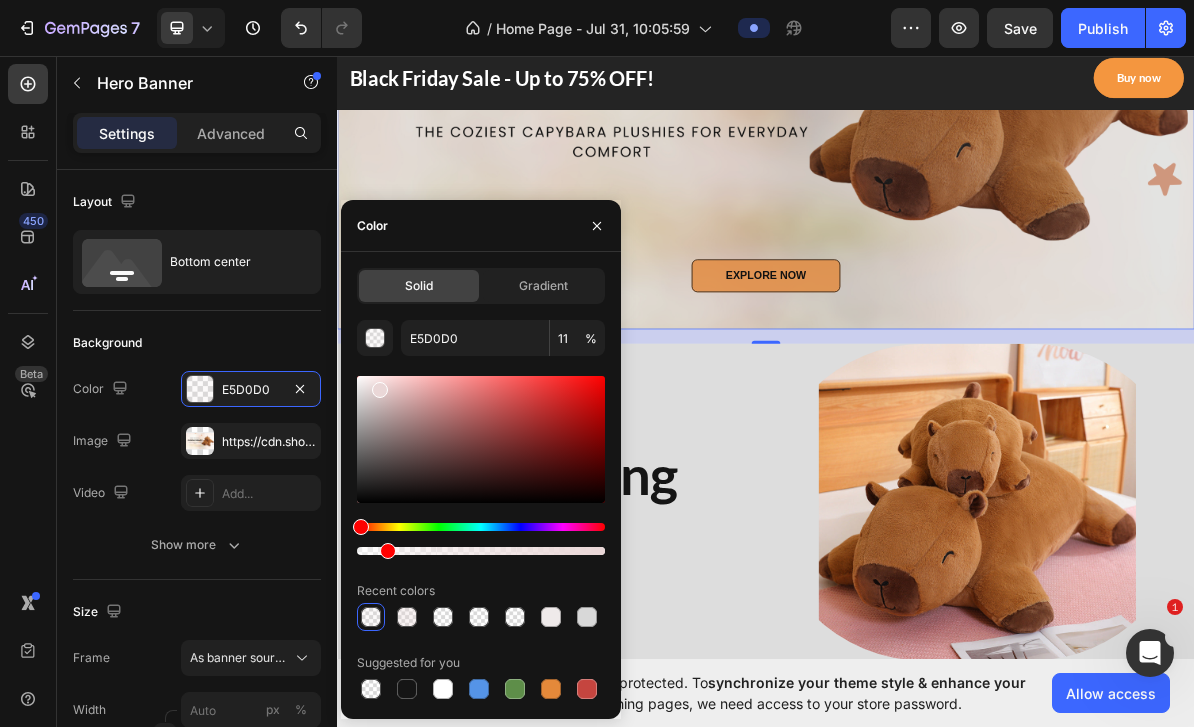 type on "EAD7D7" 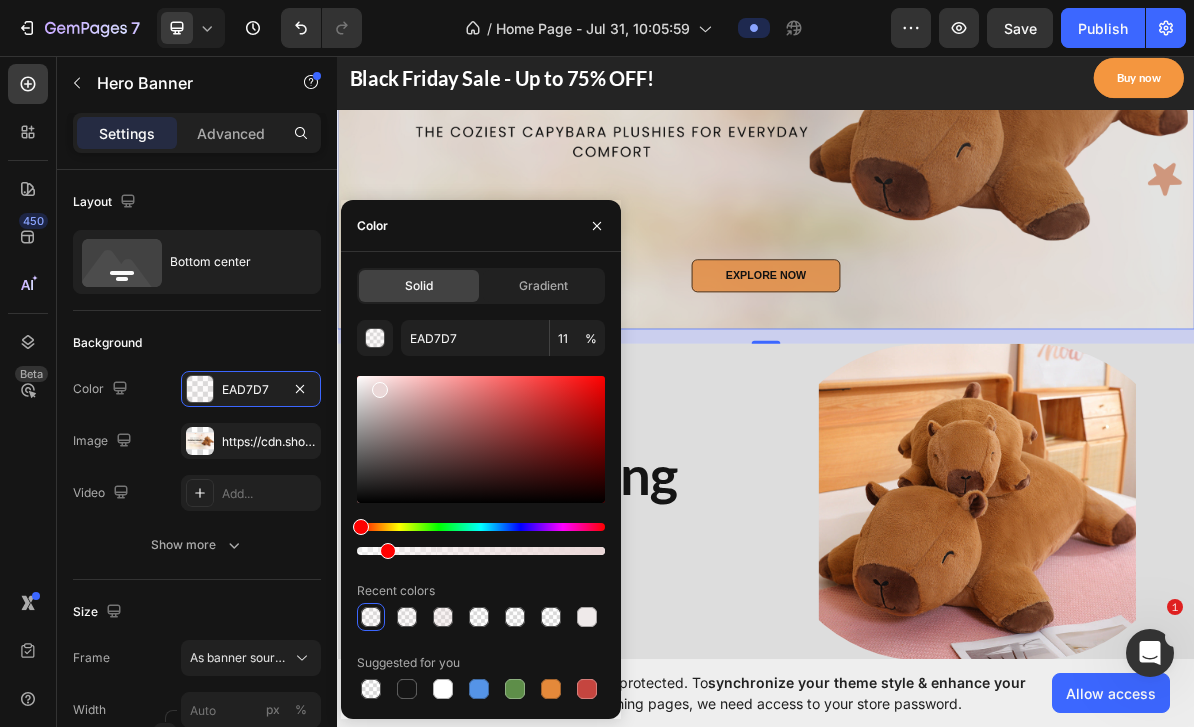 click at bounding box center [597, 226] 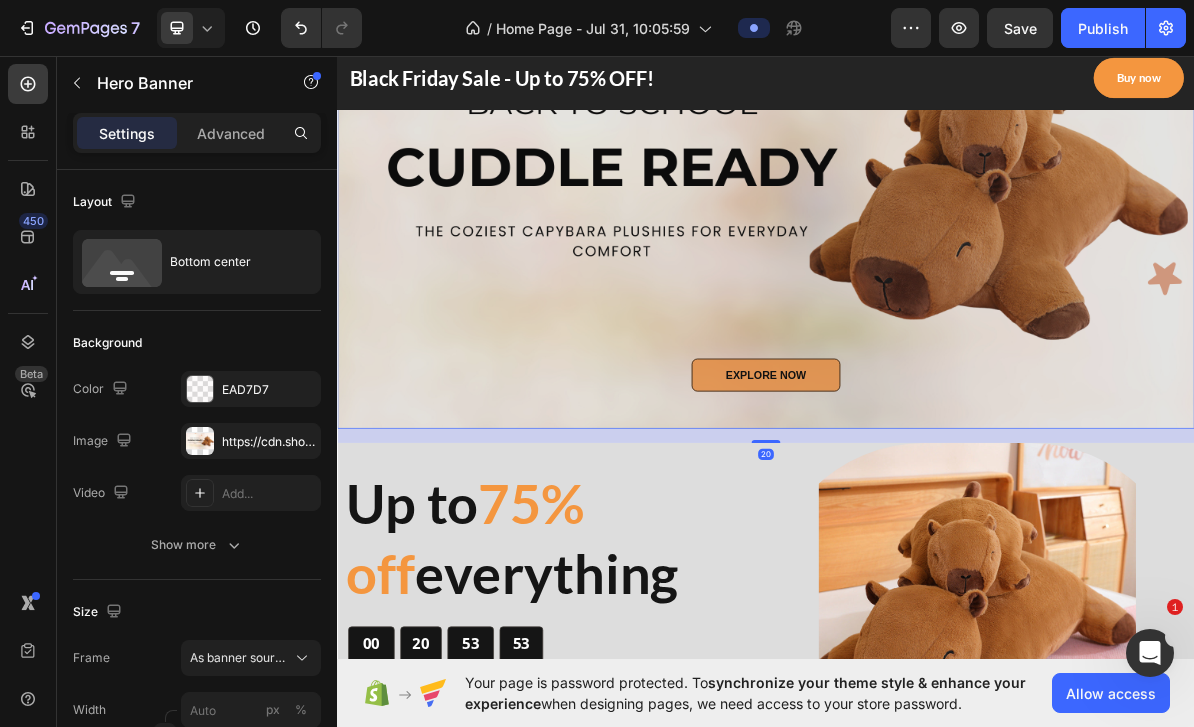 scroll, scrollTop: 262, scrollLeft: 0, axis: vertical 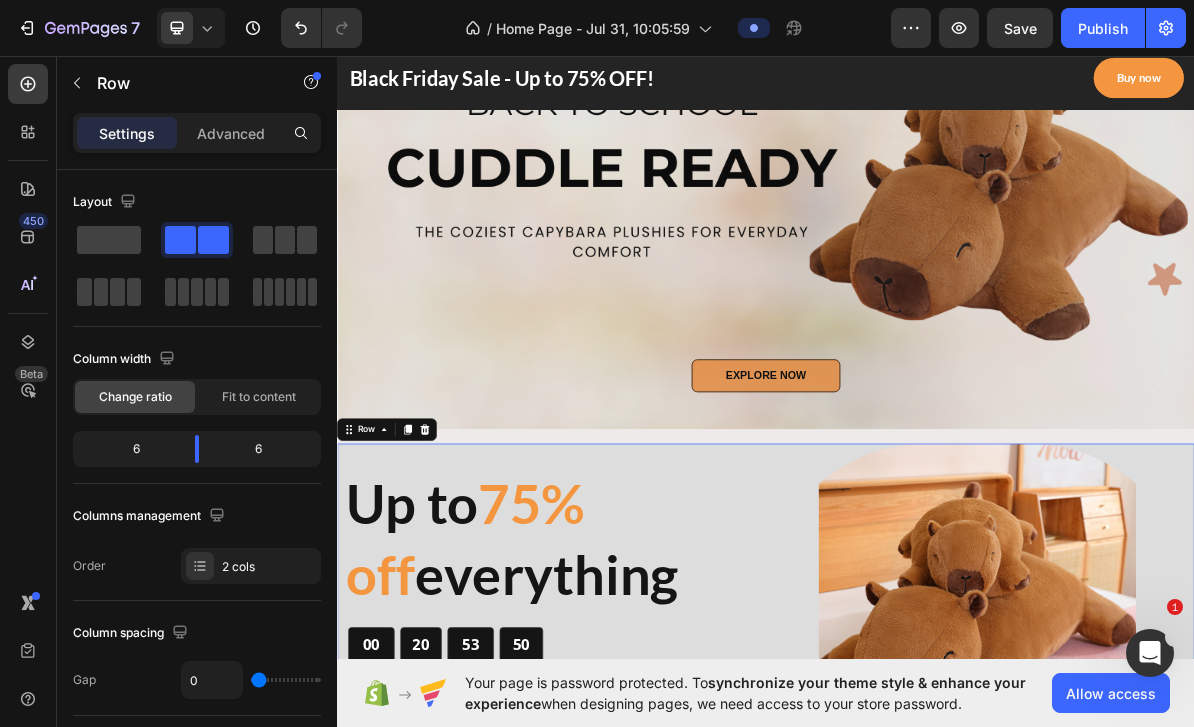 click on "Advanced" at bounding box center (231, 133) 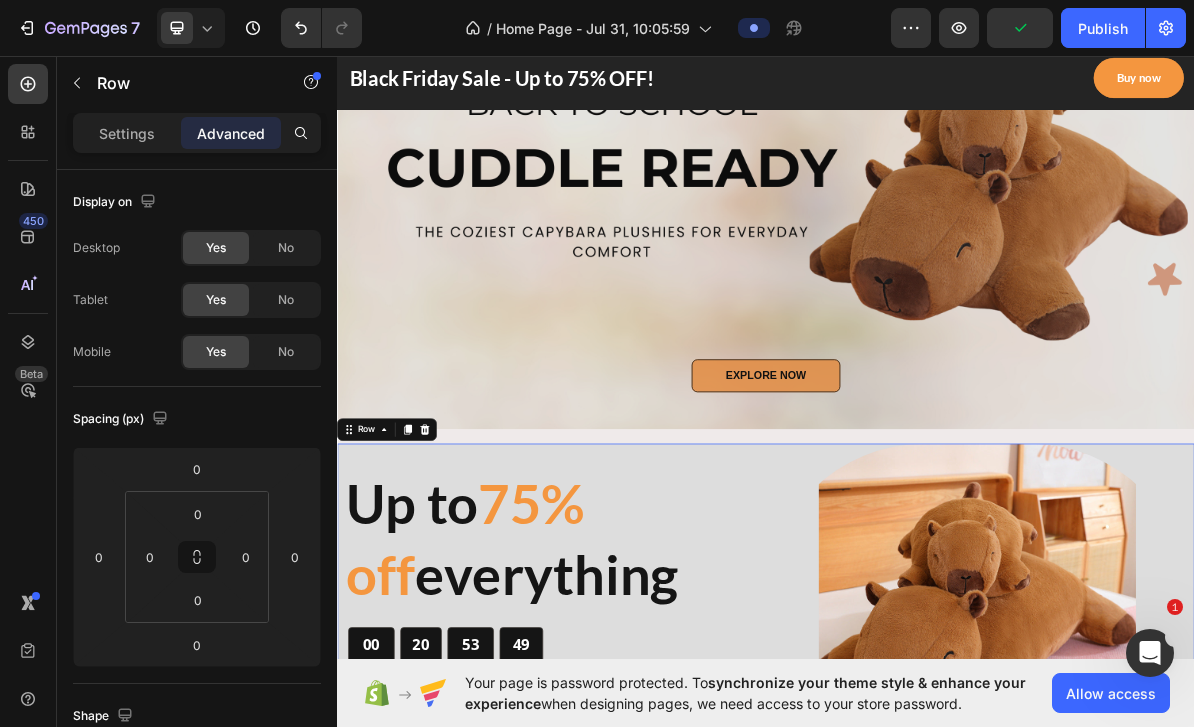 click on "Settings" at bounding box center [127, 133] 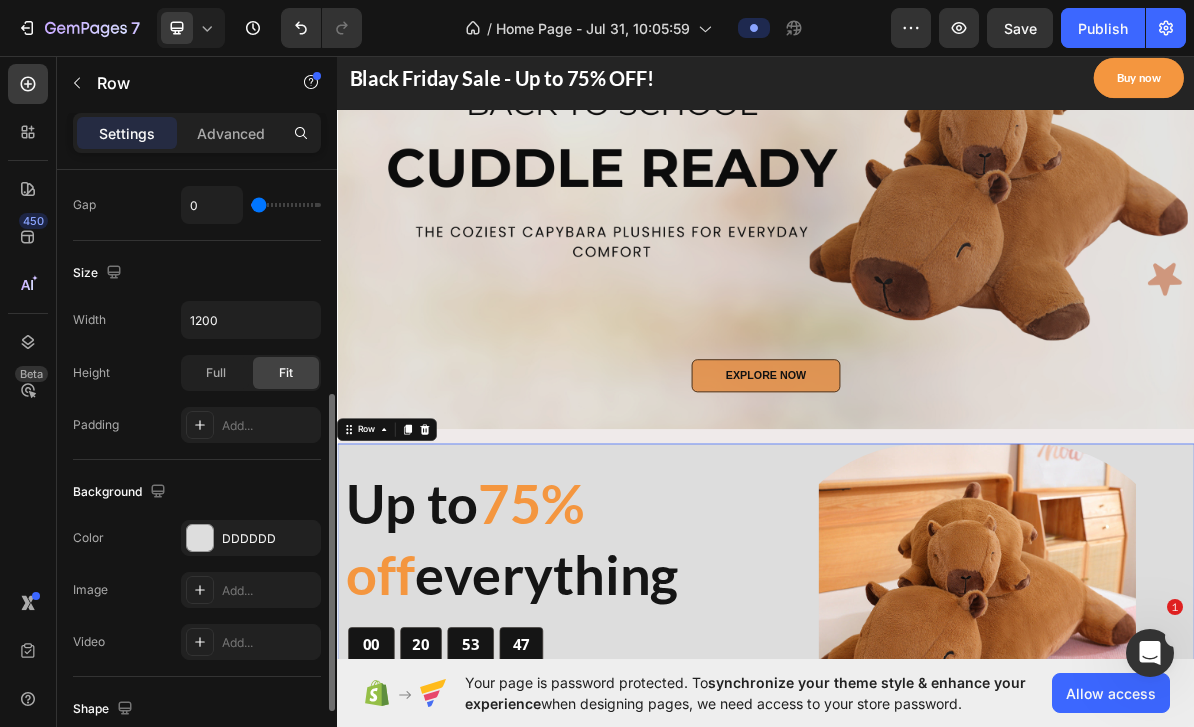 scroll, scrollTop: 473, scrollLeft: 0, axis: vertical 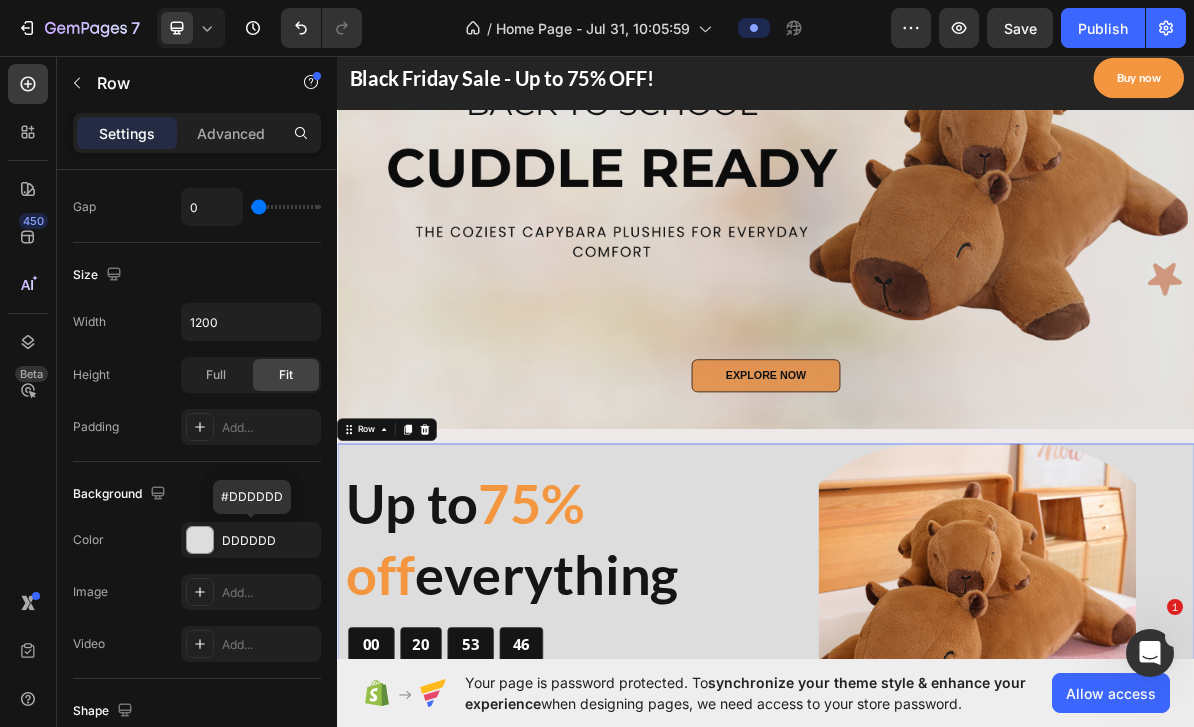 click on "DDDDDD" at bounding box center (269, 541) 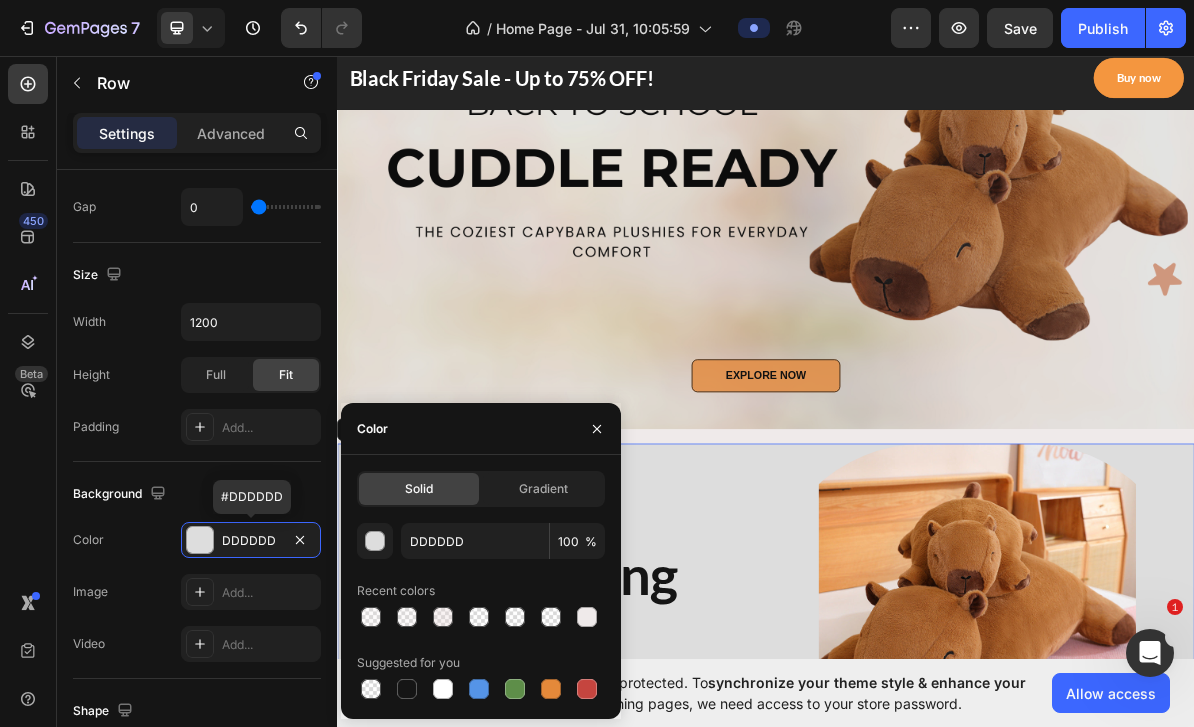 click at bounding box center (587, 617) 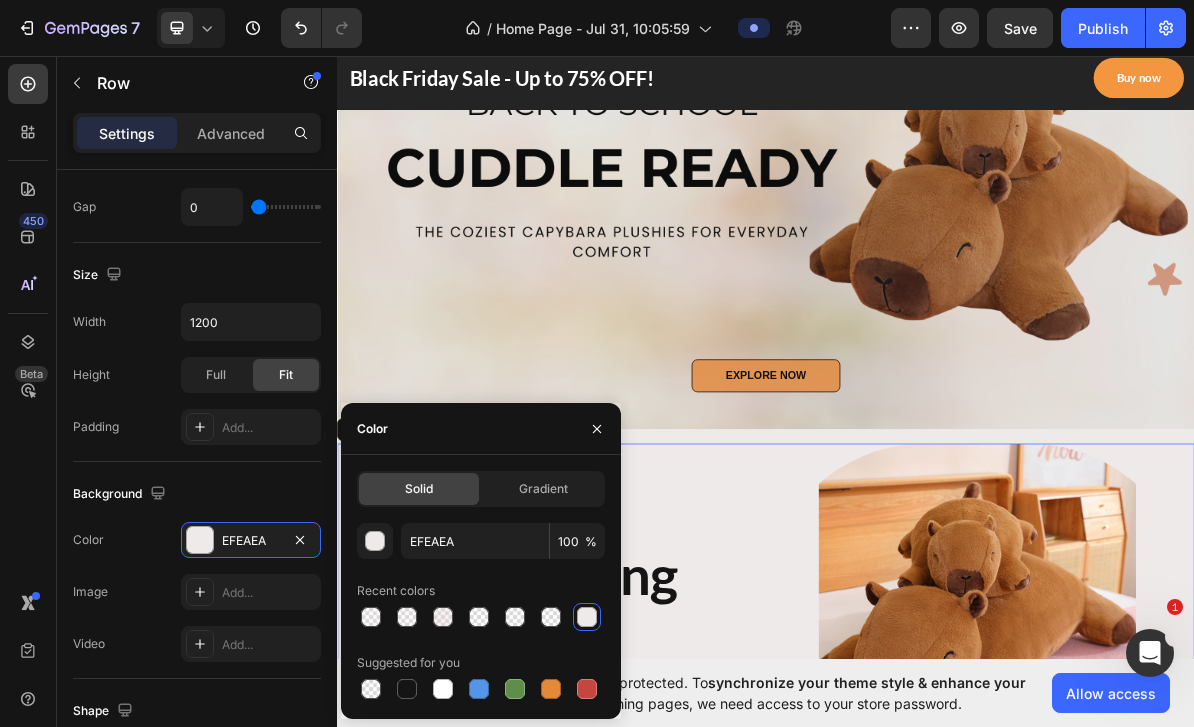 click 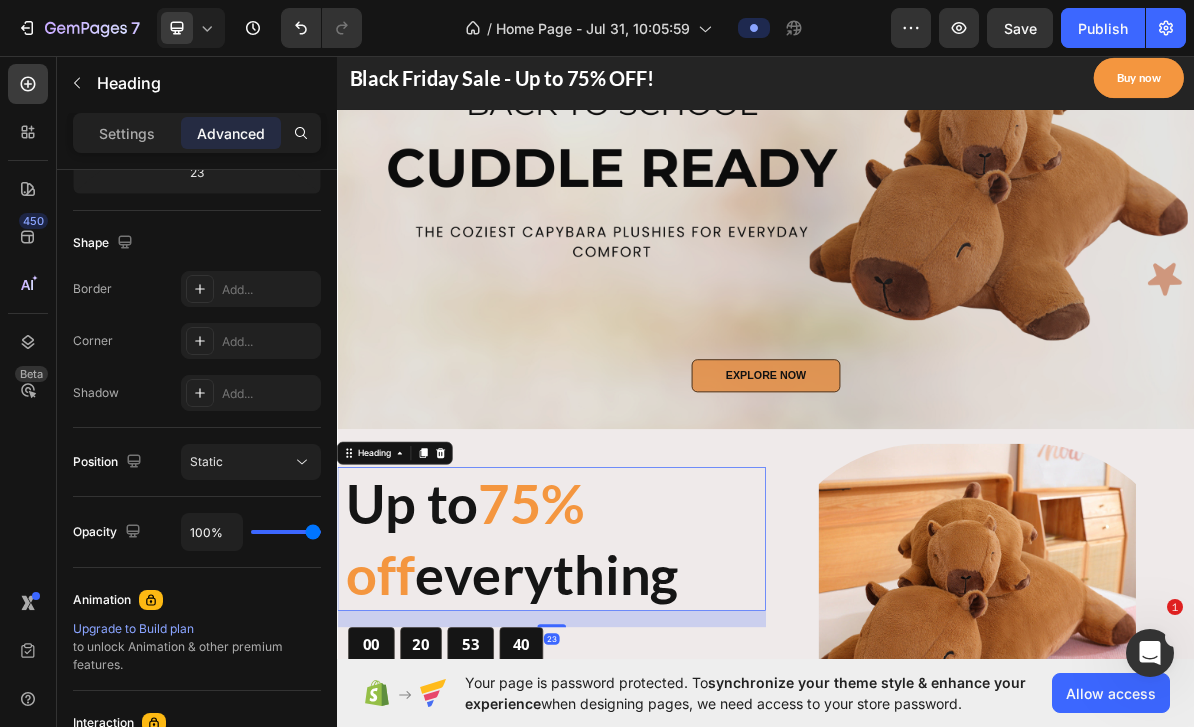 scroll, scrollTop: 0, scrollLeft: 0, axis: both 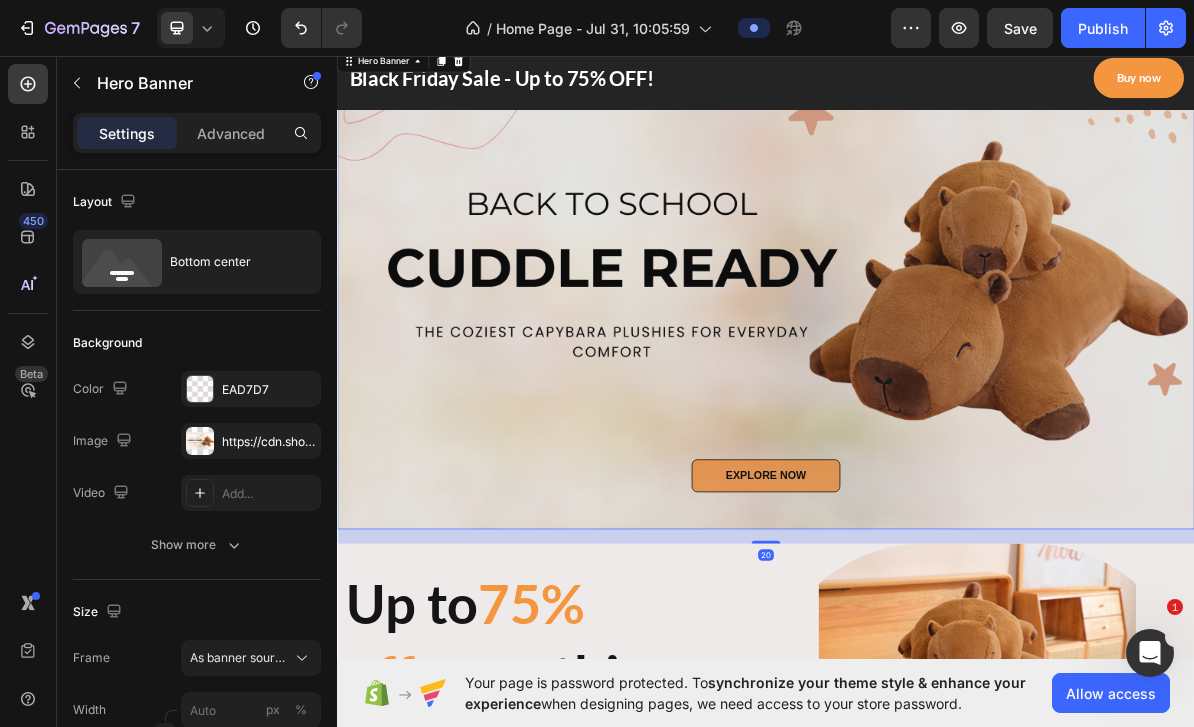 click on "EXPLORE NOW Button Row" at bounding box center [937, 671] 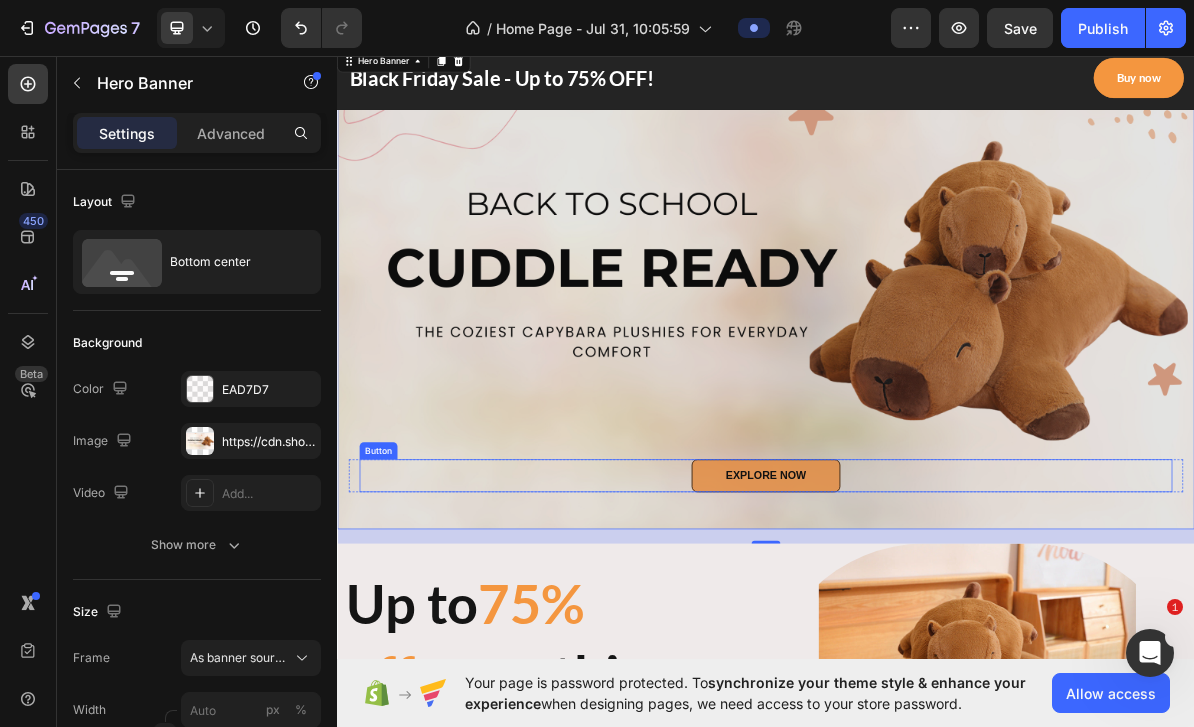 click on "EXPLORE NOW Button" at bounding box center [937, 647] 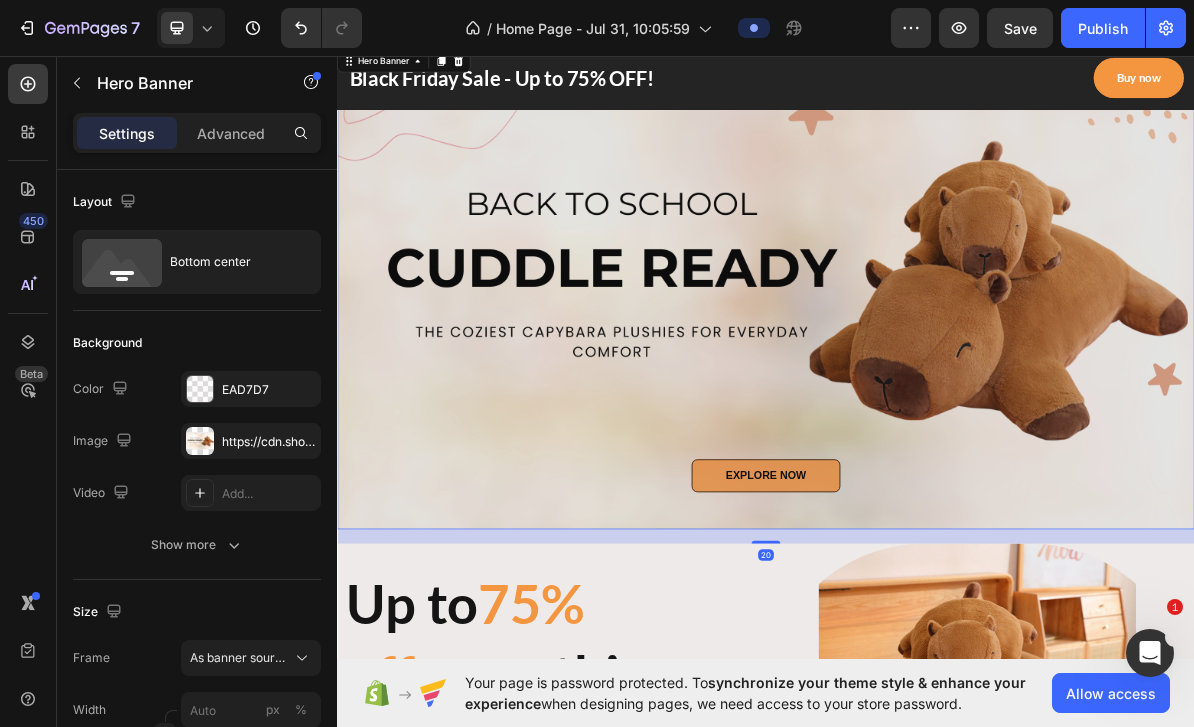 click at bounding box center (937, 384) 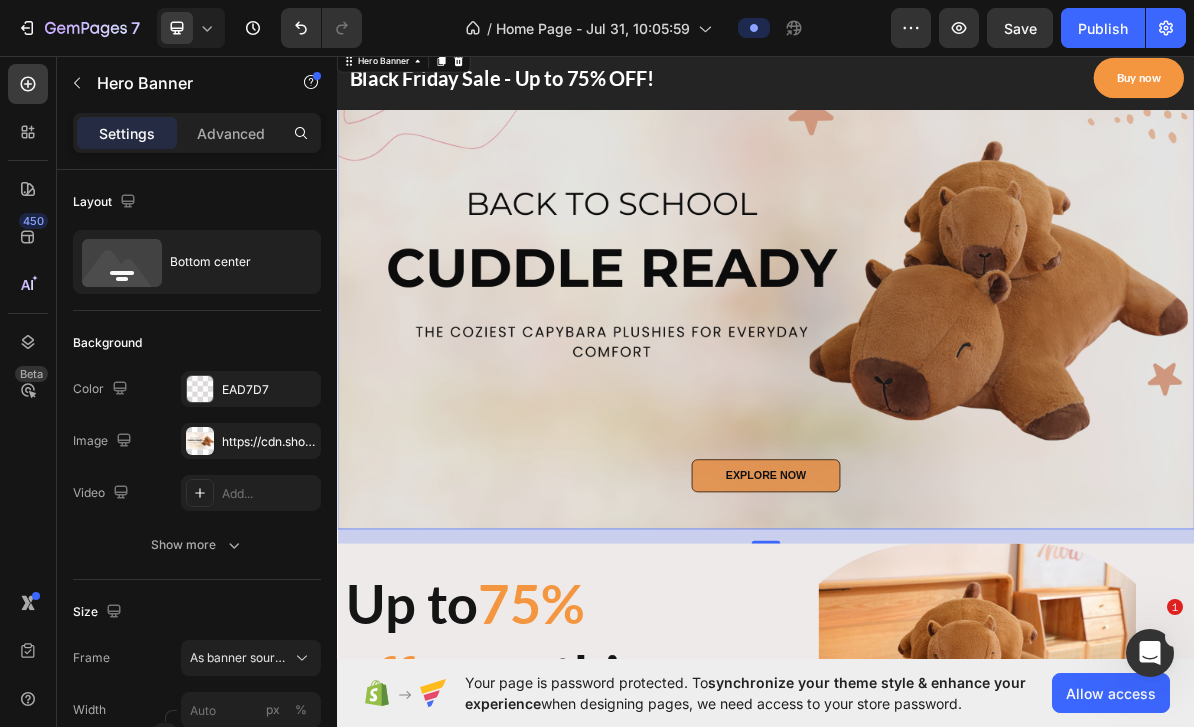click on "https://cdn.shopify.com/s/files/1/0812/1450/4994/files/gempages_574984439470228592-e36da7d6-ad50-4359-97a2-d7876b85aa59.png" at bounding box center [251, 441] 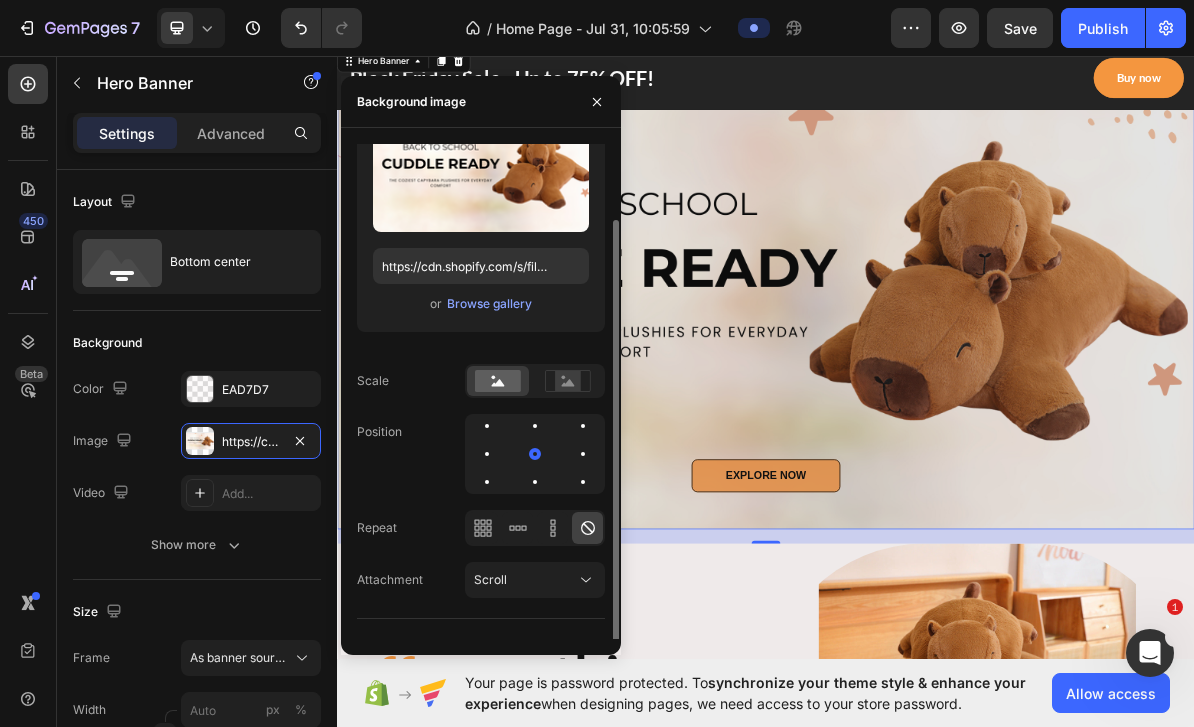 scroll, scrollTop: 89, scrollLeft: 0, axis: vertical 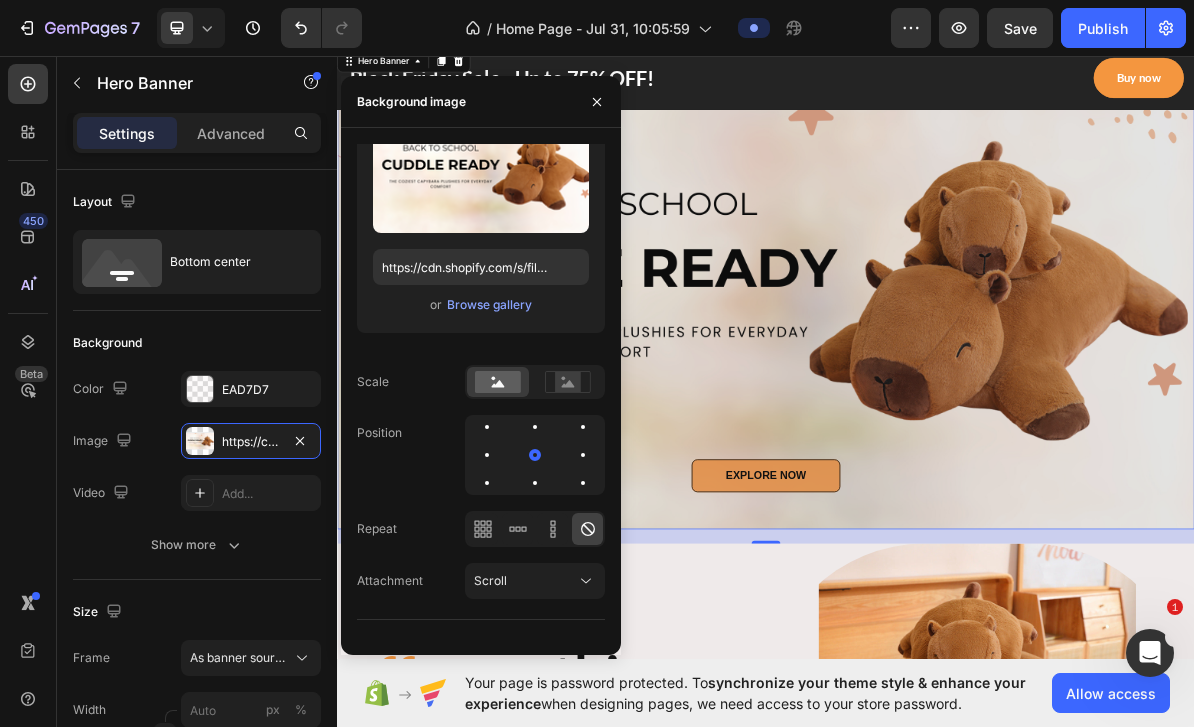 click on "Show more" at bounding box center [197, 545] 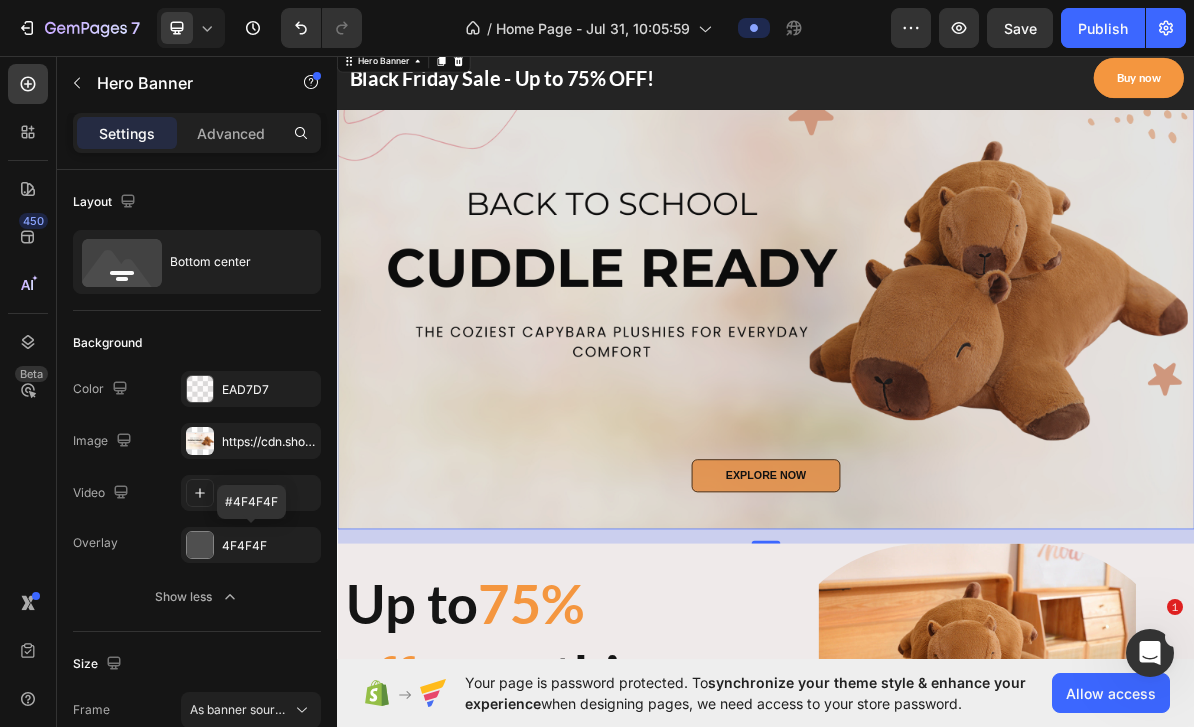 click at bounding box center (200, 545) 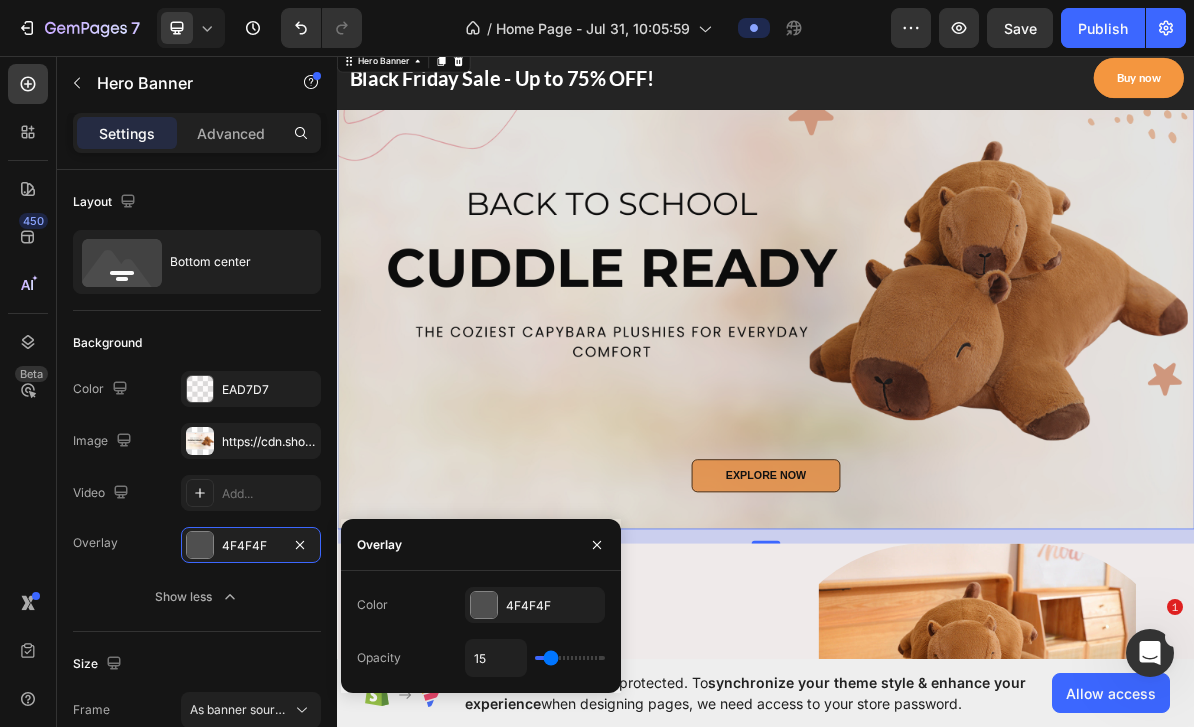 click at bounding box center [484, 605] 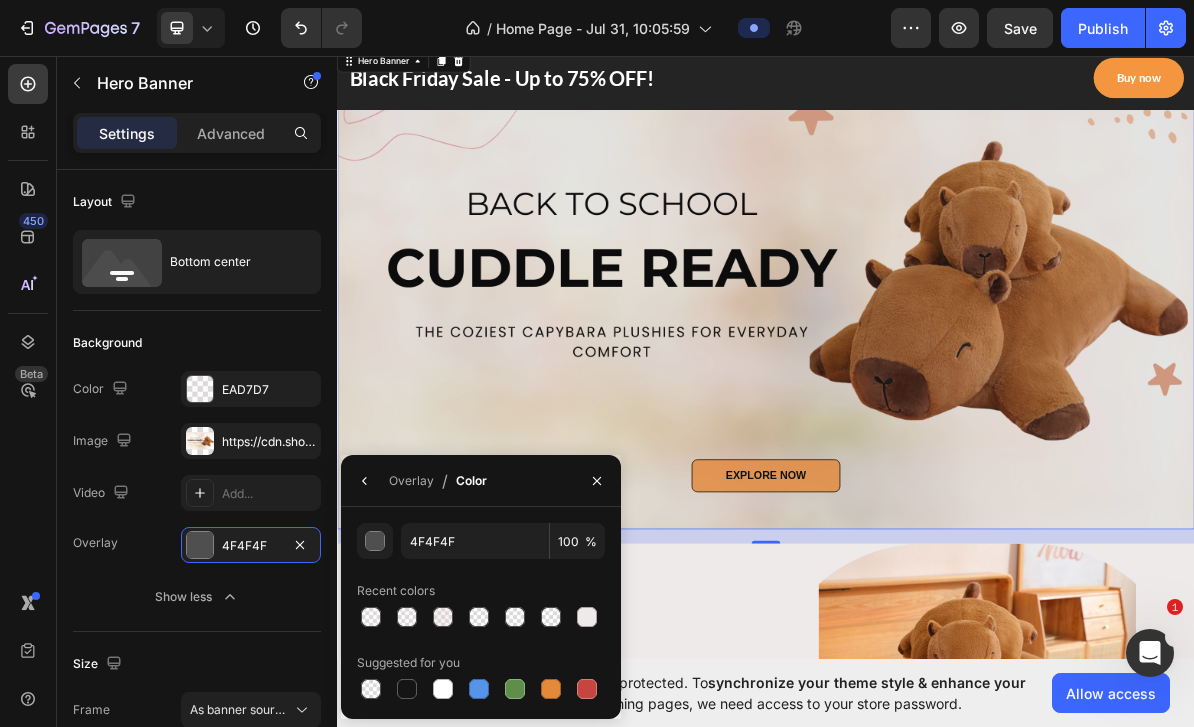 click at bounding box center (587, 617) 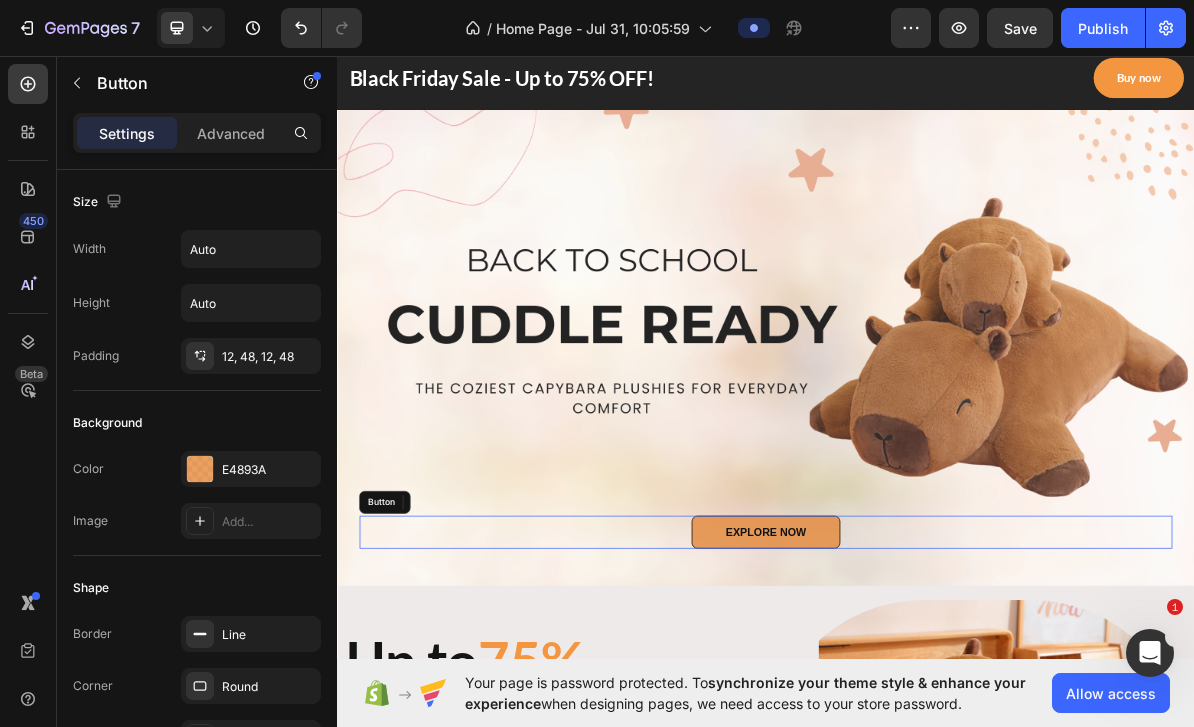 scroll, scrollTop: 51, scrollLeft: 0, axis: vertical 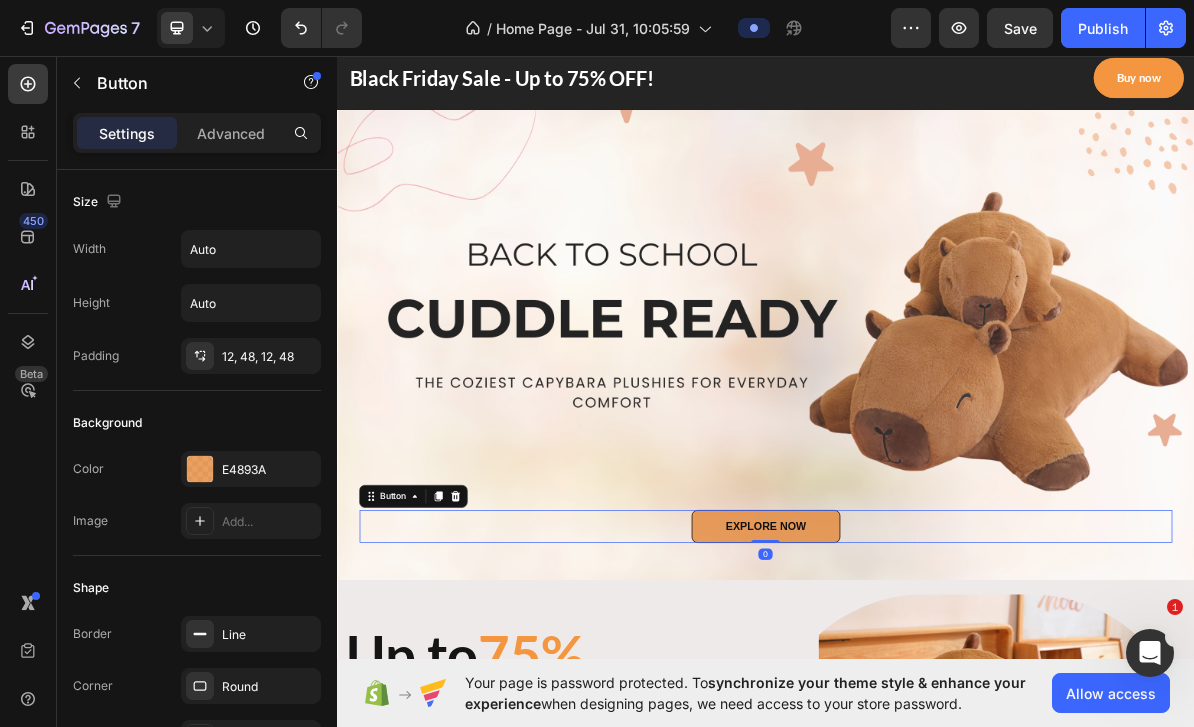 click 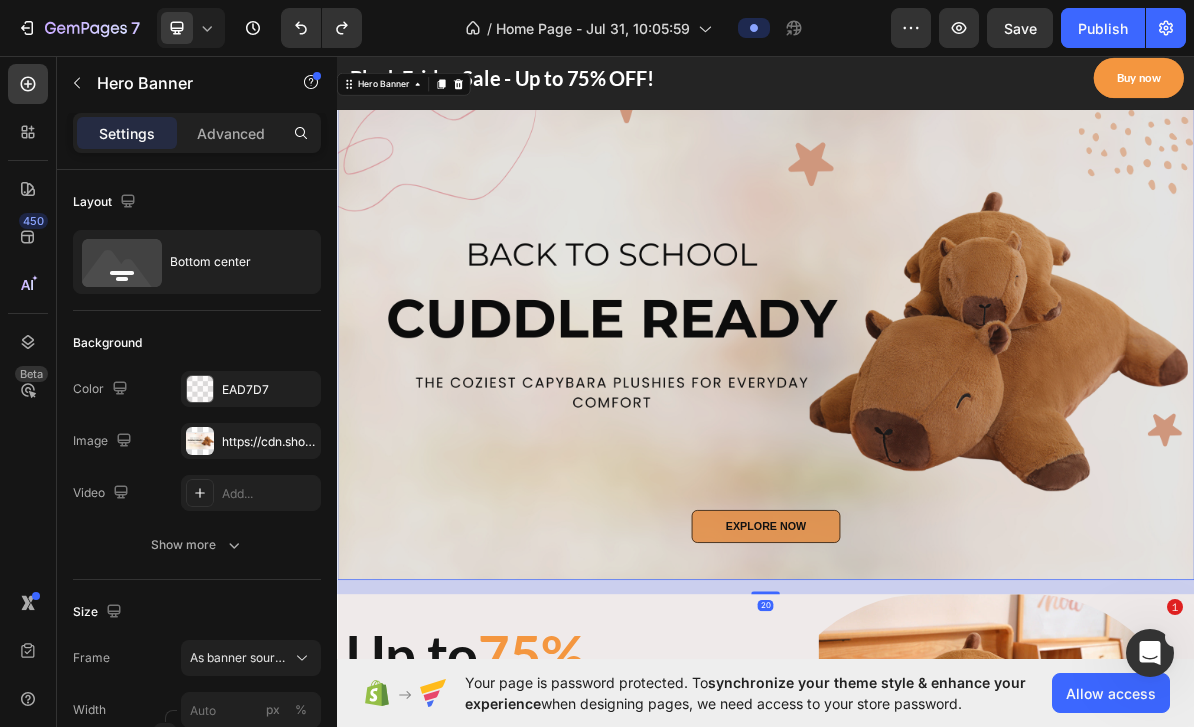 click on "EXPLORE NOW Button Row" at bounding box center [937, 742] 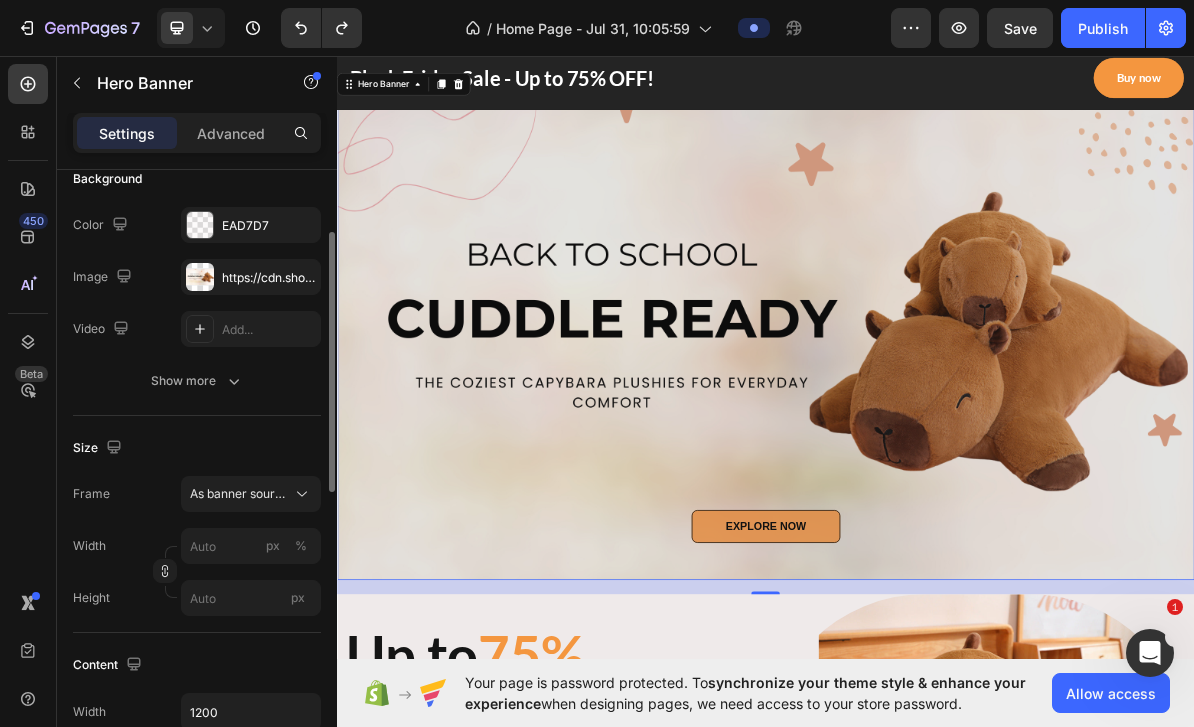 scroll, scrollTop: 162, scrollLeft: 0, axis: vertical 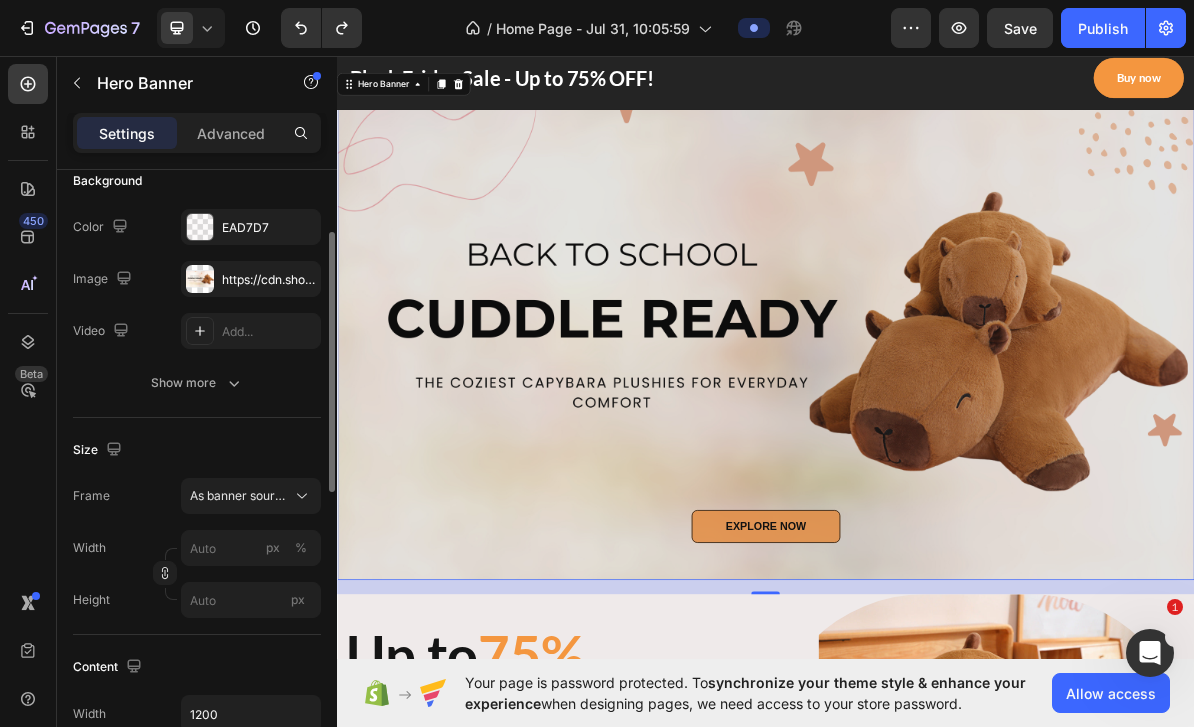 click on "Show more" at bounding box center (197, 383) 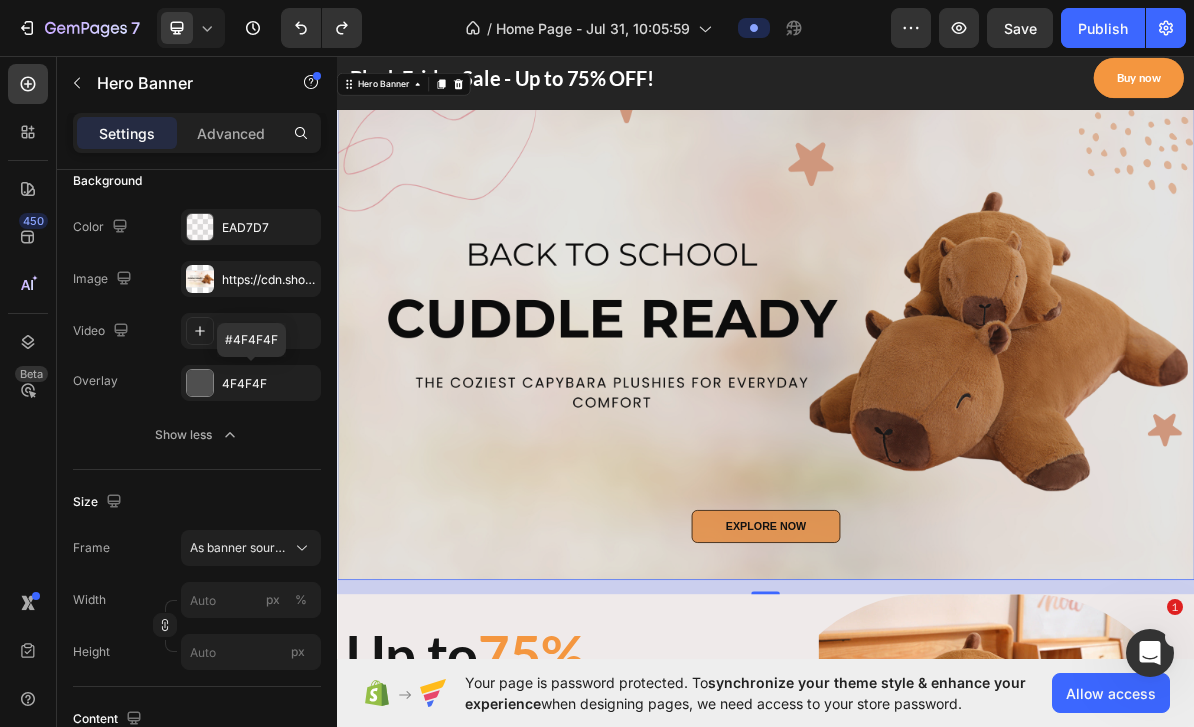 click on "4F4F4F" at bounding box center (269, 384) 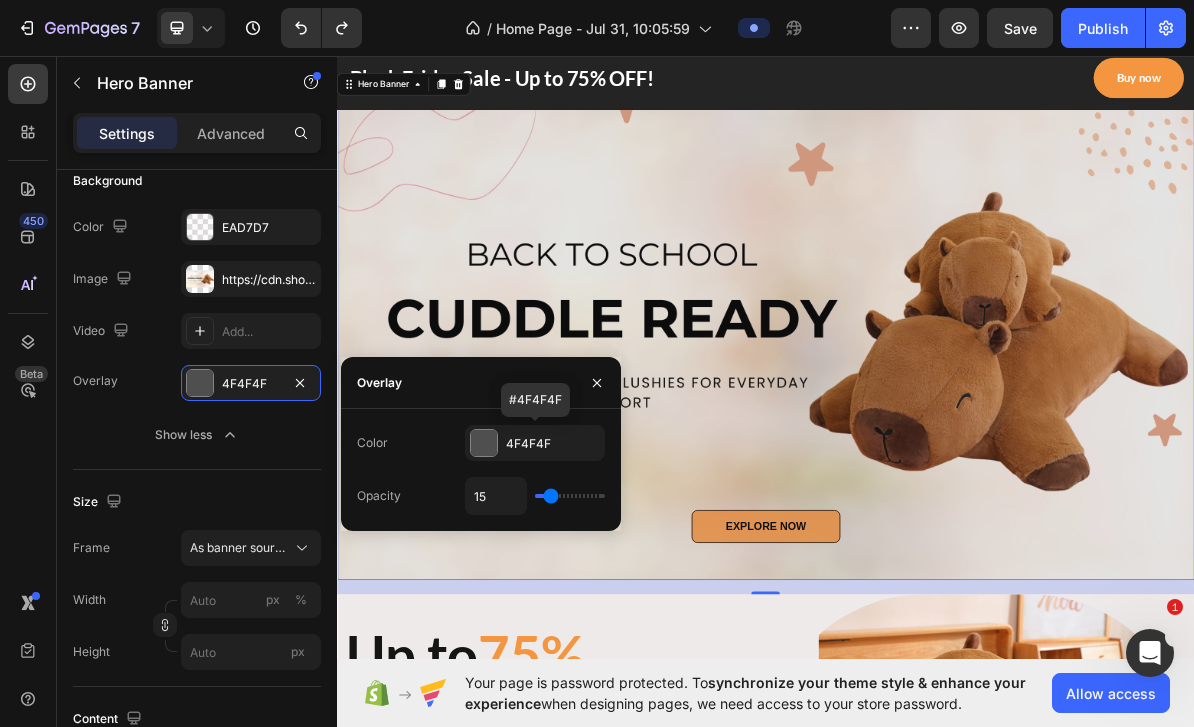 click at bounding box center (484, 443) 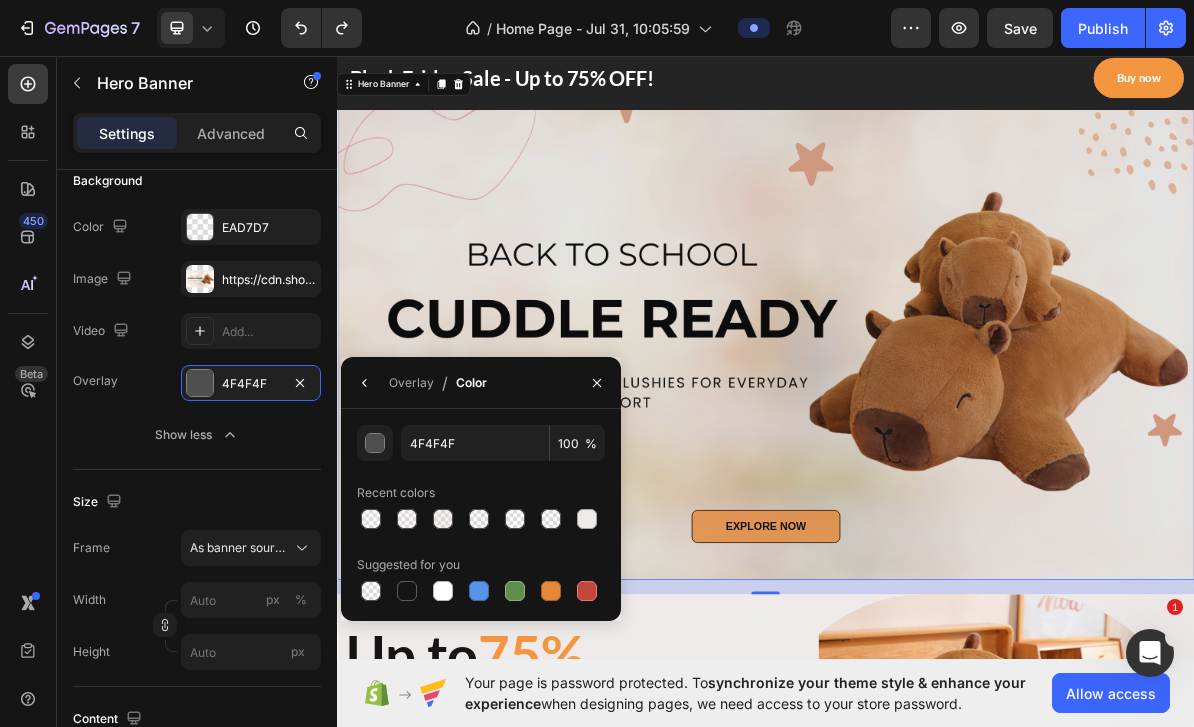 click at bounding box center [587, 519] 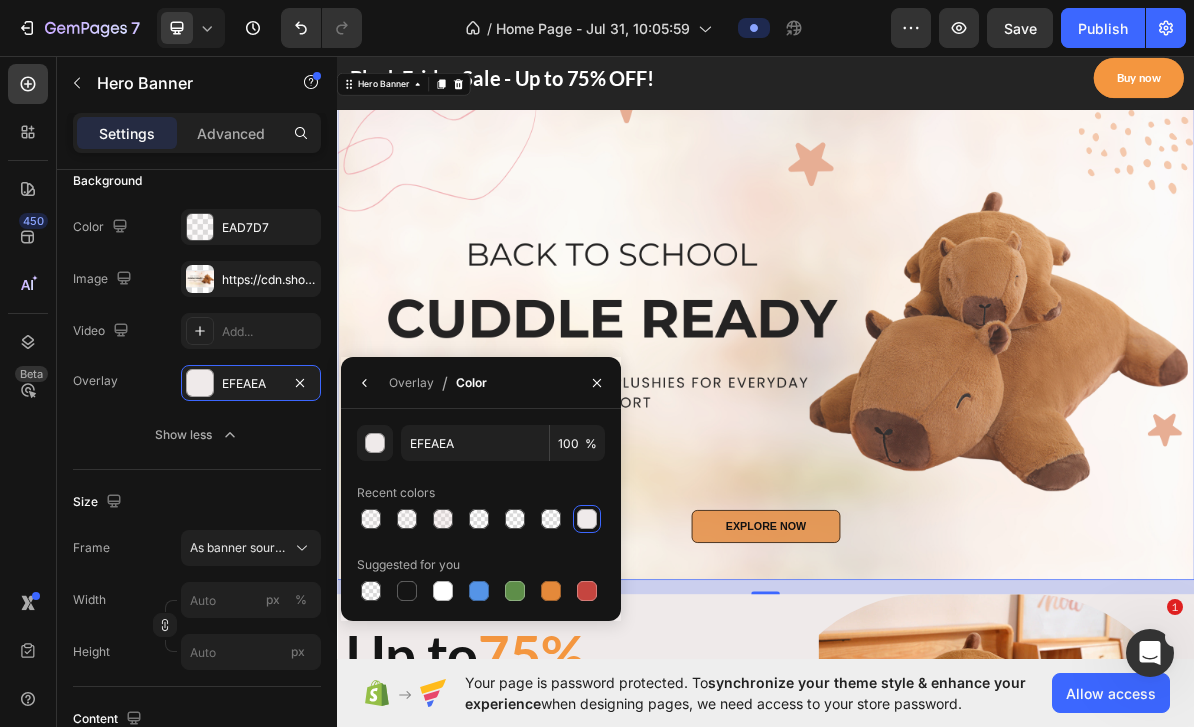 click 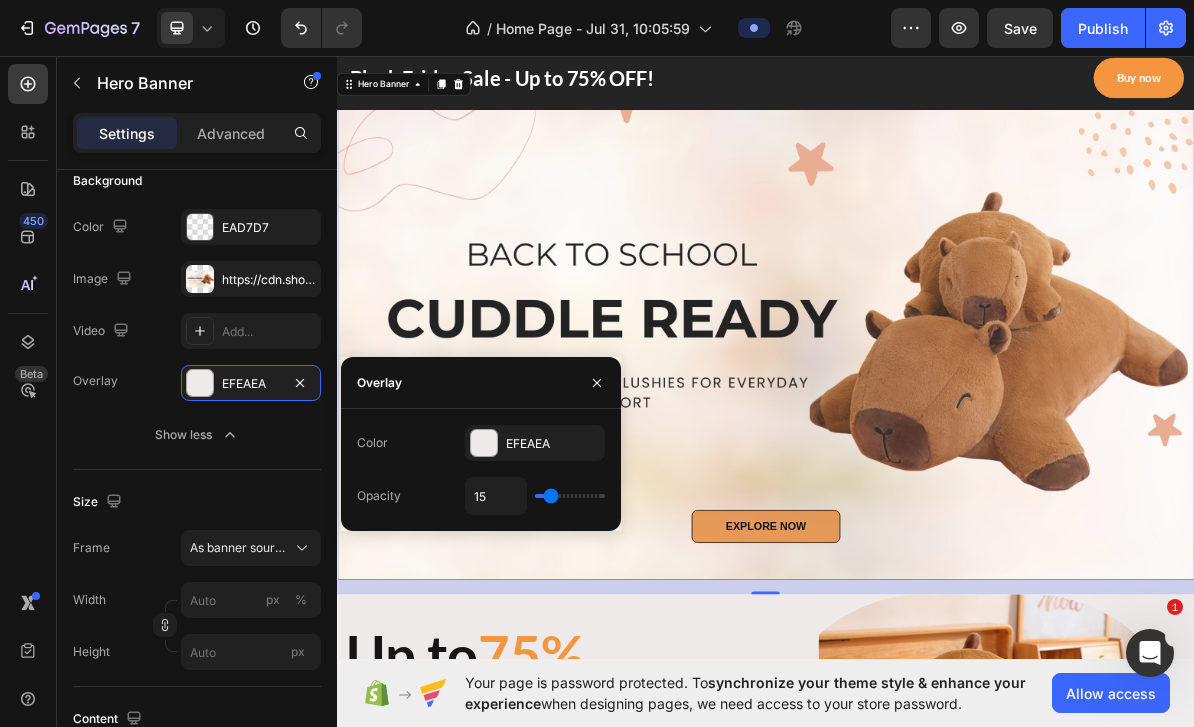 click on "15" at bounding box center (496, 496) 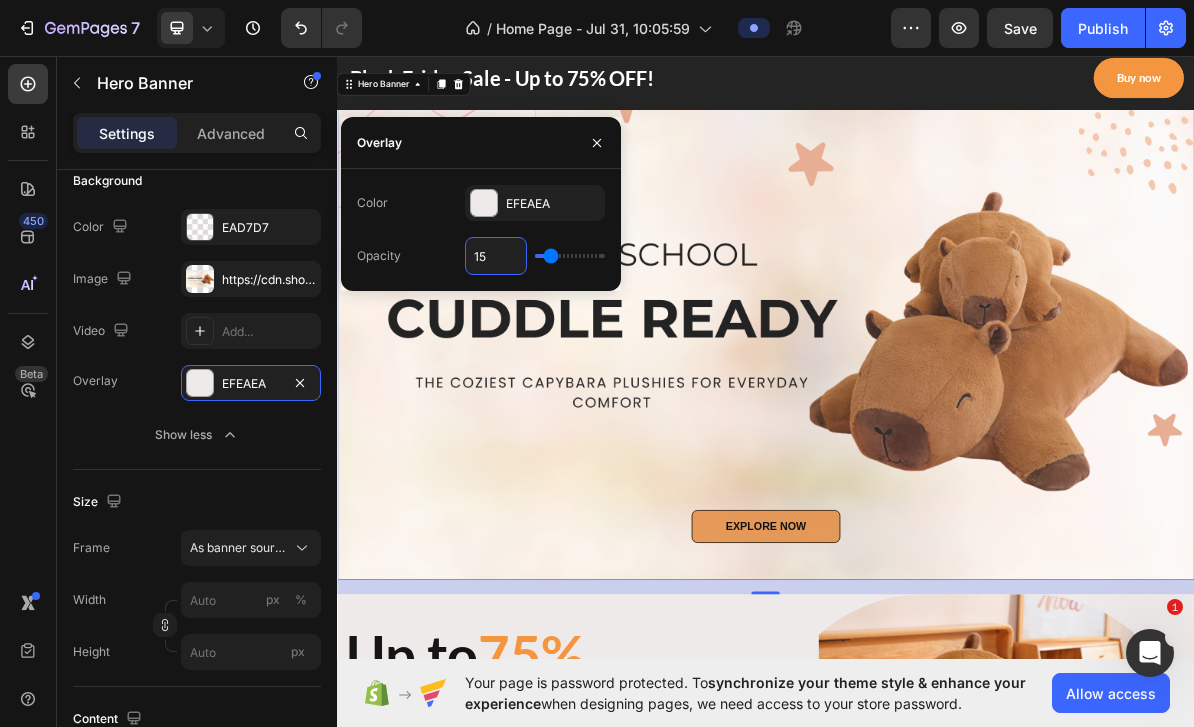 type on "5" 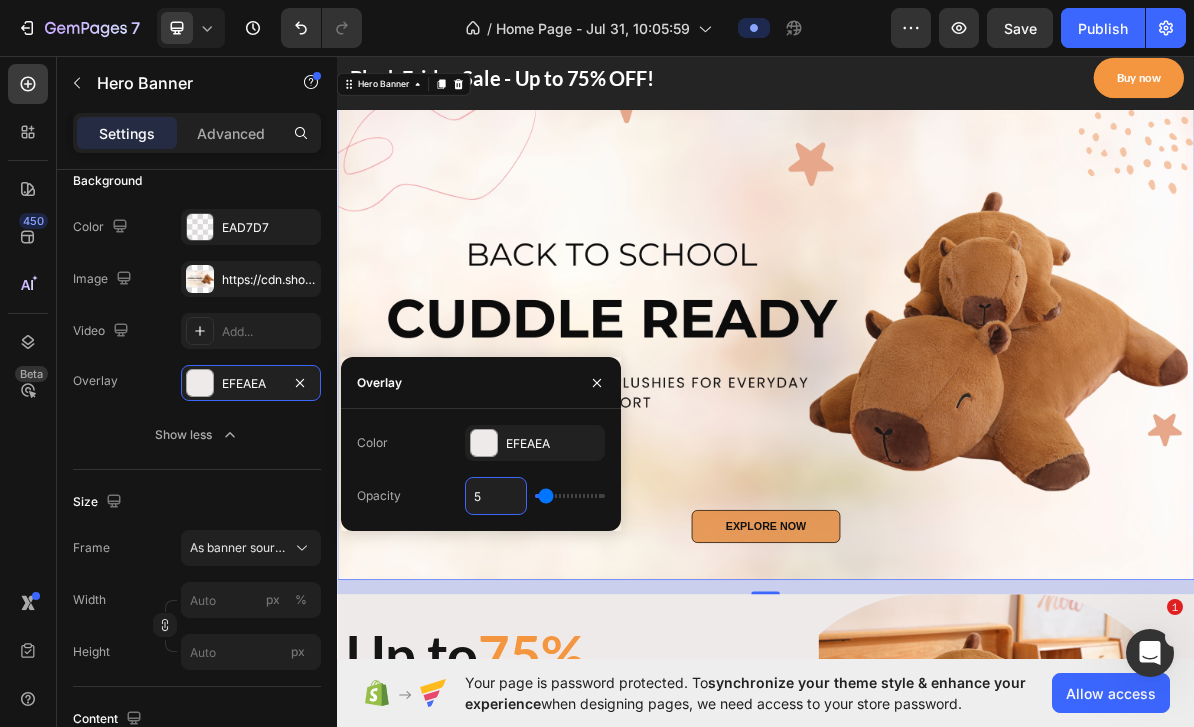 type on "5" 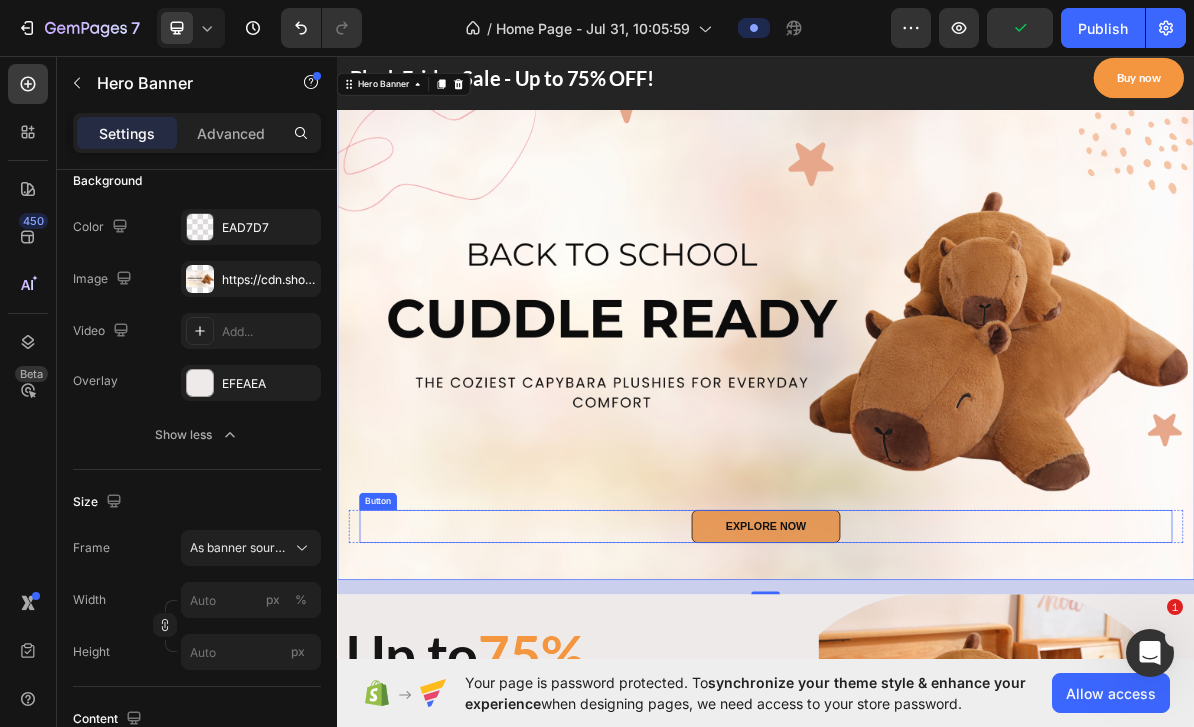 click on "EXPLORE NOW Button" at bounding box center [937, 718] 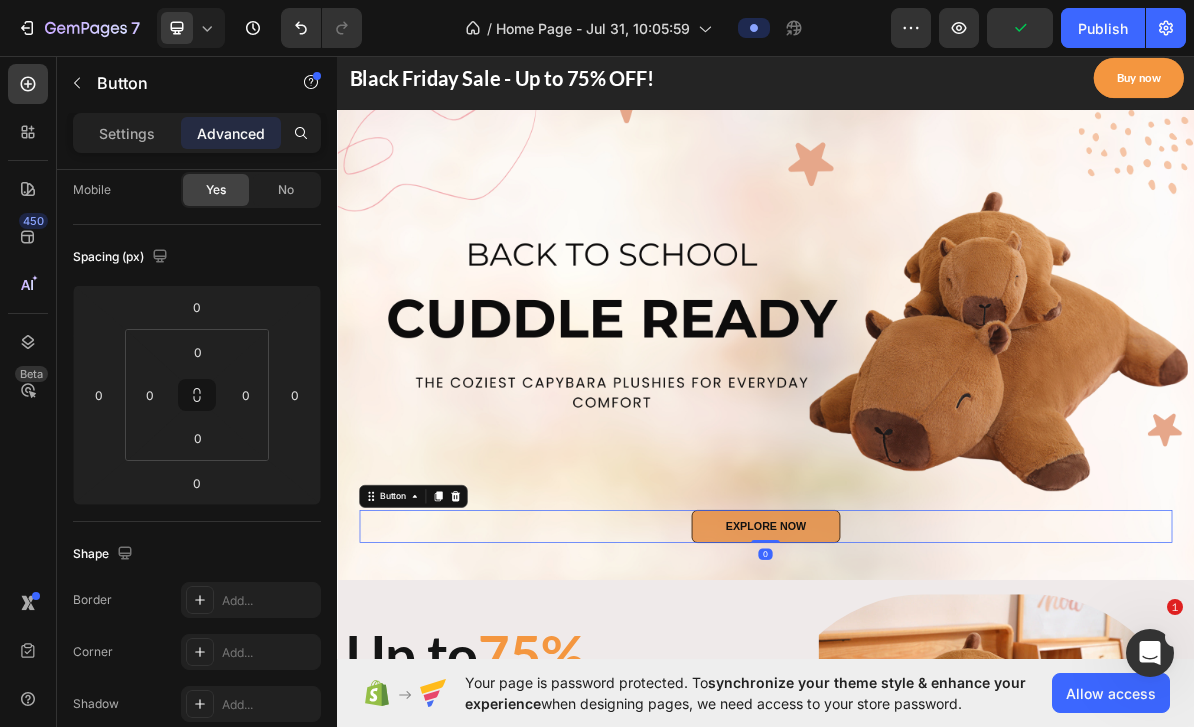 scroll, scrollTop: 0, scrollLeft: 0, axis: both 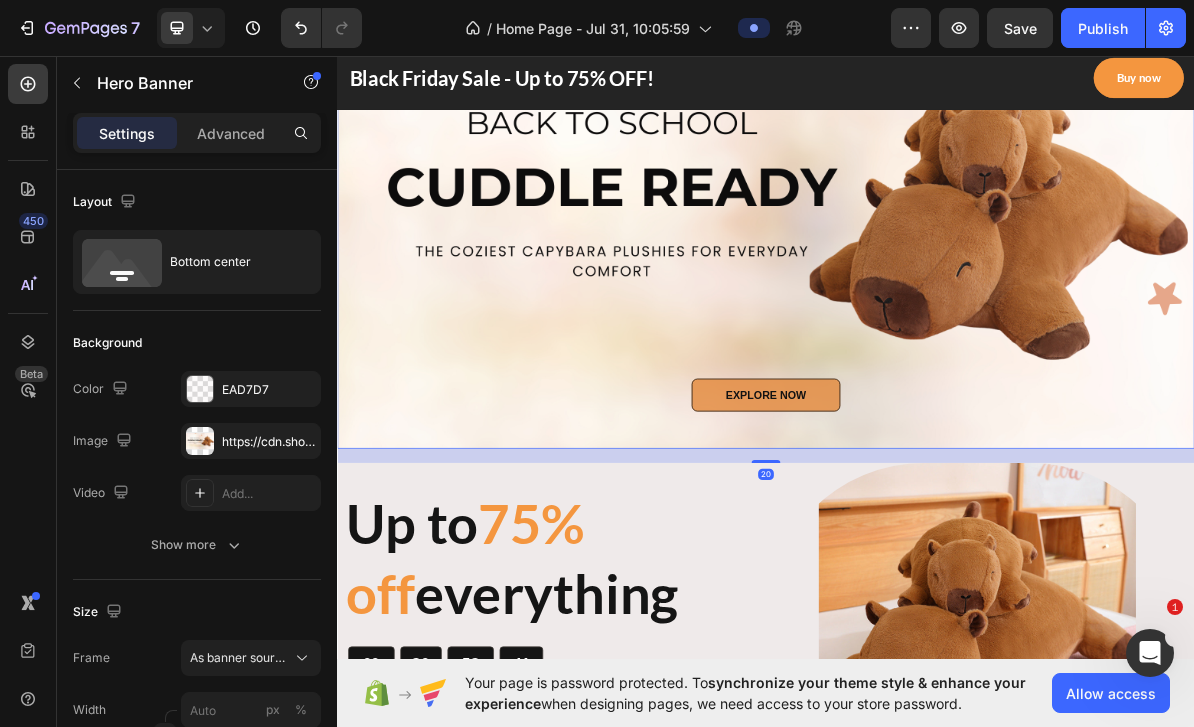click on "EXPLORE NOW Button Row" at bounding box center [937, 558] 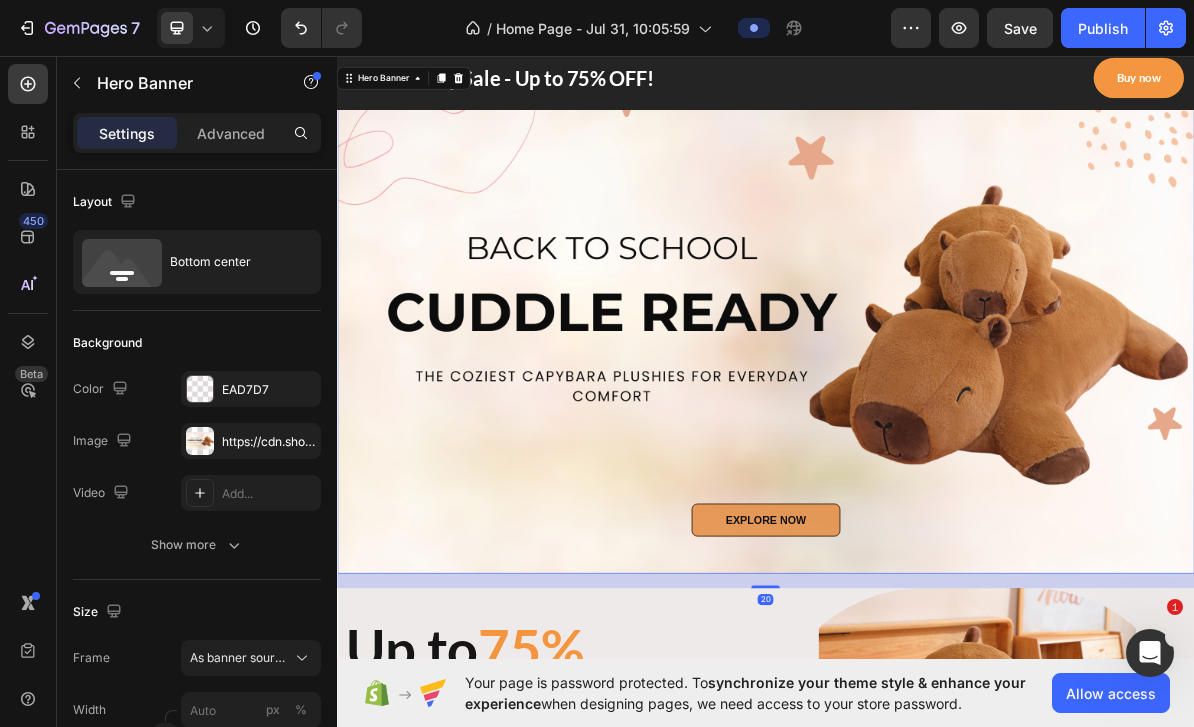 scroll, scrollTop: 61, scrollLeft: 0, axis: vertical 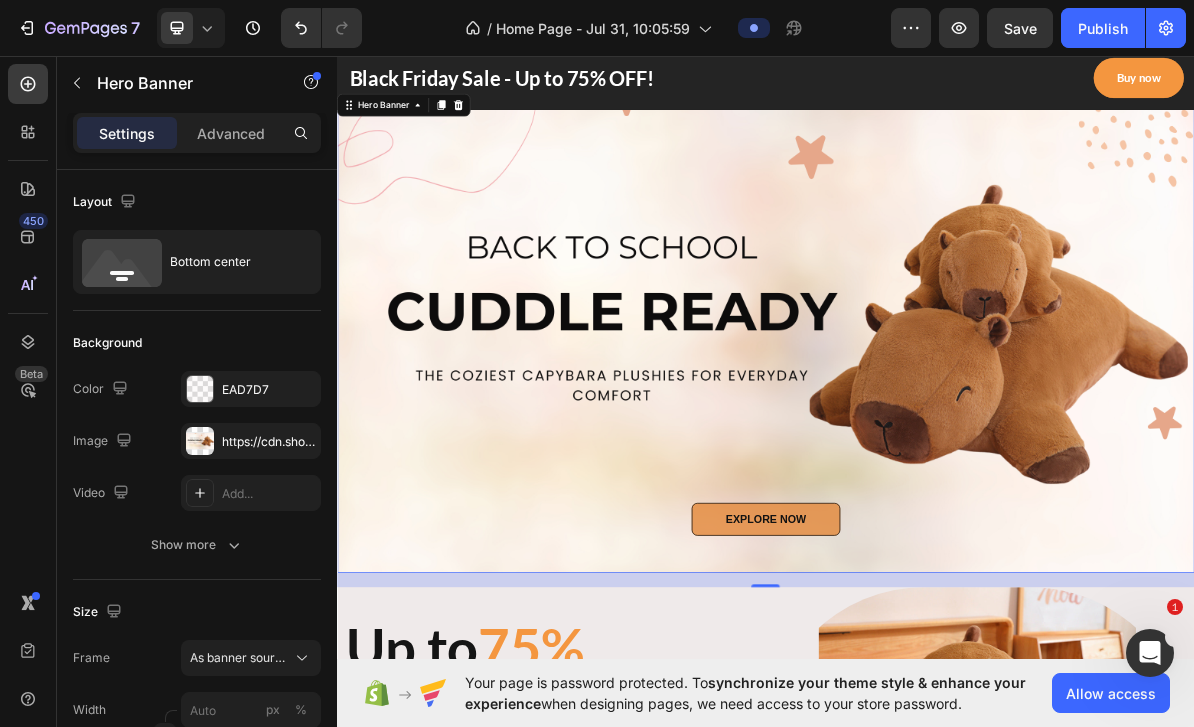 click on "Show more" at bounding box center [197, 545] 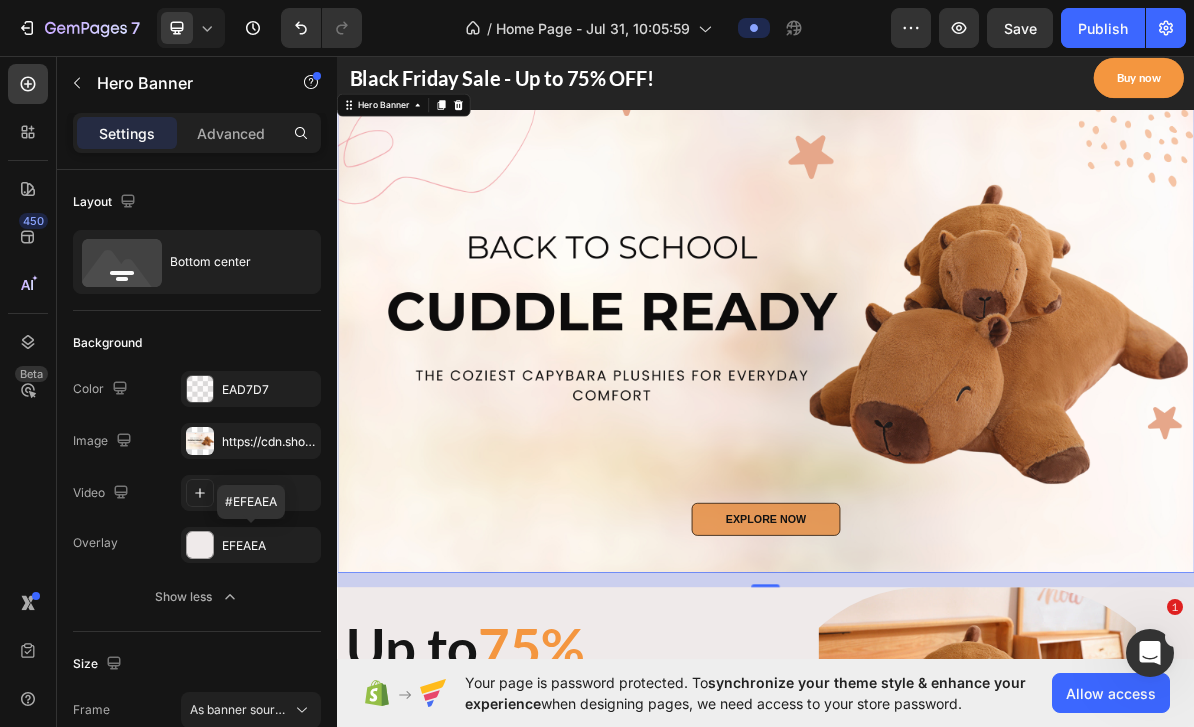 click on "EFEAEA" at bounding box center (269, 546) 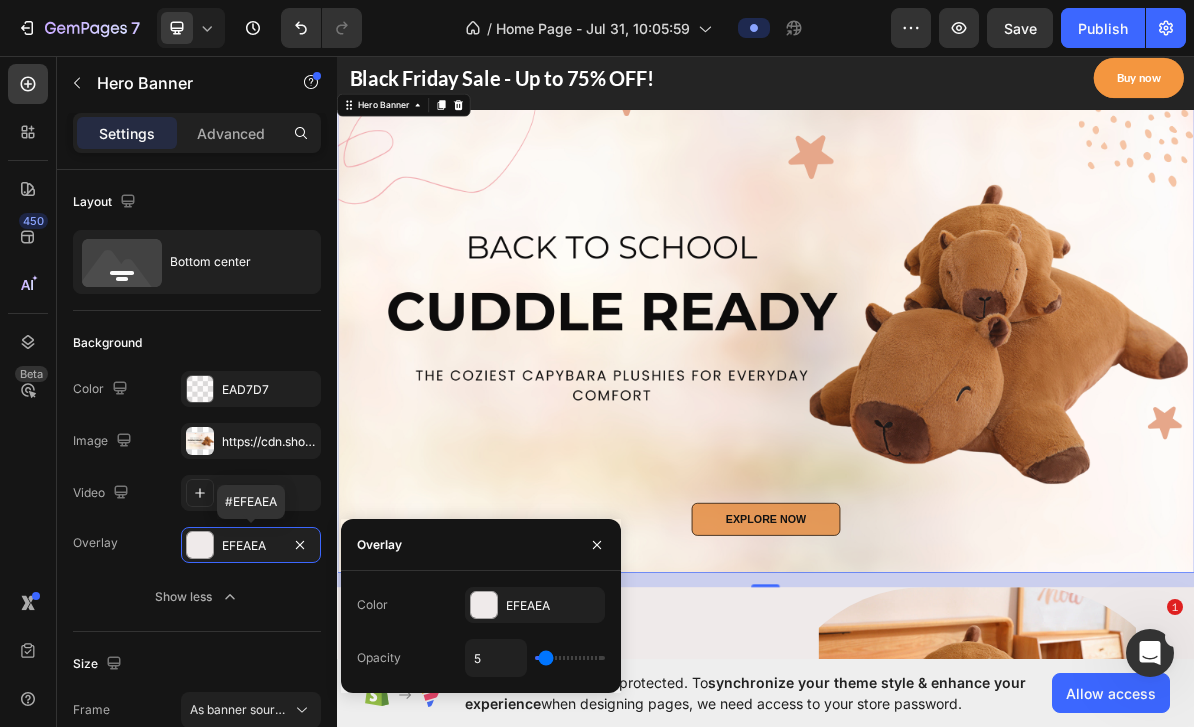 click on "5" at bounding box center [496, 658] 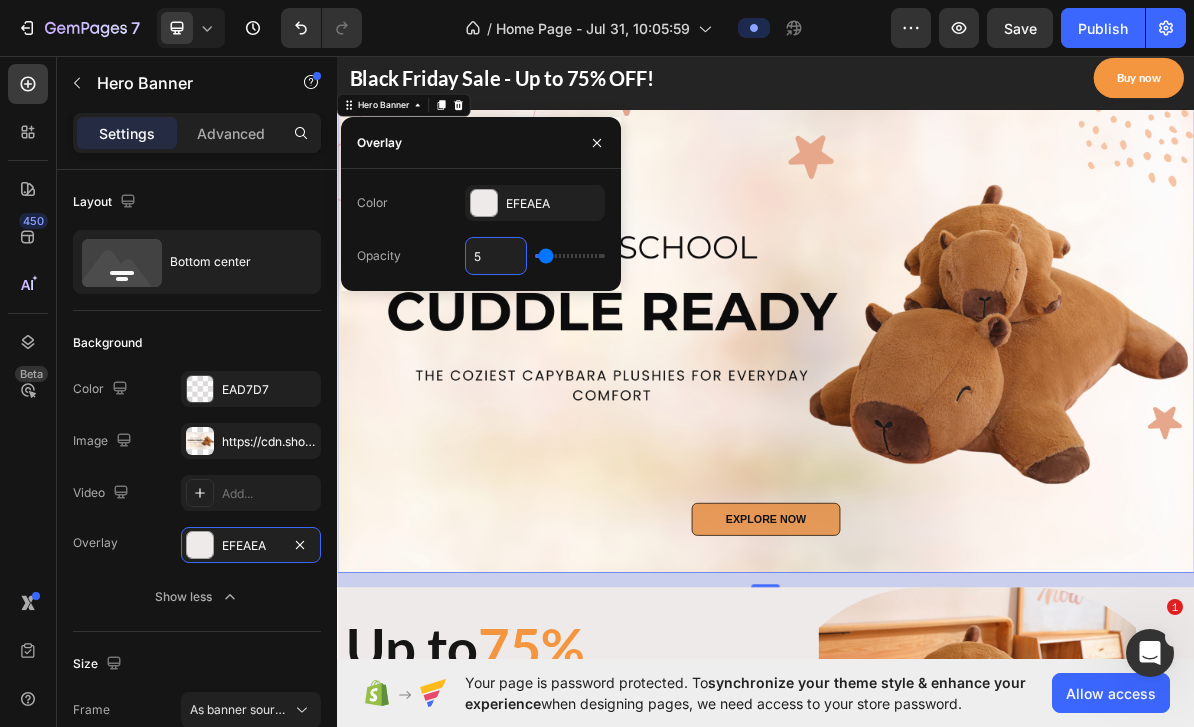 type on "2" 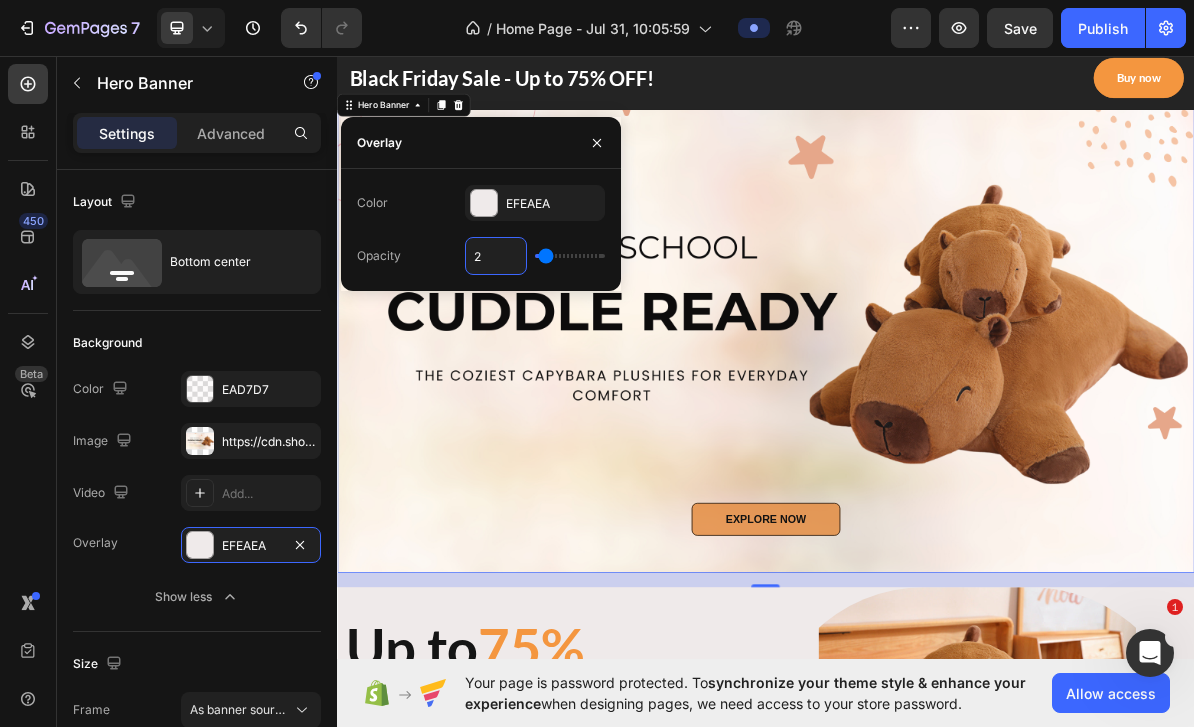 type on "2" 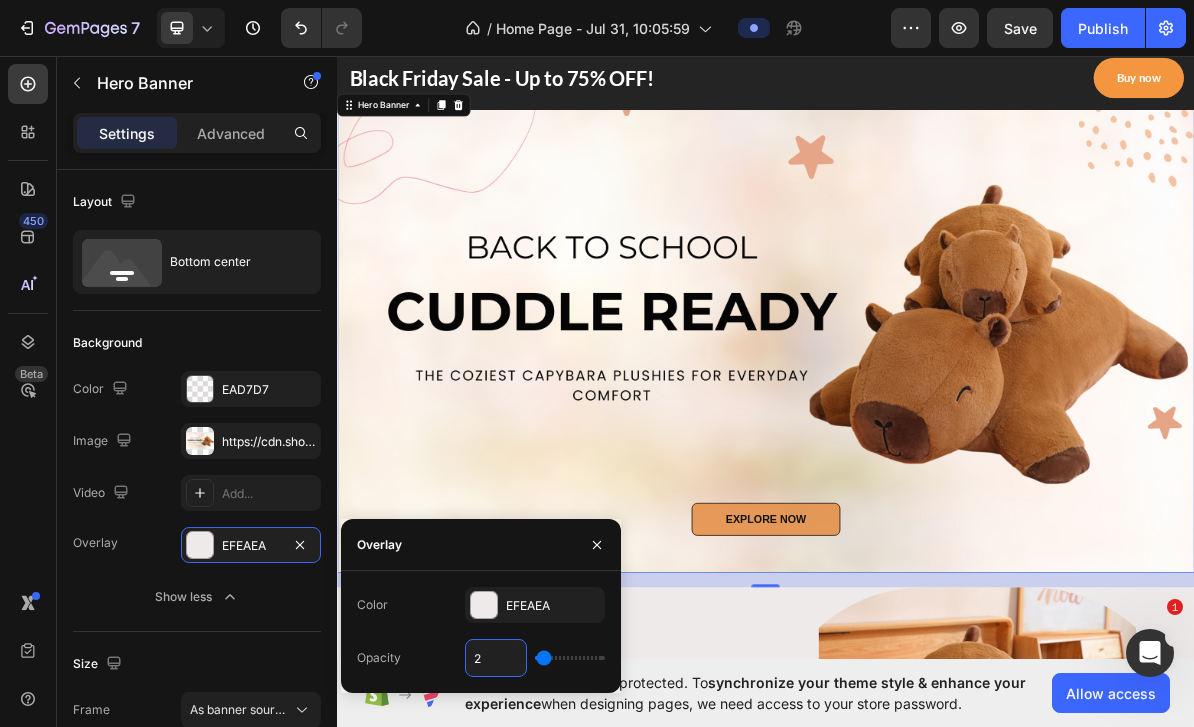 click on "2" at bounding box center [496, 658] 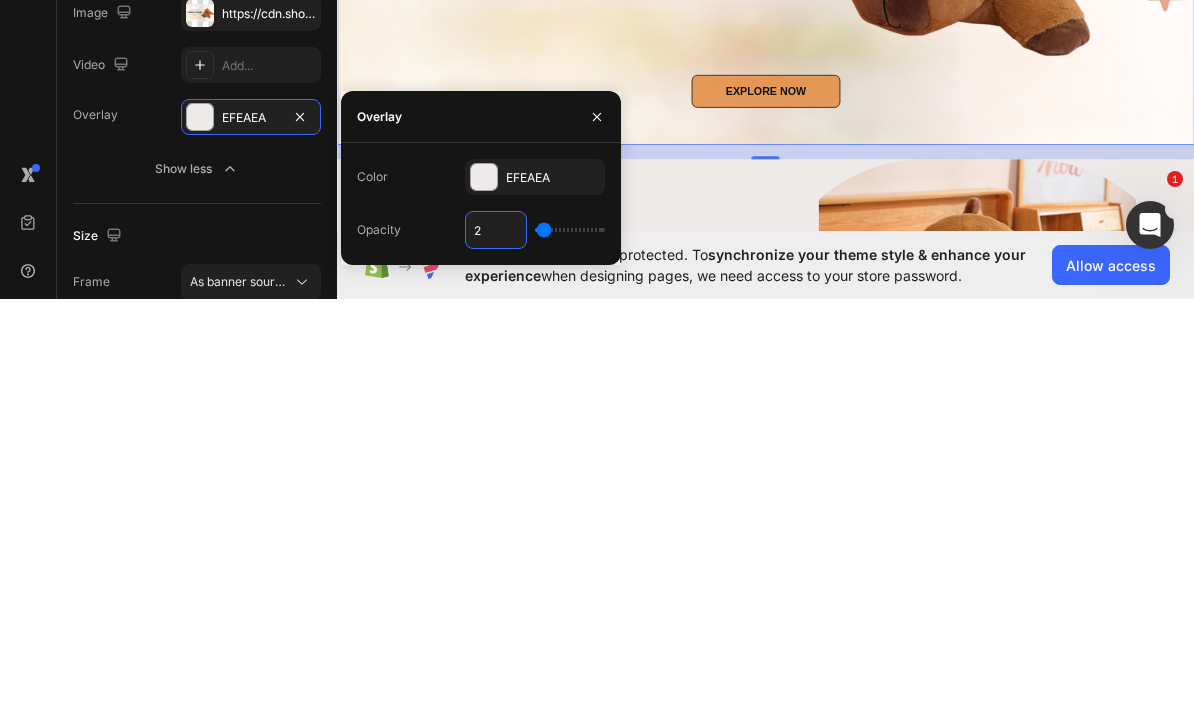 type on "3" 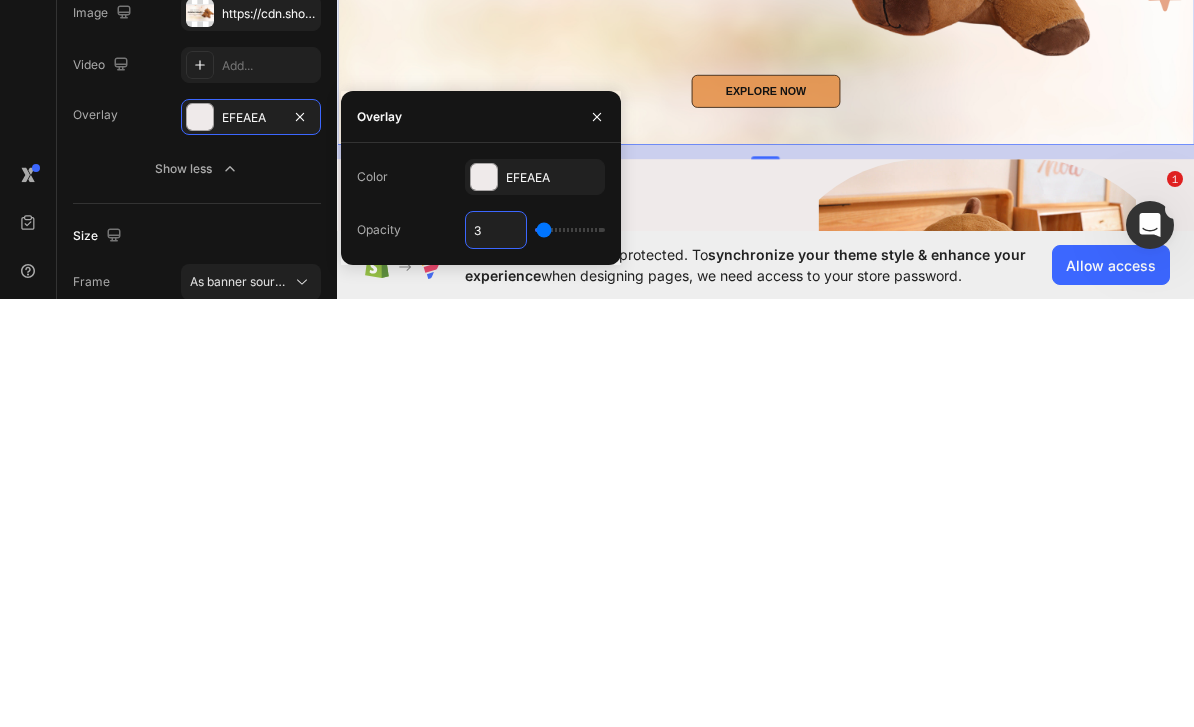 type on "3" 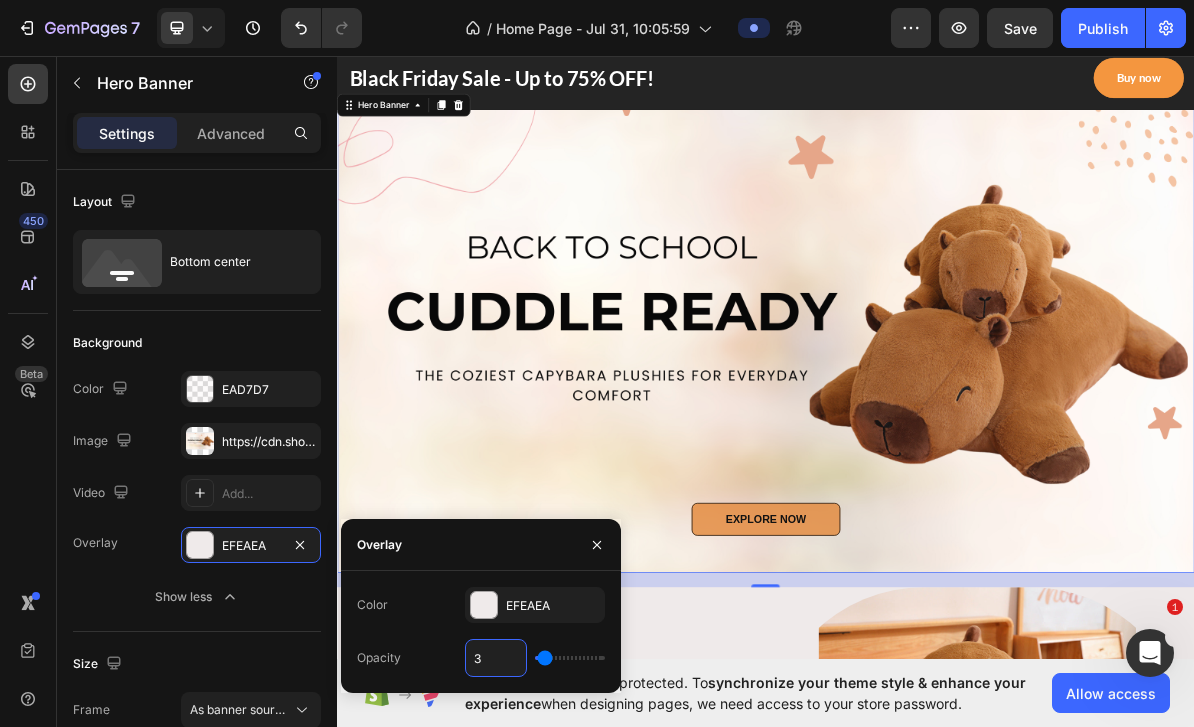 click 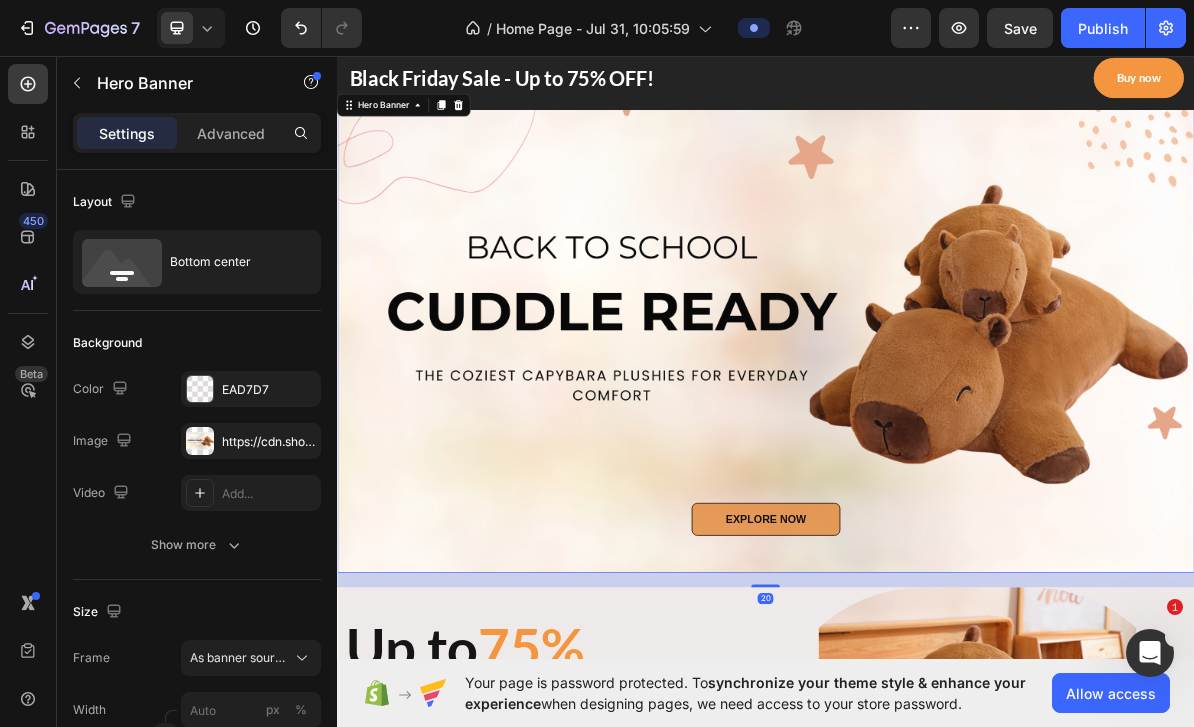 click at bounding box center (937, 445) 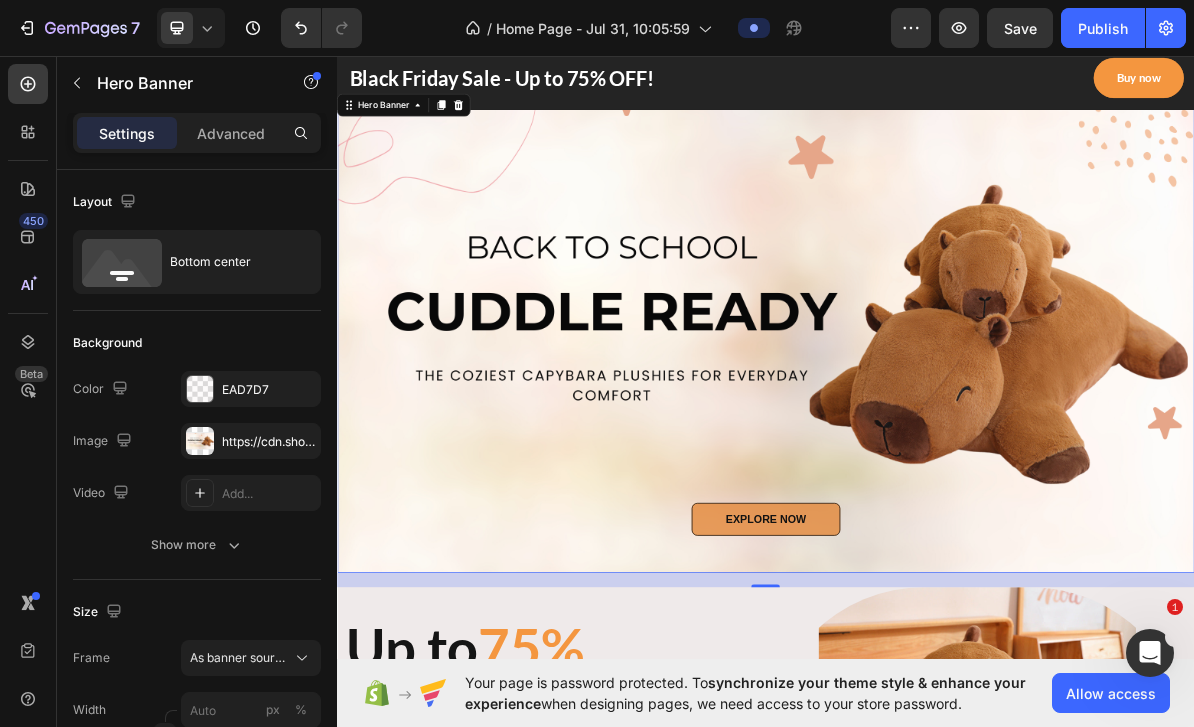 click on "Advanced" at bounding box center [231, 133] 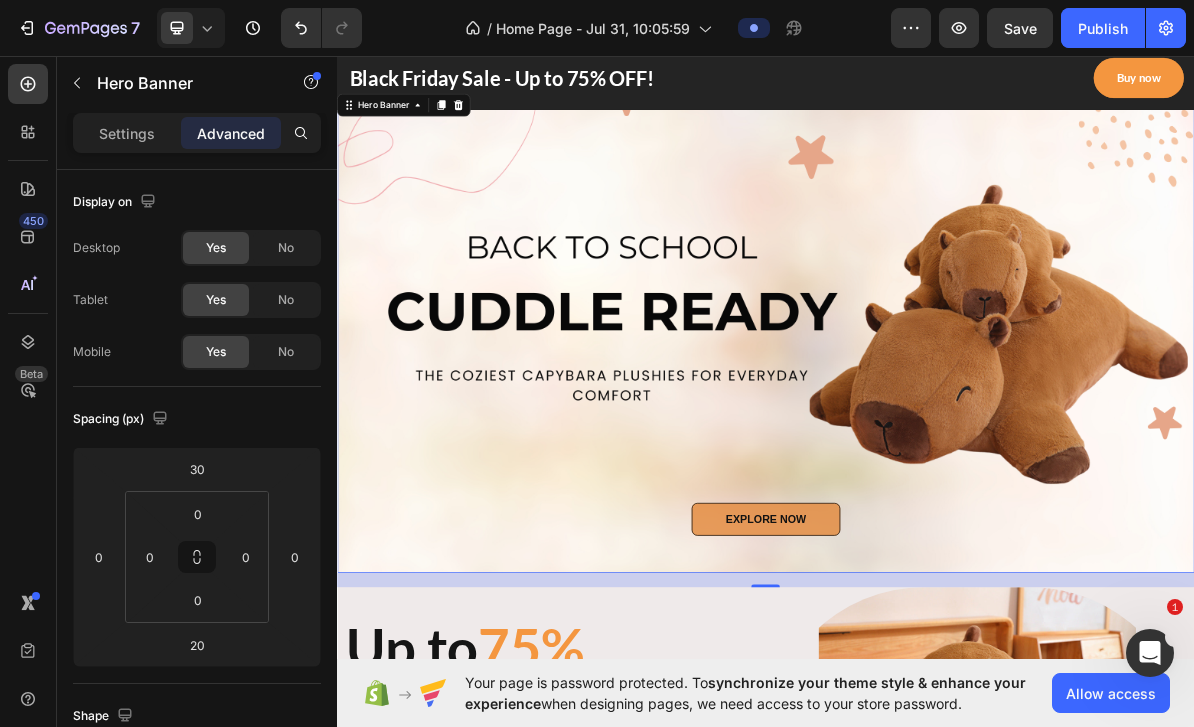 click on "Settings" at bounding box center (127, 133) 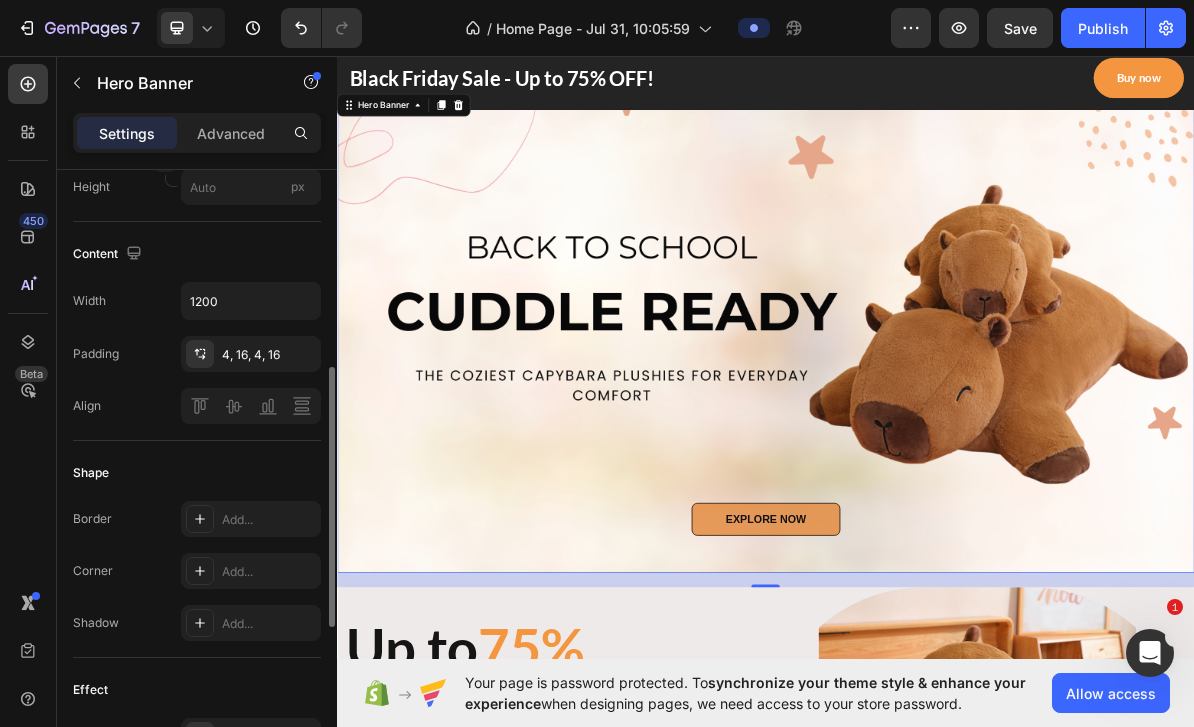 scroll, scrollTop: 576, scrollLeft: 0, axis: vertical 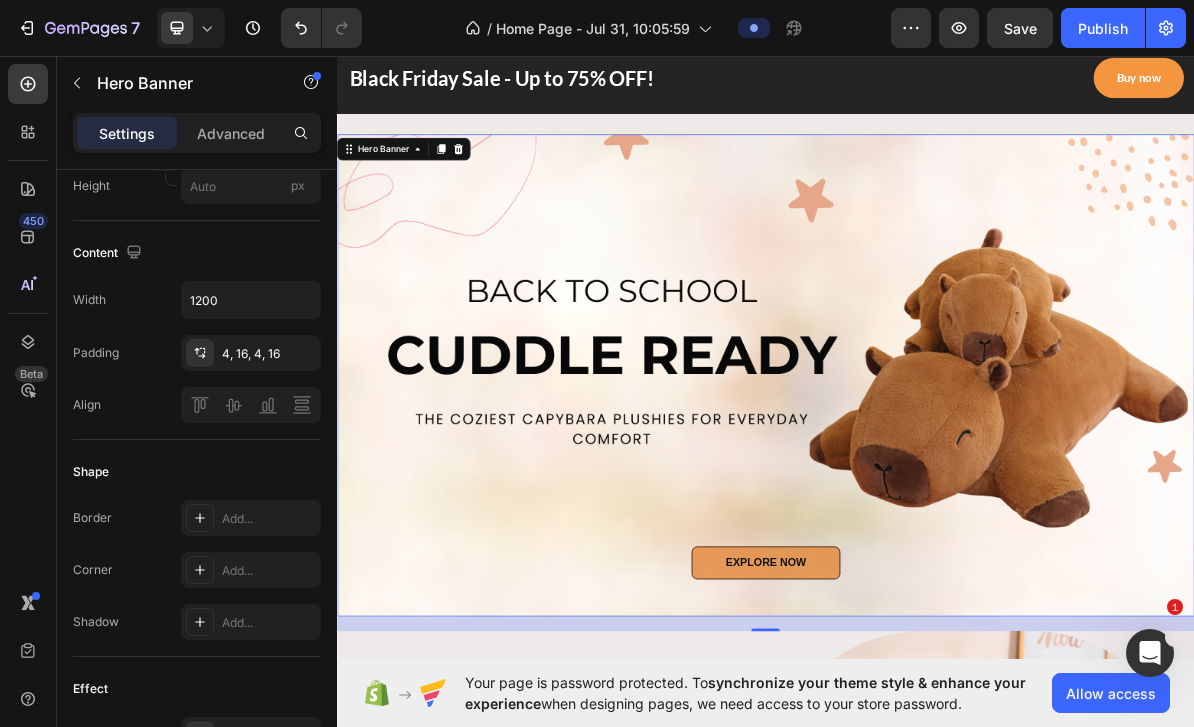 click 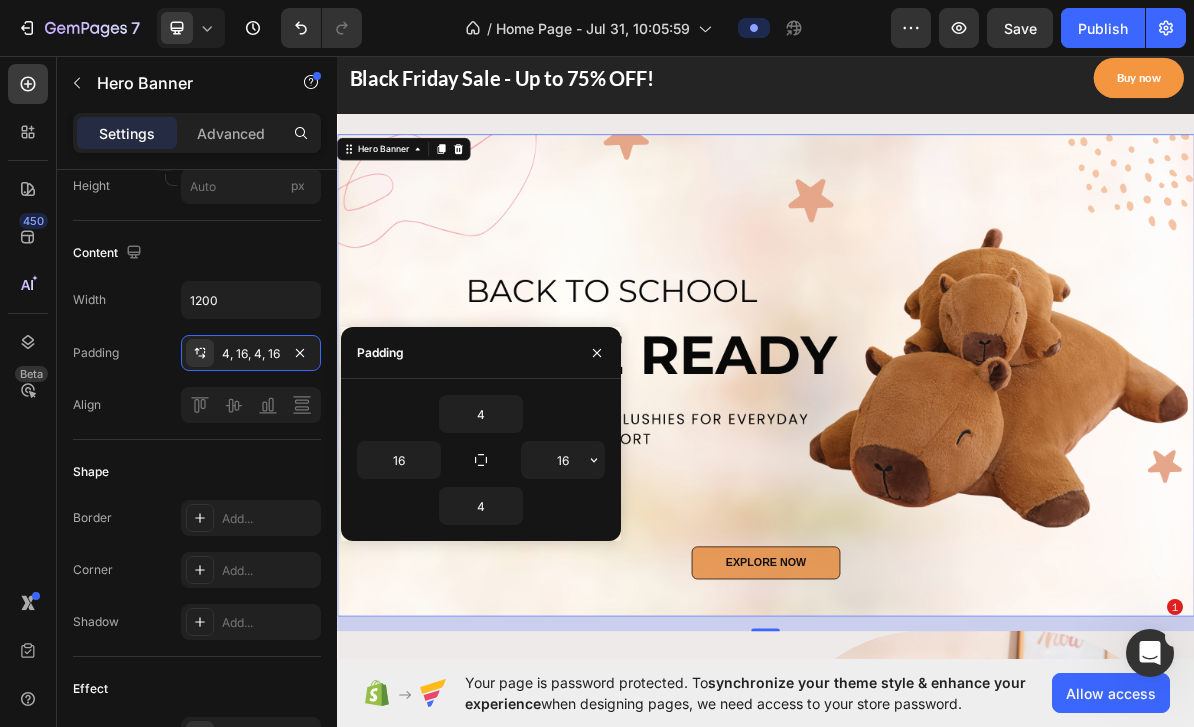 click on "16" at bounding box center [563, 460] 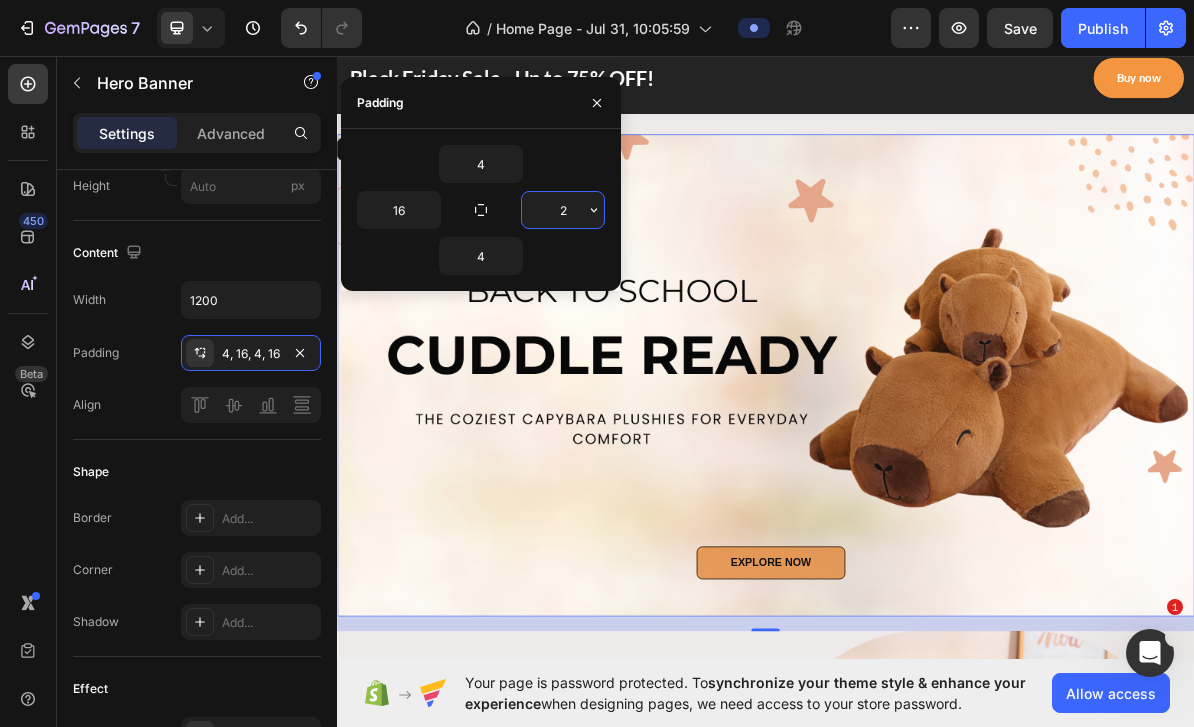 type on "20" 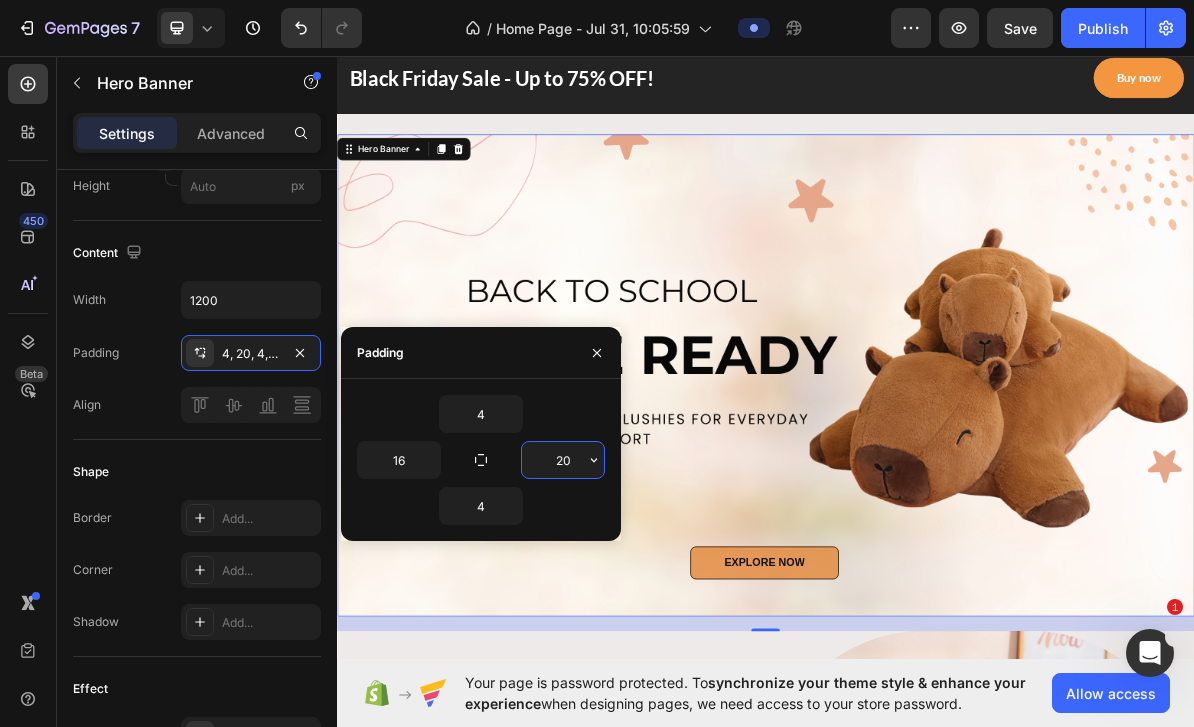 click 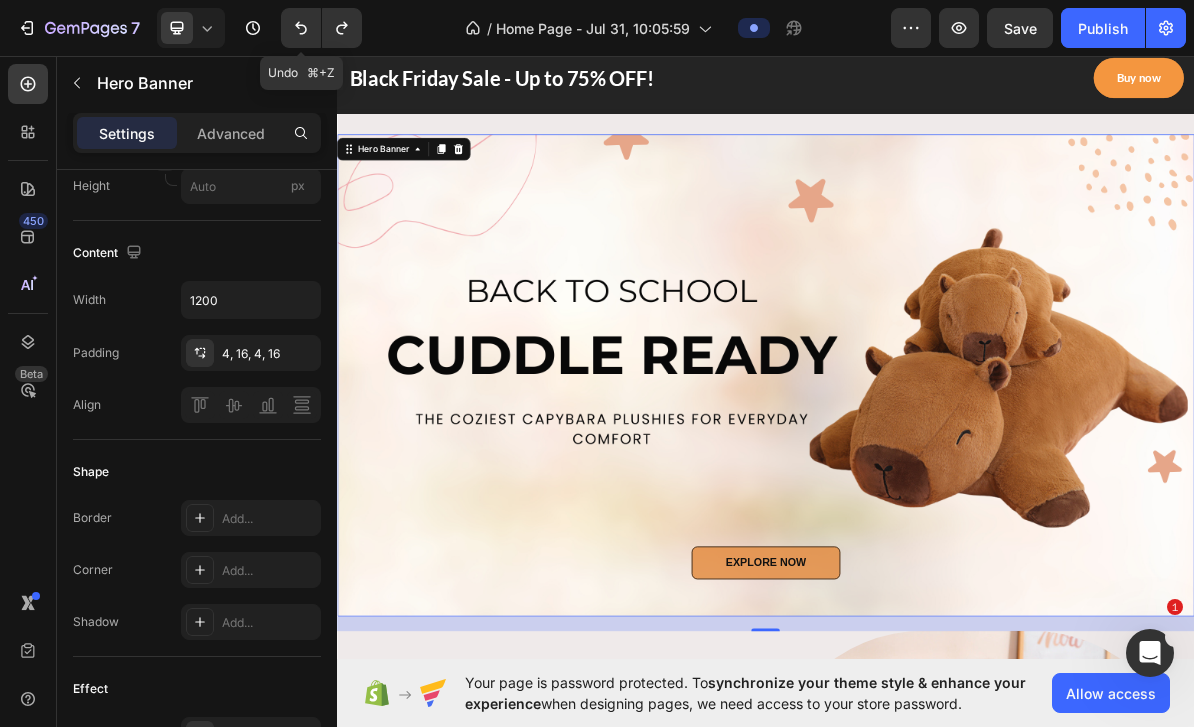 click 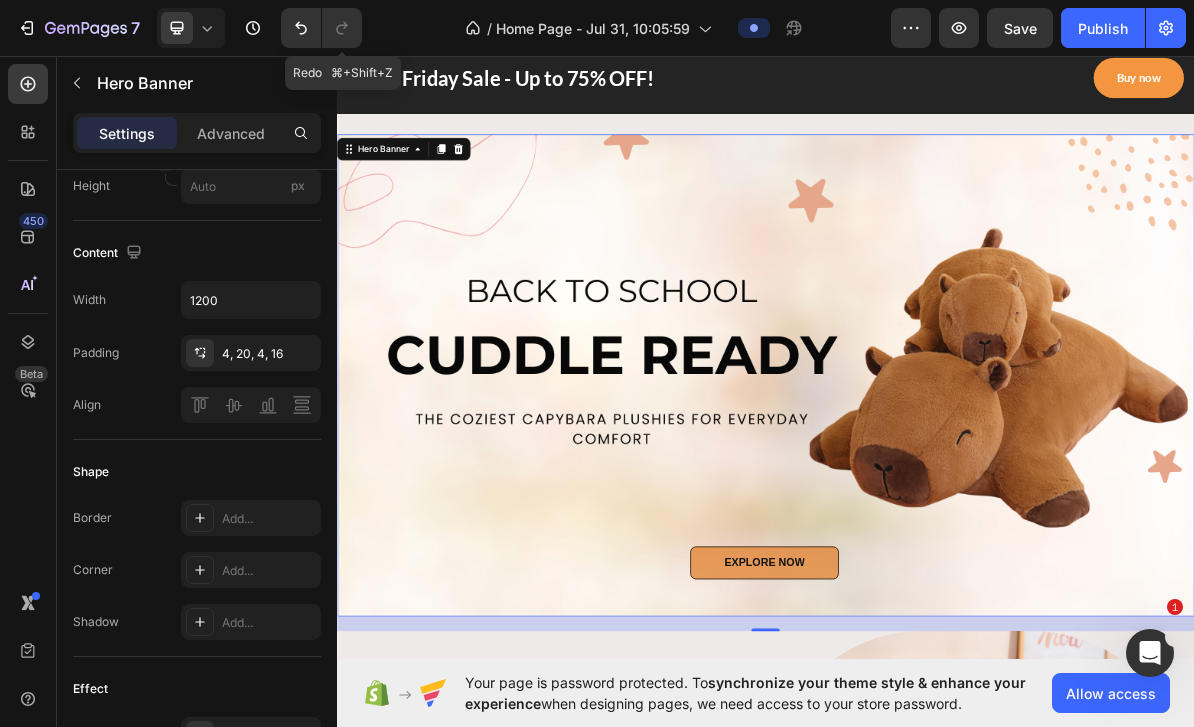 click 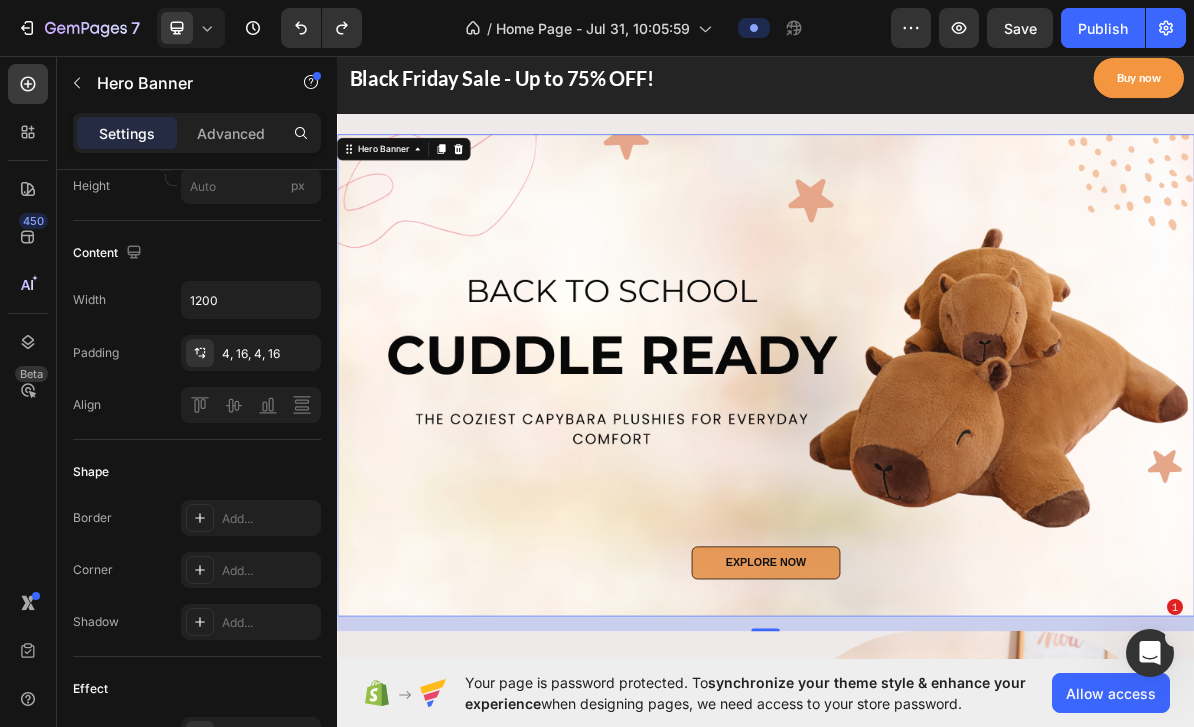 click at bounding box center [937, 506] 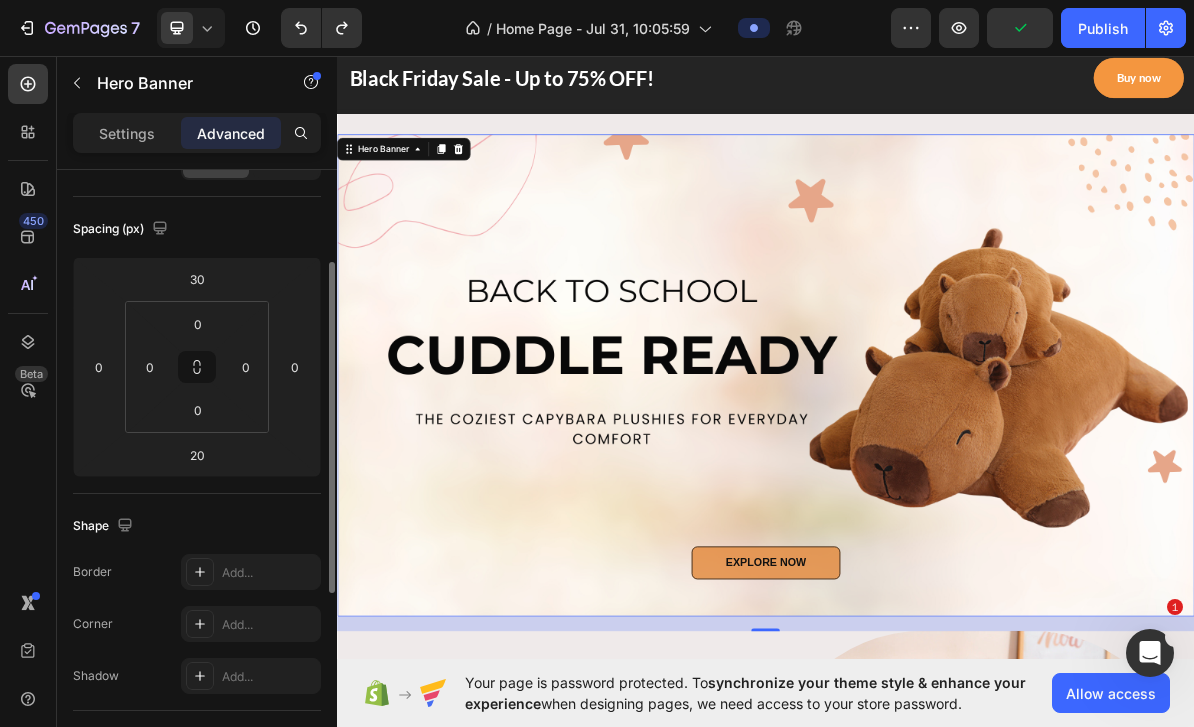 scroll, scrollTop: 187, scrollLeft: 0, axis: vertical 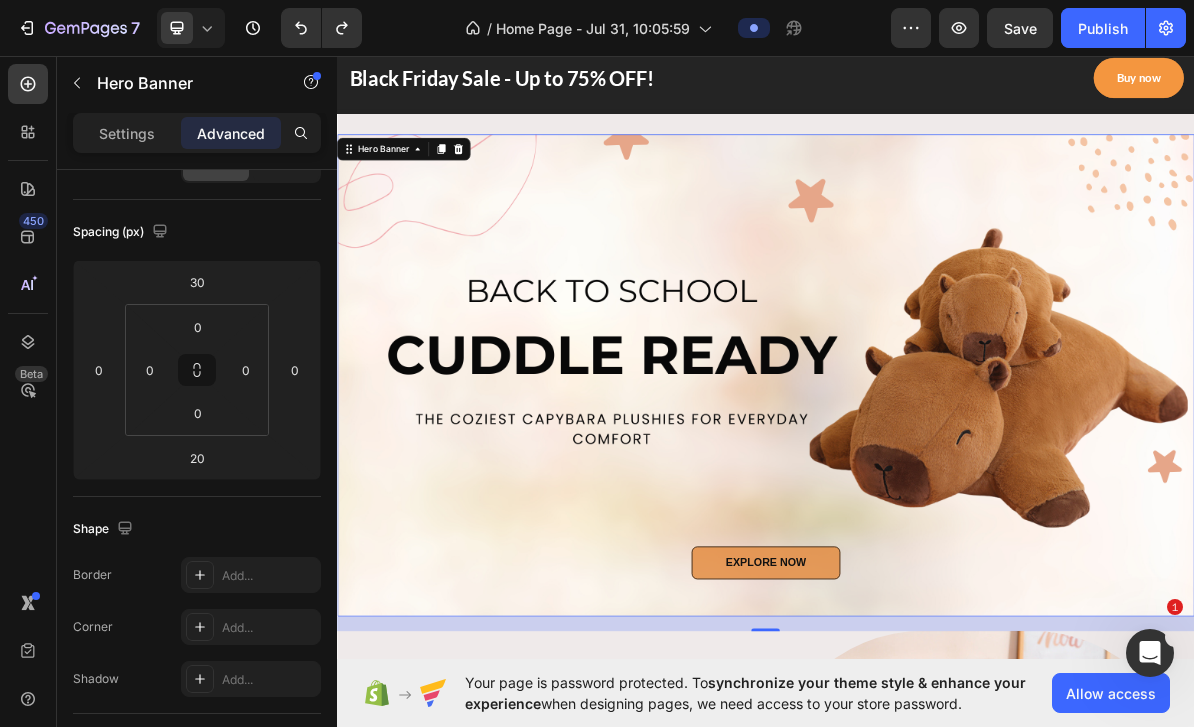 click on "Save" at bounding box center (1020, 28) 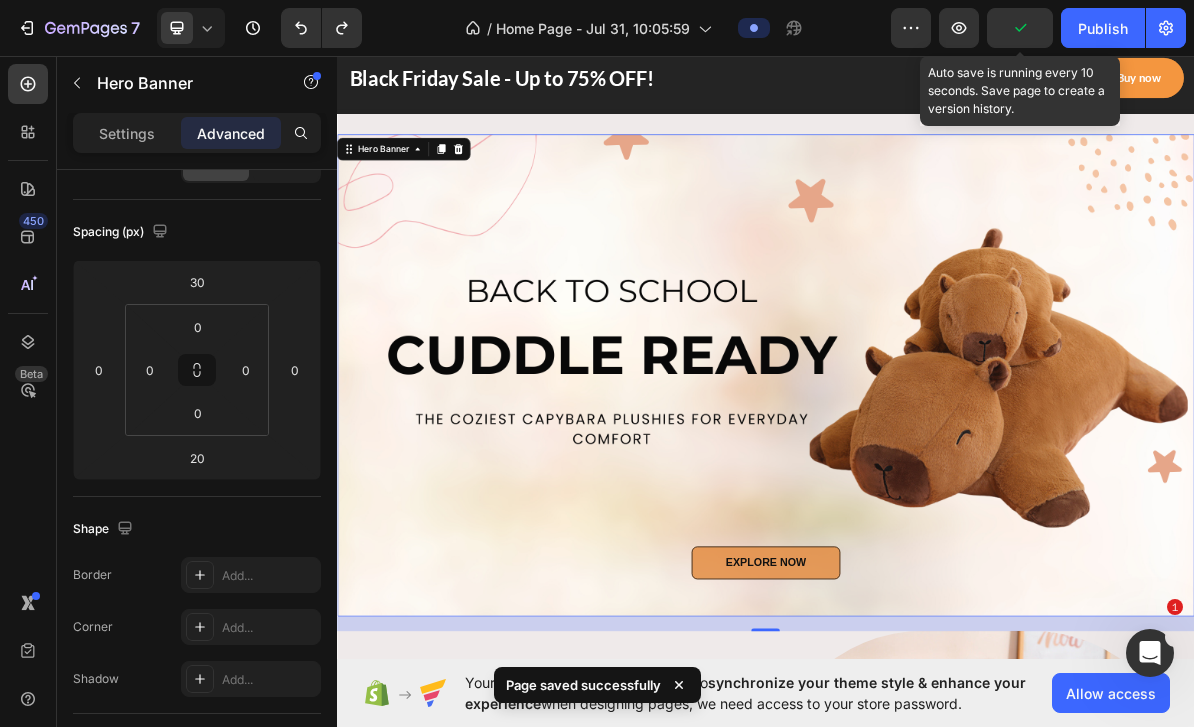 click 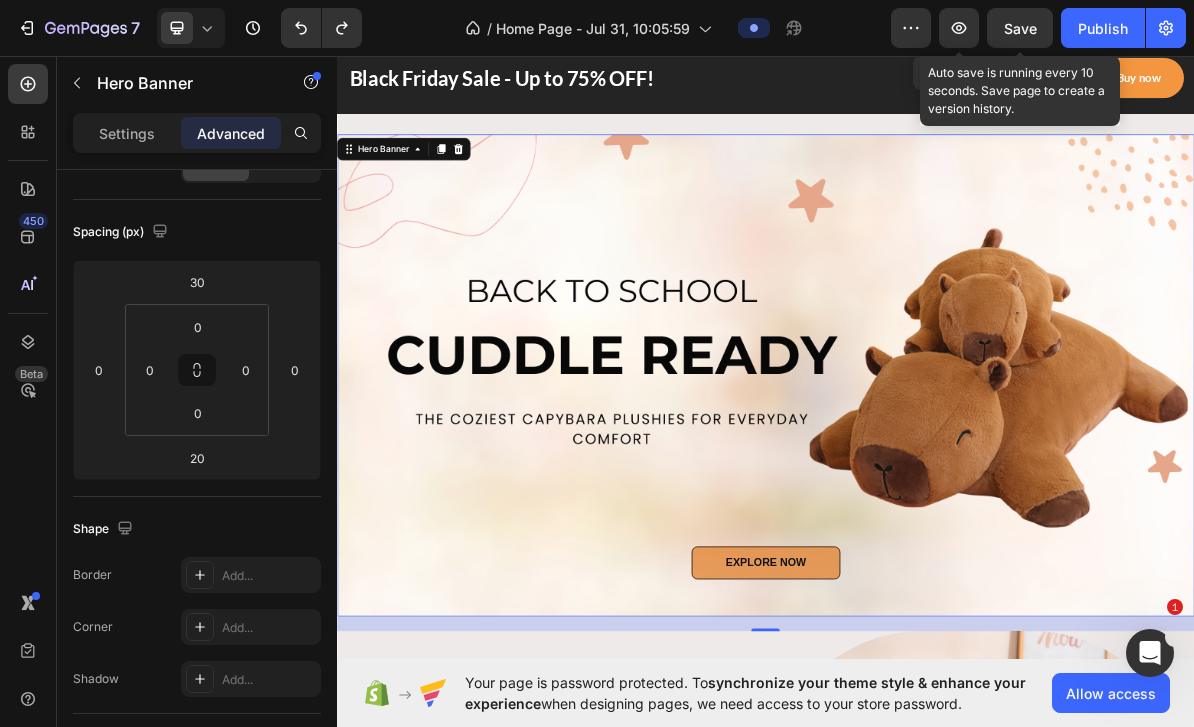 click 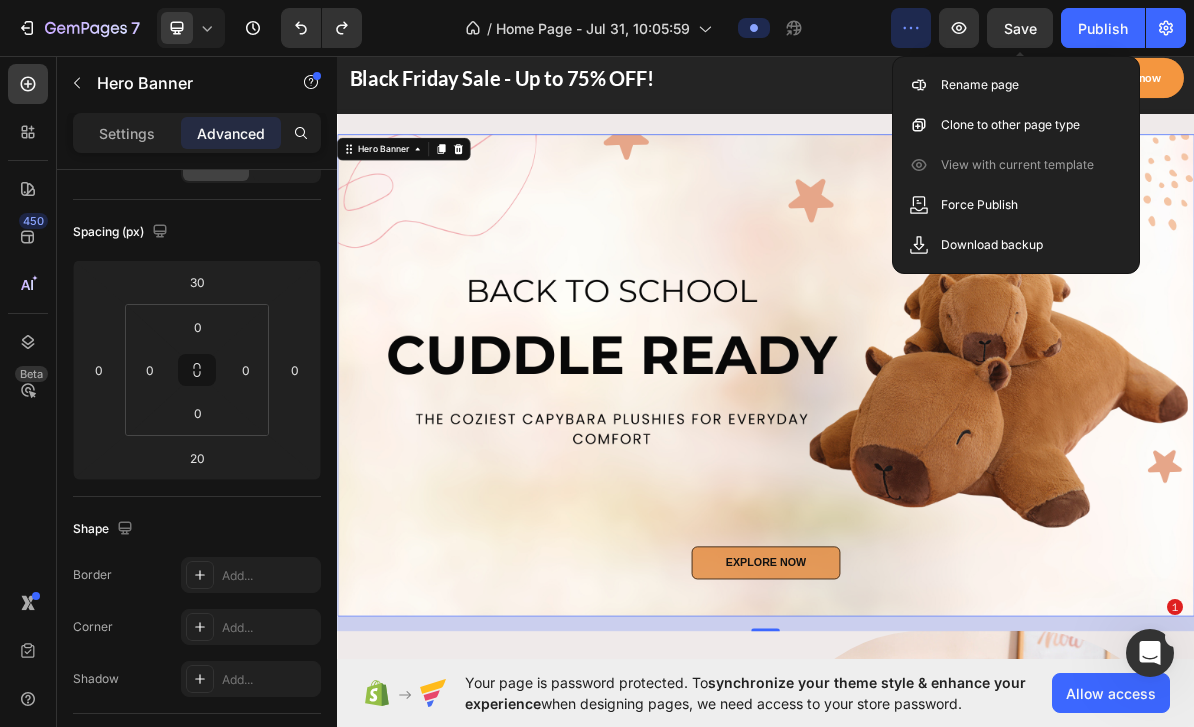 click 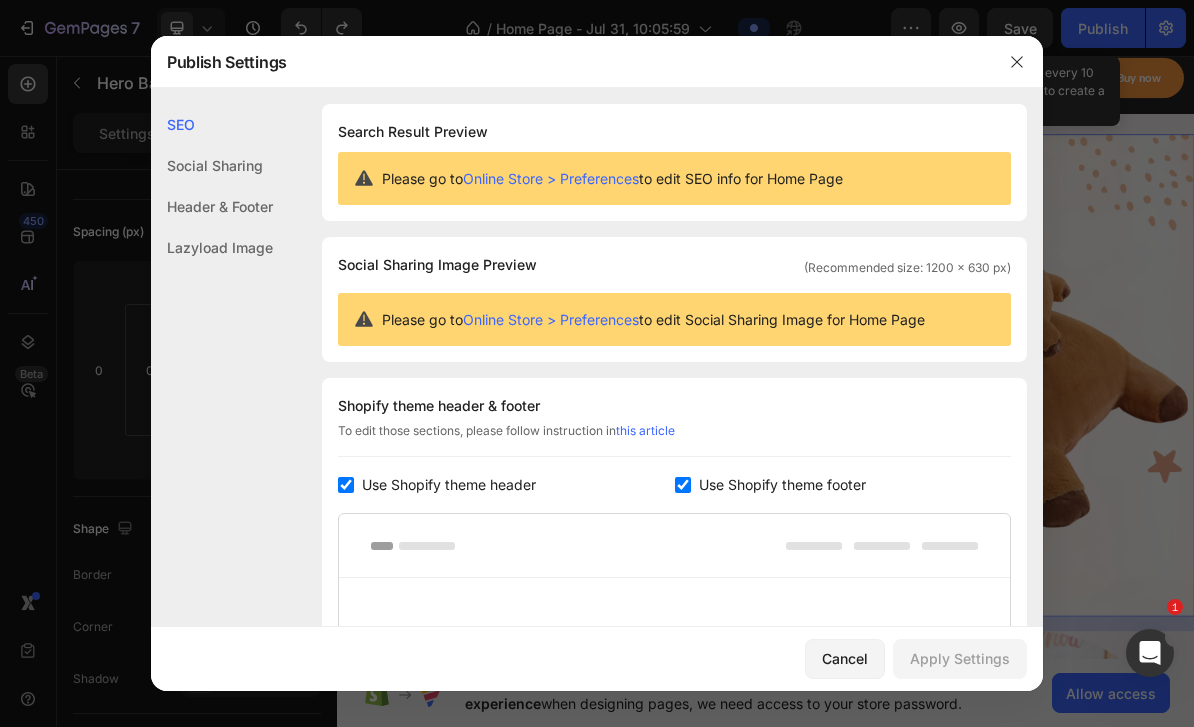click at bounding box center (597, 363) 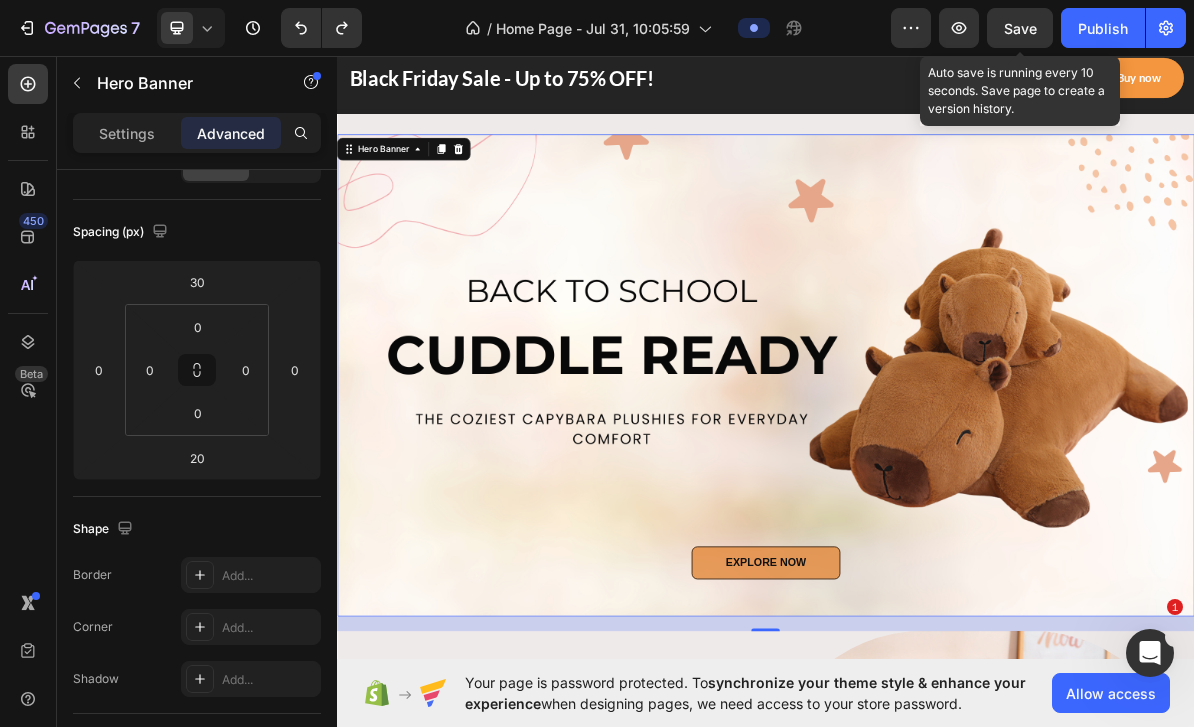 click 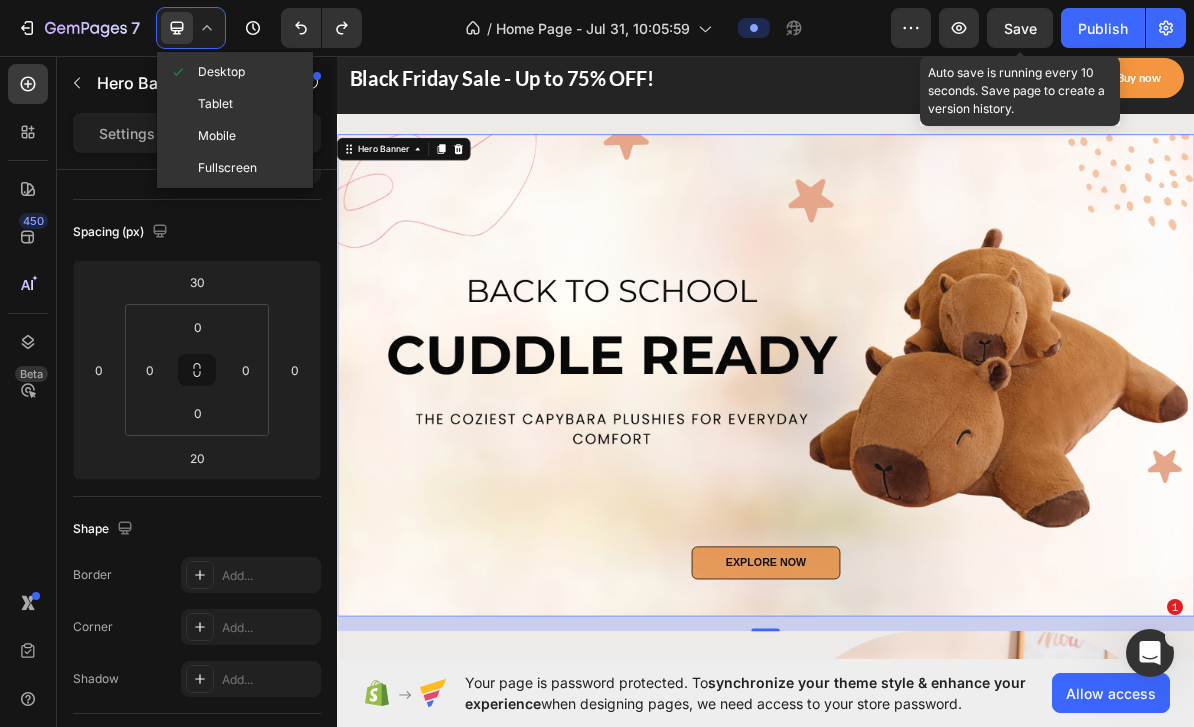 click on "Desktop" 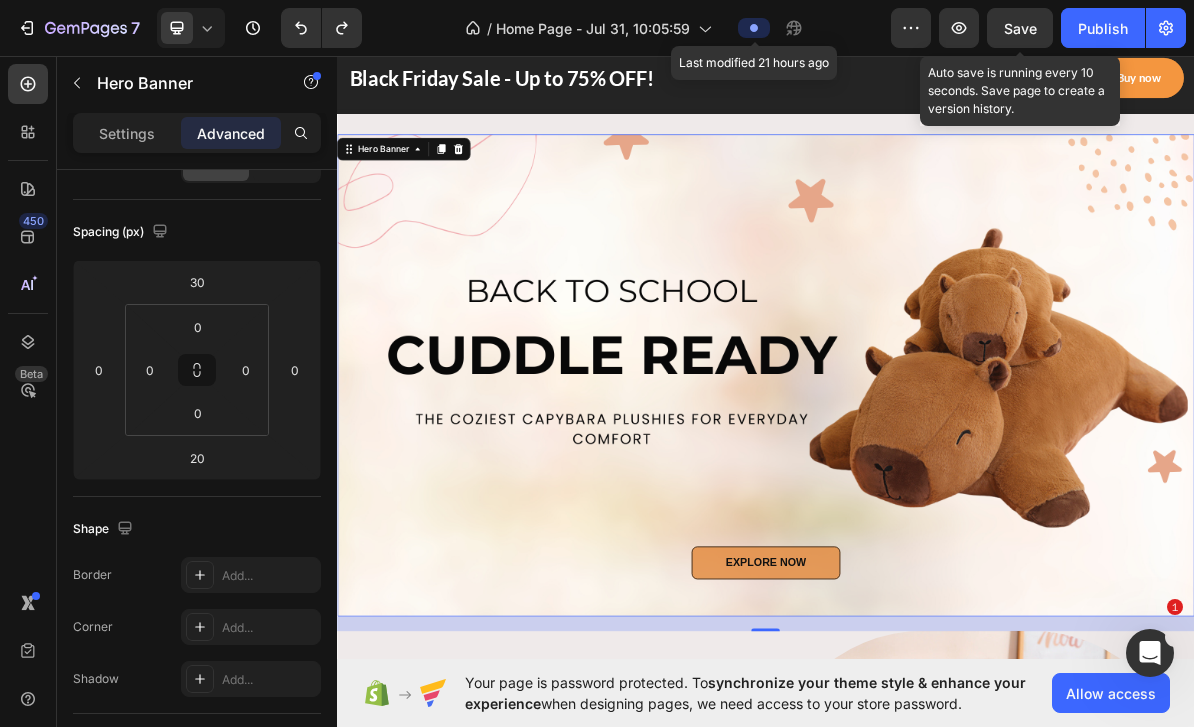 click at bounding box center (754, 28) 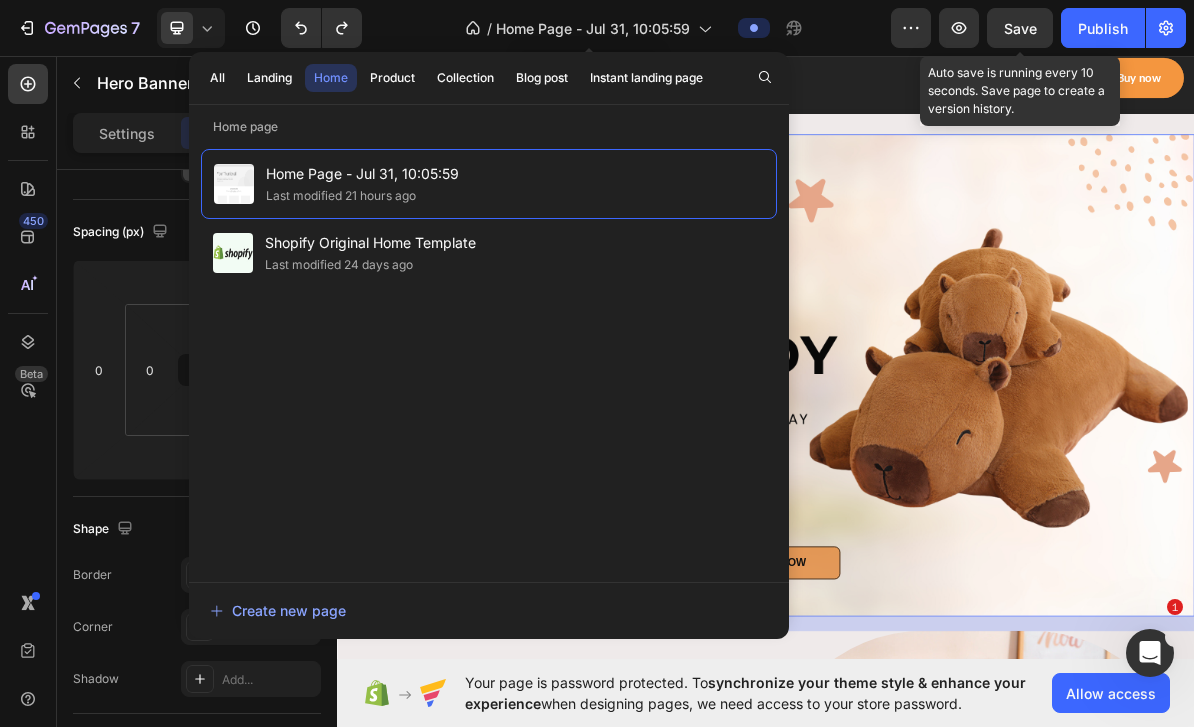 click on "Home Page - Jul 31, 10:05:59" at bounding box center (593, 28) 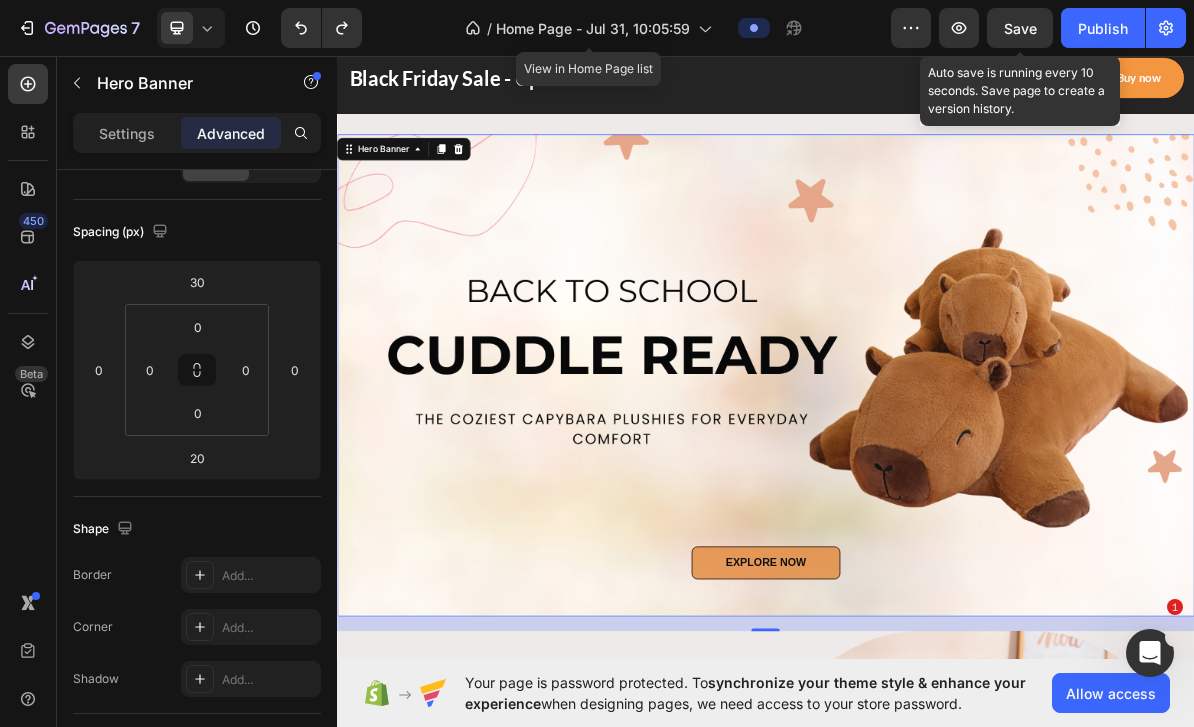 click 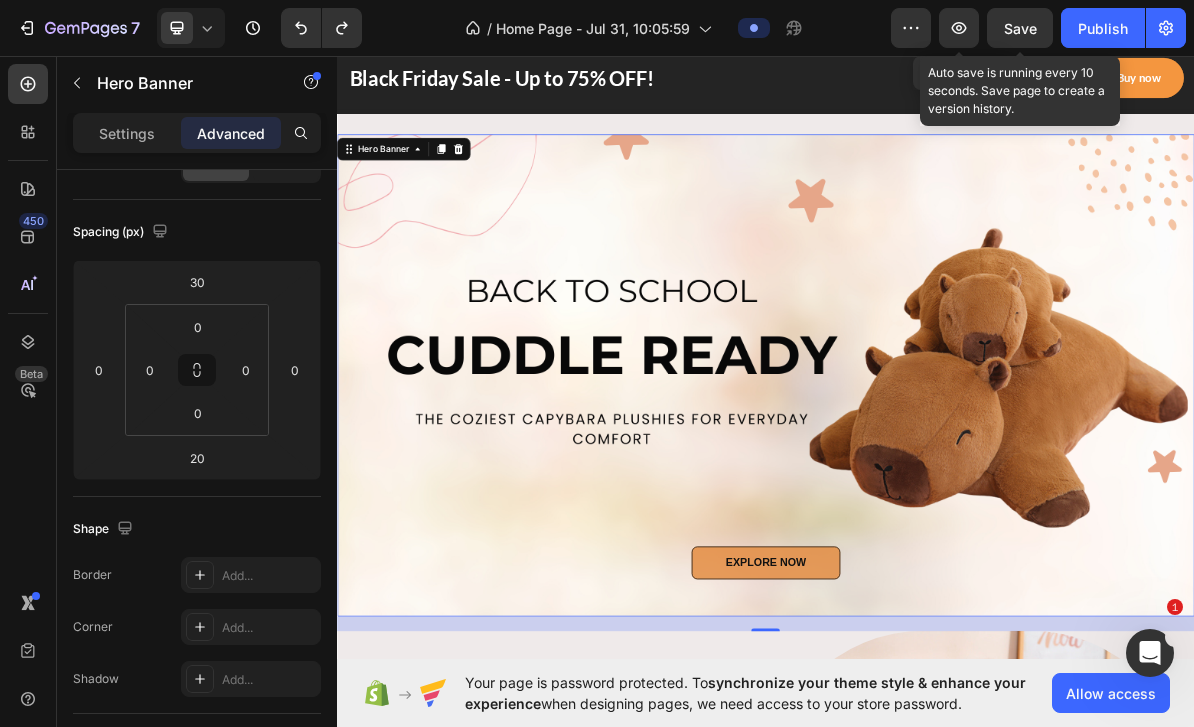 click 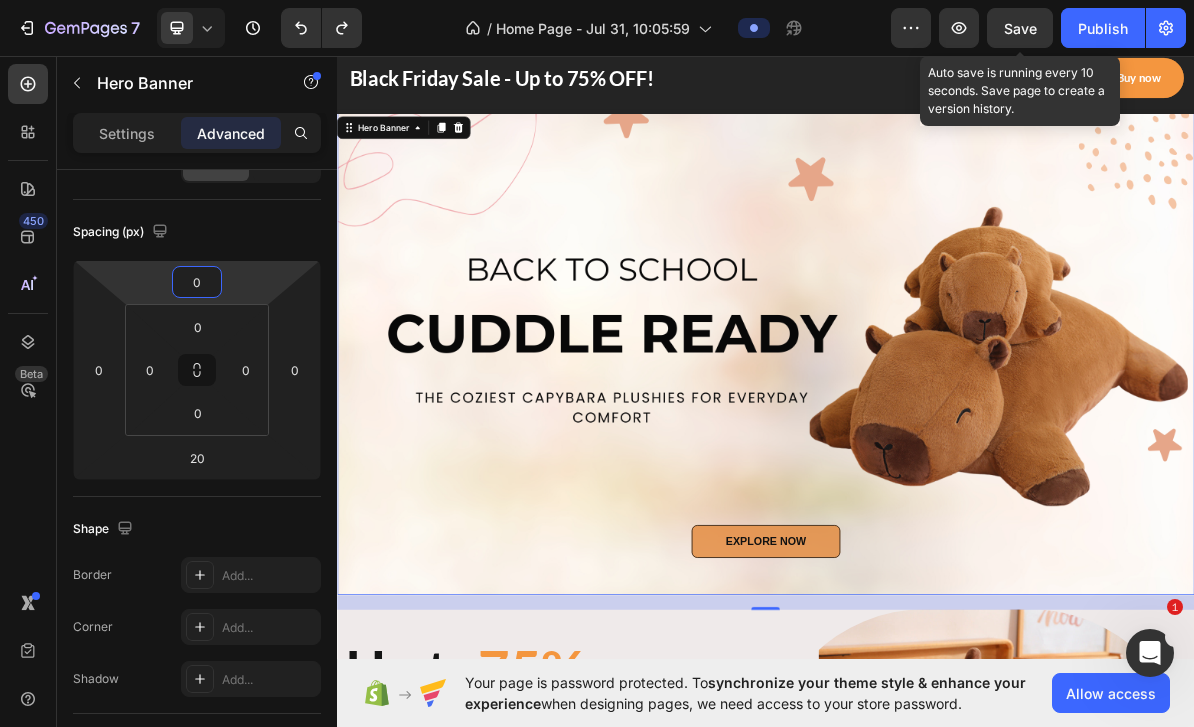 type on "0" 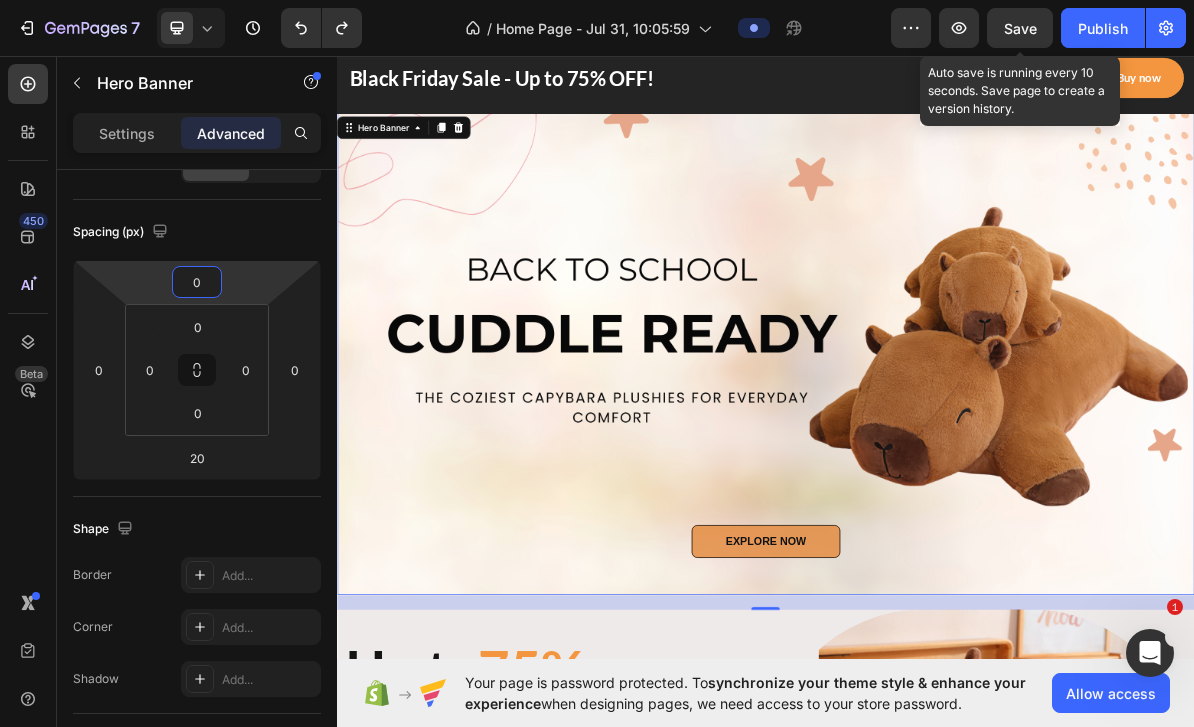 click at bounding box center (937, 476) 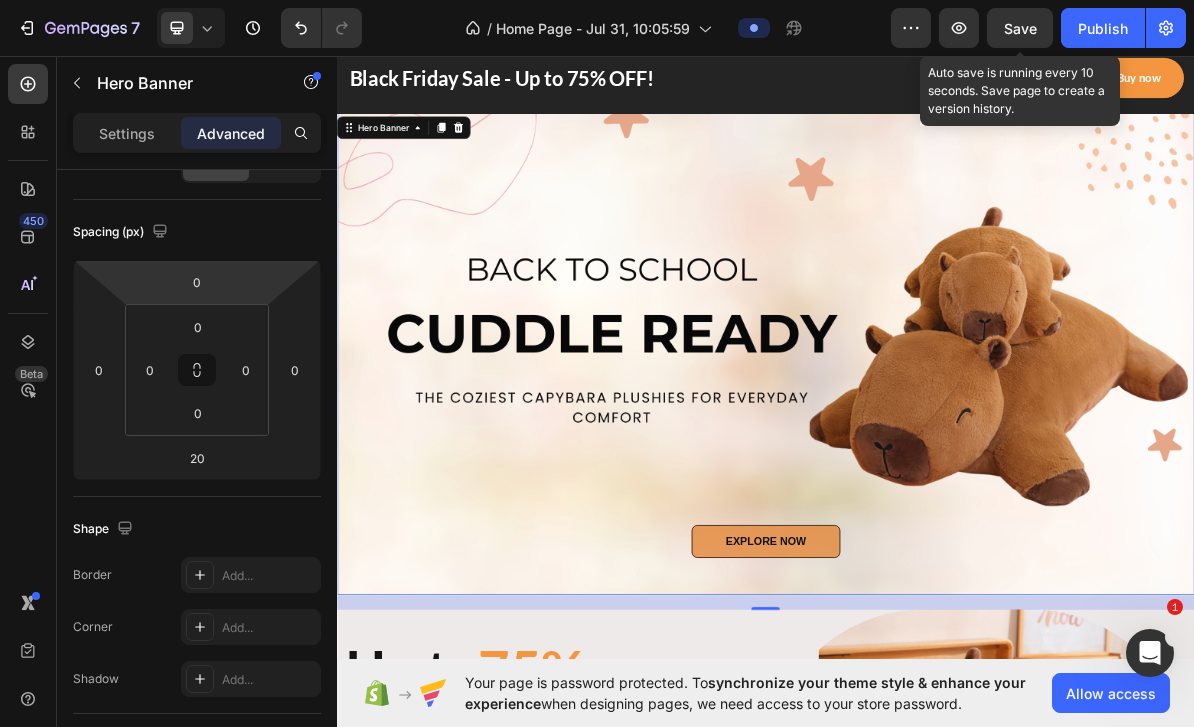 click on "20" at bounding box center (937, 824) 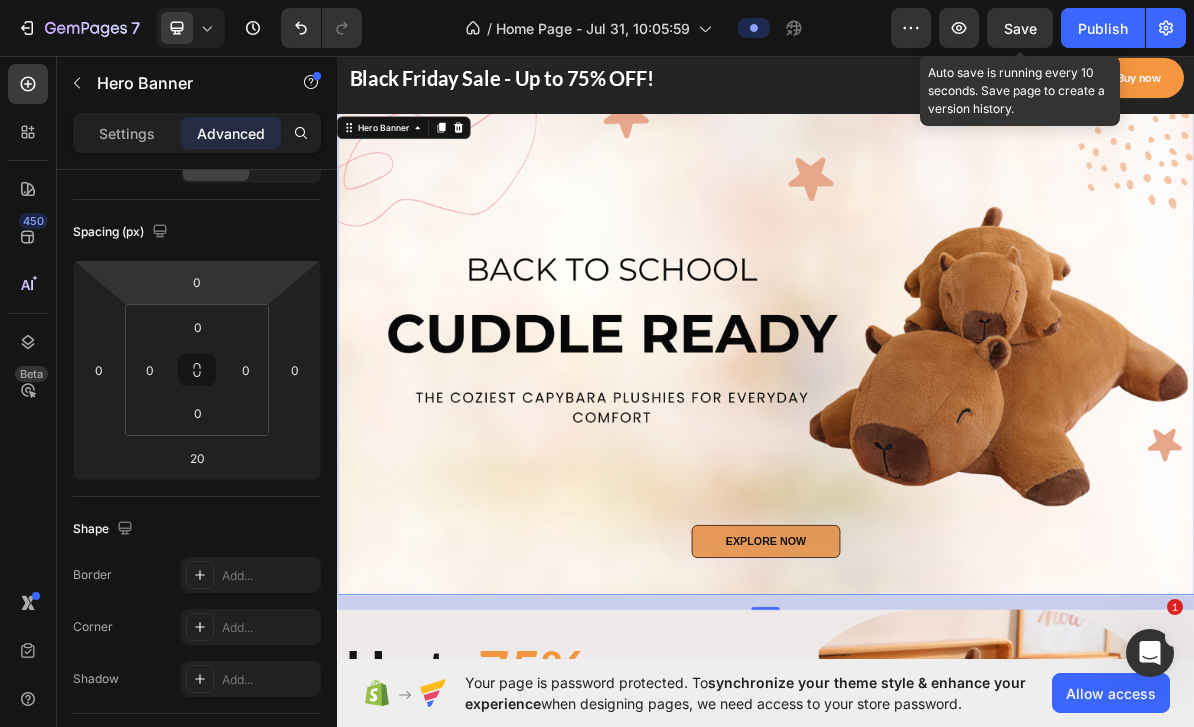 scroll, scrollTop: 250, scrollLeft: 0, axis: vertical 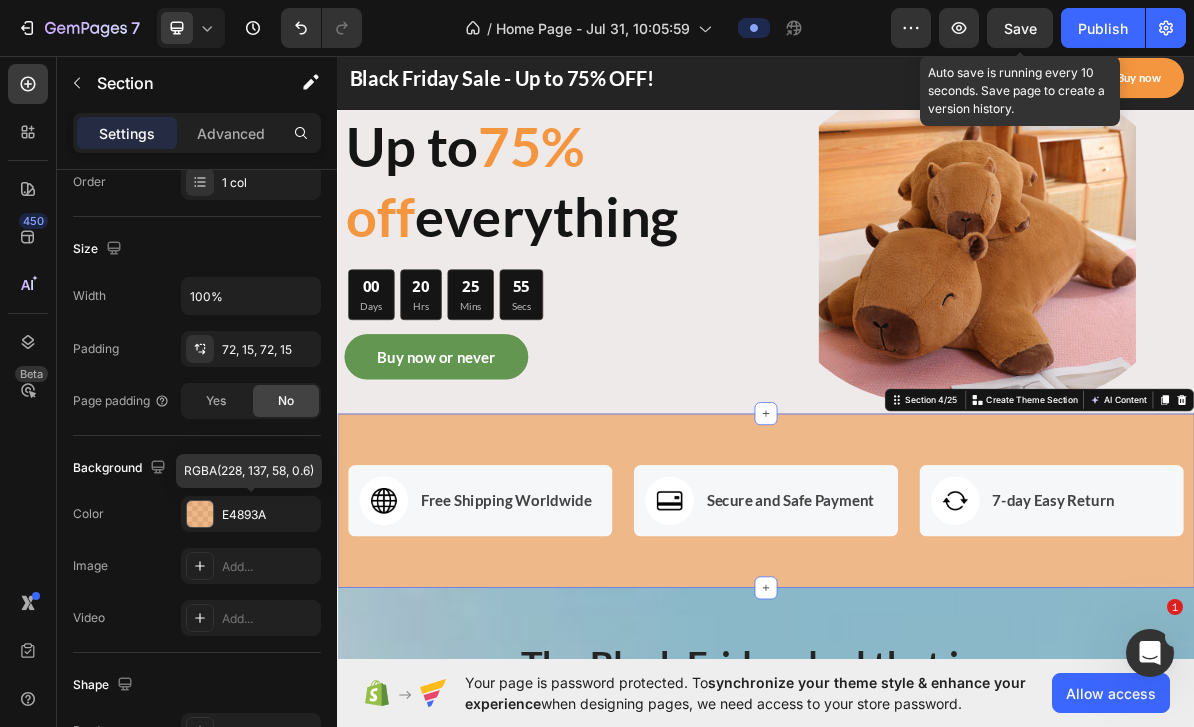 click at bounding box center (200, 514) 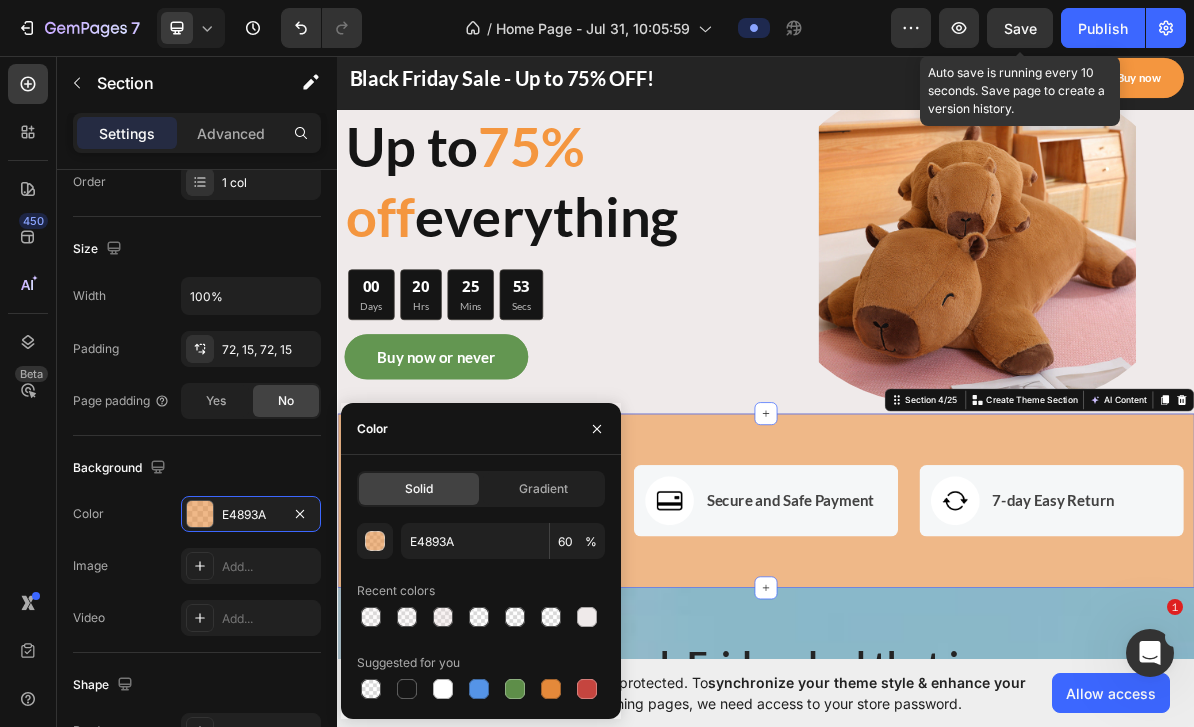 click at bounding box center [587, 617] 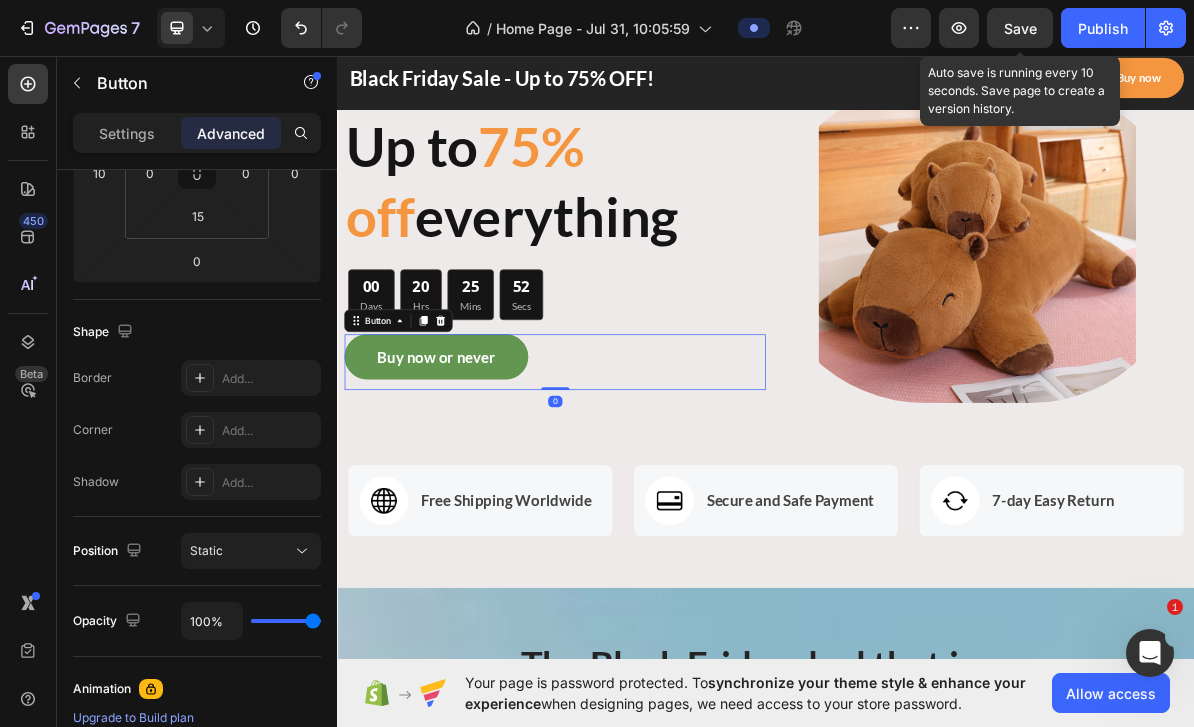 scroll, scrollTop: 0, scrollLeft: 0, axis: both 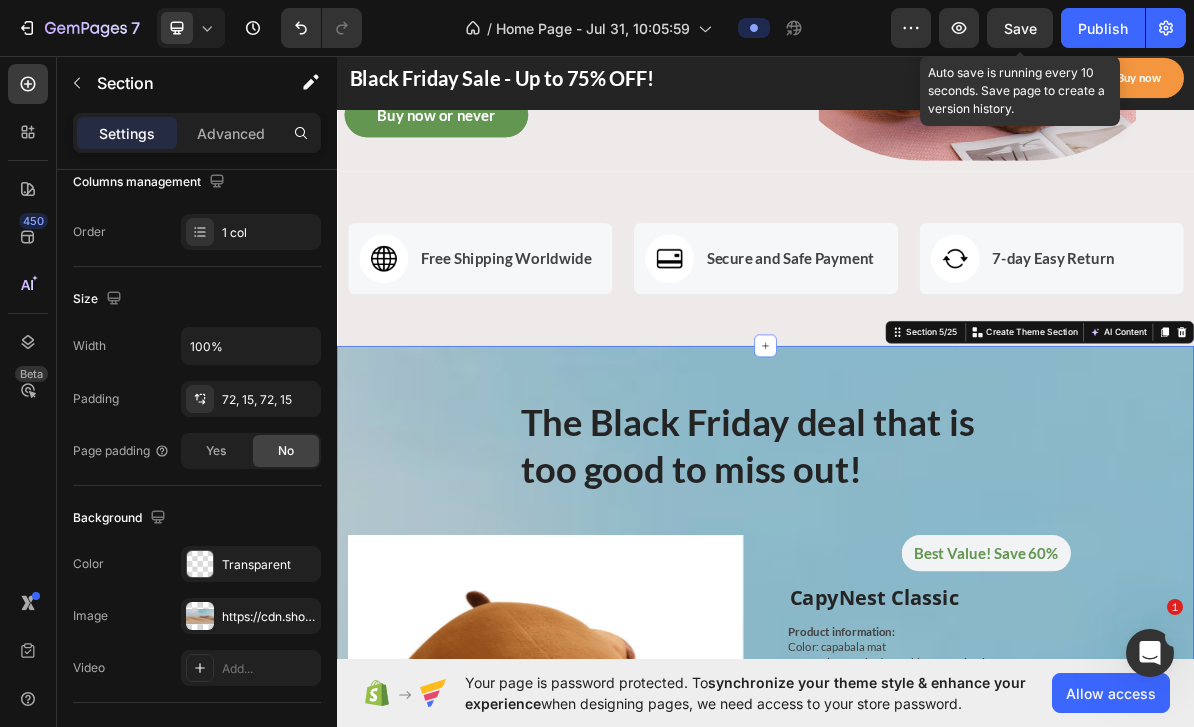 click 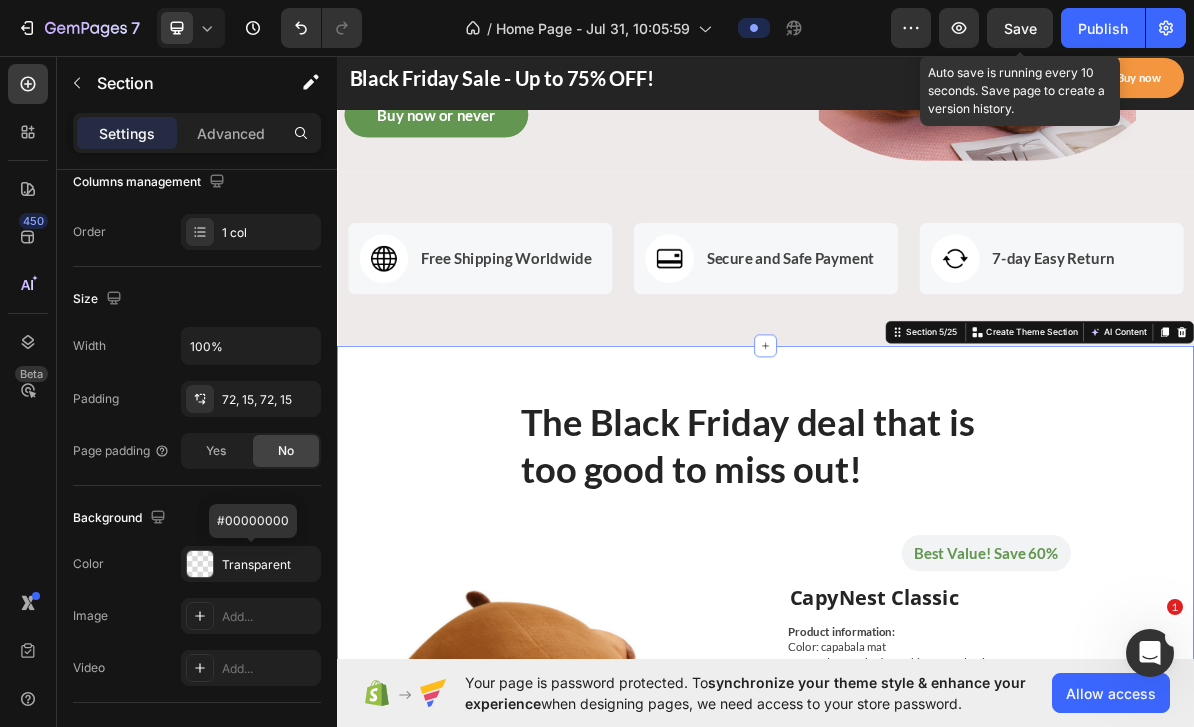 click at bounding box center [200, 564] 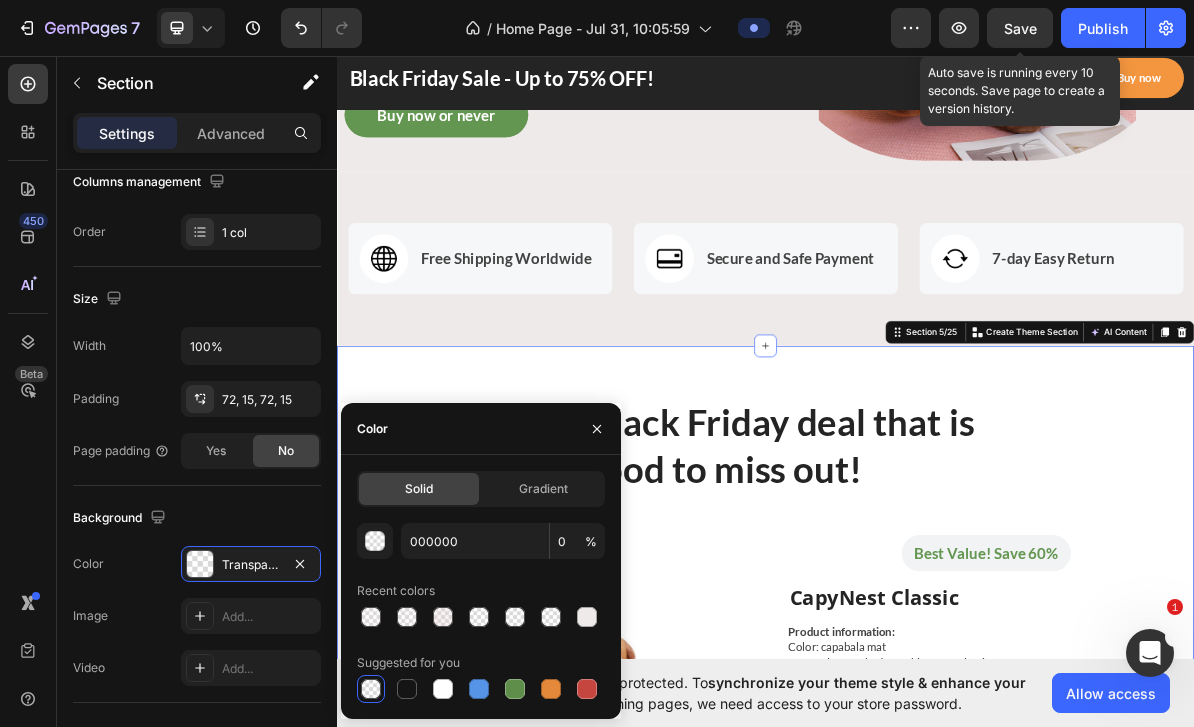 click at bounding box center [587, 617] 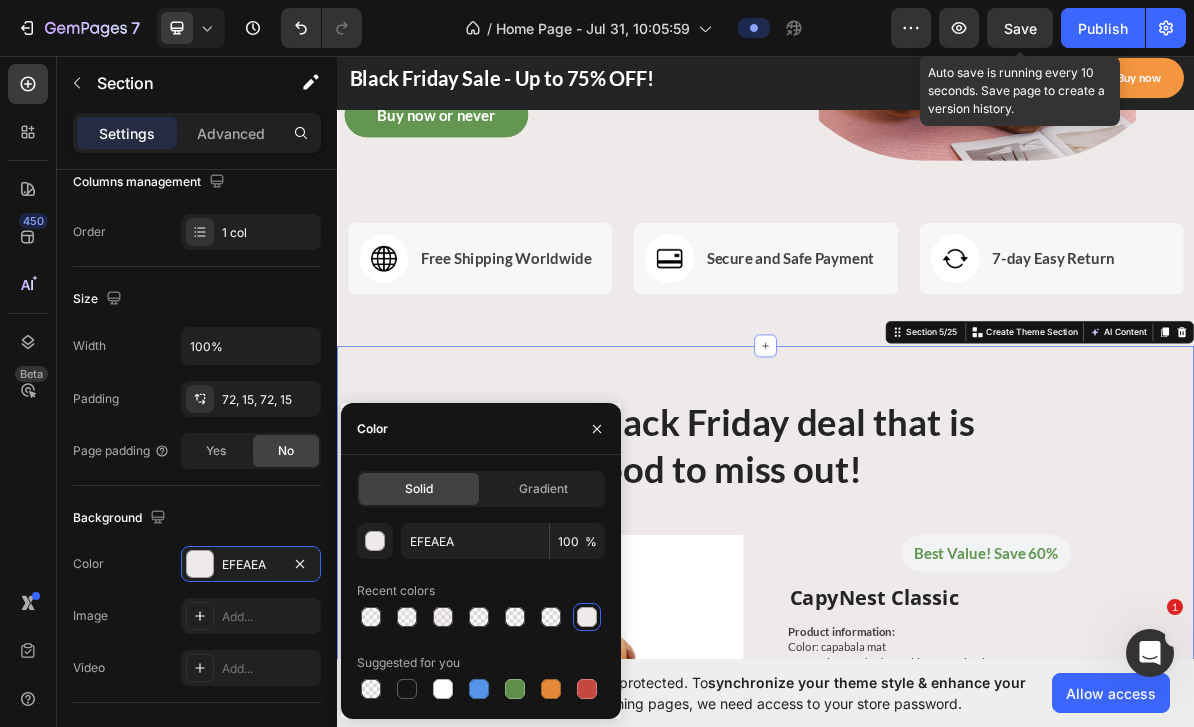 click on "The Black Friday deal that is too good to miss out! Heading Row Row Product Images Best Value! Save 60% Text block Row CapyNest Classic (P) Title
Product information:
Color: capabala mat
Processing Method: graphic customization
Multi-function or not: no
Applicable age: Youth (15-35 years old)
Packing method: net pocket
Height: 60cm/500g,100cm/2000G, 140cm/3500g
Packing list:
Stuffed toys*1
Product Image:
(P) Description $100.00 (P) Price (P) Price No compare price (P) Price This Offer Ends In Text block                Title Line 00 Days 20 Hrs 22 Mins 09 Secs CountDown Timer Row In the combo Bond Smoother Shampoo Bond Moisture Conditioner Bond Hair Growth Serum Kristin ESS Hair Oil Sephora Hair Spa Cream Text block Quantity Text block
1
Product Quantity Row Get combo now (P) Cart Button Product Section 5/25   You can create reusable sections Create Theme Section AI Content Write with GemAI Tone and Voice Persuasive" at bounding box center (937, 3226) 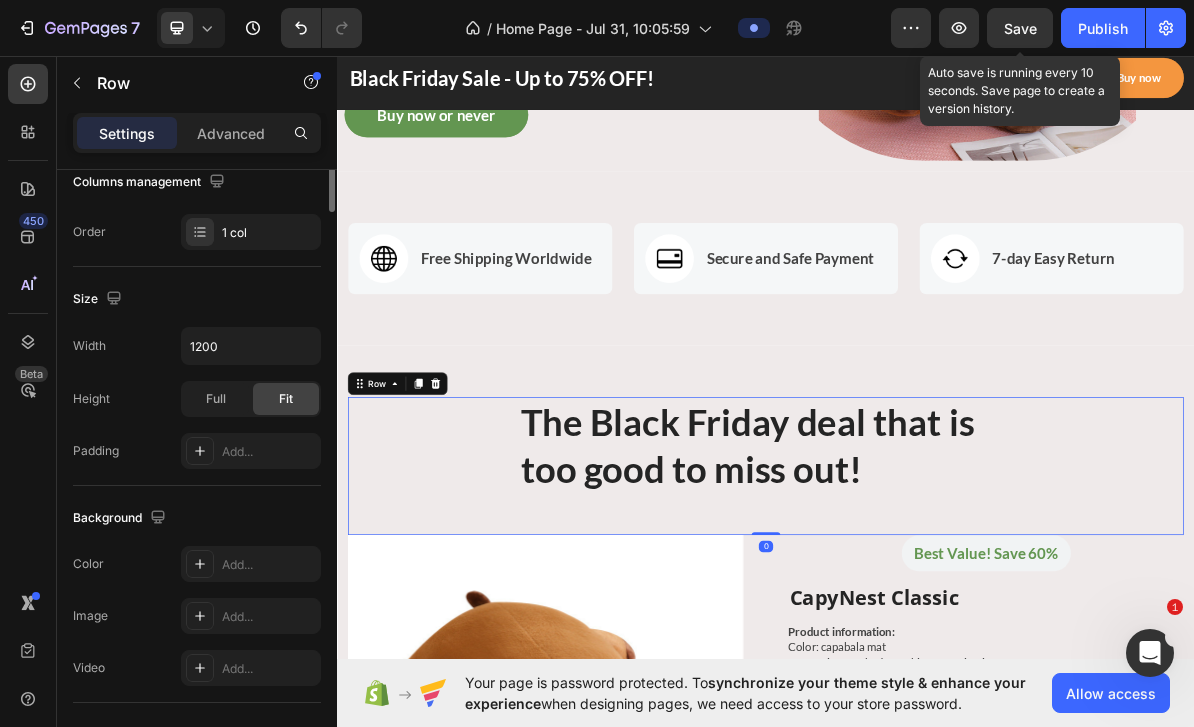 scroll, scrollTop: 0, scrollLeft: 0, axis: both 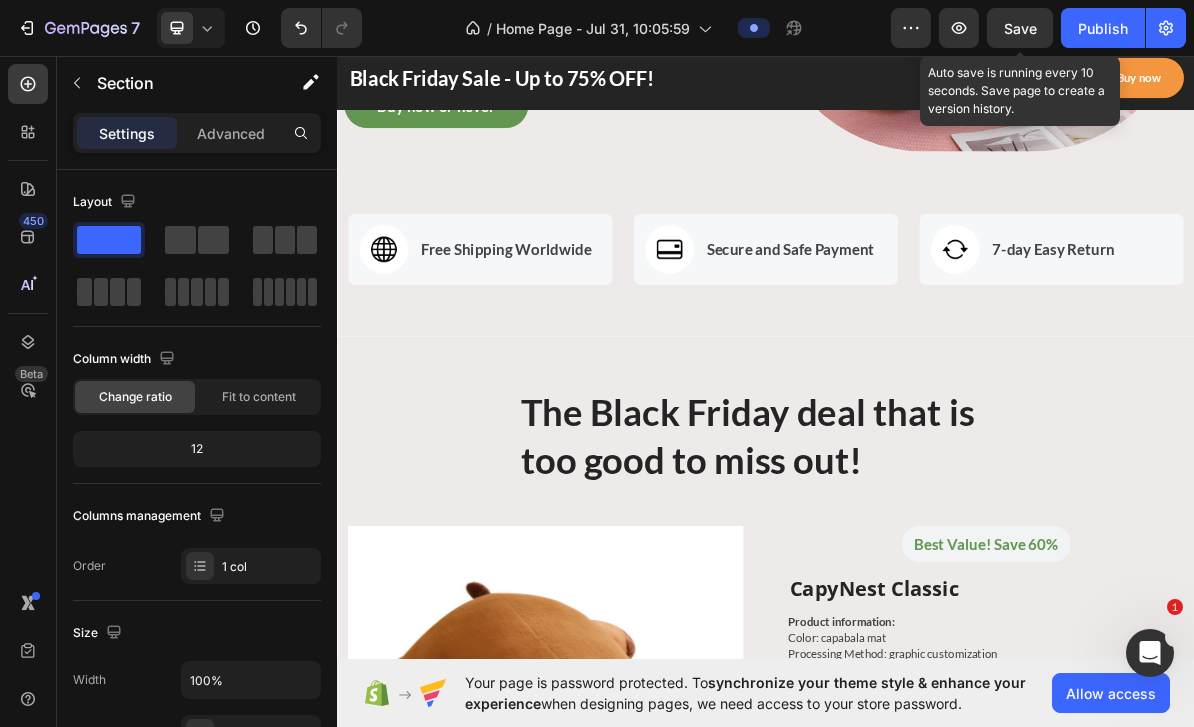 click on "Image Free Shipping Worldwide  Text block Row Image Secure and Safe Payment  Text block Row Image 7-day Easy Return Text block Row Row Section 4/25" at bounding box center [937, 330] 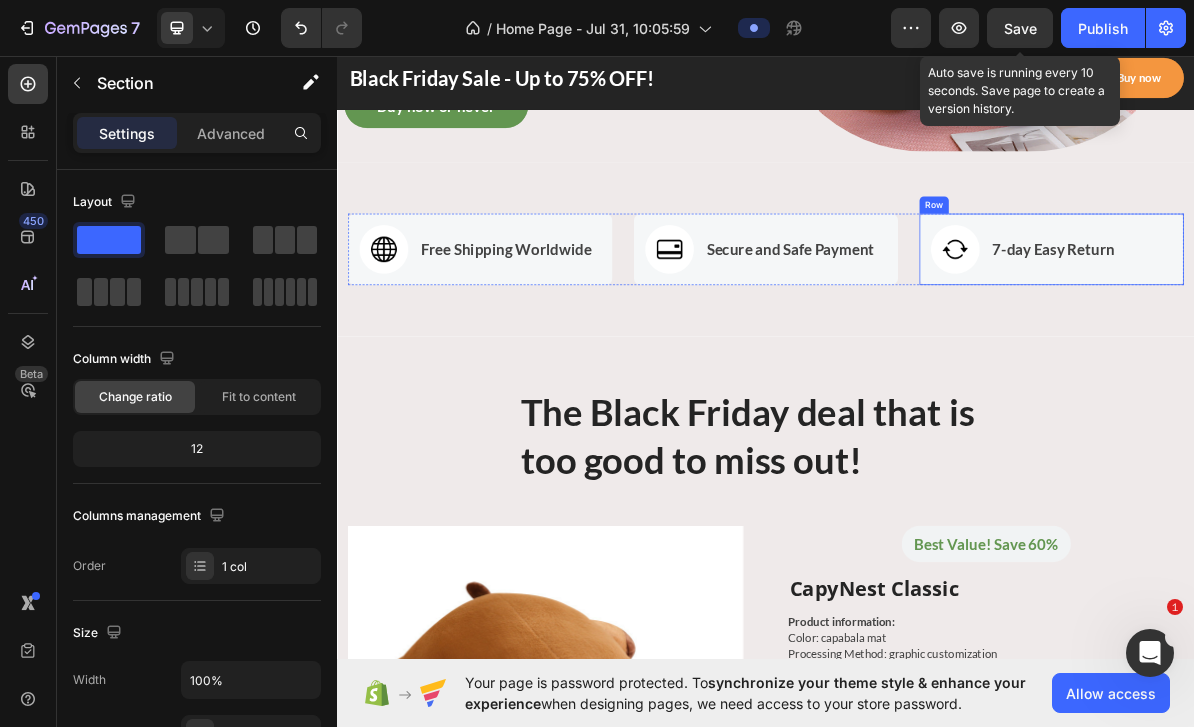 click on "Image 7-day Easy Return Text block Row" at bounding box center (1337, 330) 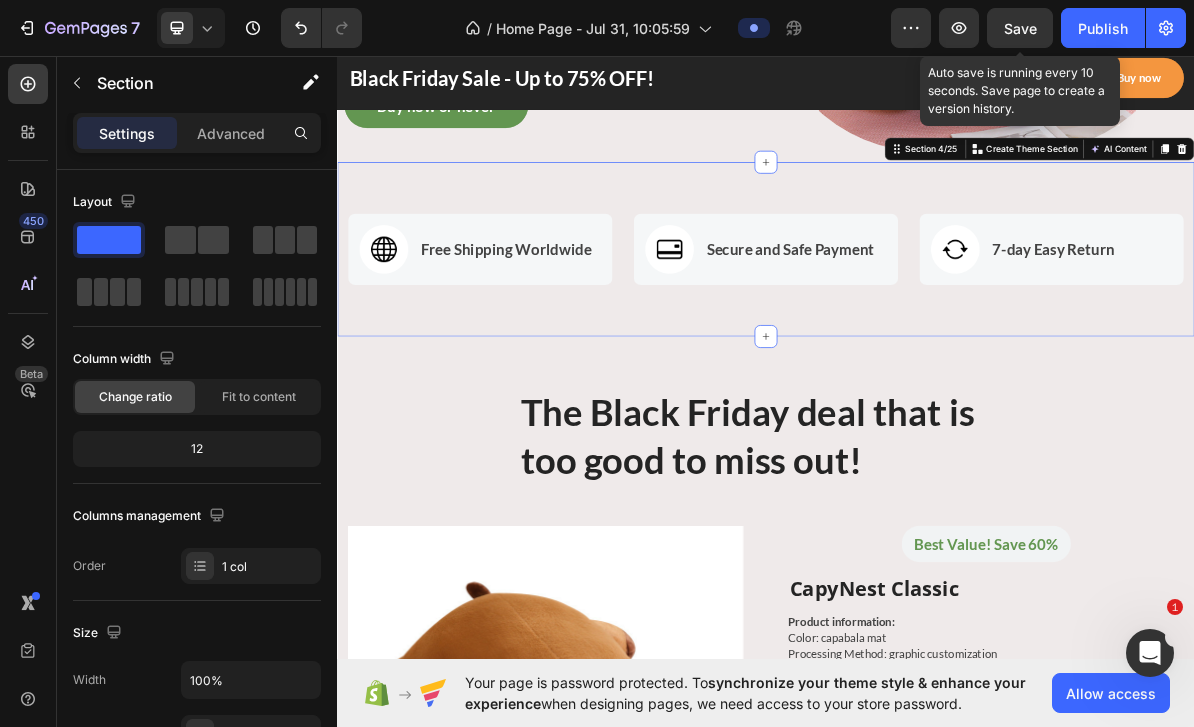 click on "Advanced" at bounding box center [231, 133] 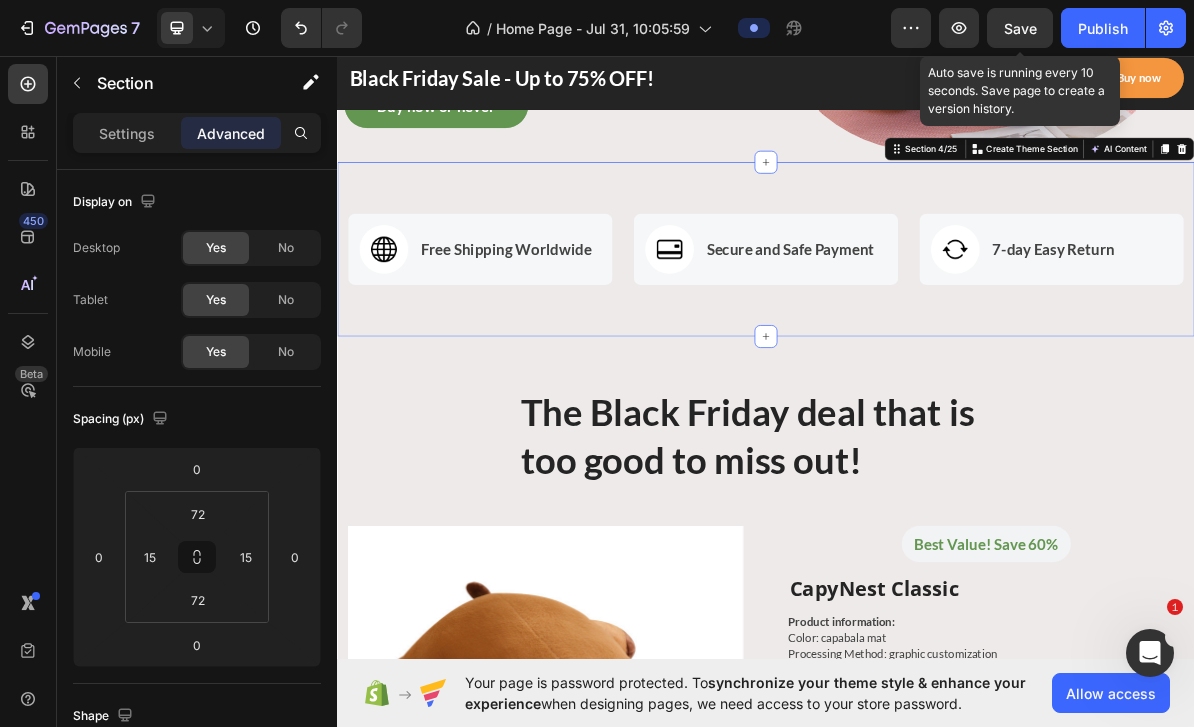 click on "Settings" 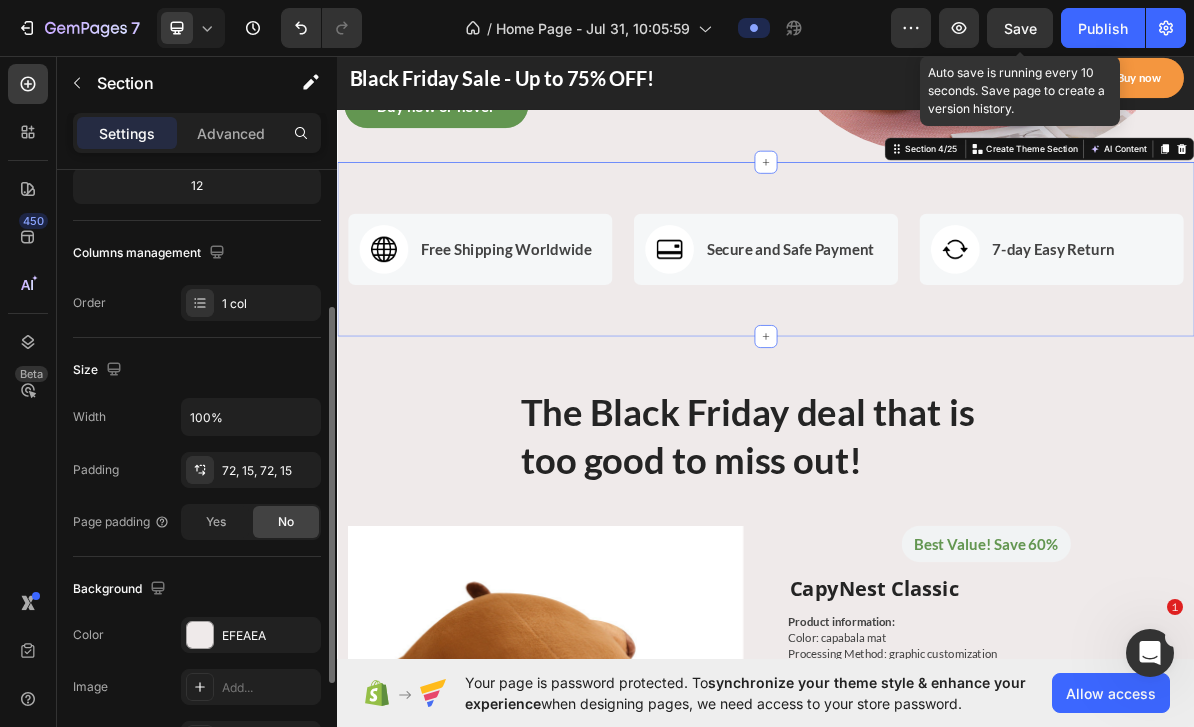 scroll, scrollTop: 282, scrollLeft: 0, axis: vertical 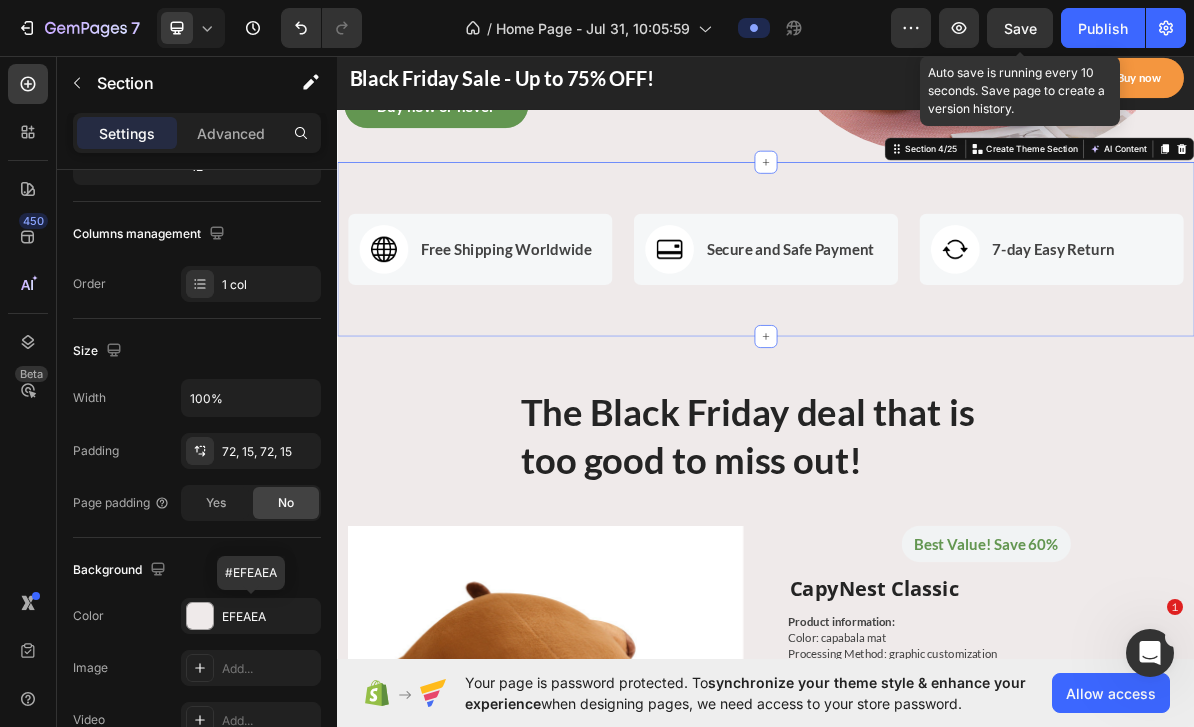 click on "EFEAEA" at bounding box center (251, 616) 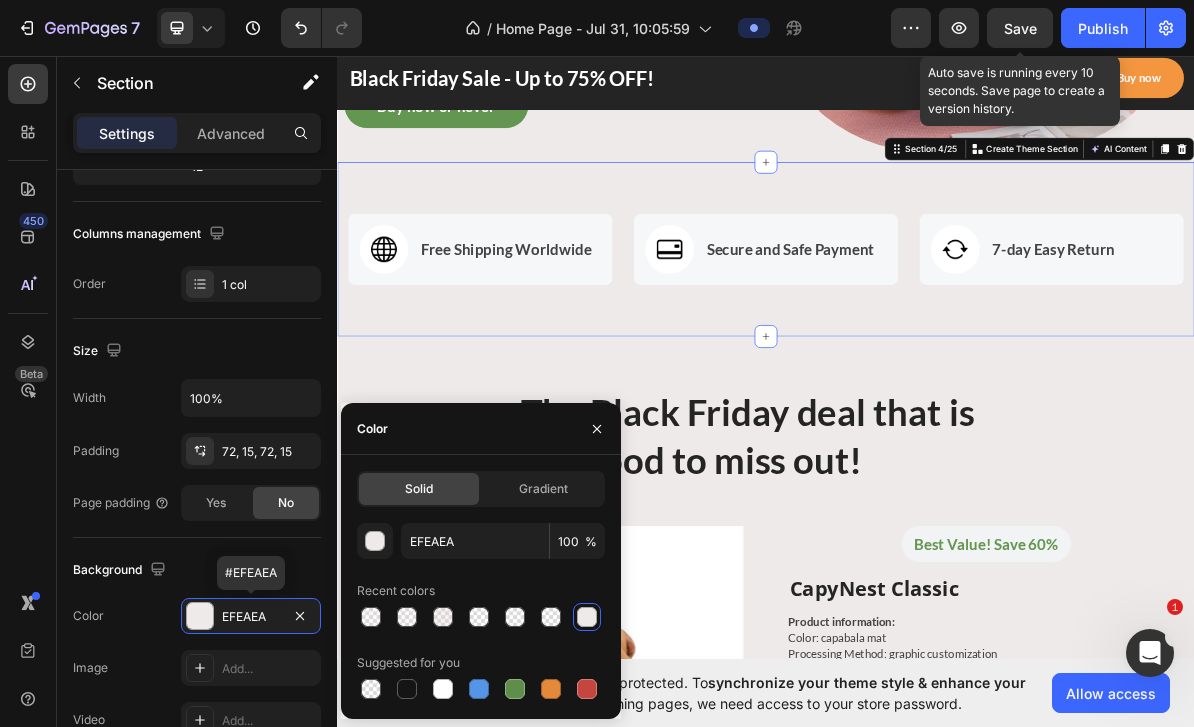 click on "Gradient" 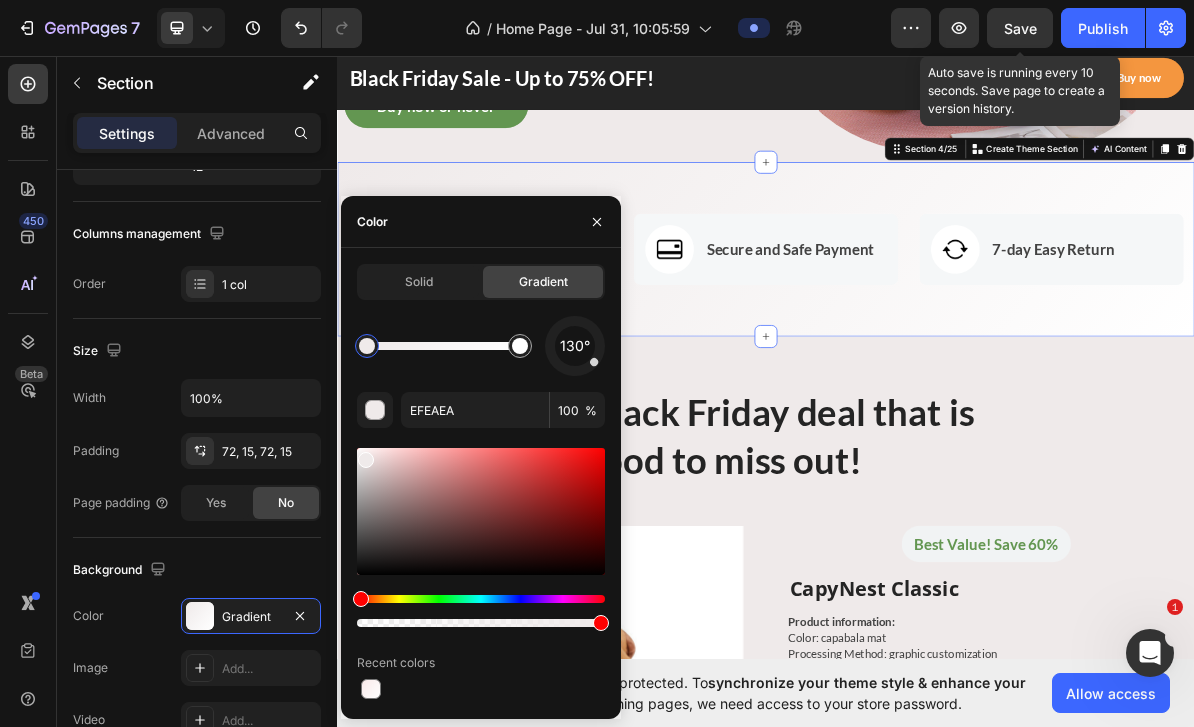 click at bounding box center [371, 689] 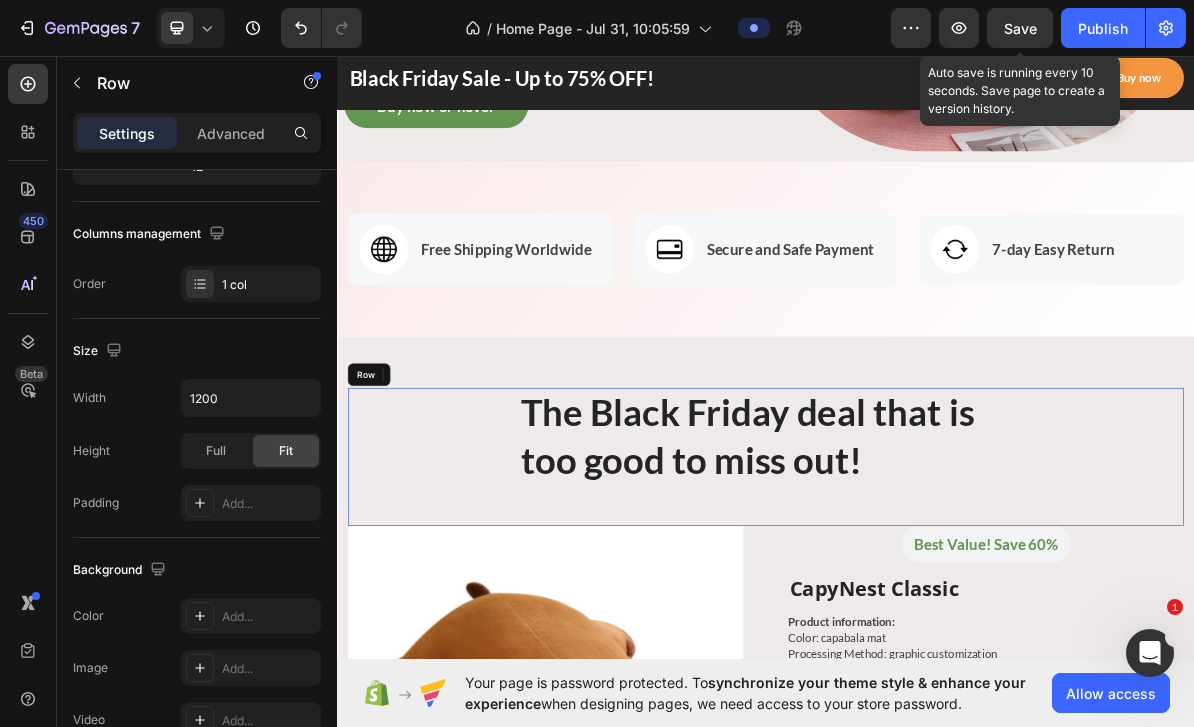 scroll, scrollTop: 0, scrollLeft: 0, axis: both 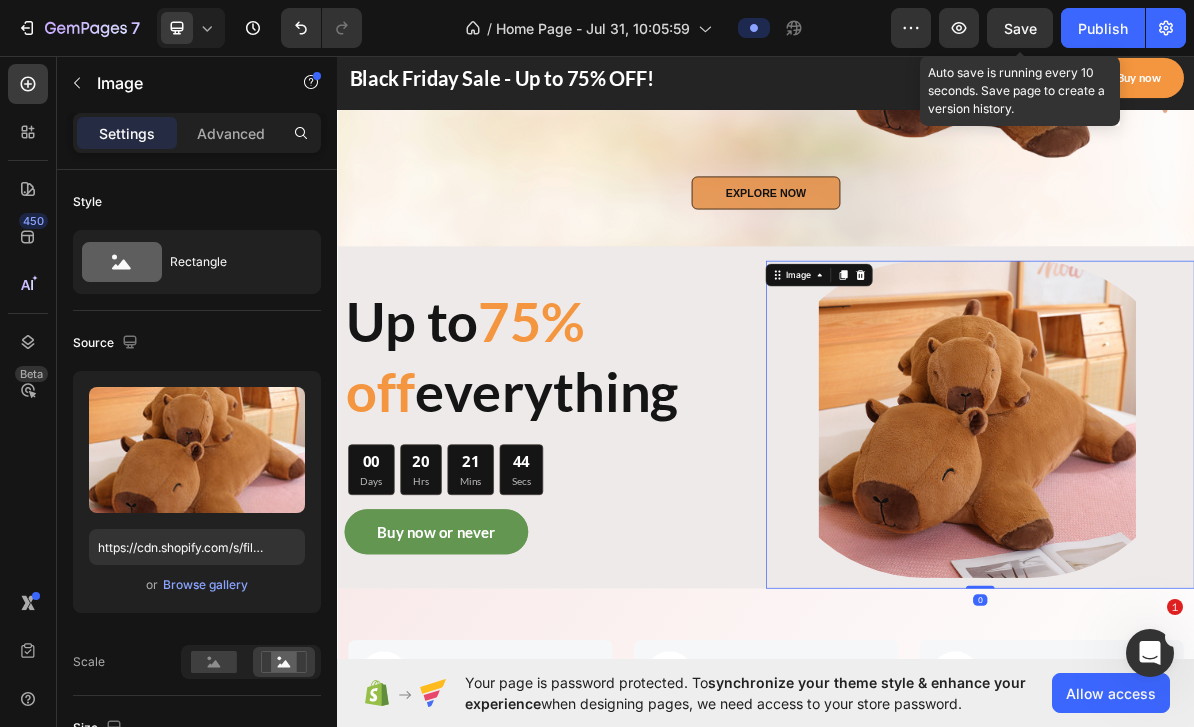 click 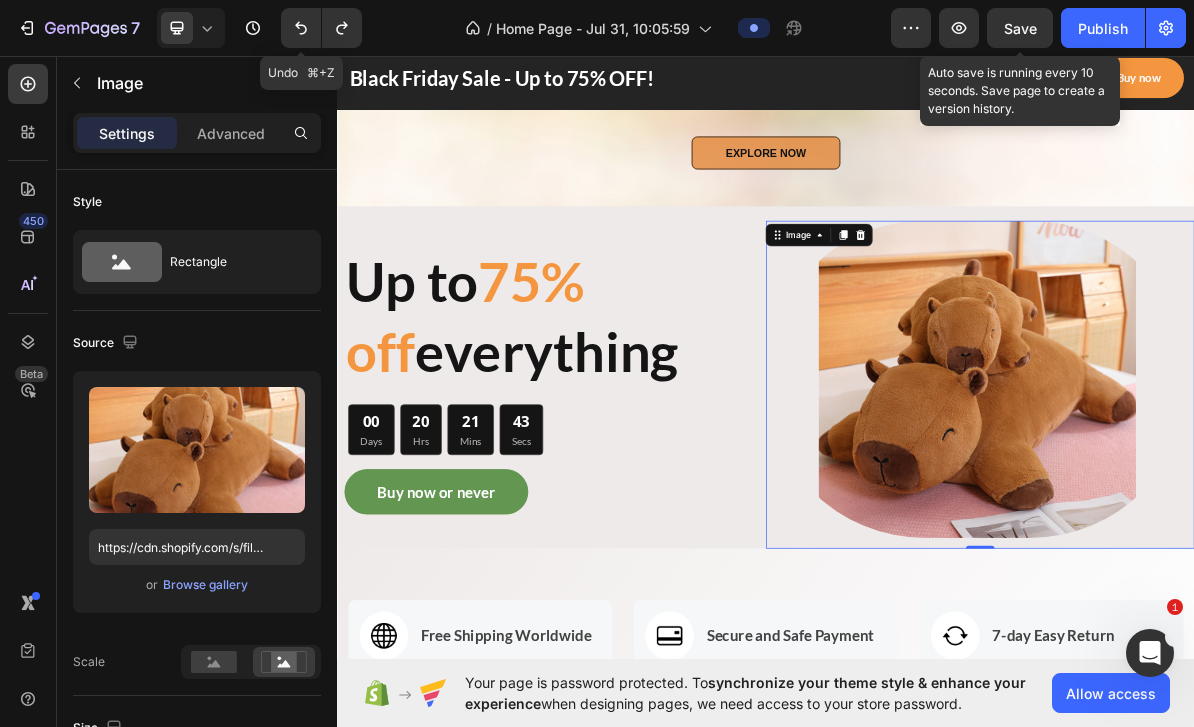 scroll, scrollTop: 941, scrollLeft: 0, axis: vertical 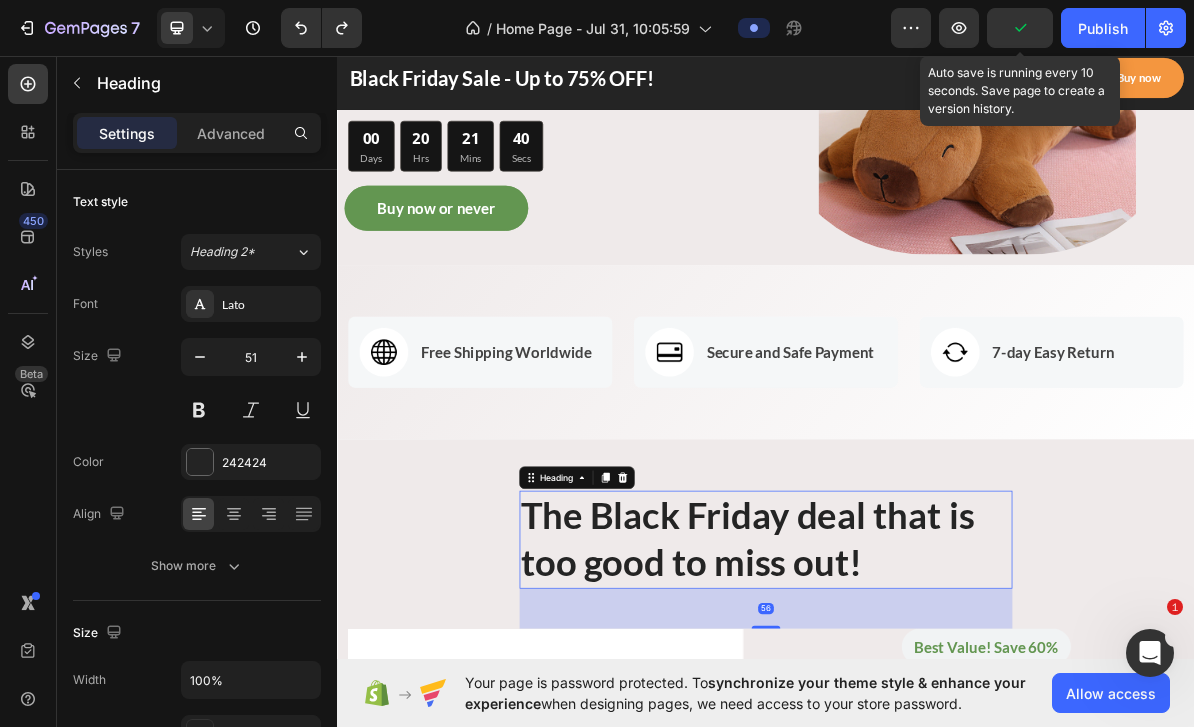 click 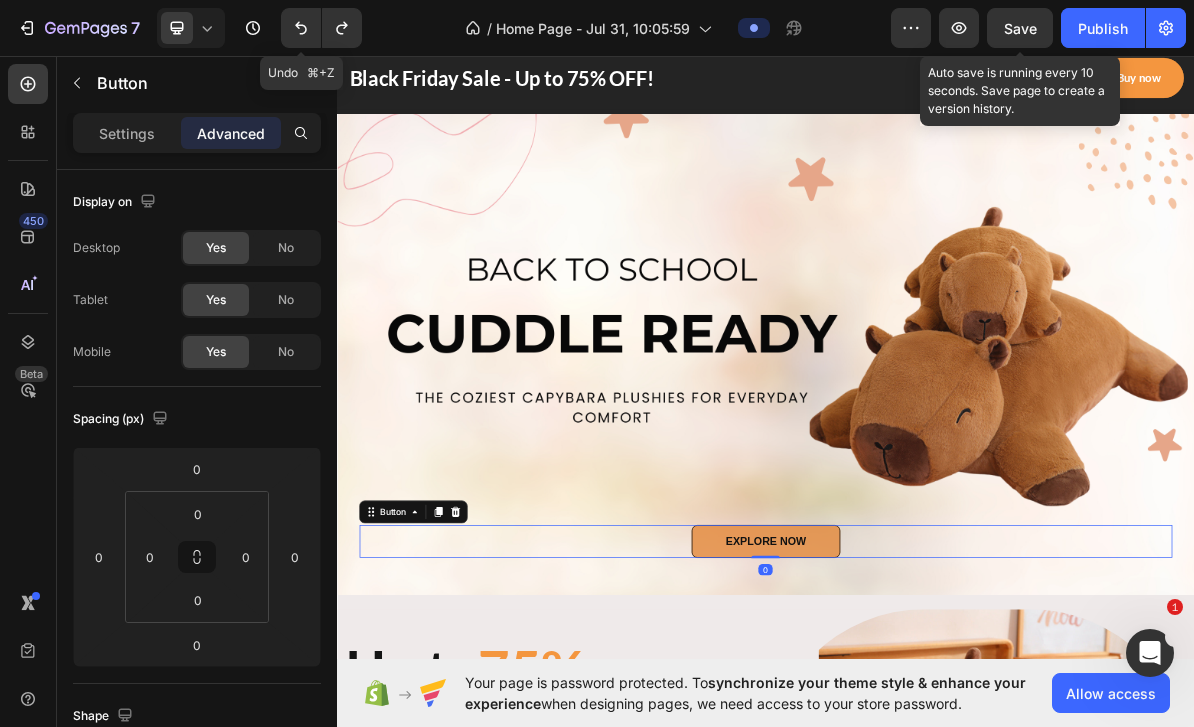 scroll, scrollTop: 0, scrollLeft: 0, axis: both 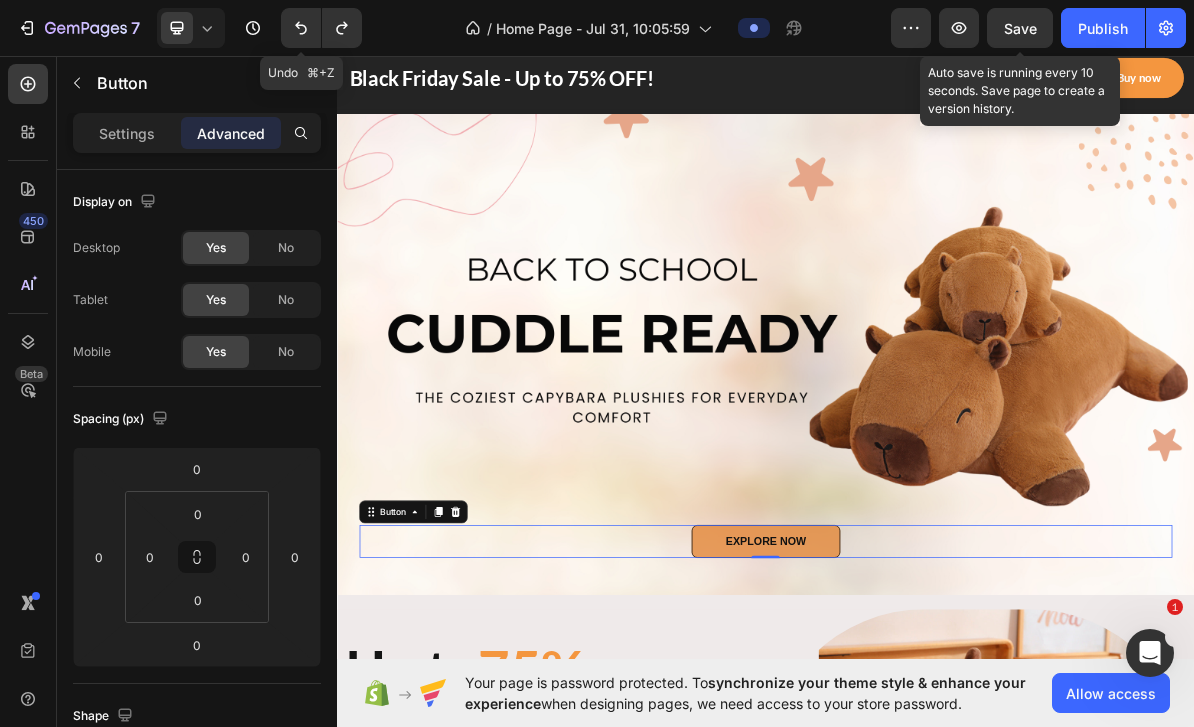 click 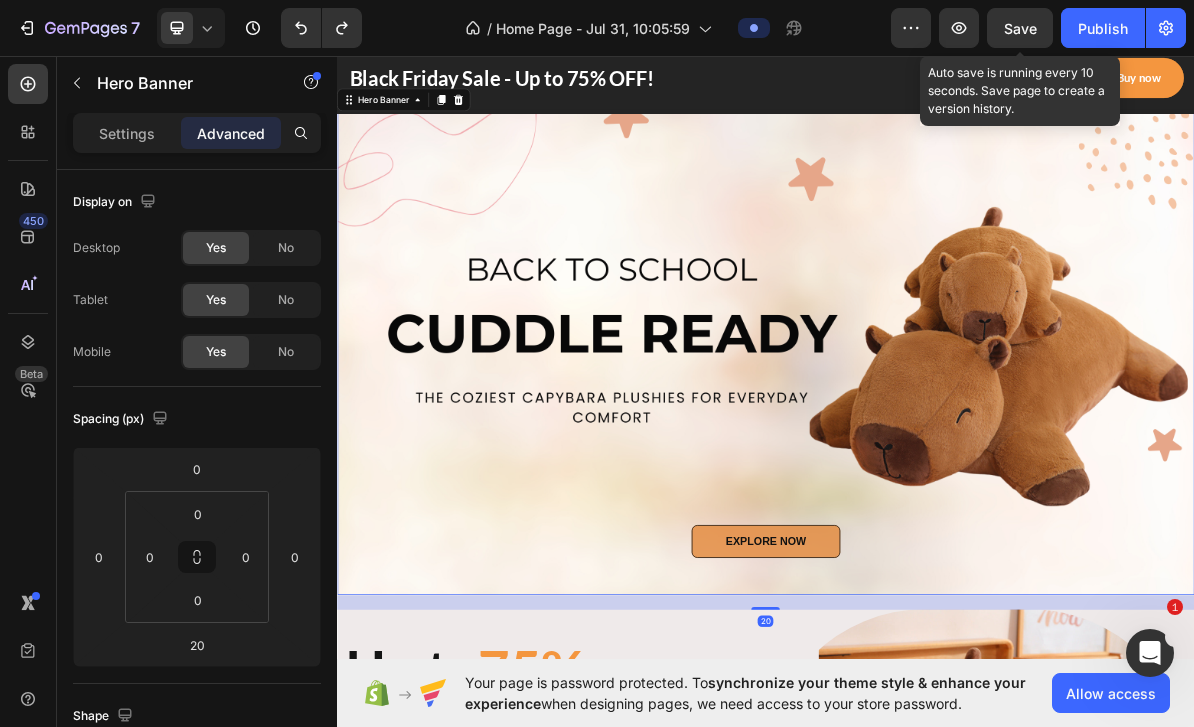 scroll, scrollTop: 0, scrollLeft: 0, axis: both 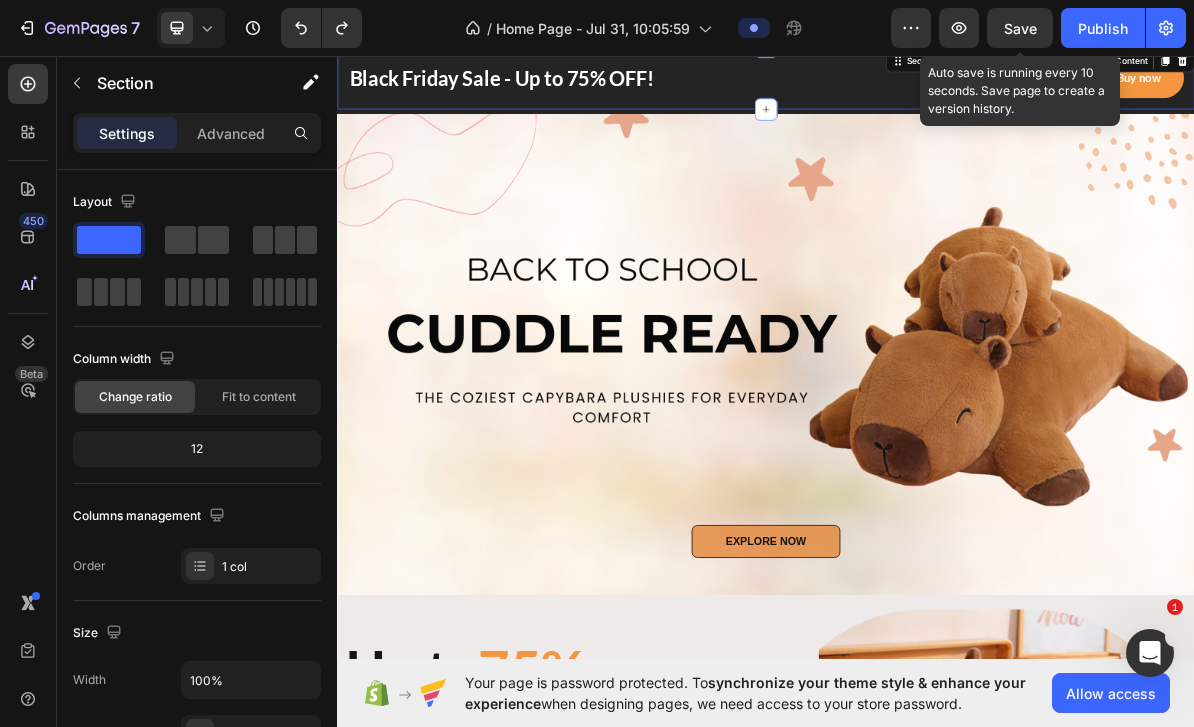 click 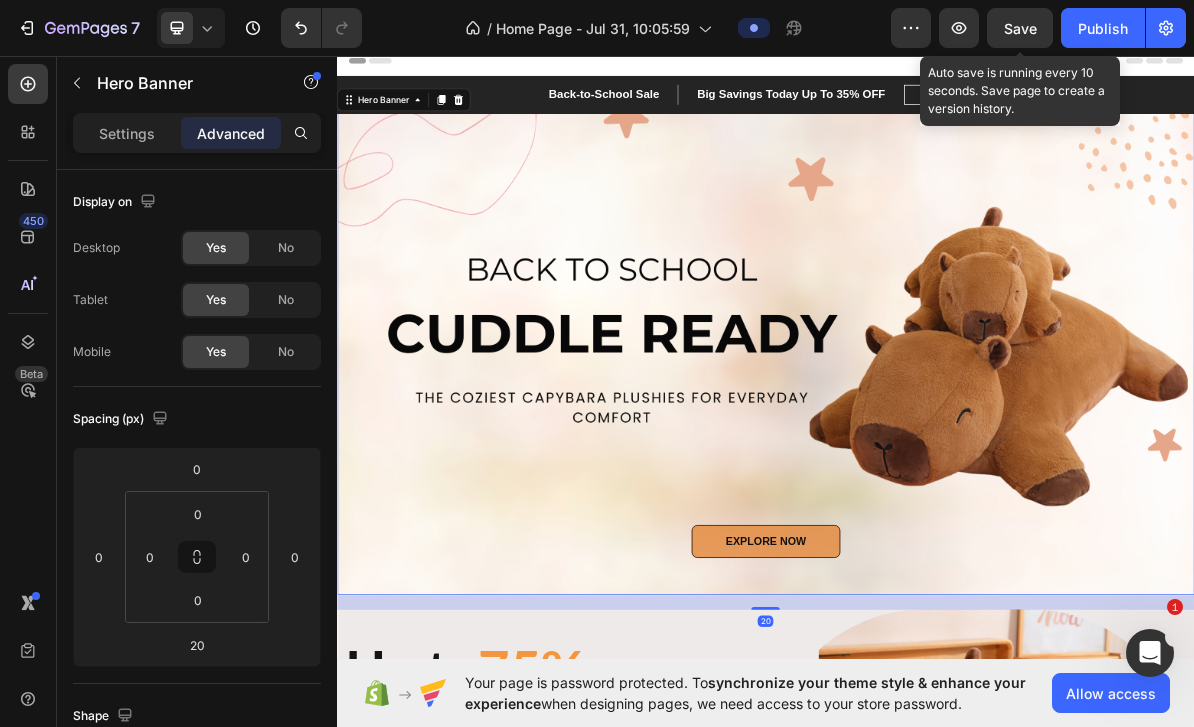 scroll, scrollTop: 0, scrollLeft: 0, axis: both 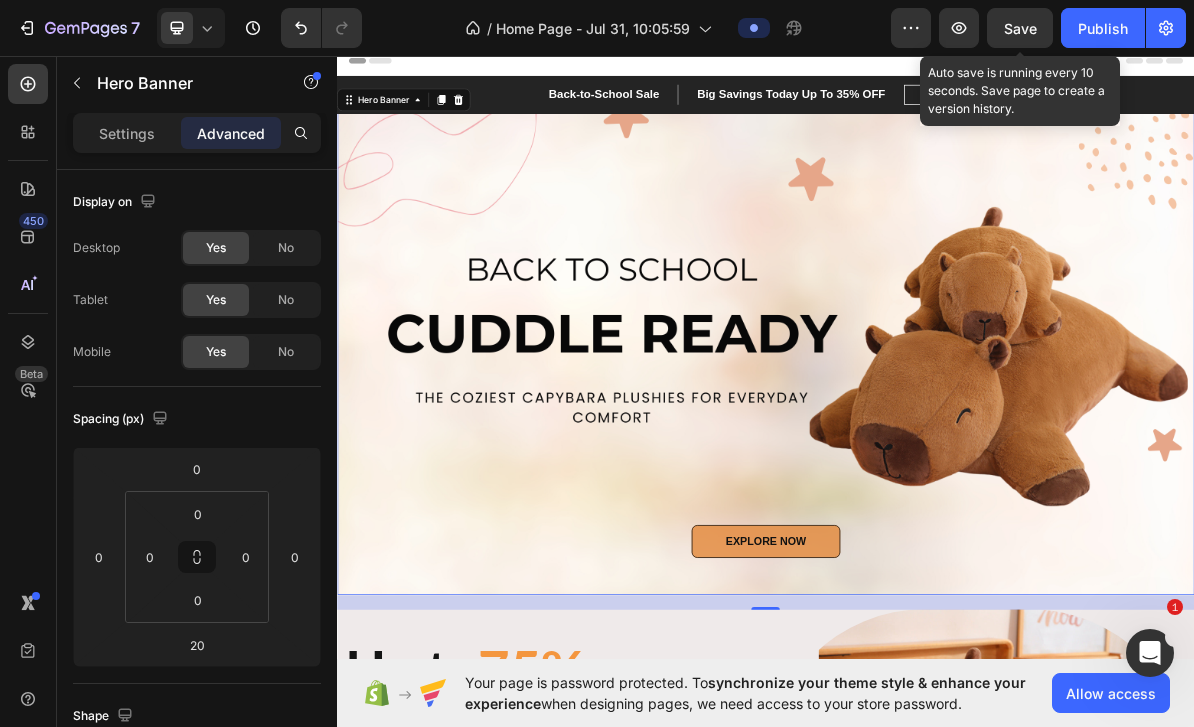 click 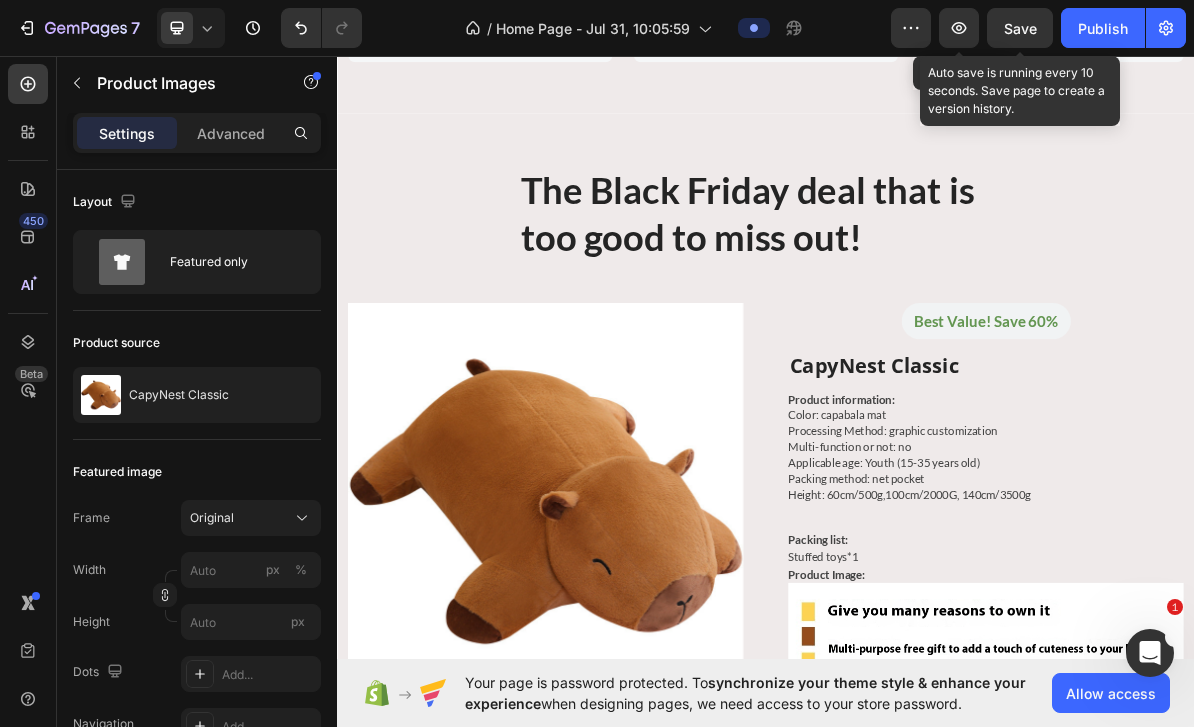 scroll, scrollTop: 729, scrollLeft: 0, axis: vertical 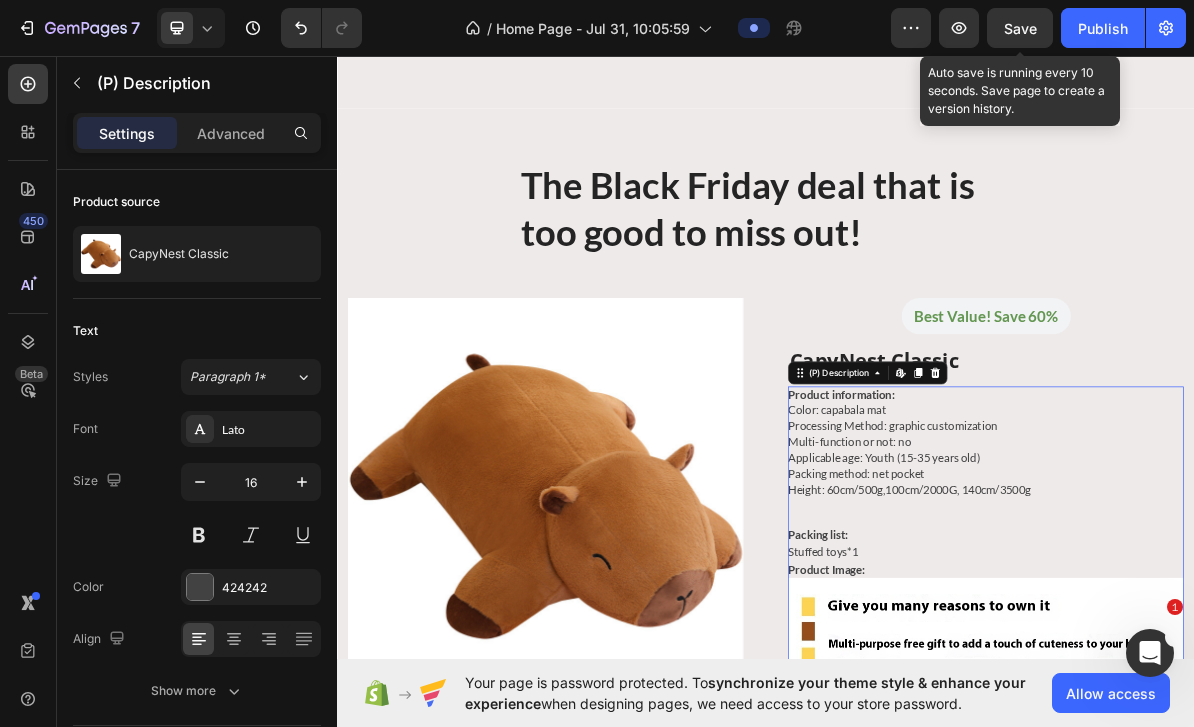 click on "Paragraph 1*" 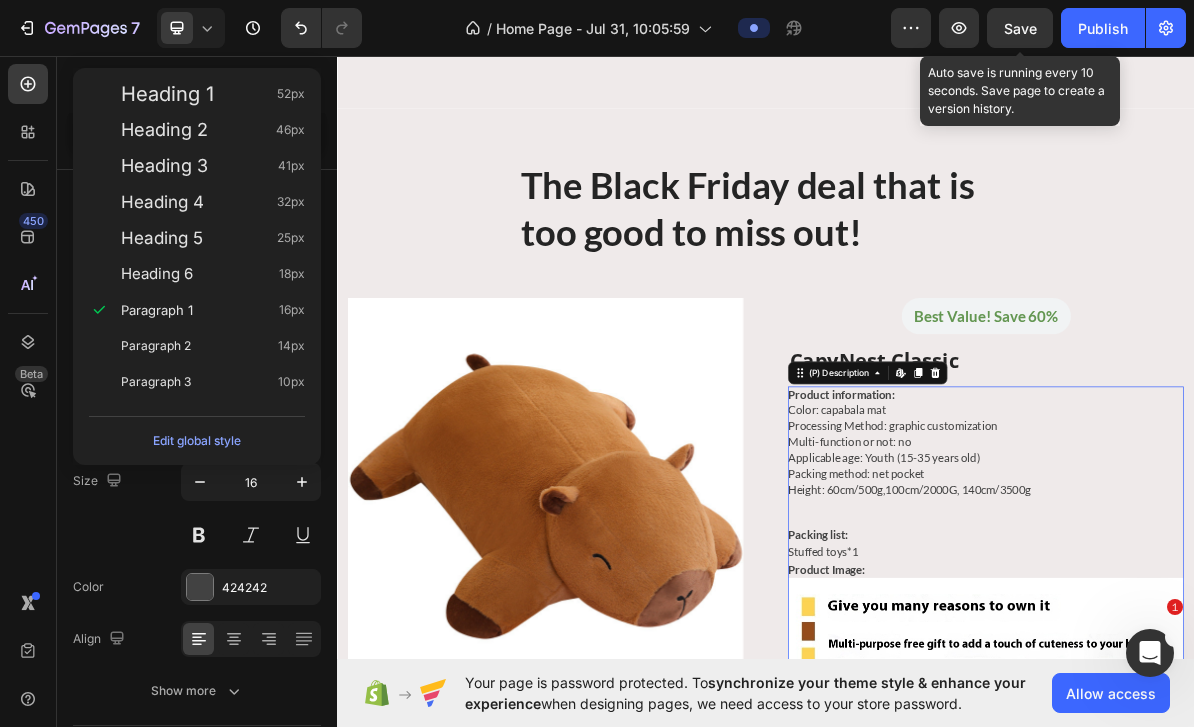 click on "Size 16" at bounding box center [197, 508] 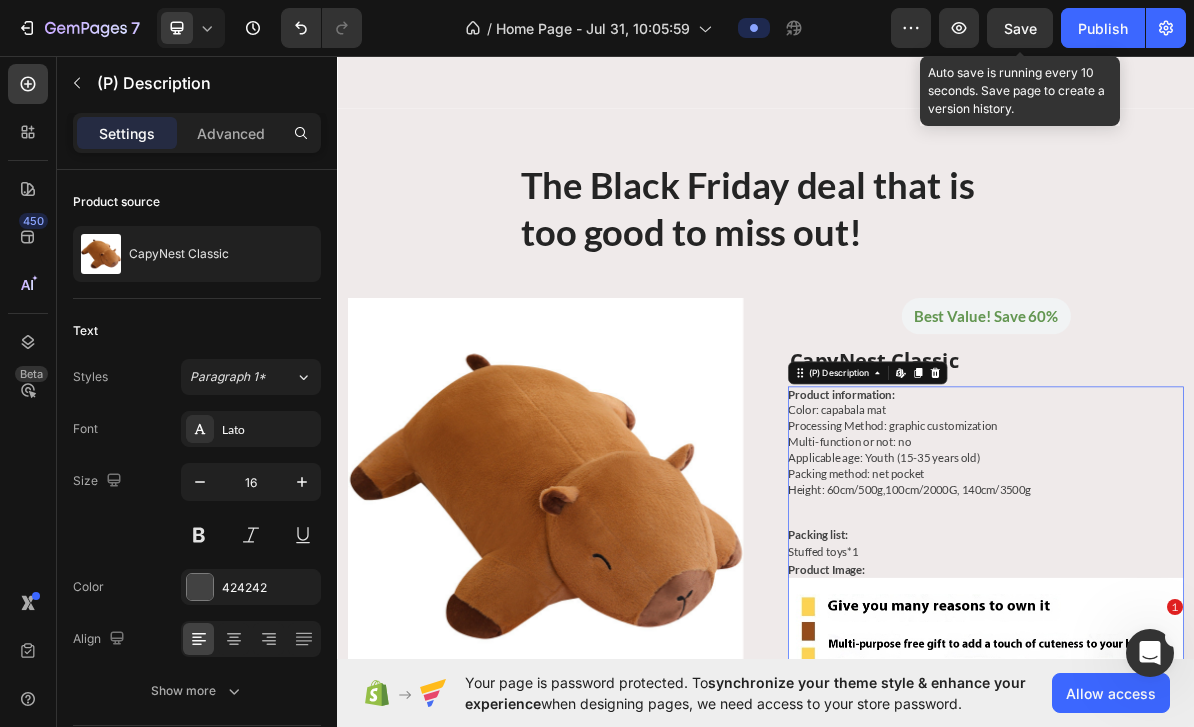 scroll, scrollTop: 79, scrollLeft: 0, axis: vertical 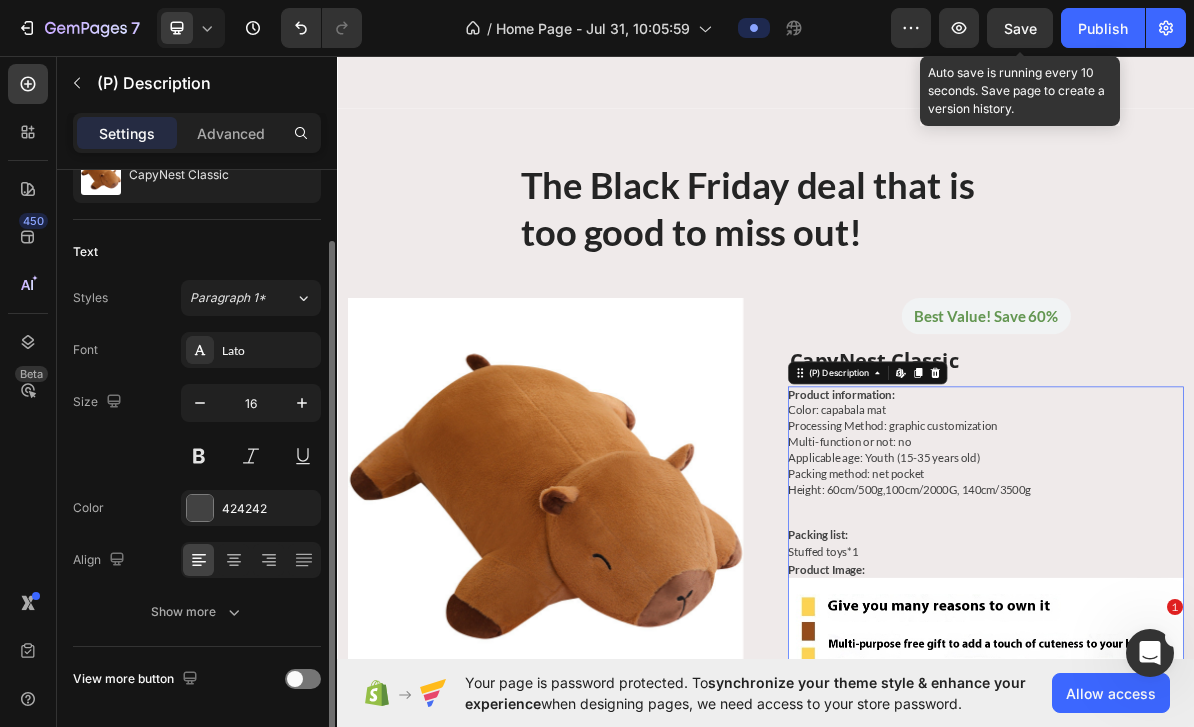 click on "Show more" at bounding box center (197, 612) 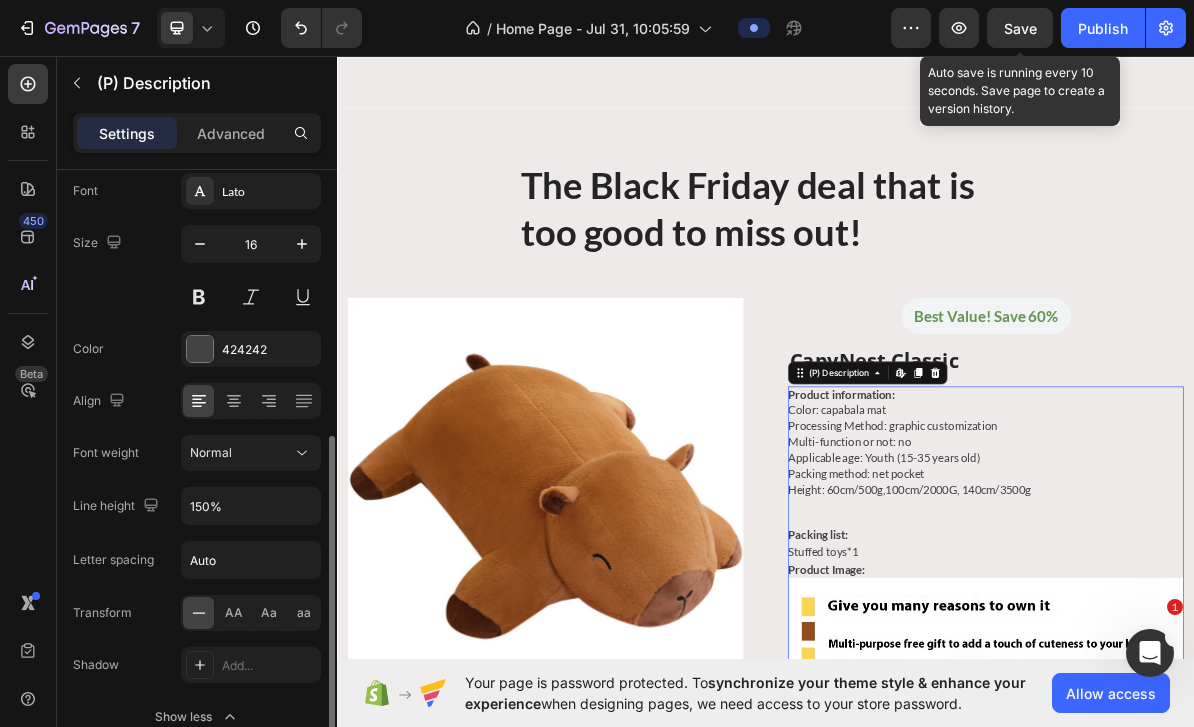 scroll, scrollTop: 343, scrollLeft: 0, axis: vertical 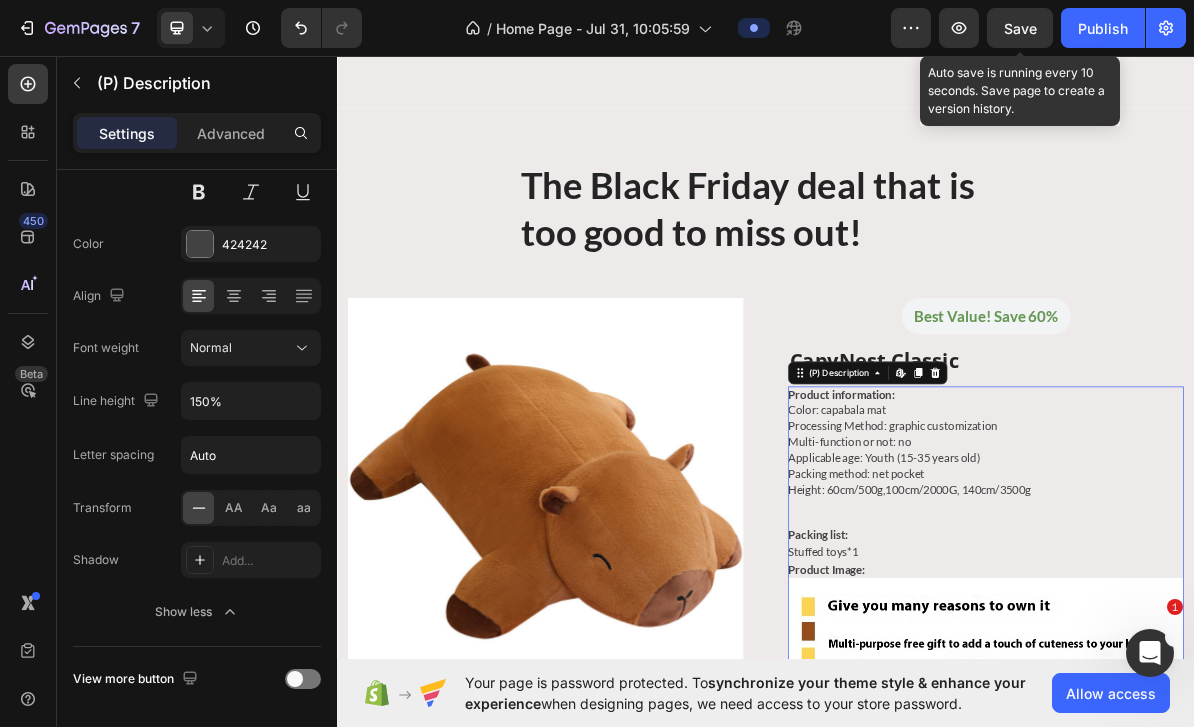 click at bounding box center (295, 679) 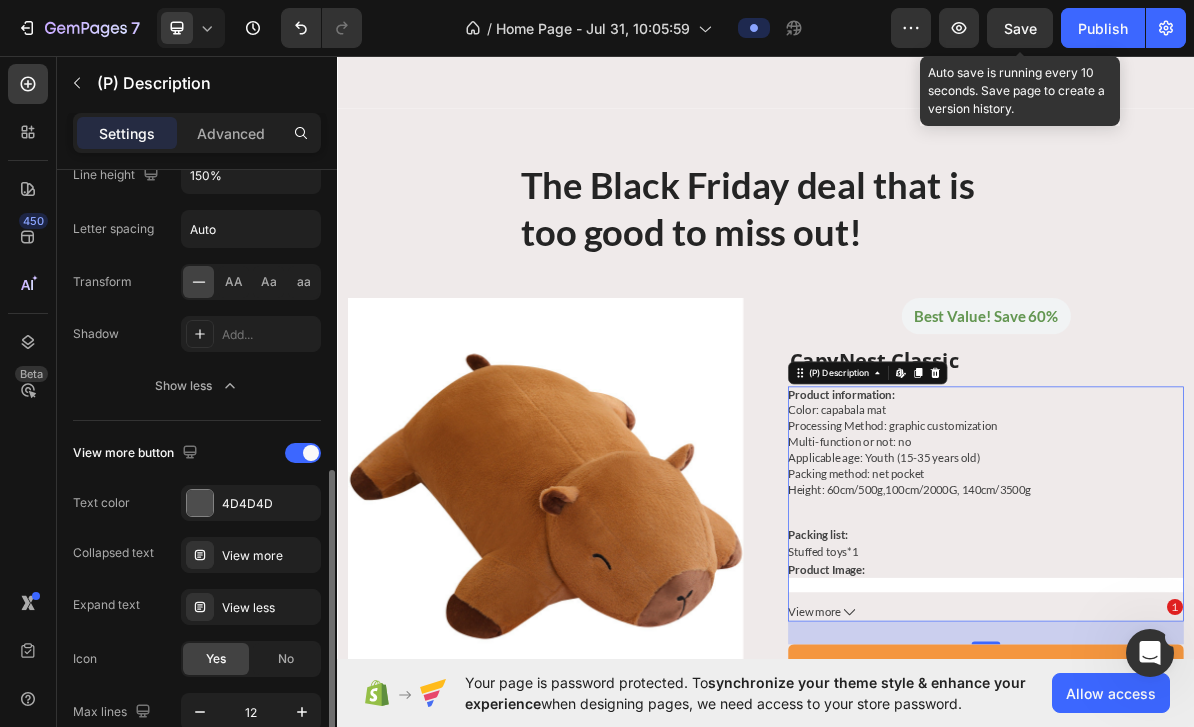 scroll, scrollTop: 605, scrollLeft: 0, axis: vertical 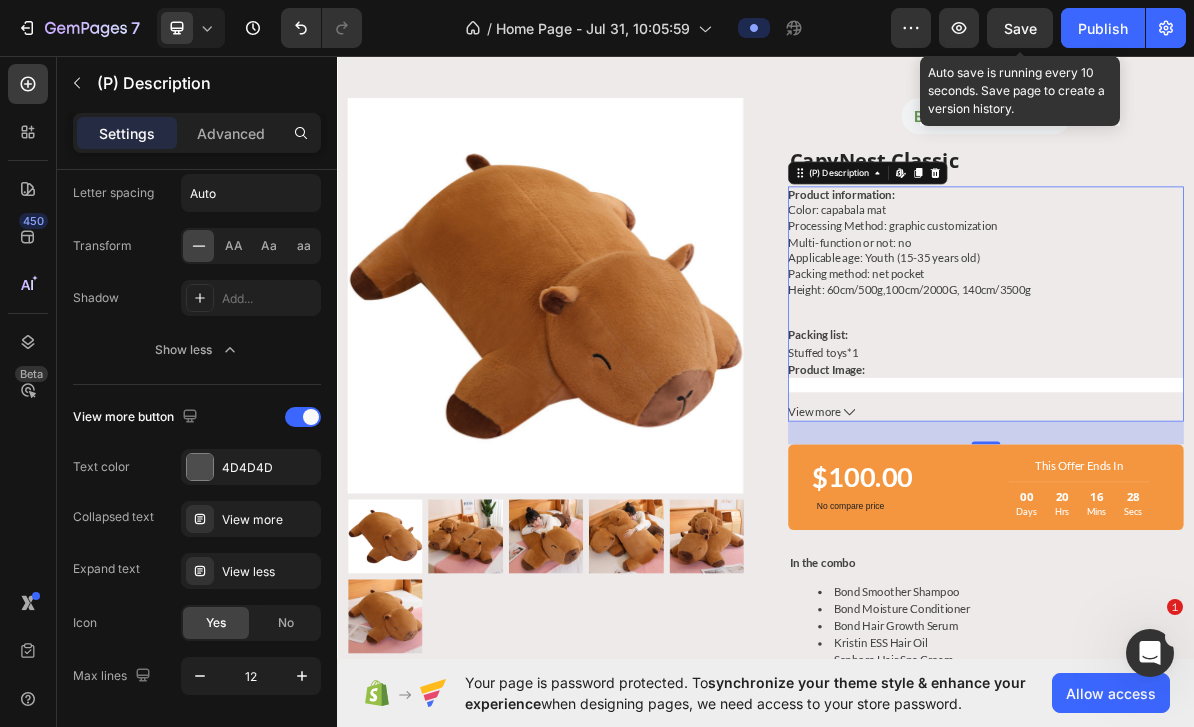 click at bounding box center [303, 417] 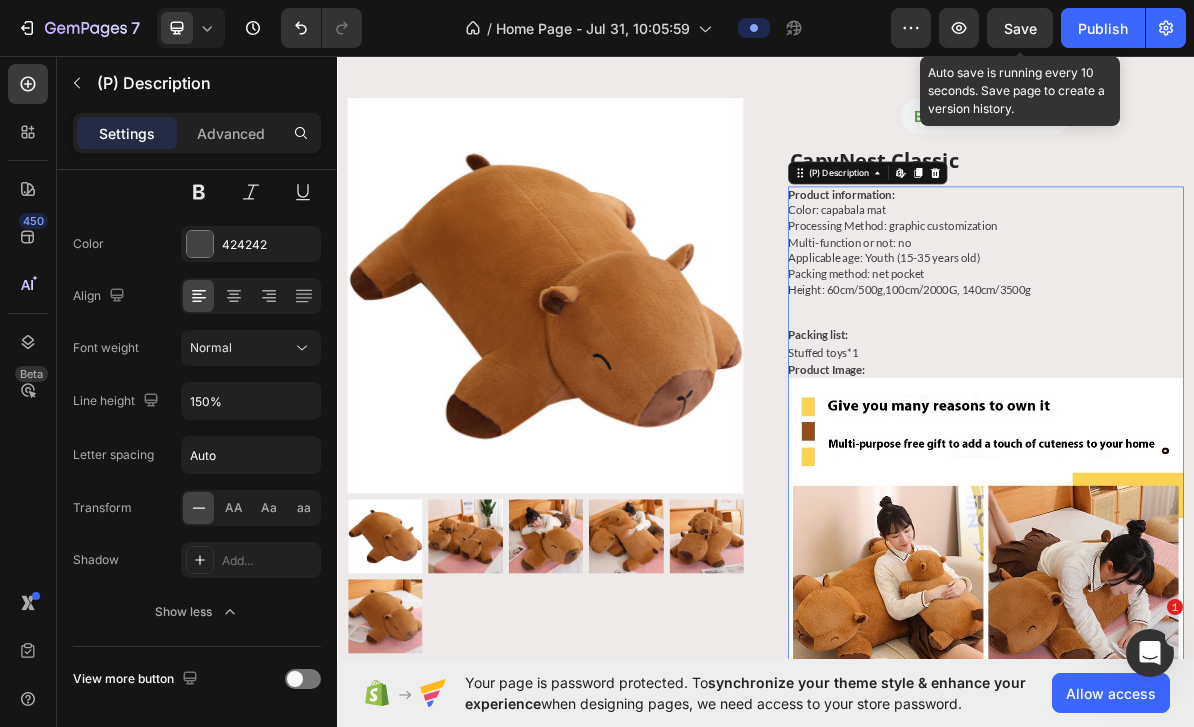 click at bounding box center (303, 679) 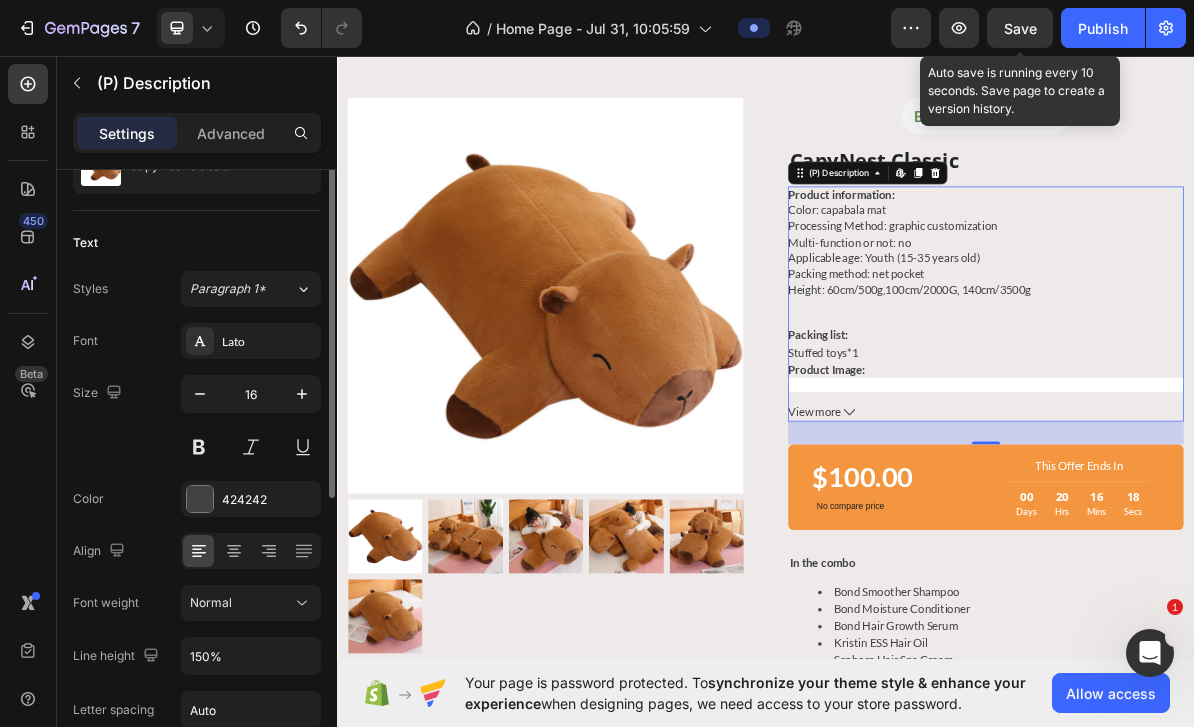scroll, scrollTop: 0, scrollLeft: 0, axis: both 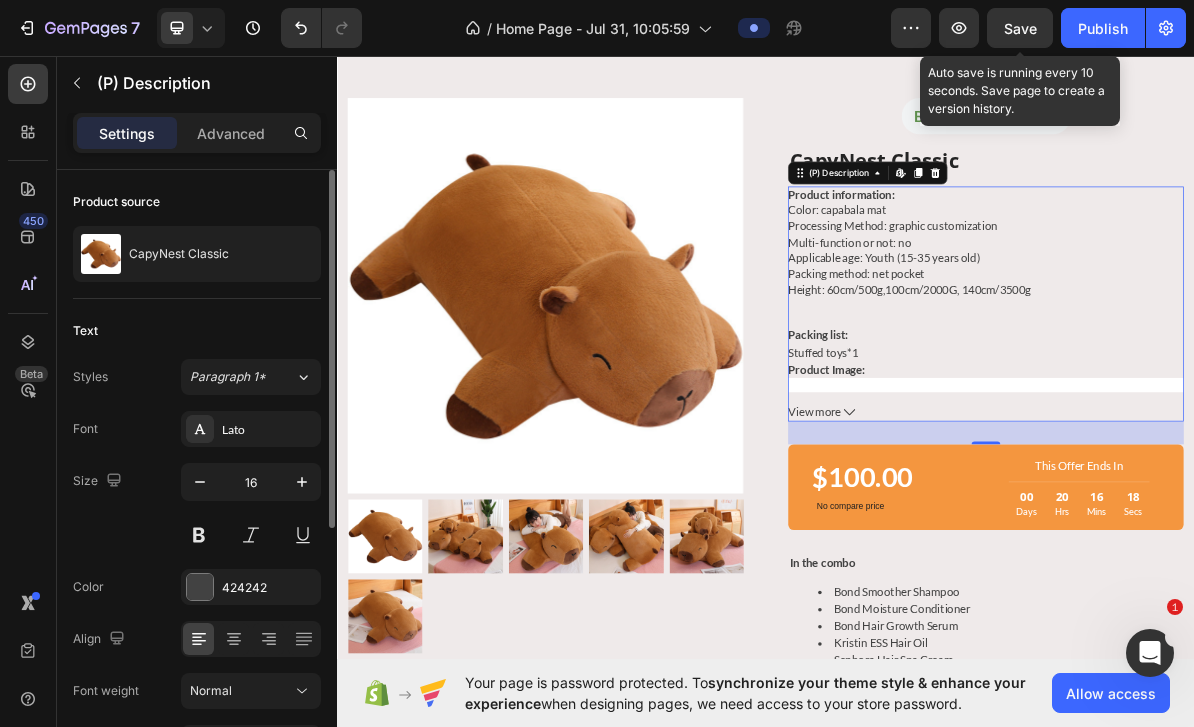 click on "Advanced" at bounding box center (231, 133) 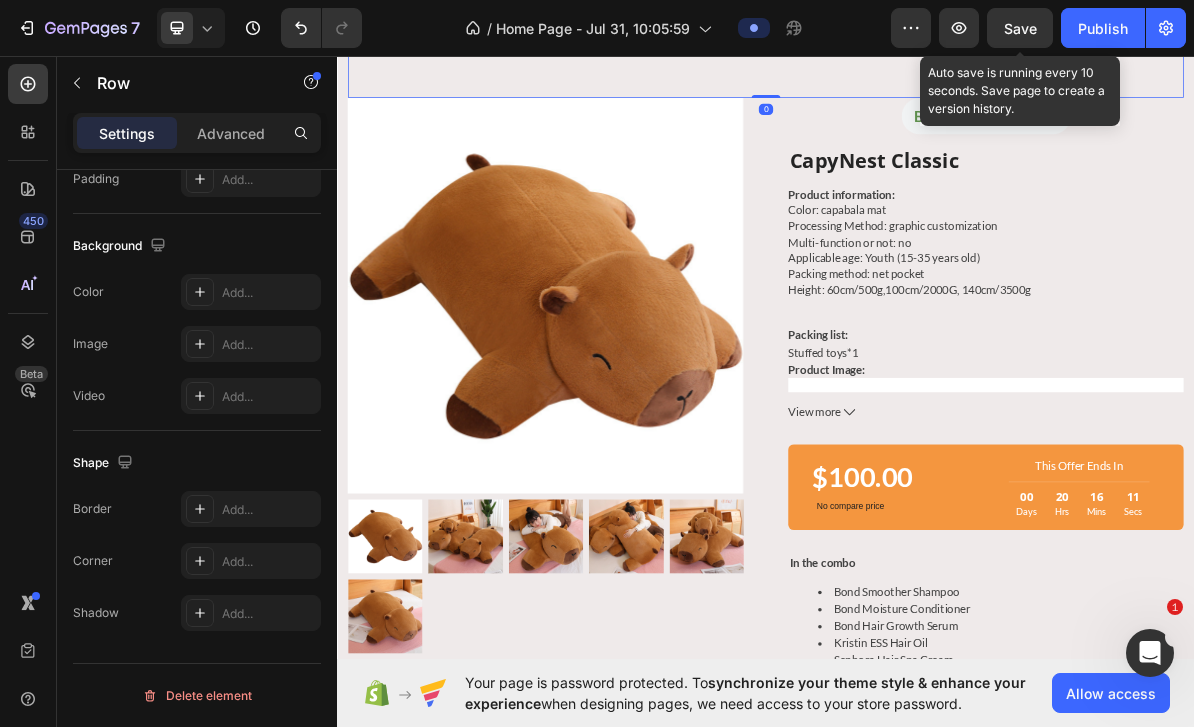 scroll, scrollTop: 0, scrollLeft: 0, axis: both 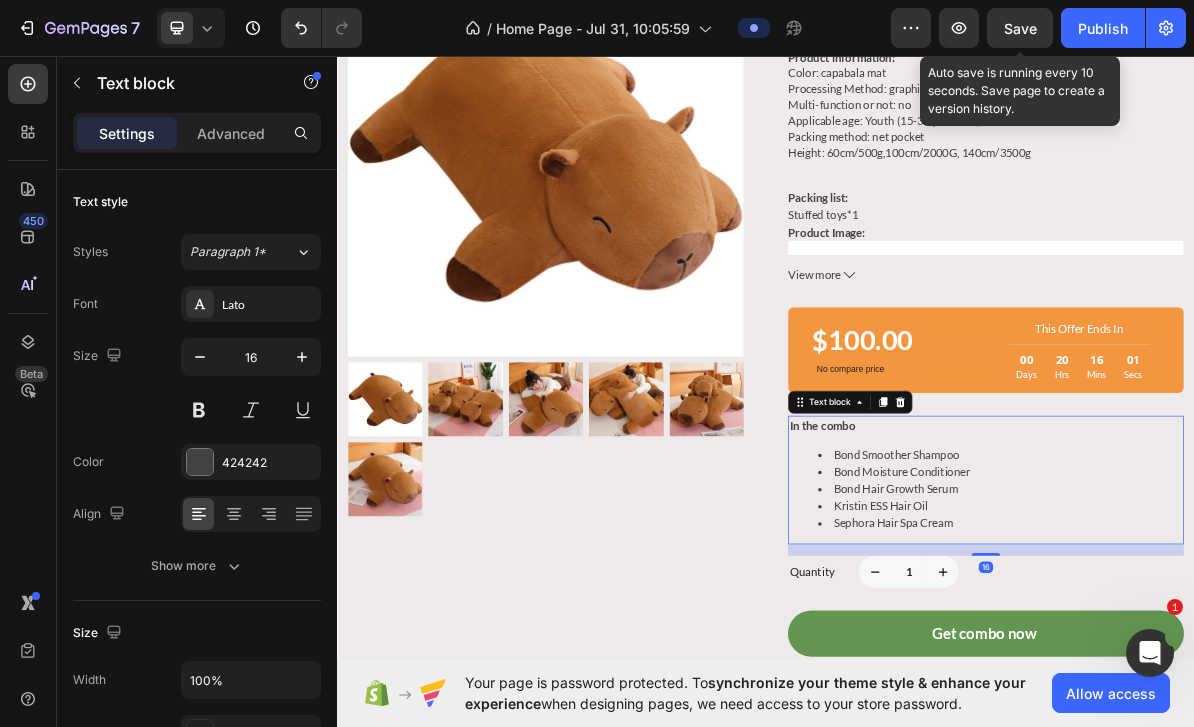 click 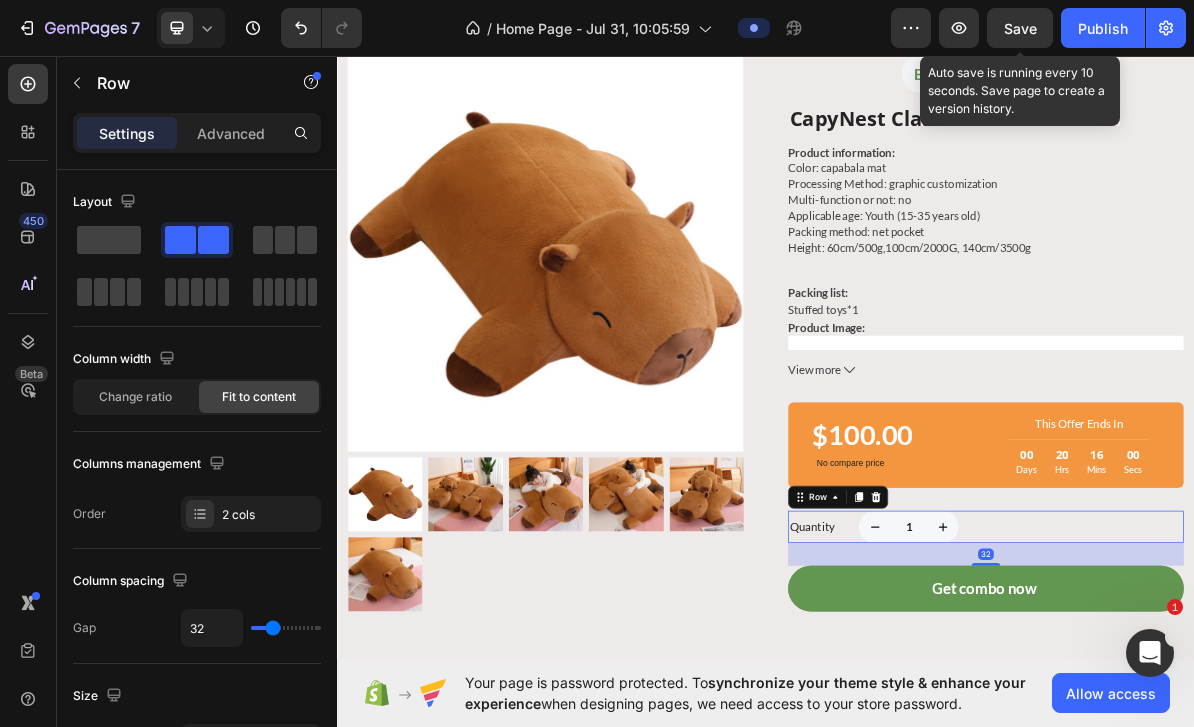 scroll, scrollTop: 1067, scrollLeft: 0, axis: vertical 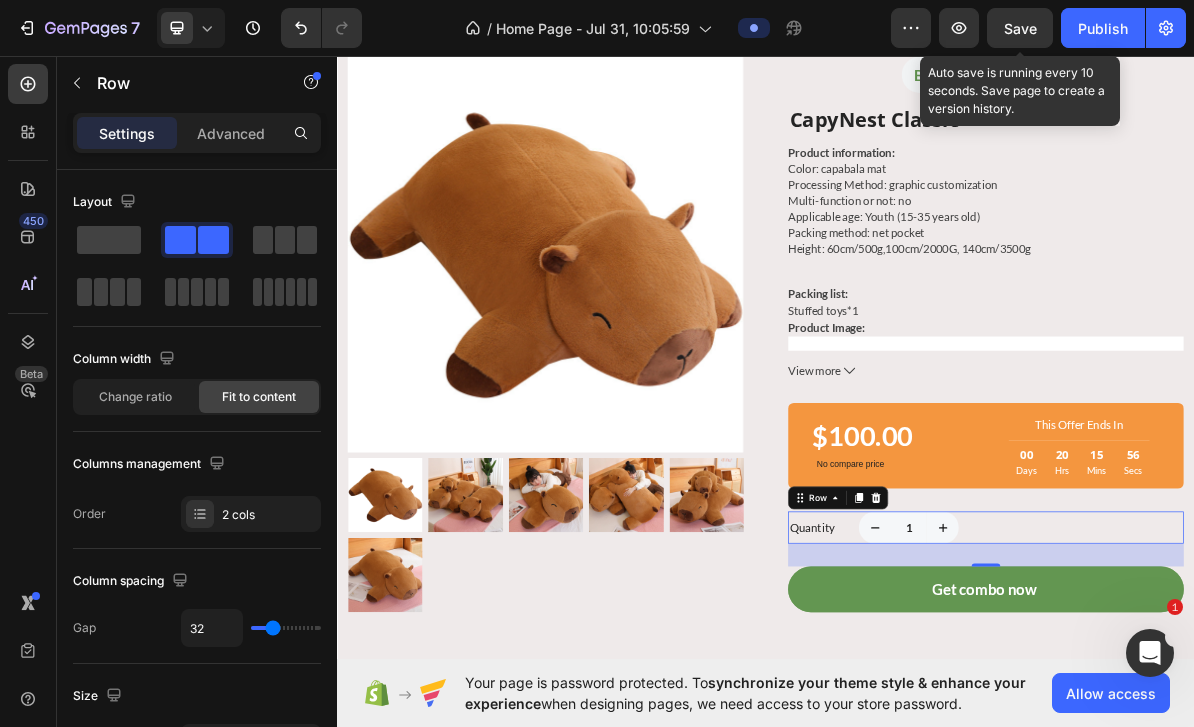 click 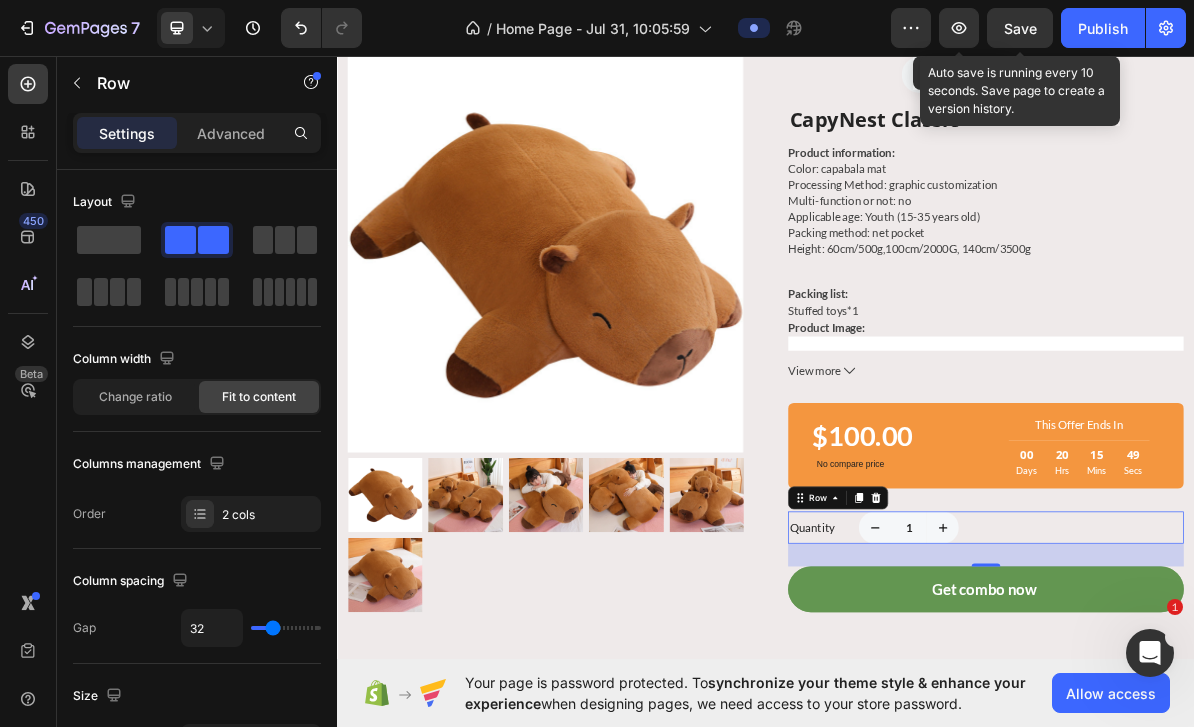 click on "Save" at bounding box center (1020, 28) 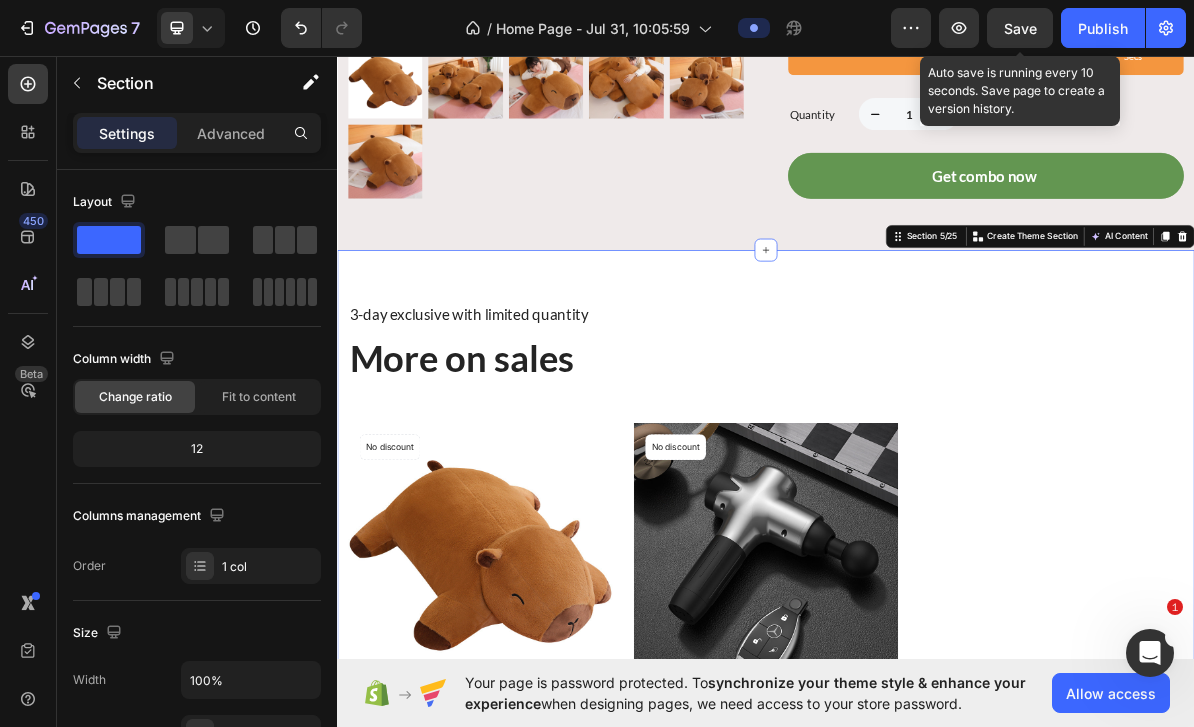 scroll, scrollTop: 1638, scrollLeft: 0, axis: vertical 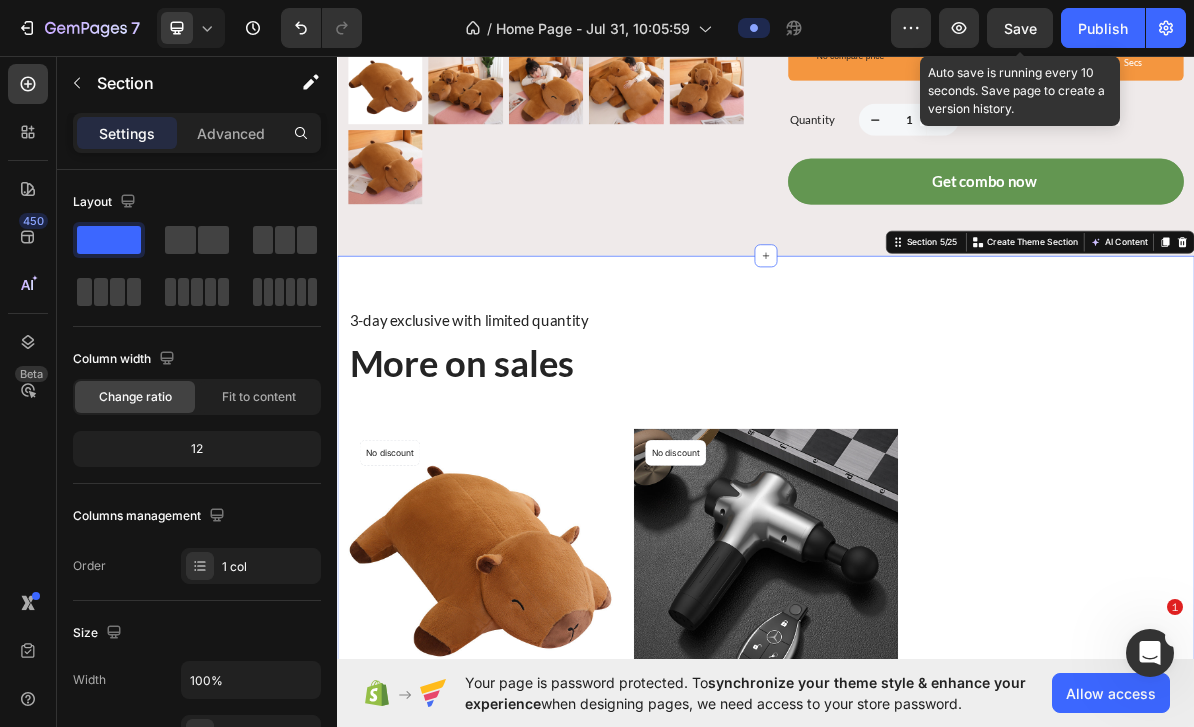 click on "Section 5/25" at bounding box center (1169, 320) 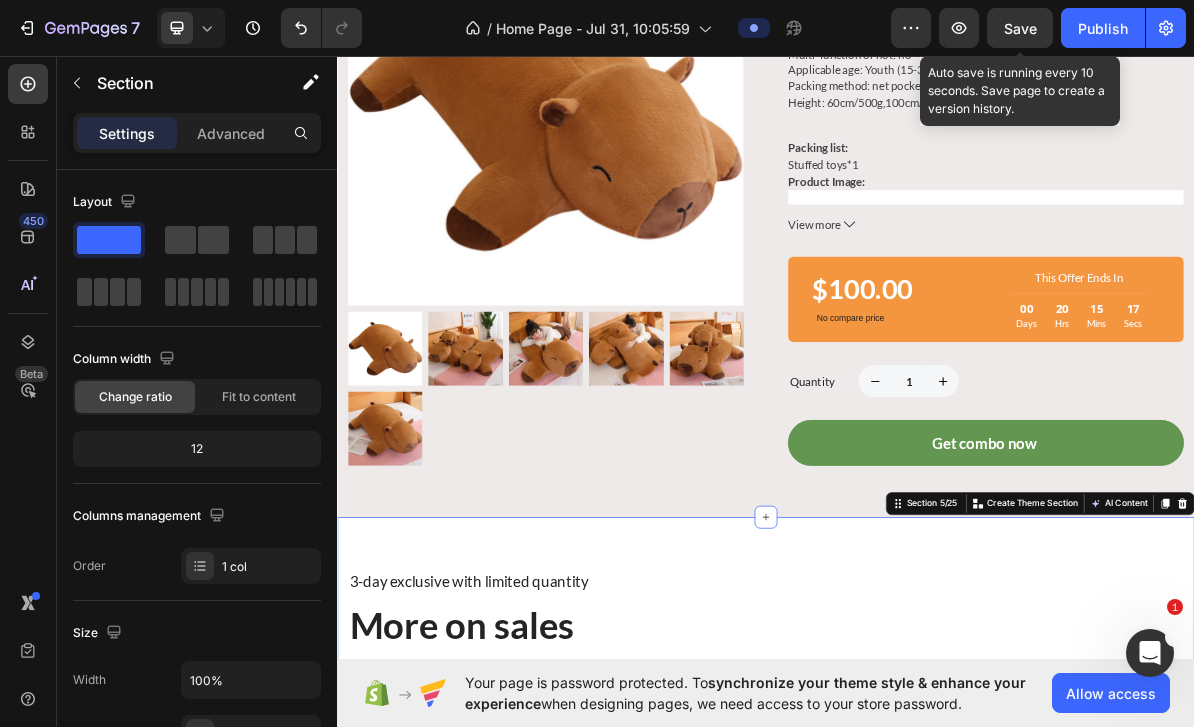 scroll, scrollTop: 1269, scrollLeft: 0, axis: vertical 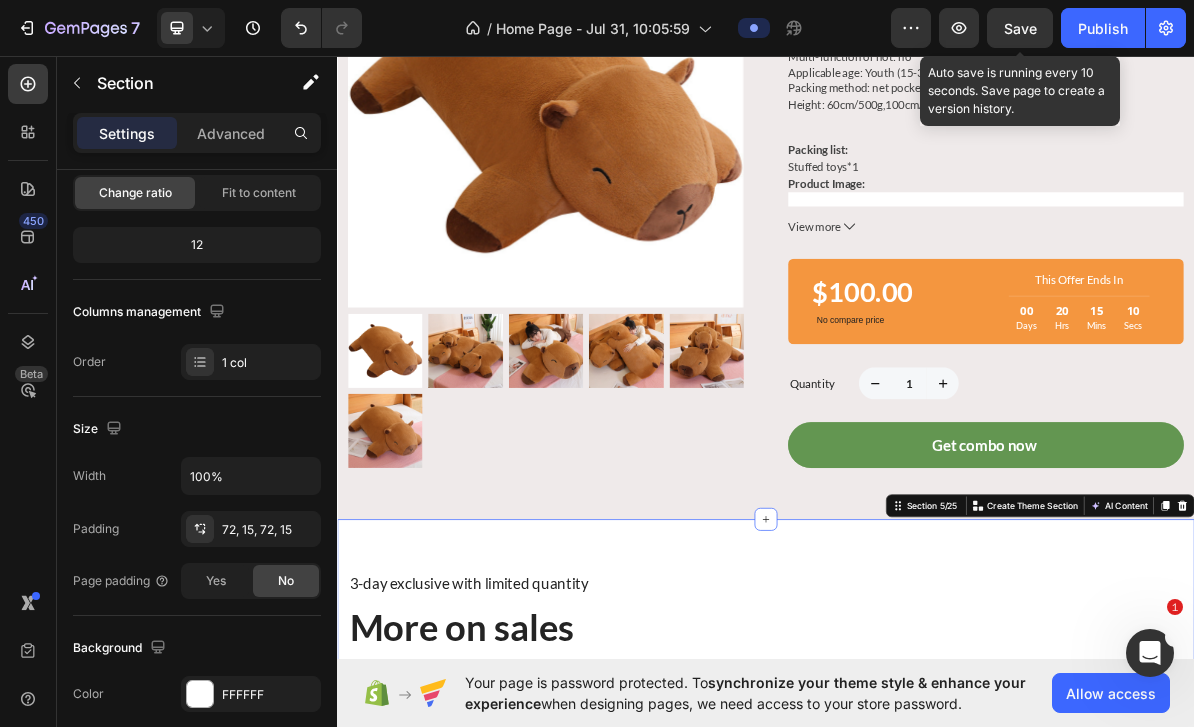 click 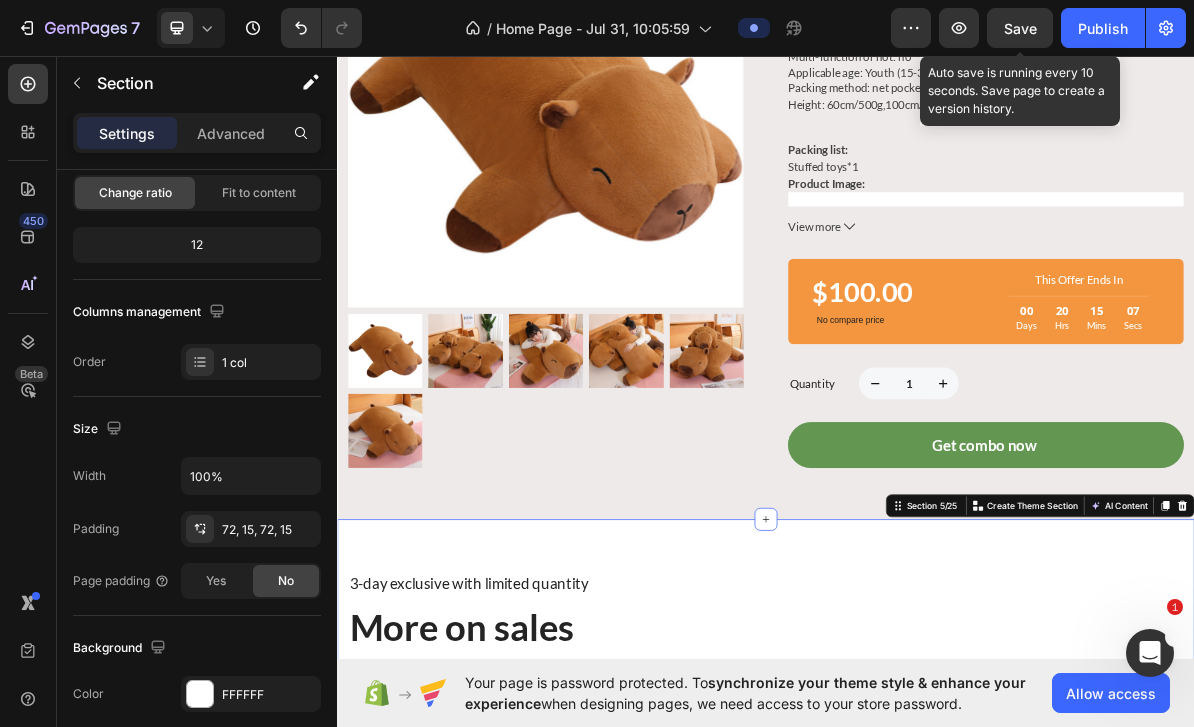 click on "Section 5/25" at bounding box center [1169, 689] 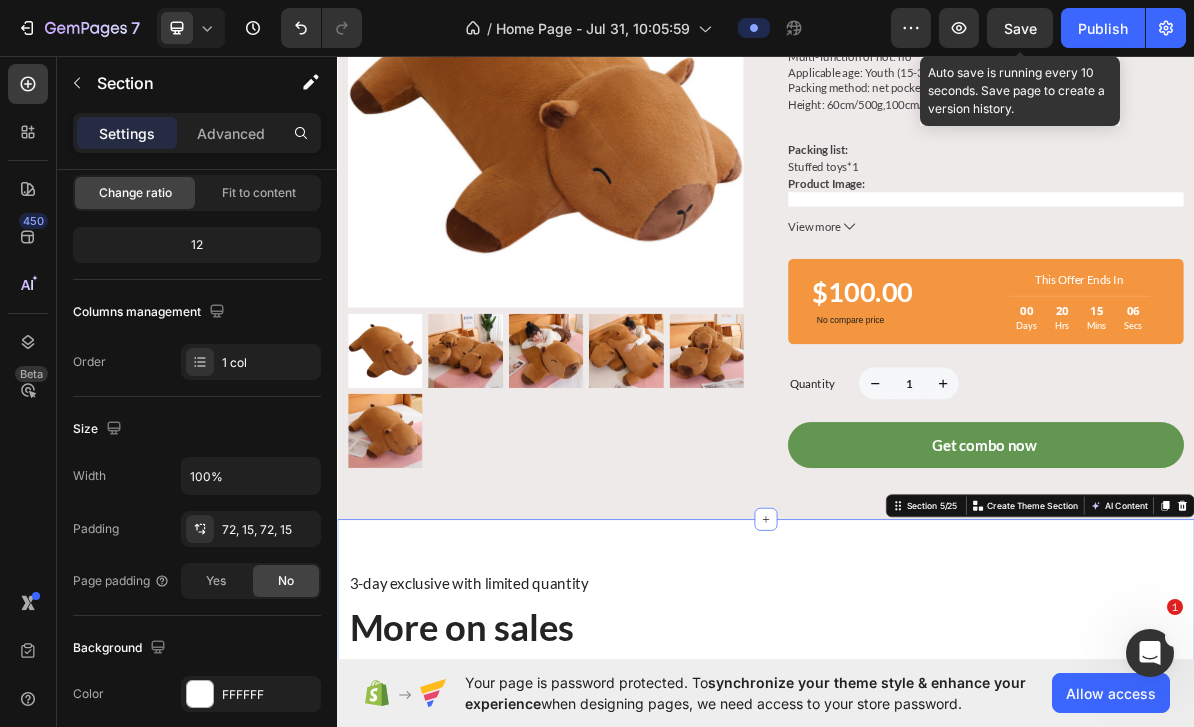 click on "Section 5/25" at bounding box center [1161, 689] 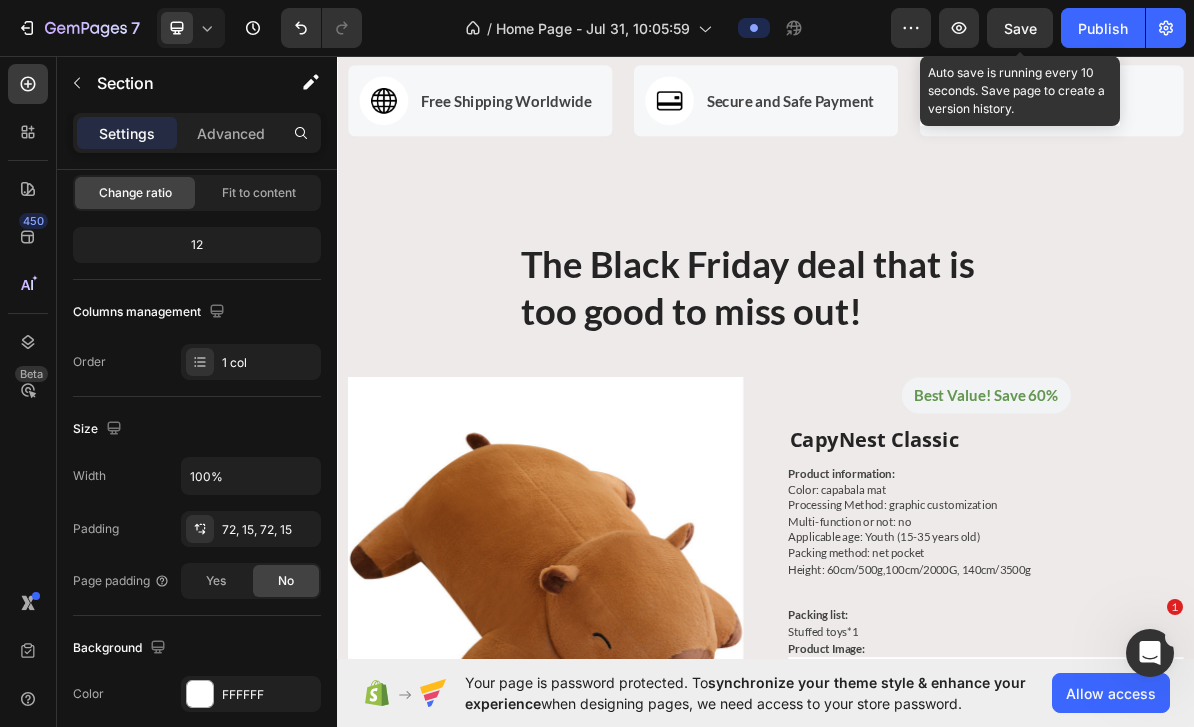 scroll, scrollTop: 1250, scrollLeft: 0, axis: vertical 